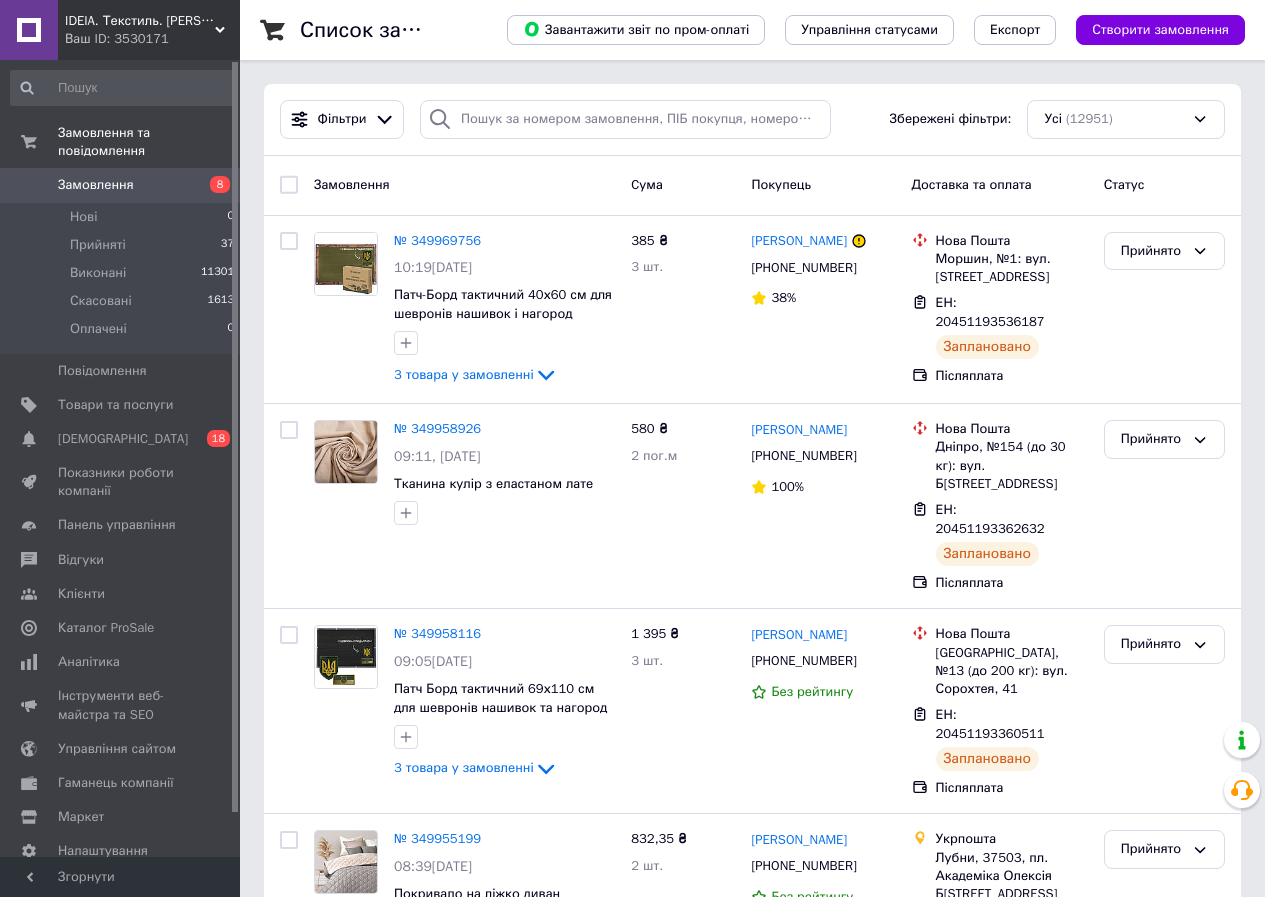 scroll, scrollTop: 0, scrollLeft: 0, axis: both 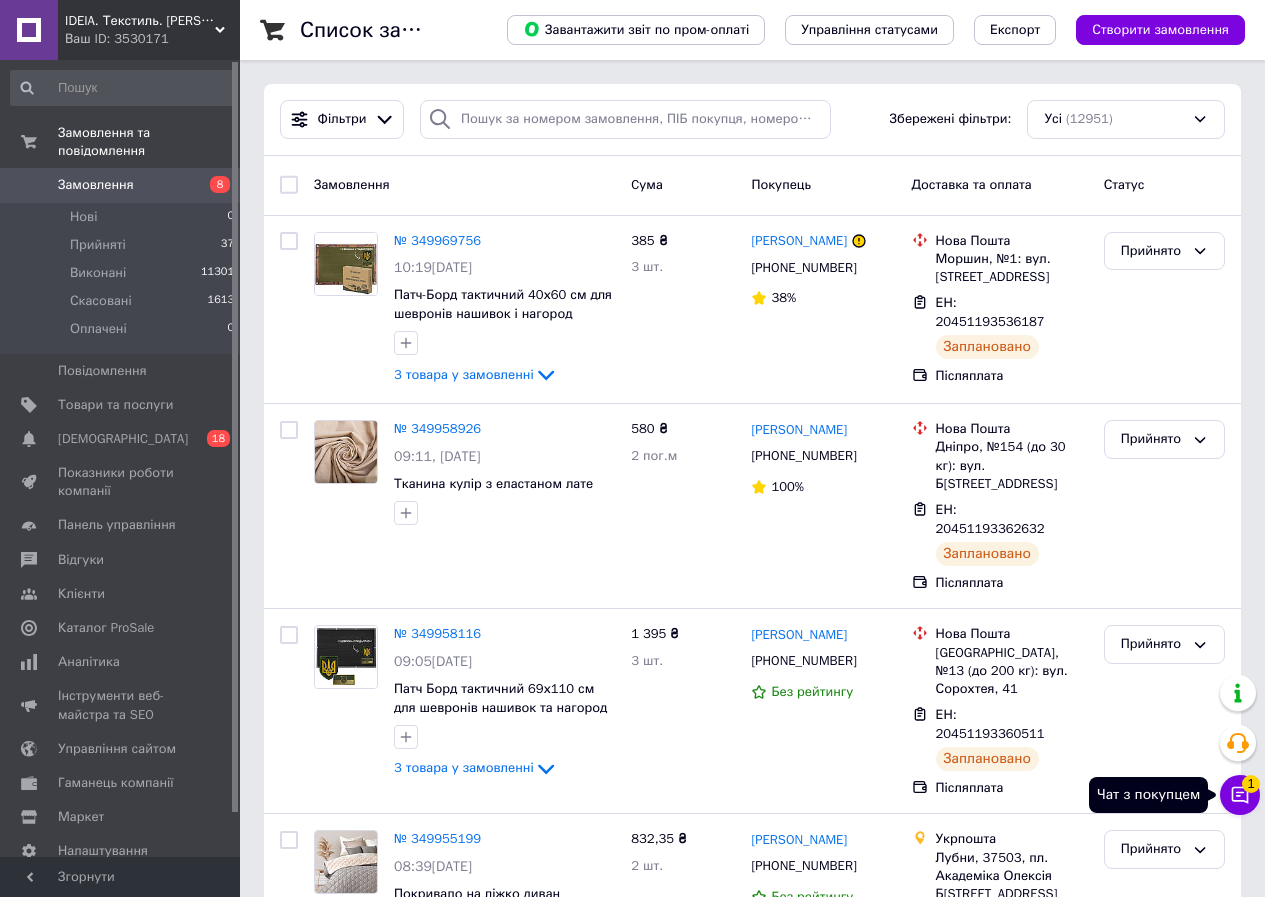 click 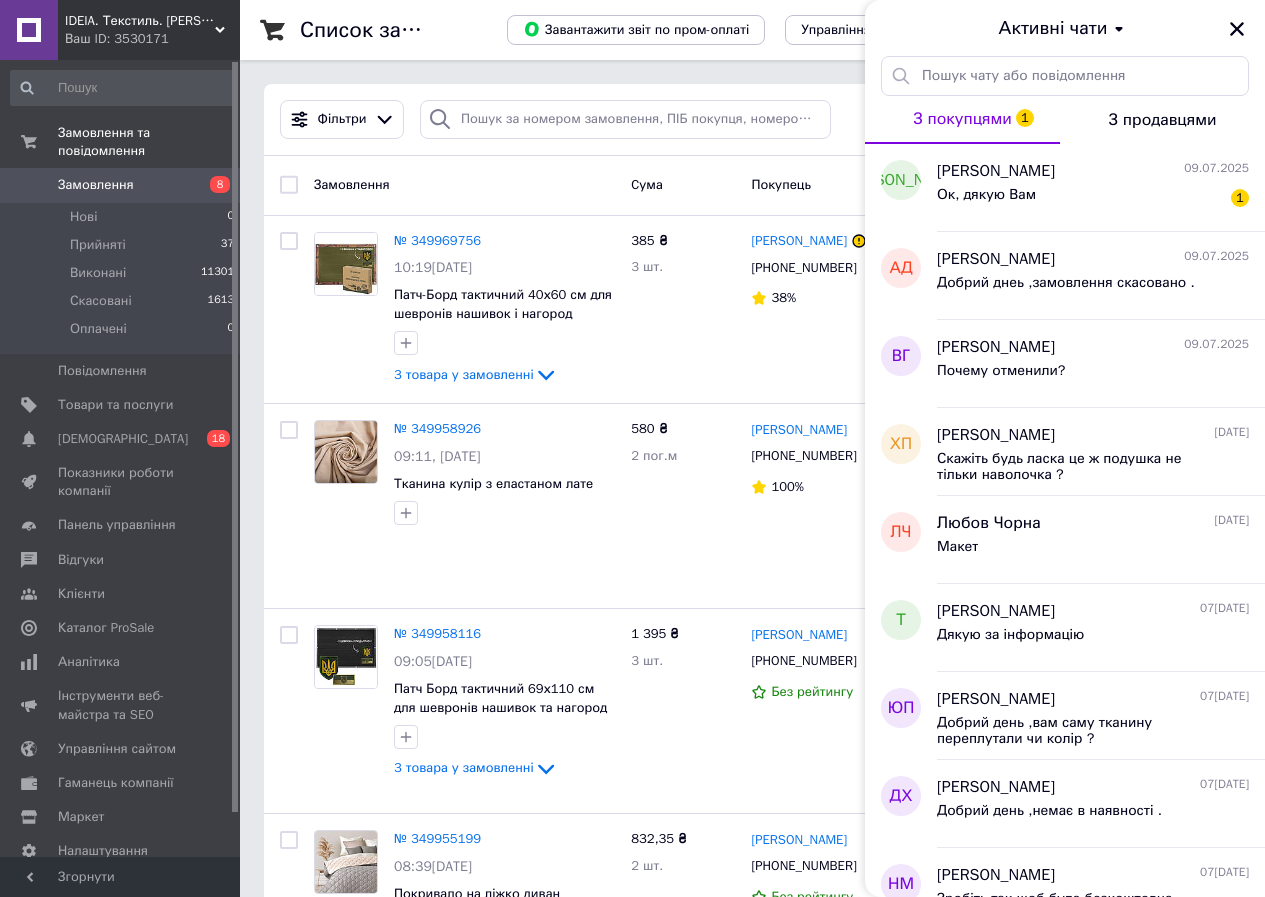 click on "Ок, дякую Вам 1" at bounding box center (1093, 199) 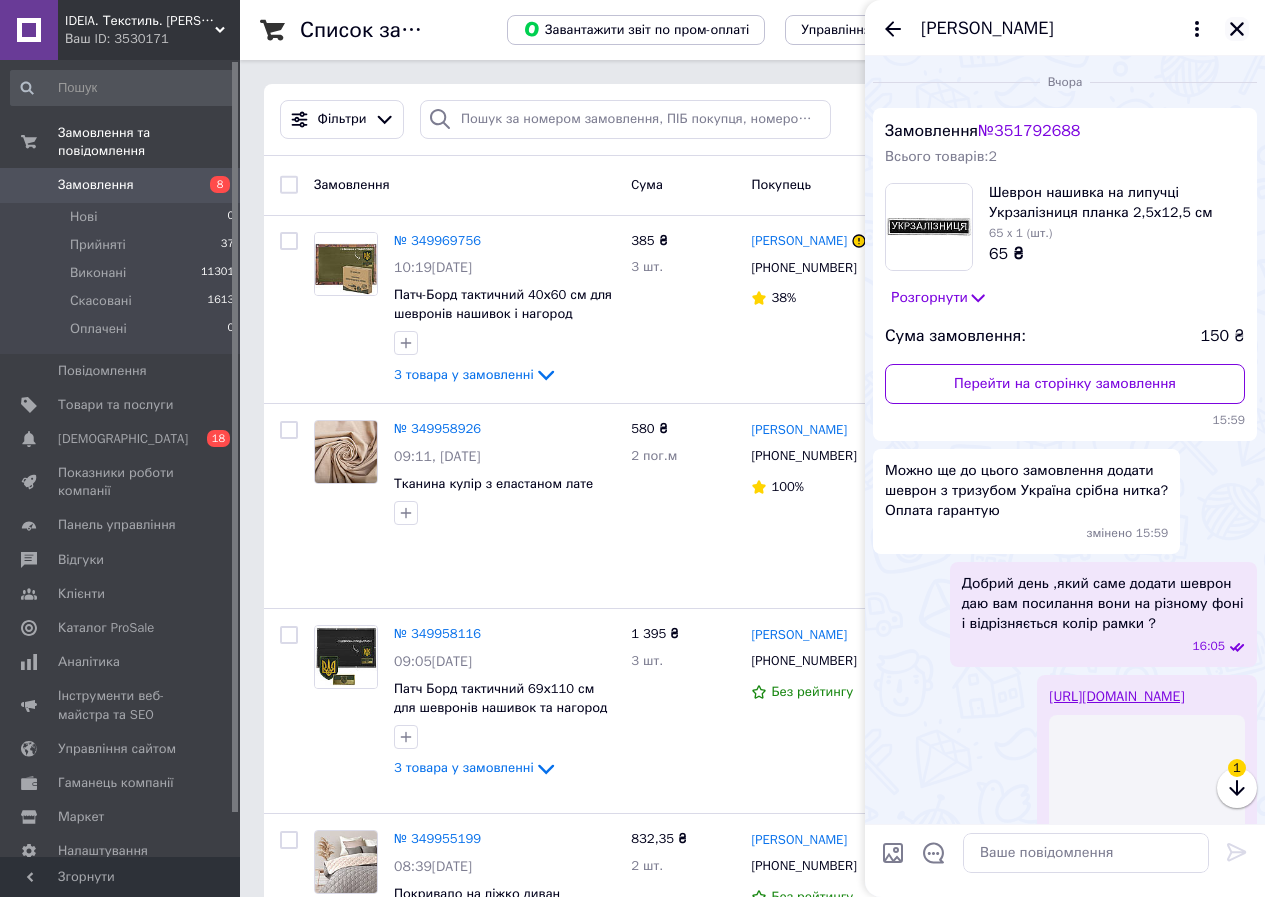 scroll, scrollTop: 2236, scrollLeft: 0, axis: vertical 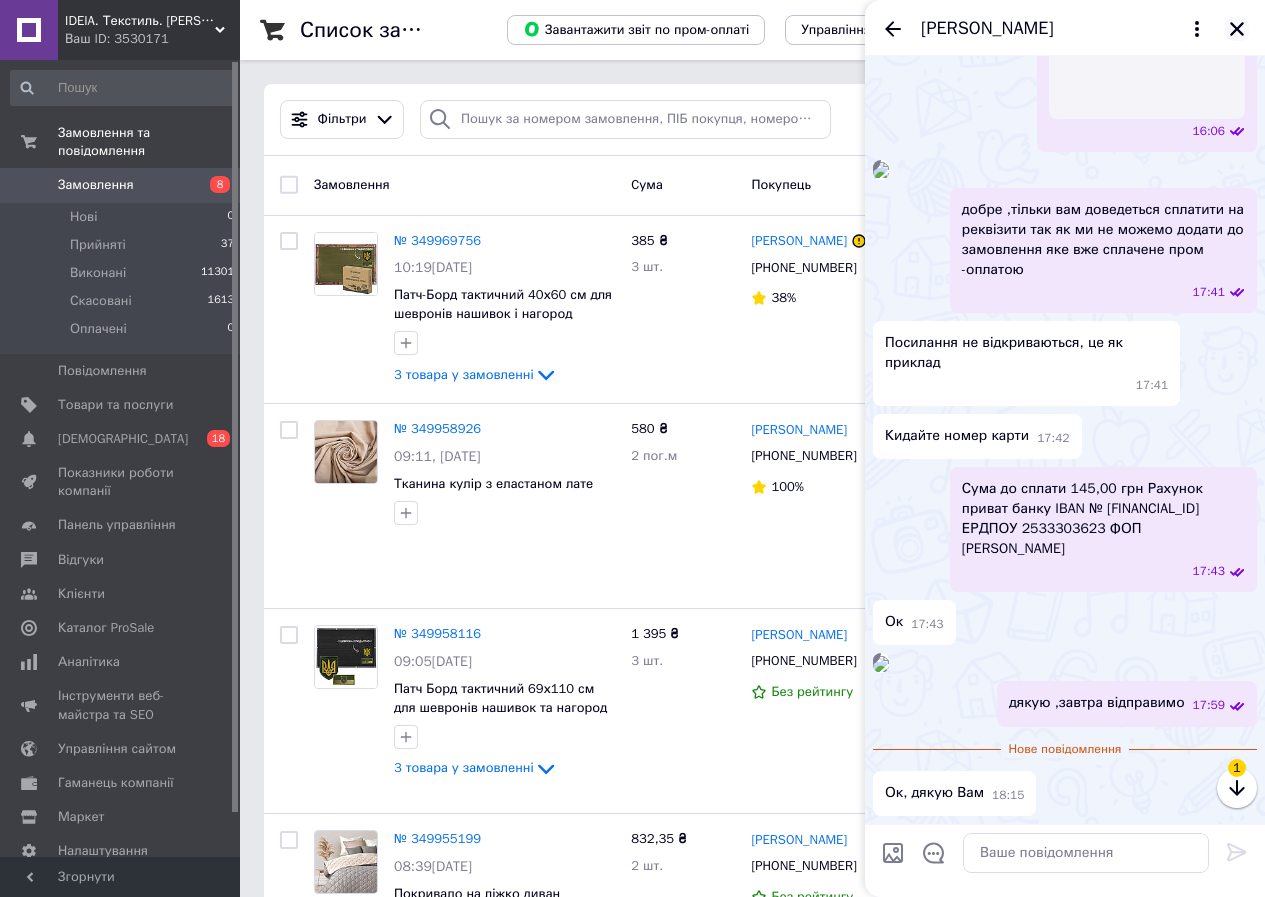 click 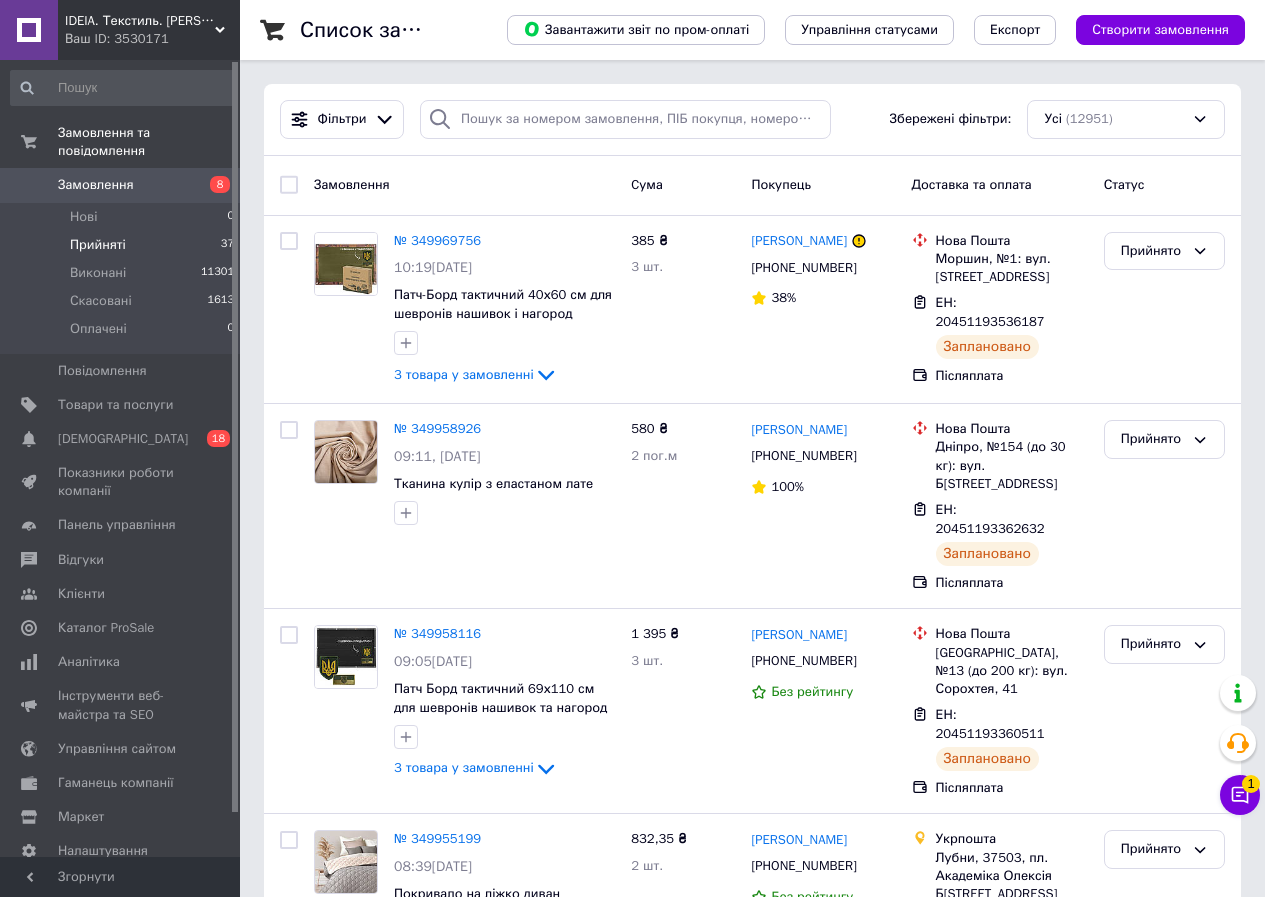 click on "Прийняті" at bounding box center [98, 245] 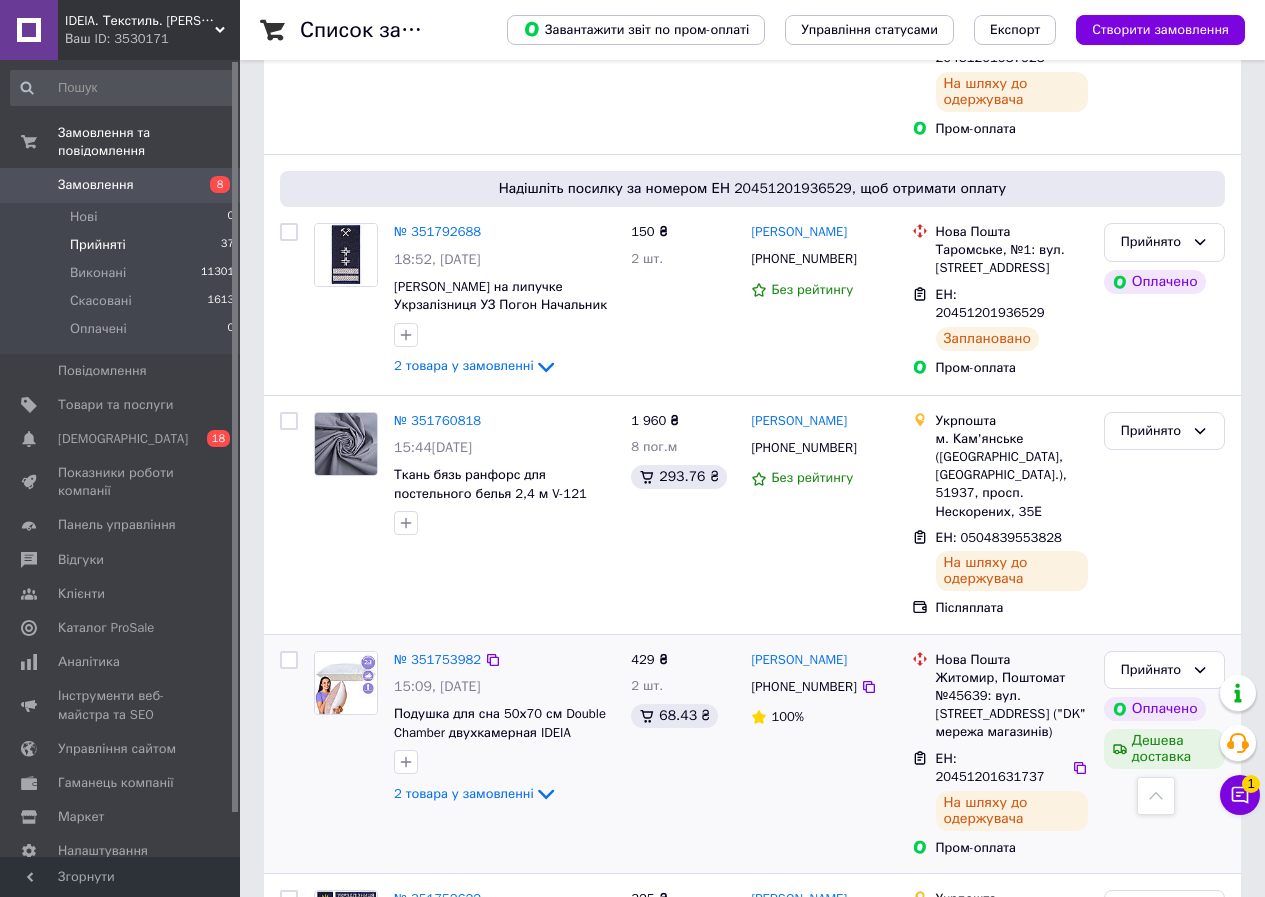 scroll, scrollTop: 3490, scrollLeft: 0, axis: vertical 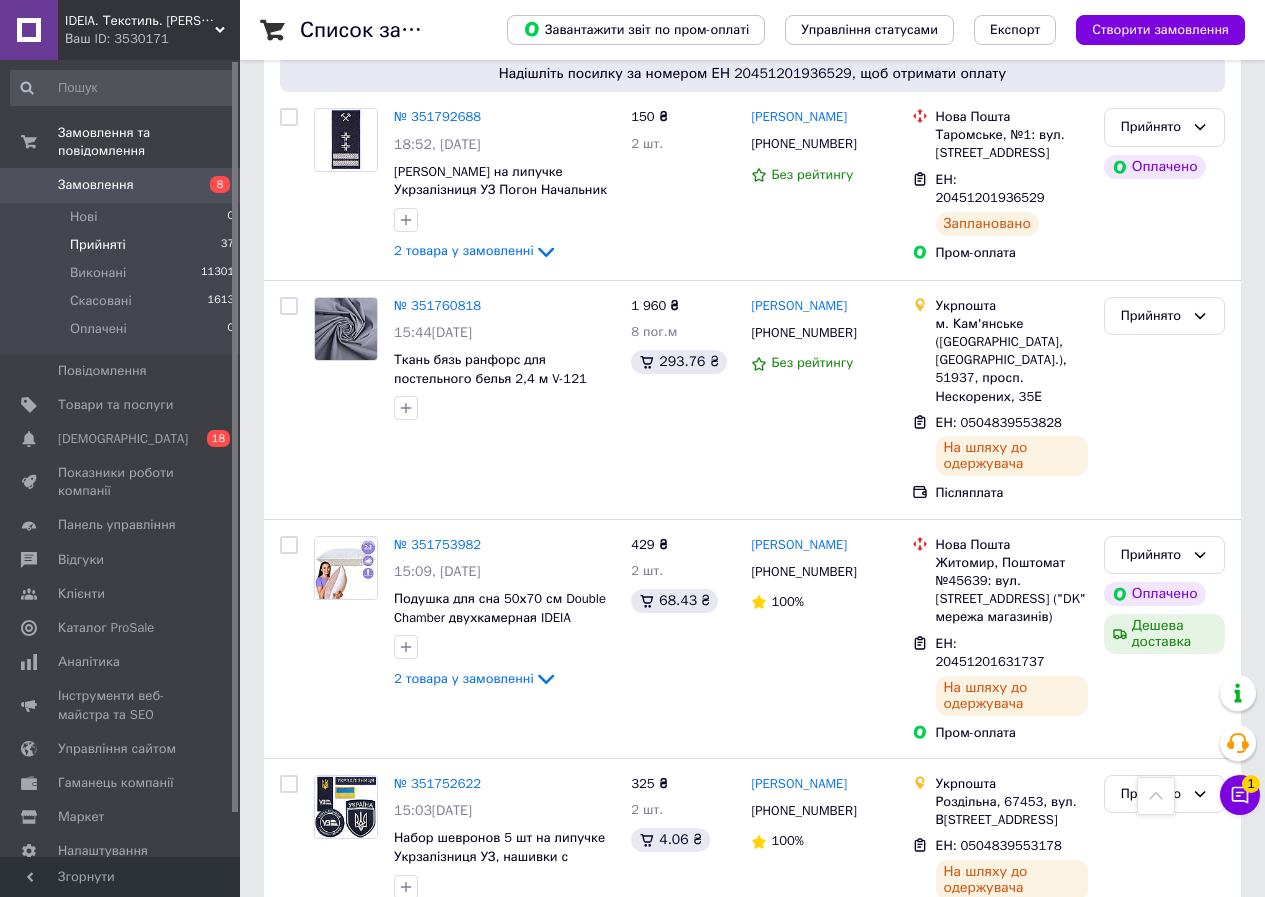 click on "2" at bounding box center (327, 1231) 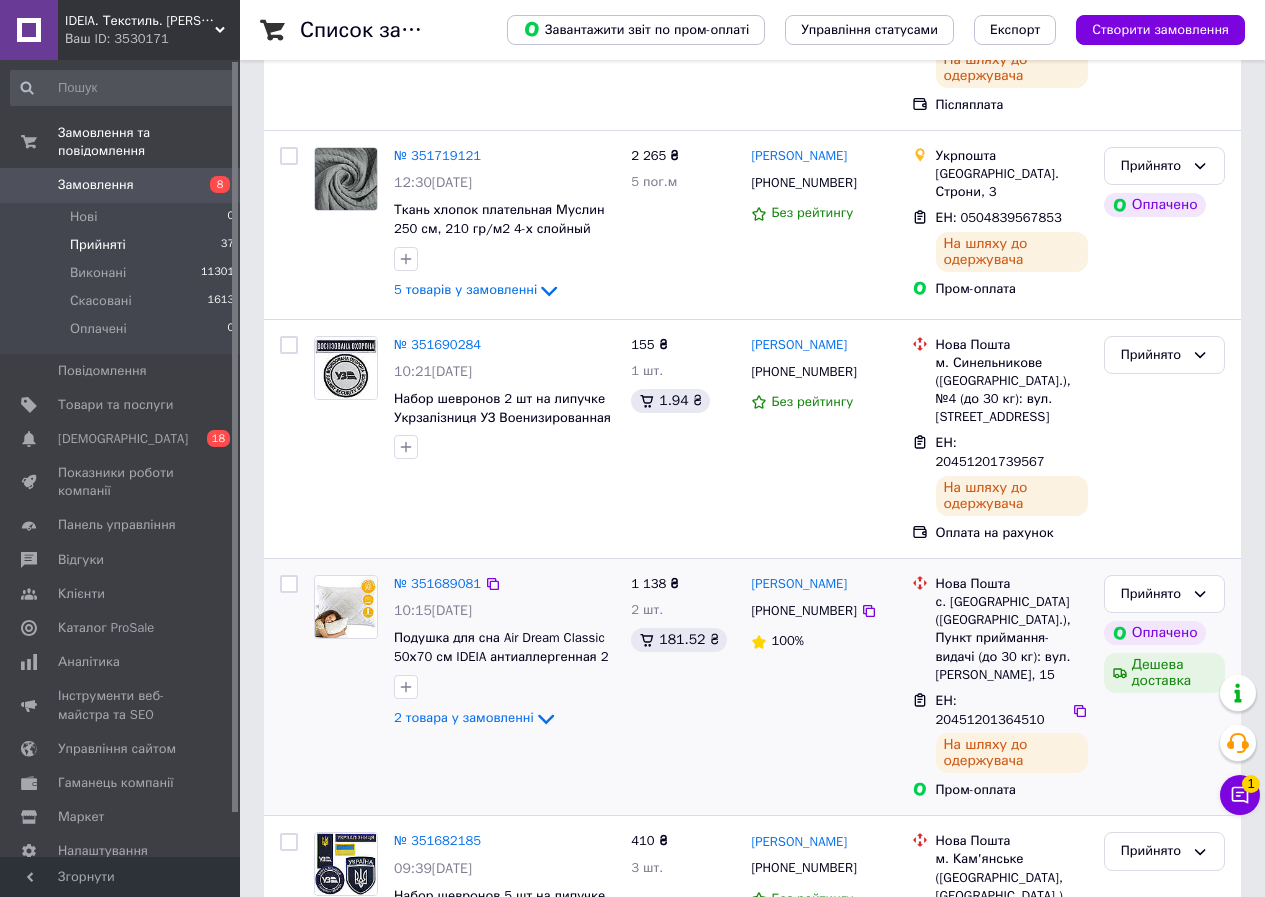 scroll, scrollTop: 620, scrollLeft: 0, axis: vertical 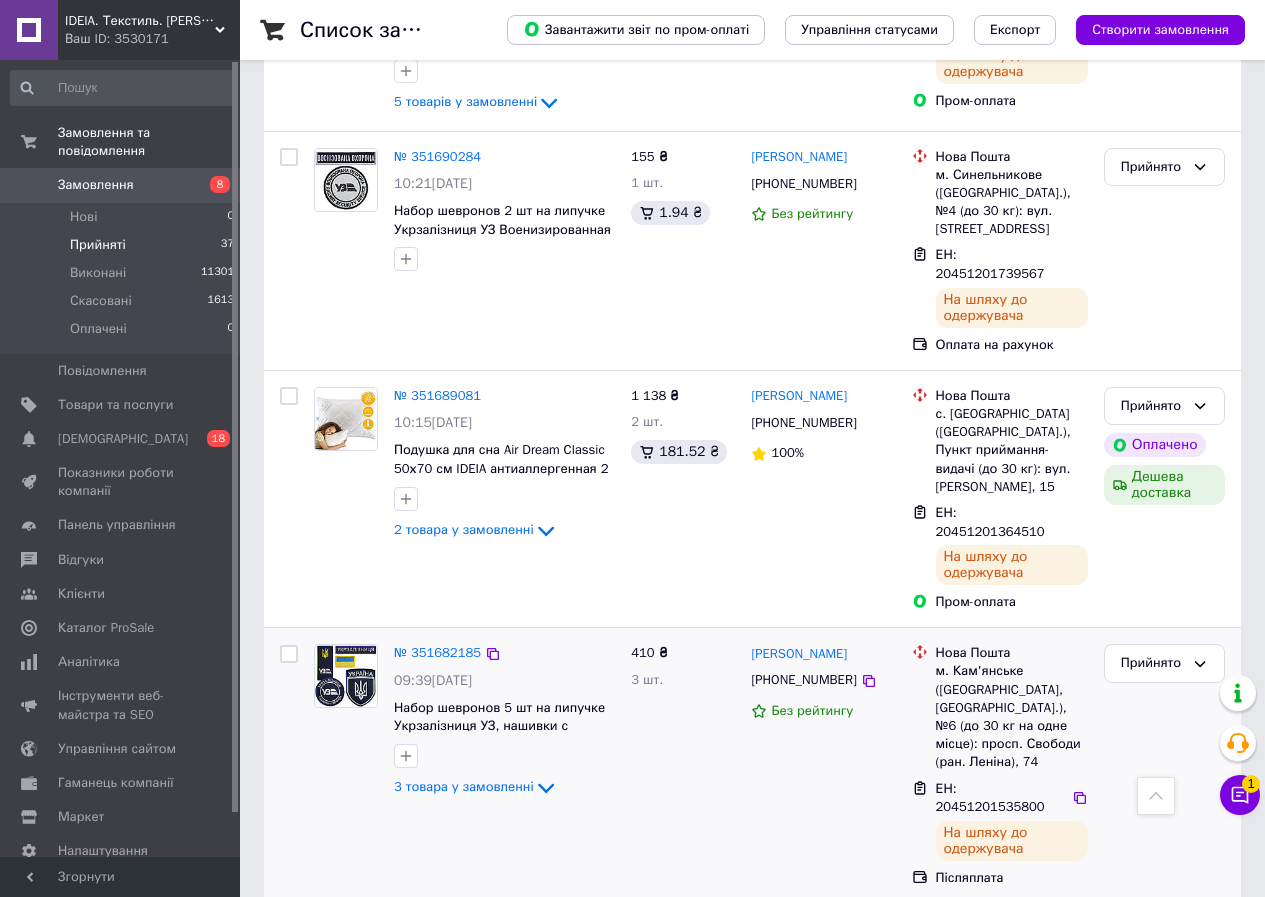 click at bounding box center (289, 654) 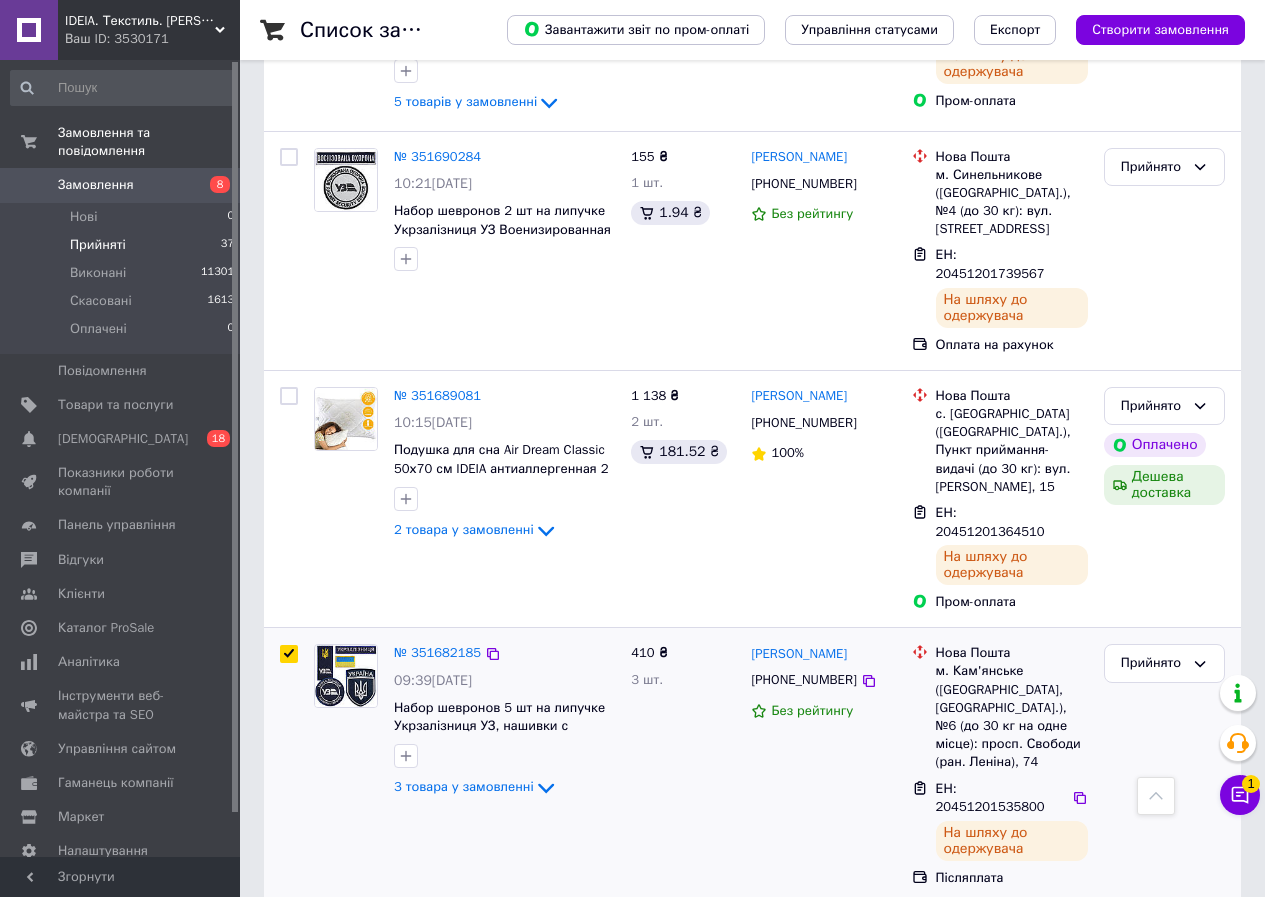 checkbox on "true" 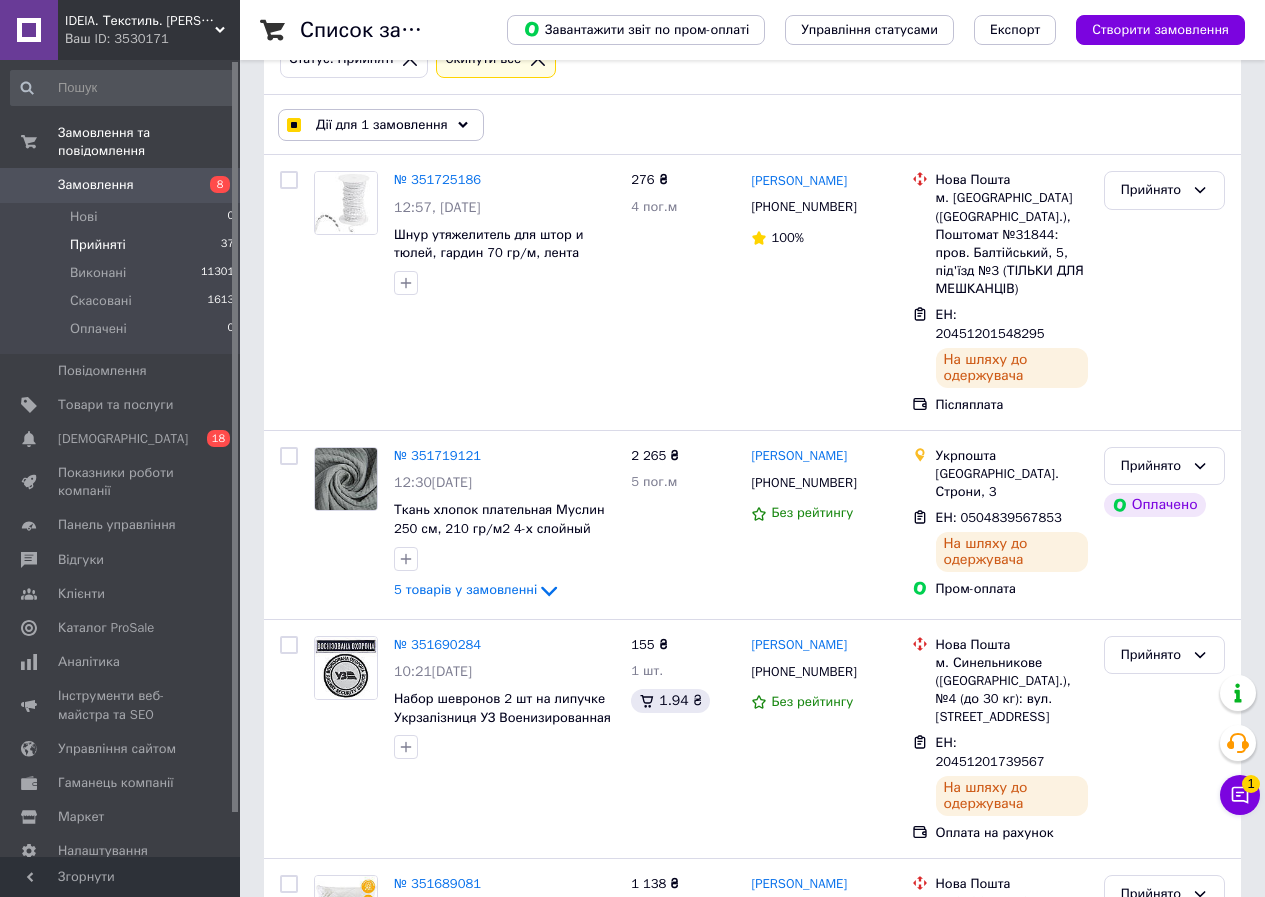 scroll, scrollTop: 120, scrollLeft: 0, axis: vertical 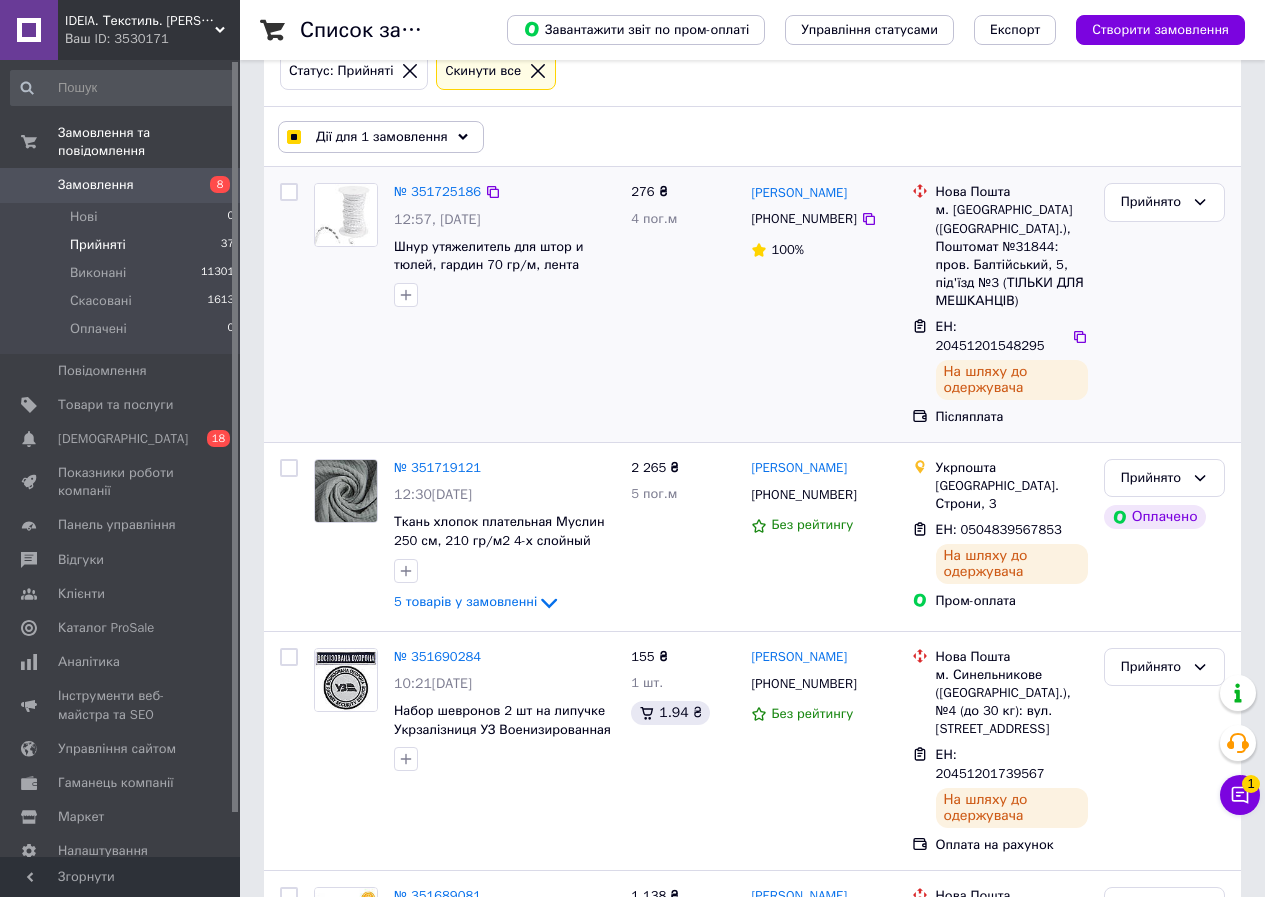click at bounding box center [289, 192] 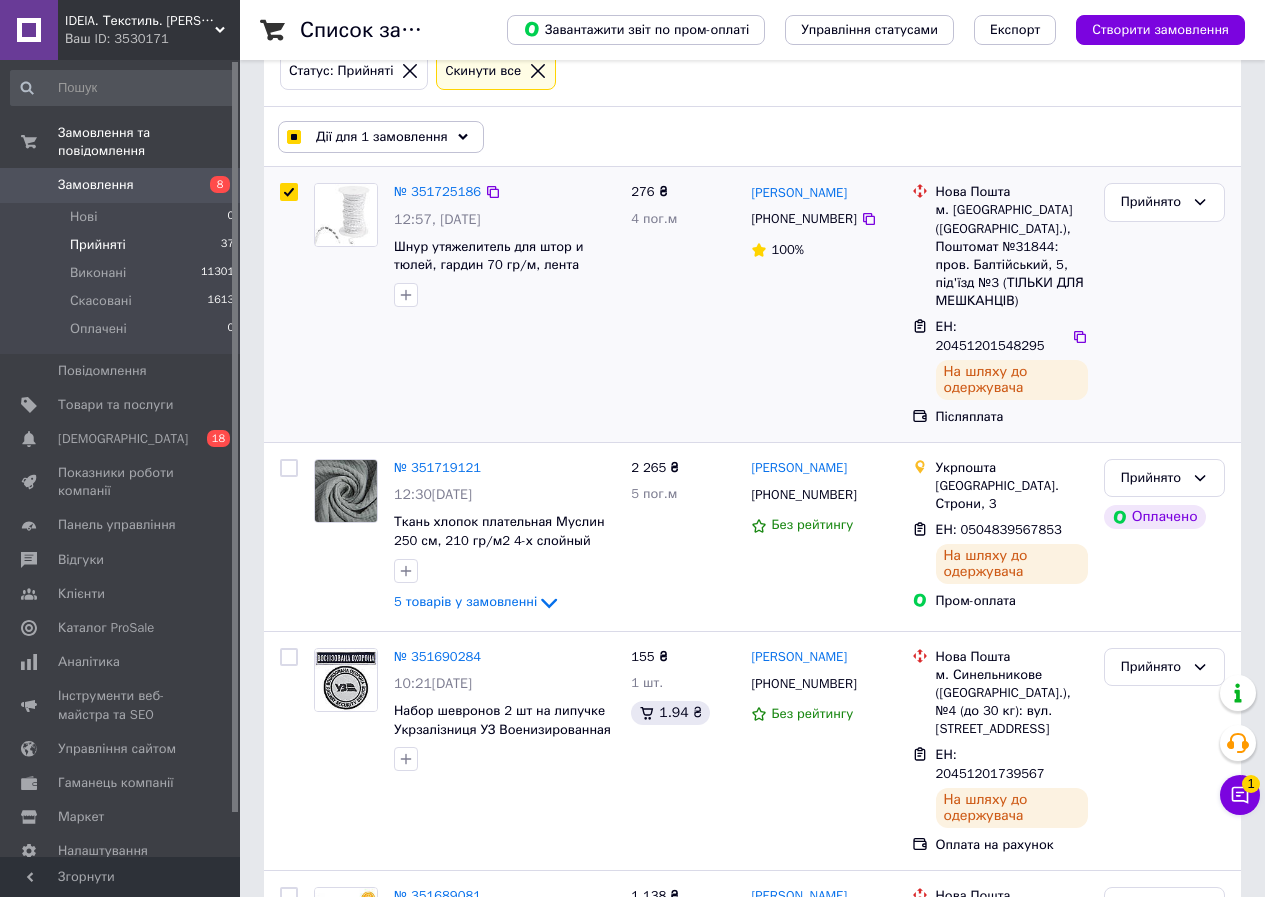 checkbox on "true" 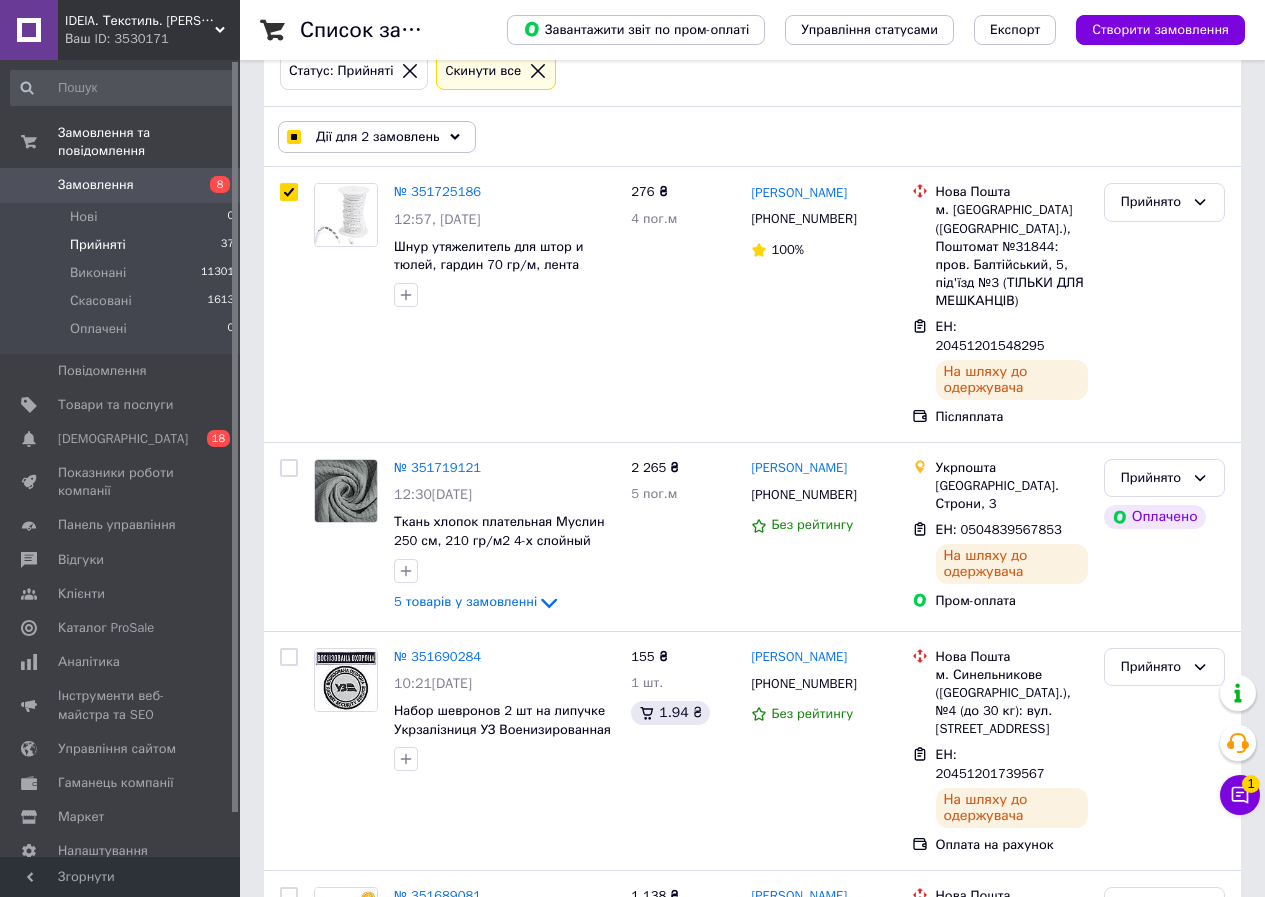 click on "Дії для 2 замовлень" at bounding box center [378, 137] 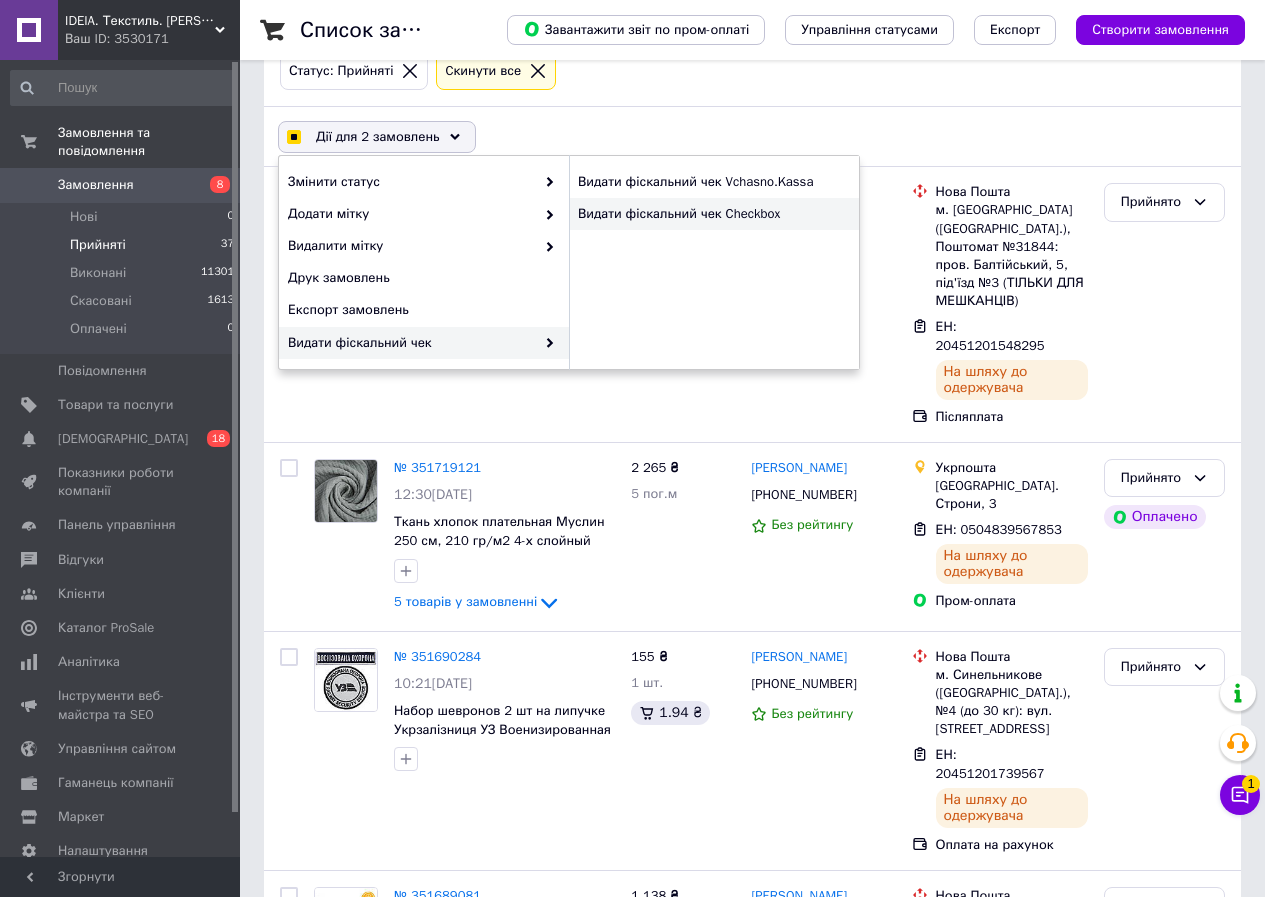 click on "Видати фіскальний чек Checkbox" at bounding box center (714, 214) 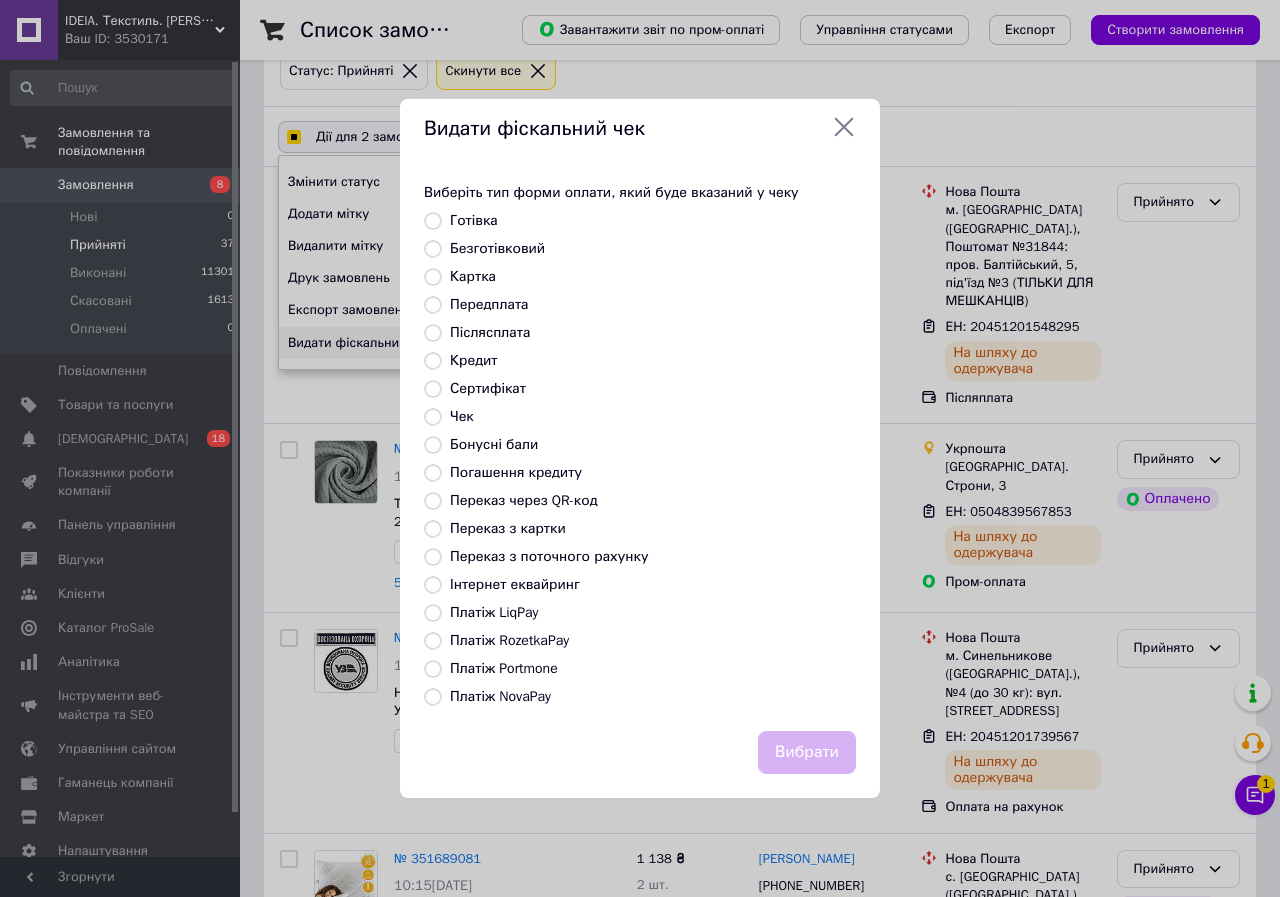 click on "Платіж NovaPay" at bounding box center (433, 697) 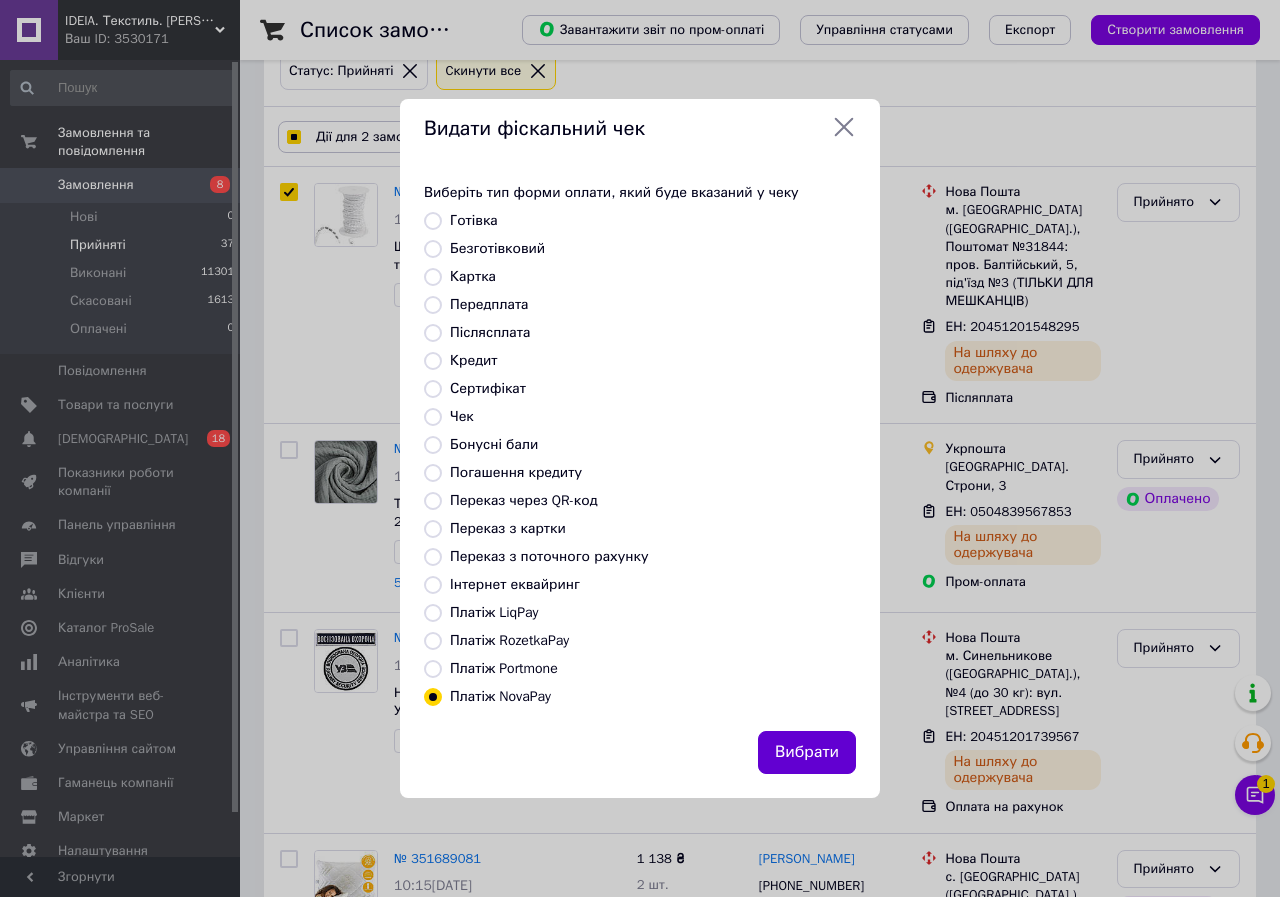 click on "Вибрати" at bounding box center [807, 752] 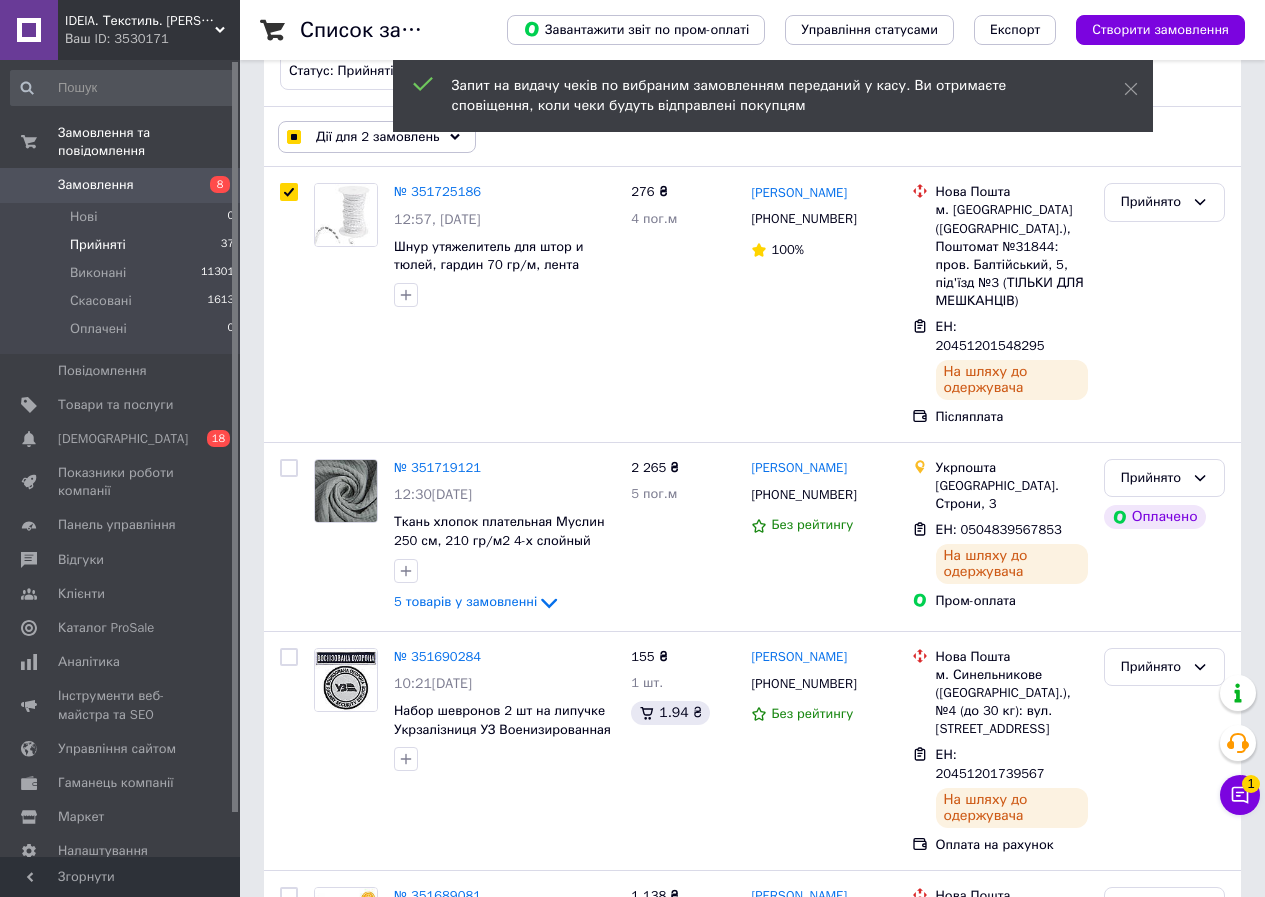 click 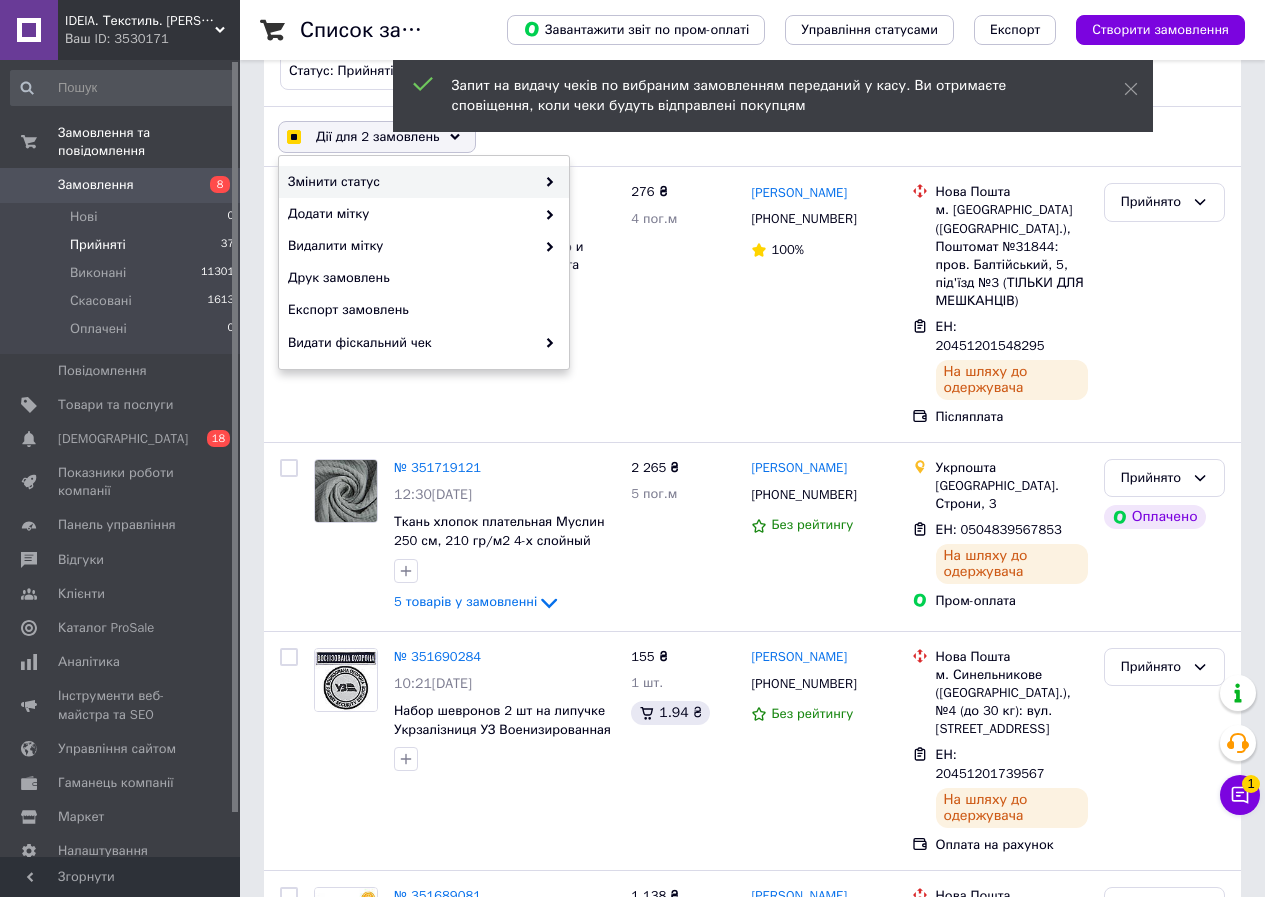 checkbox on "true" 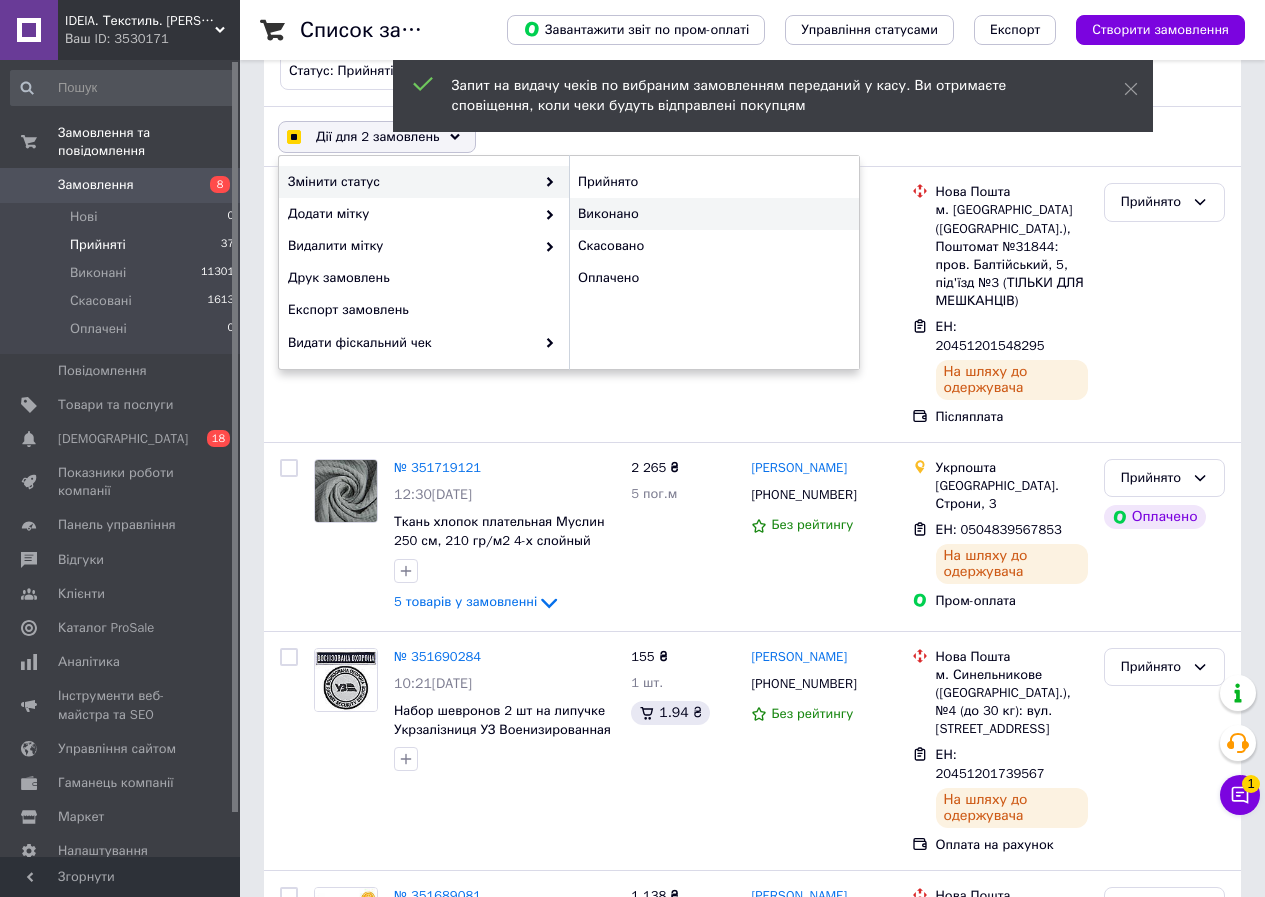 click on "Виконано" at bounding box center (714, 214) 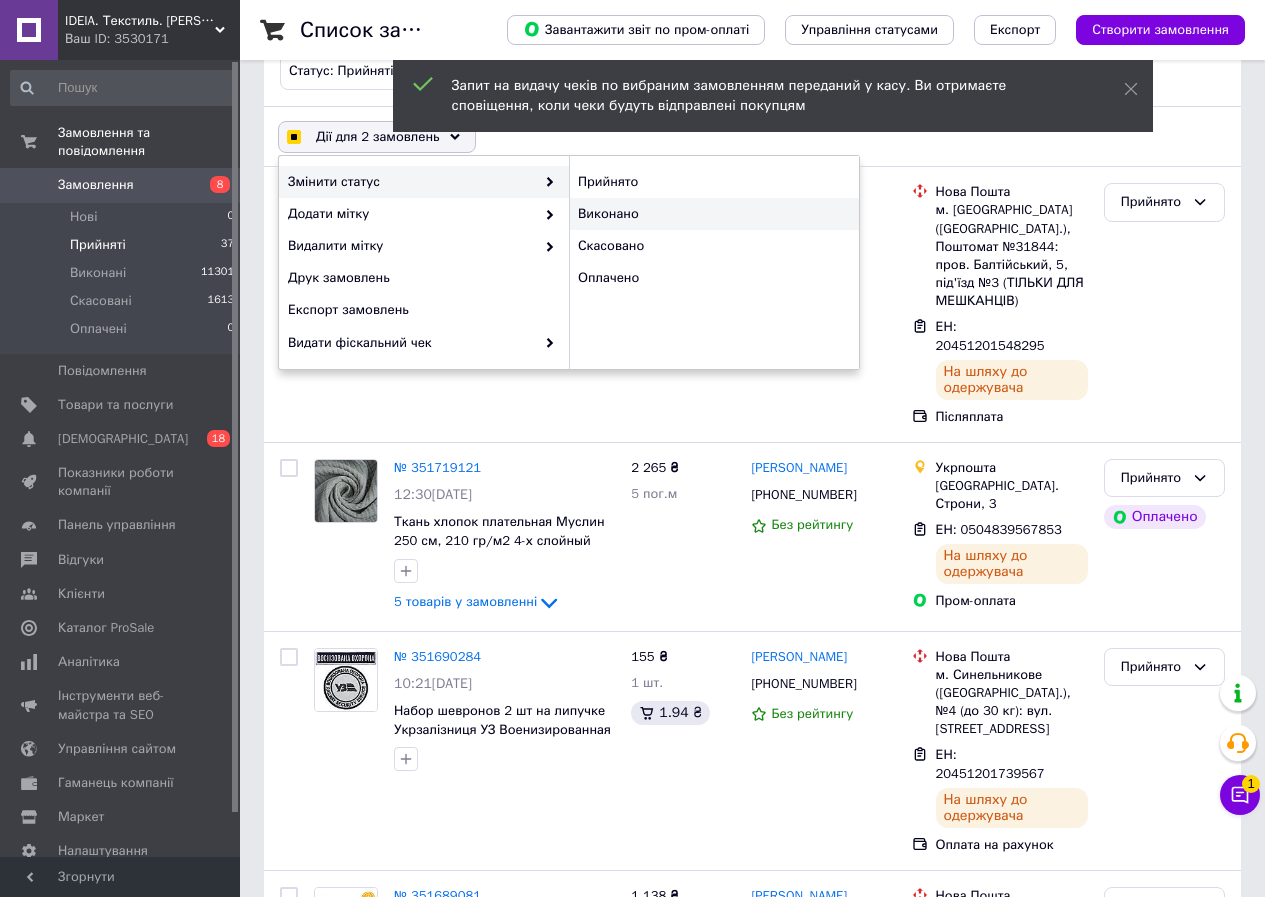 checkbox on "false" 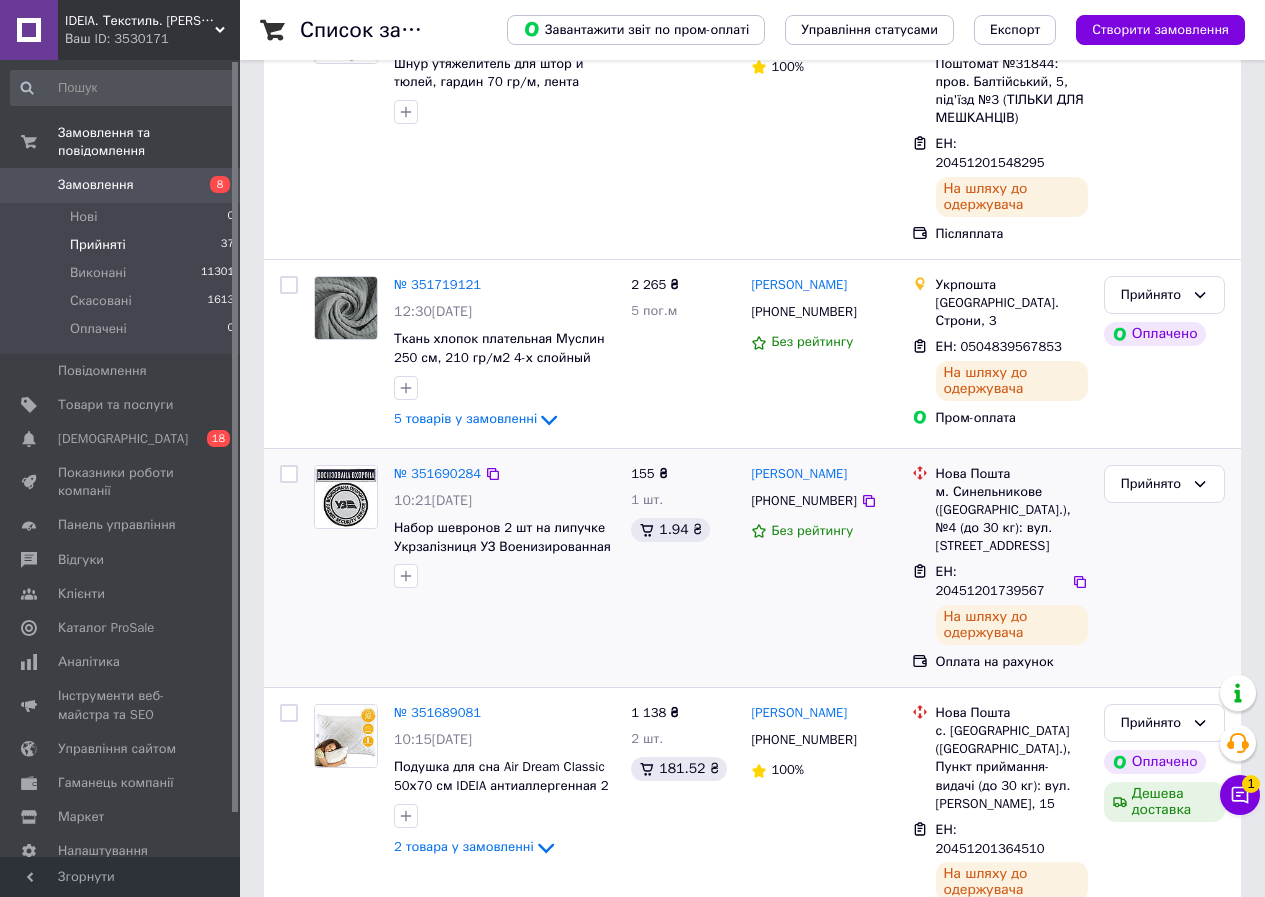 scroll, scrollTop: 320, scrollLeft: 0, axis: vertical 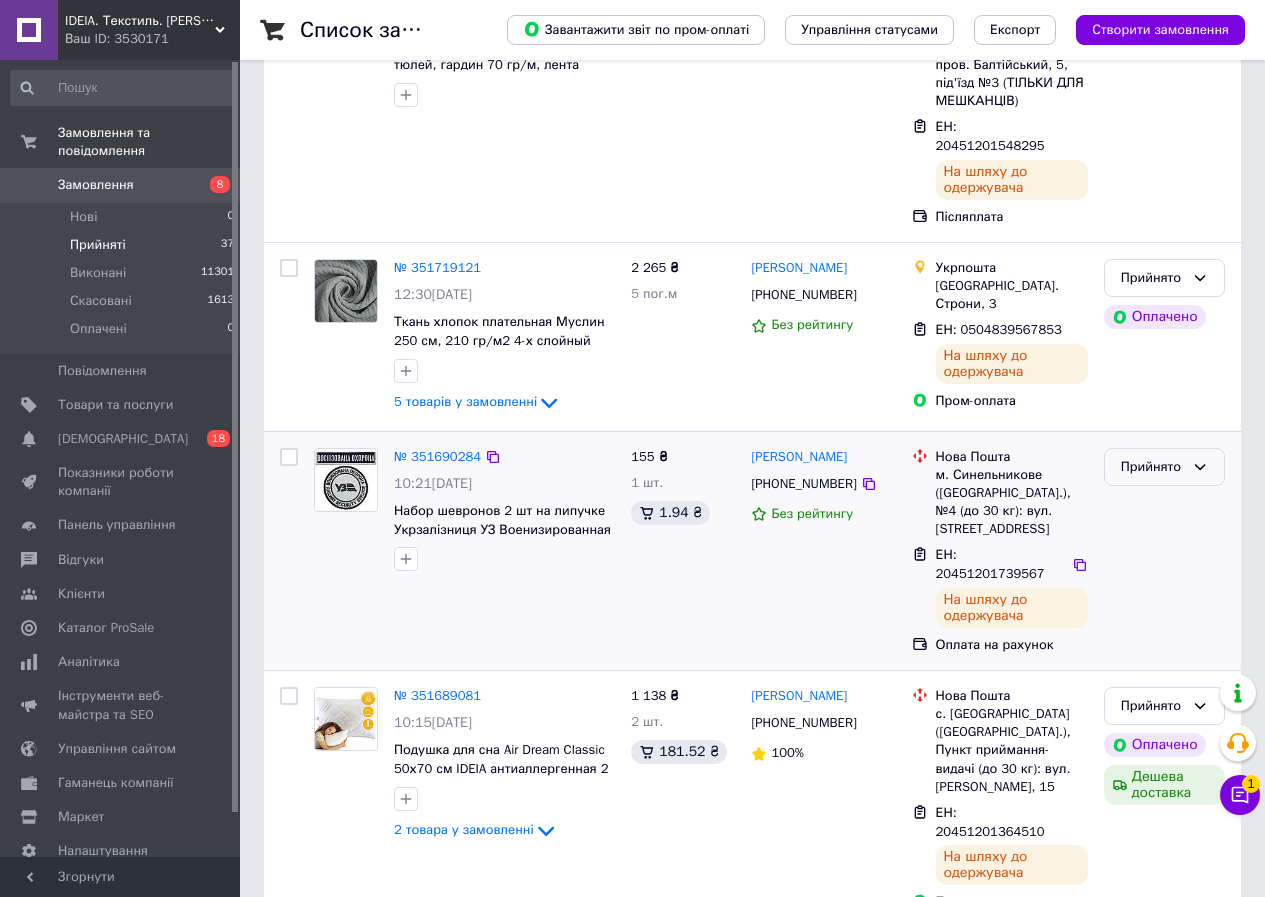 click on "Прийнято" at bounding box center (1152, 467) 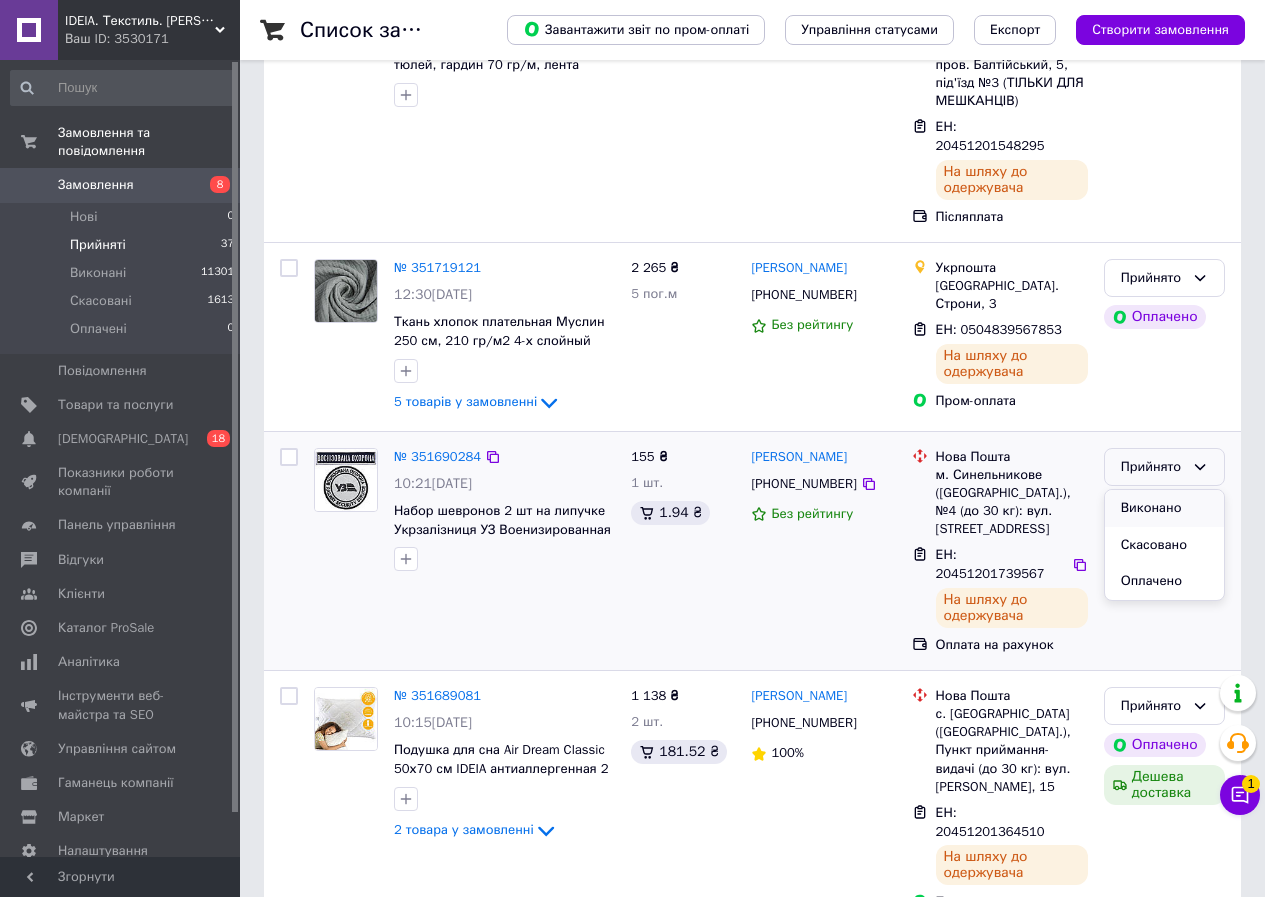 click on "Виконано" at bounding box center [1164, 508] 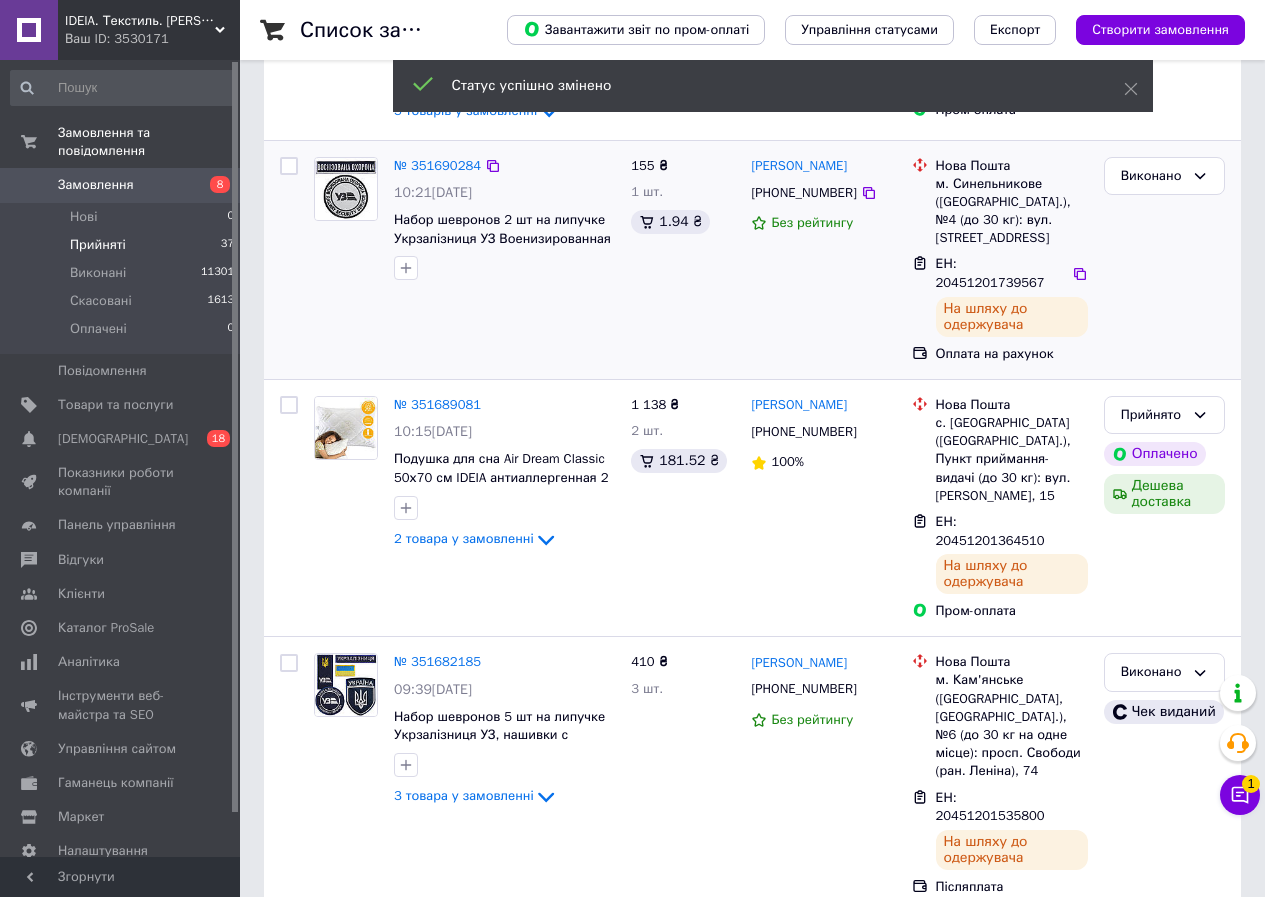 scroll, scrollTop: 620, scrollLeft: 0, axis: vertical 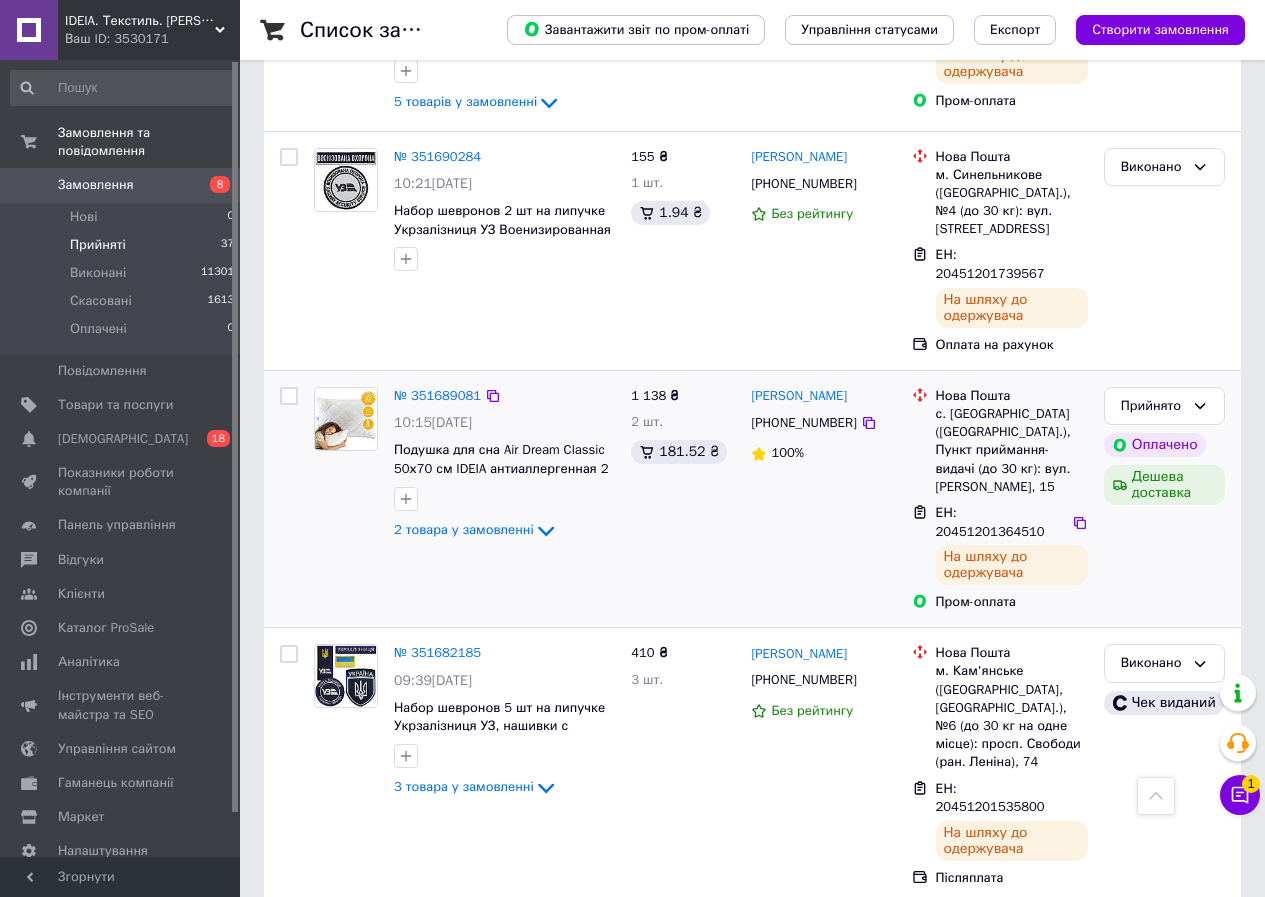 click at bounding box center [289, 396] 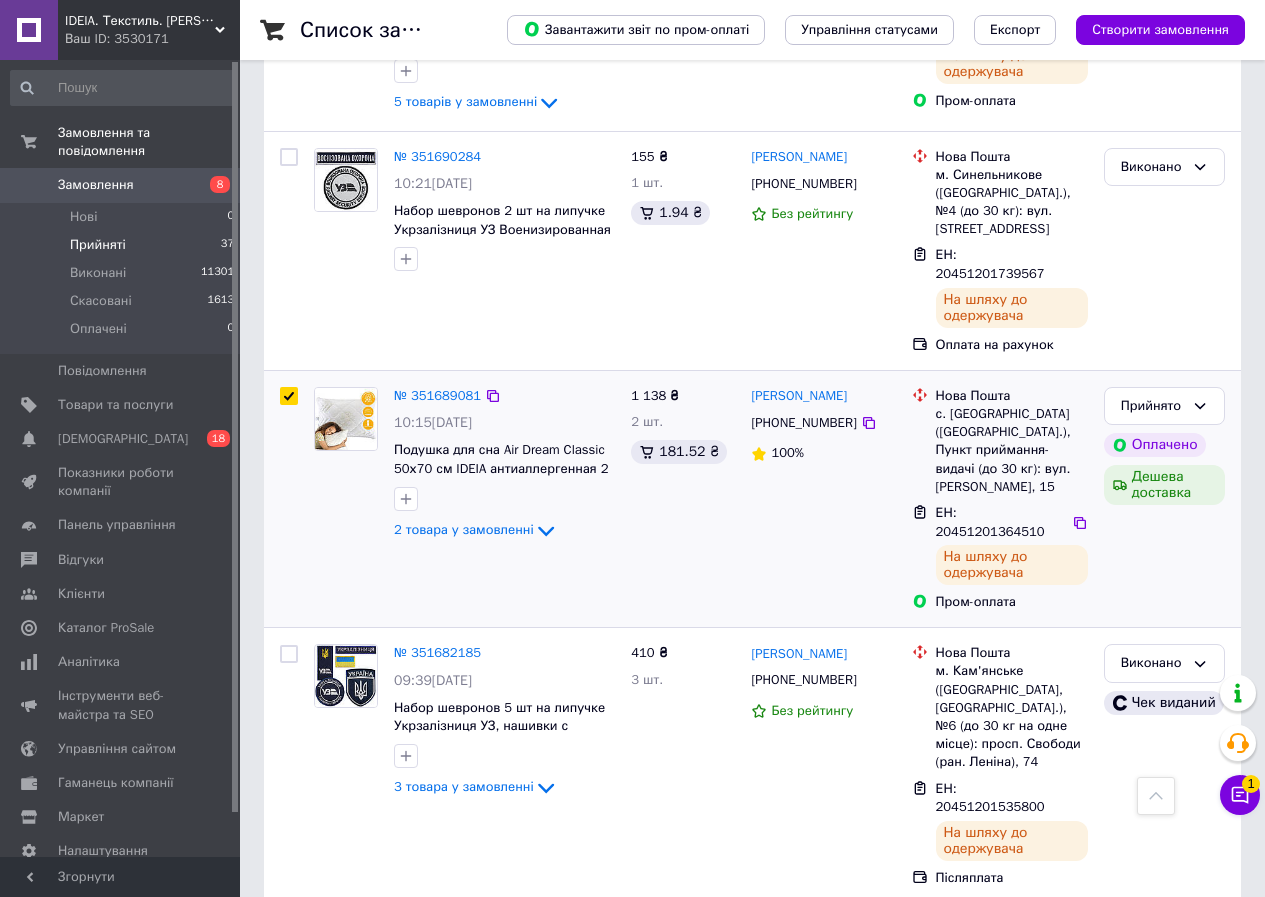 checkbox on "true" 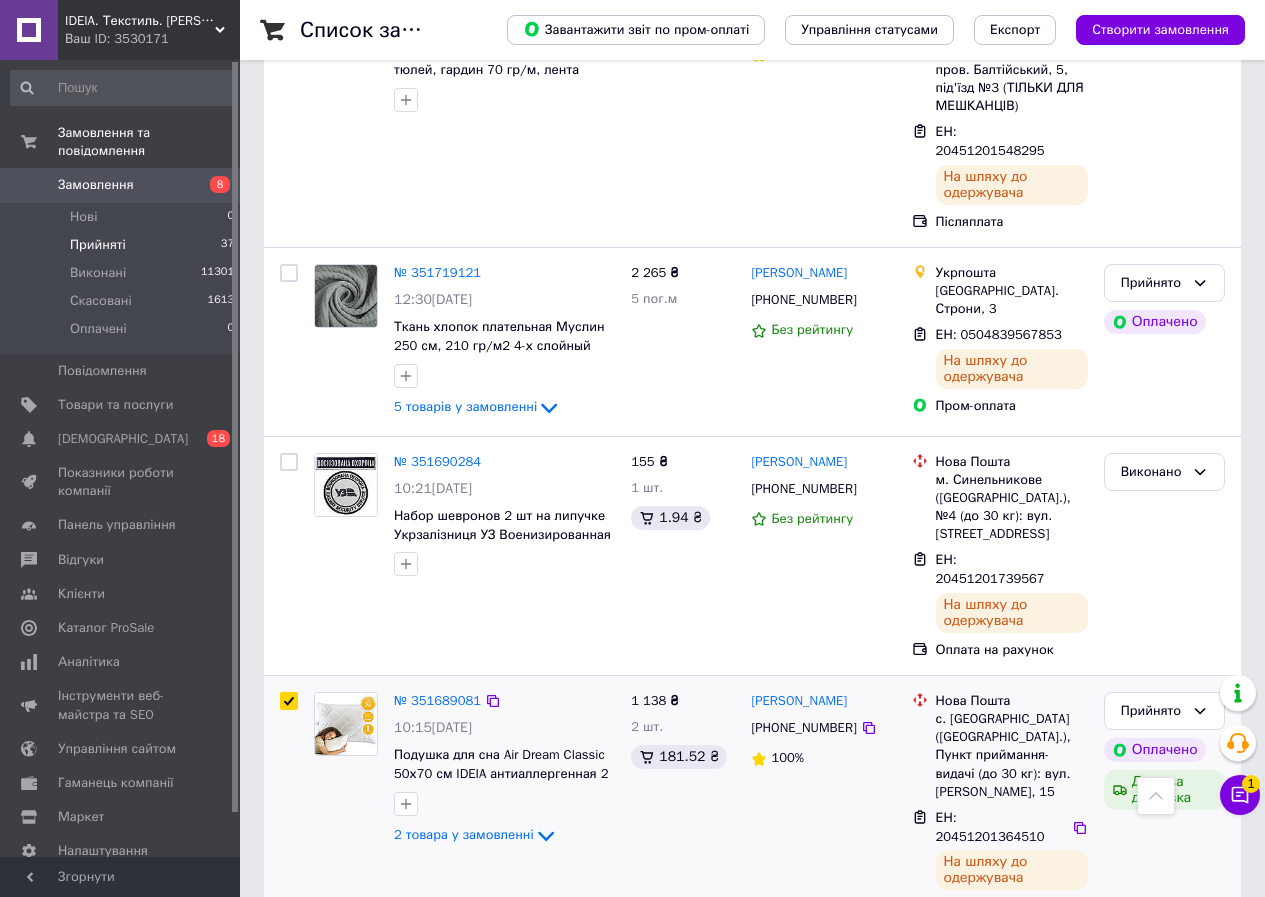scroll, scrollTop: 220, scrollLeft: 0, axis: vertical 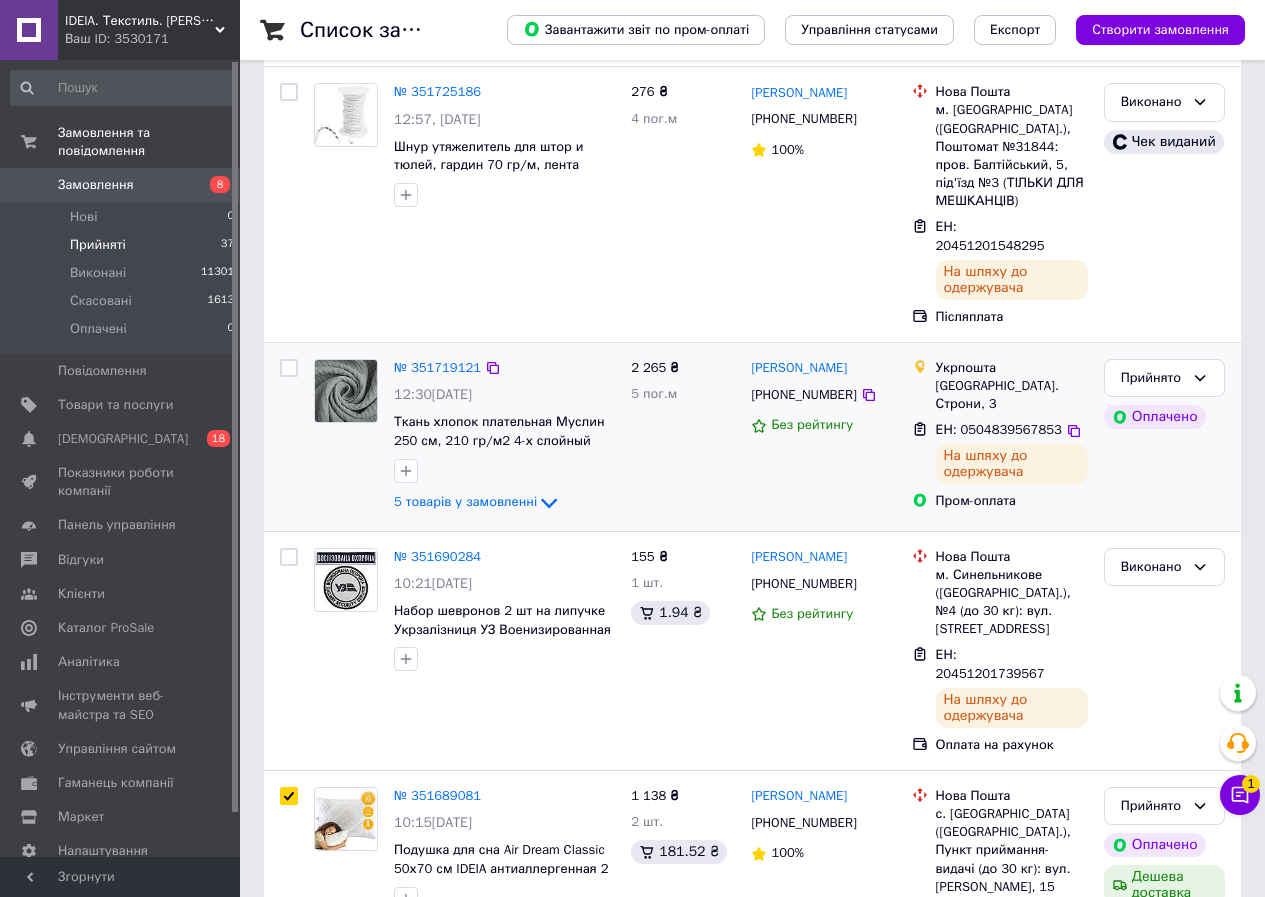 click at bounding box center (289, 368) 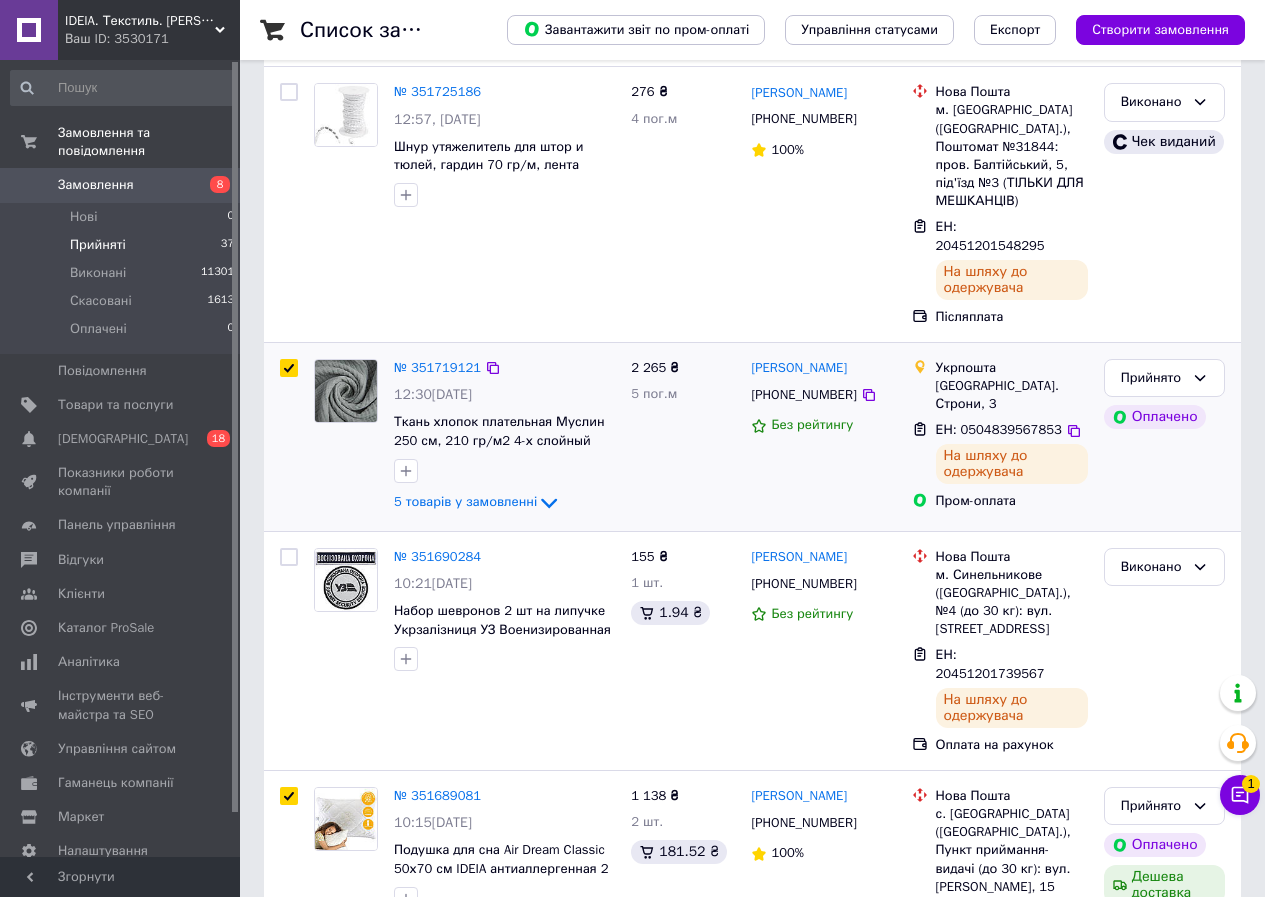 checkbox on "true" 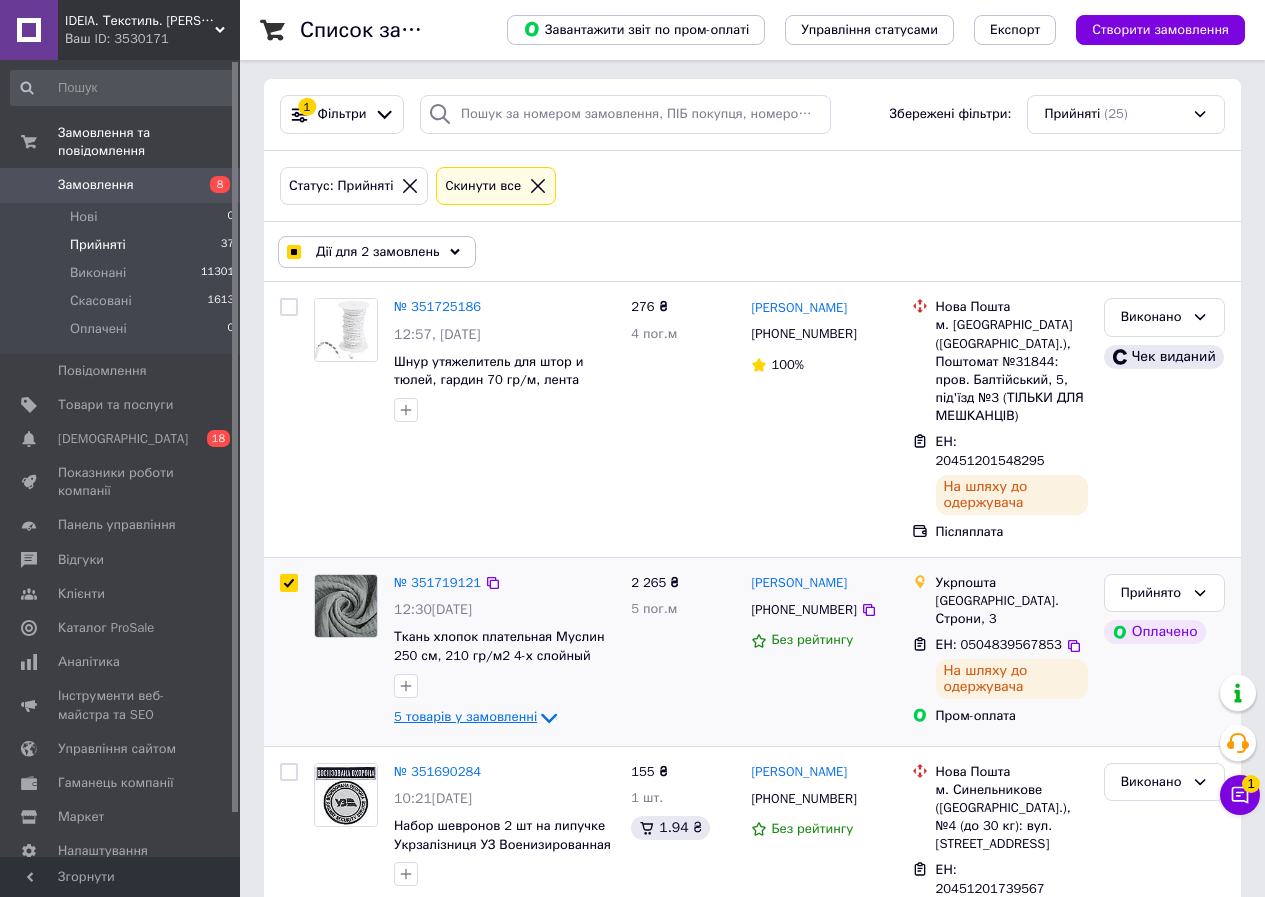 scroll, scrollTop: 0, scrollLeft: 0, axis: both 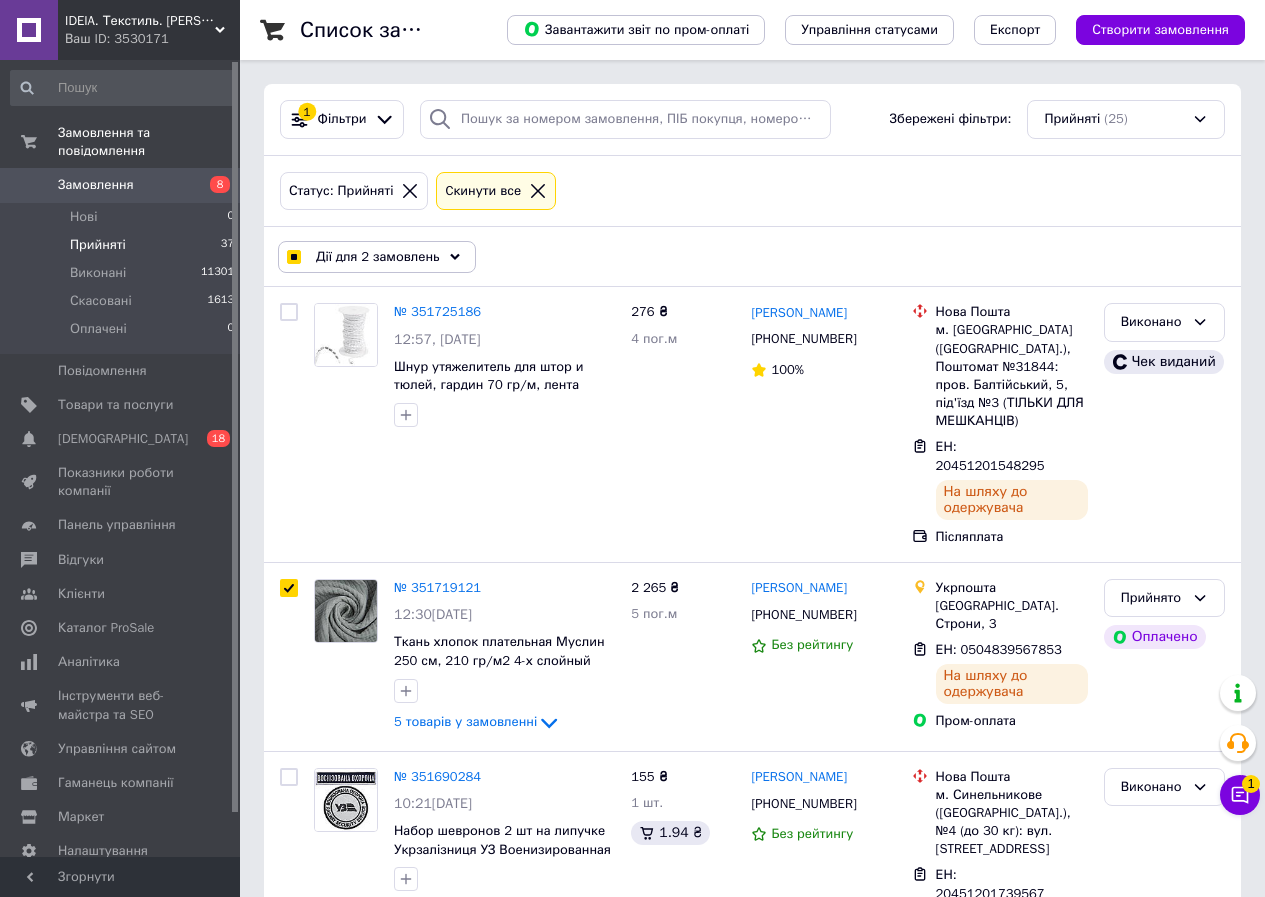 click 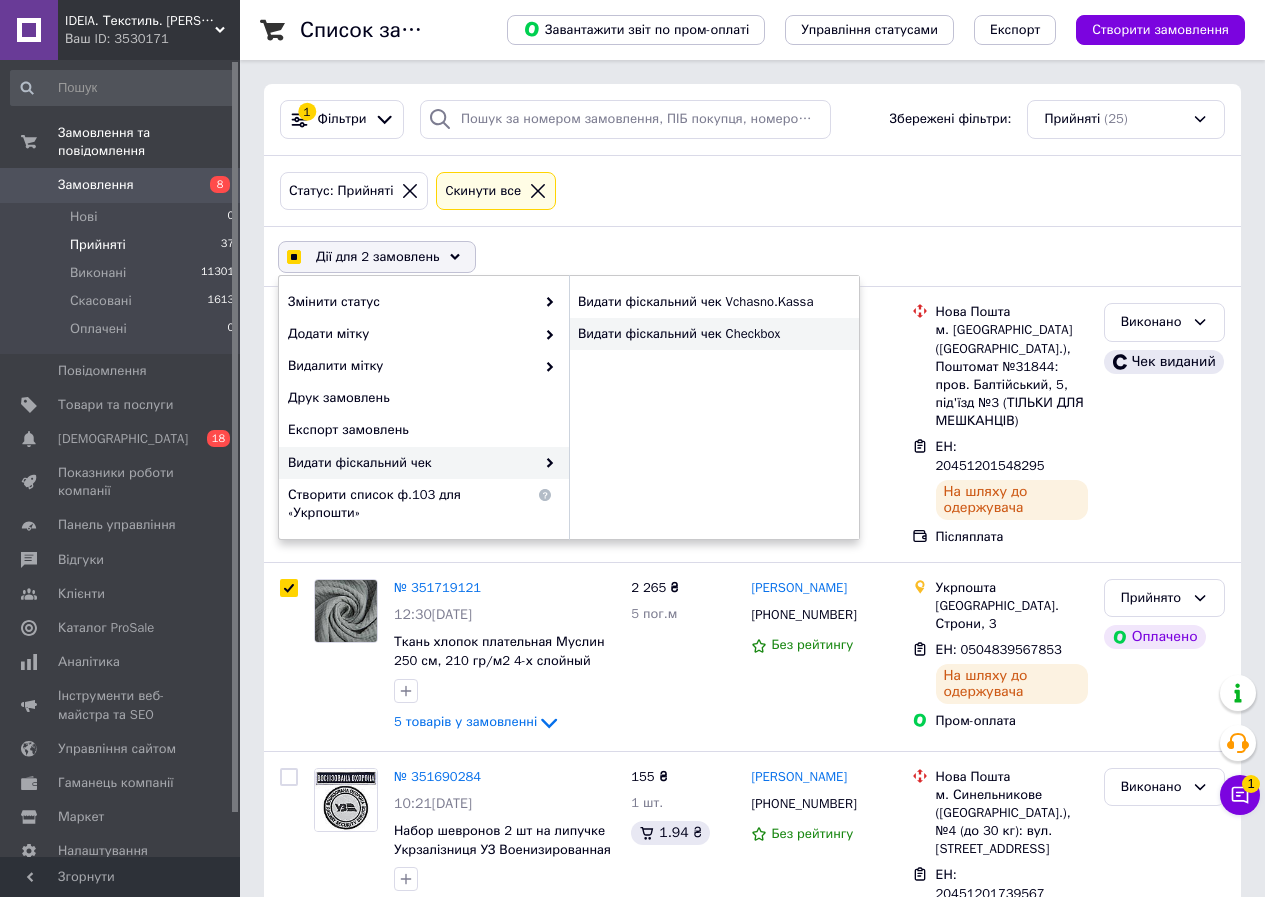 click on "Видати фіскальний чек Checkbox" at bounding box center (714, 334) 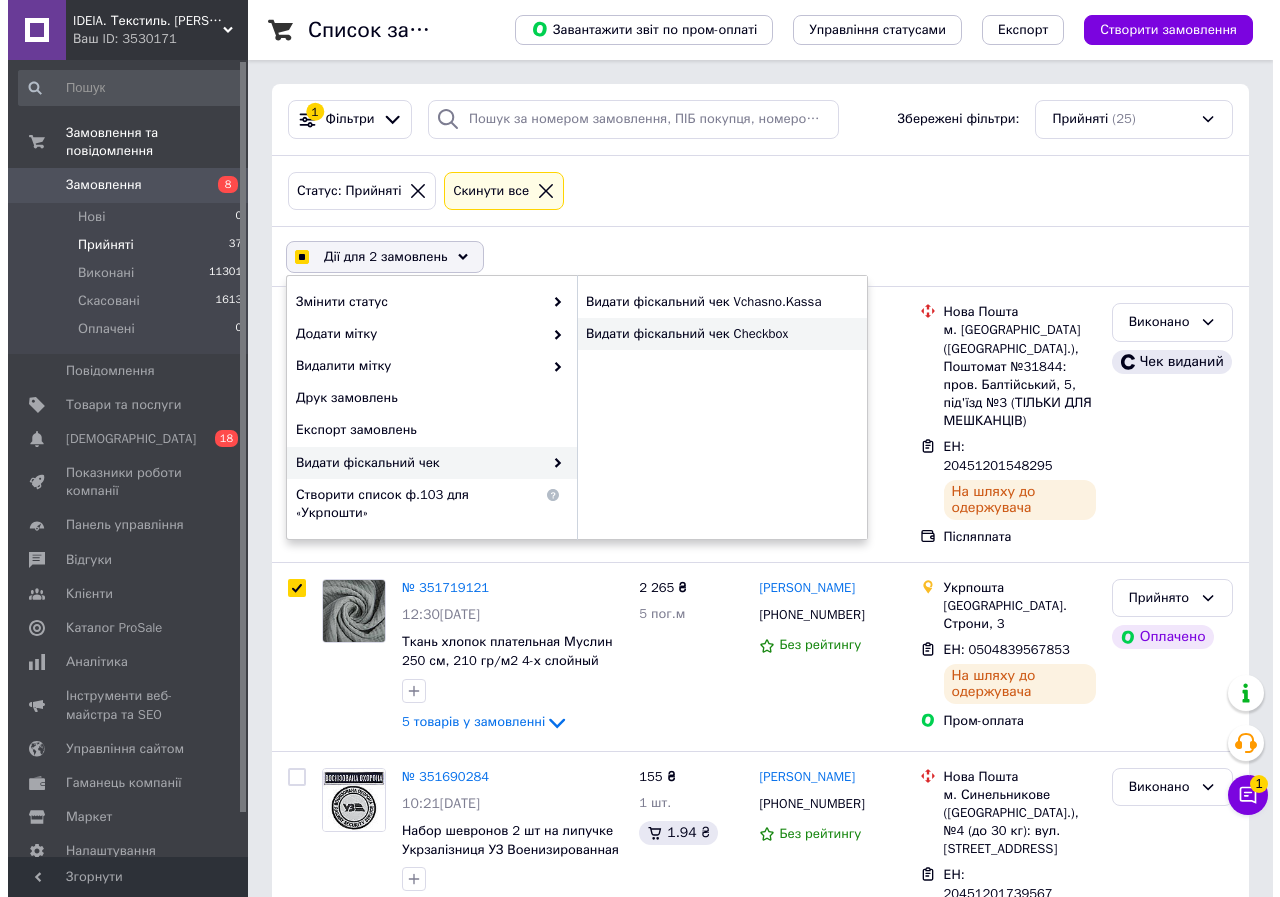 checkbox on "true" 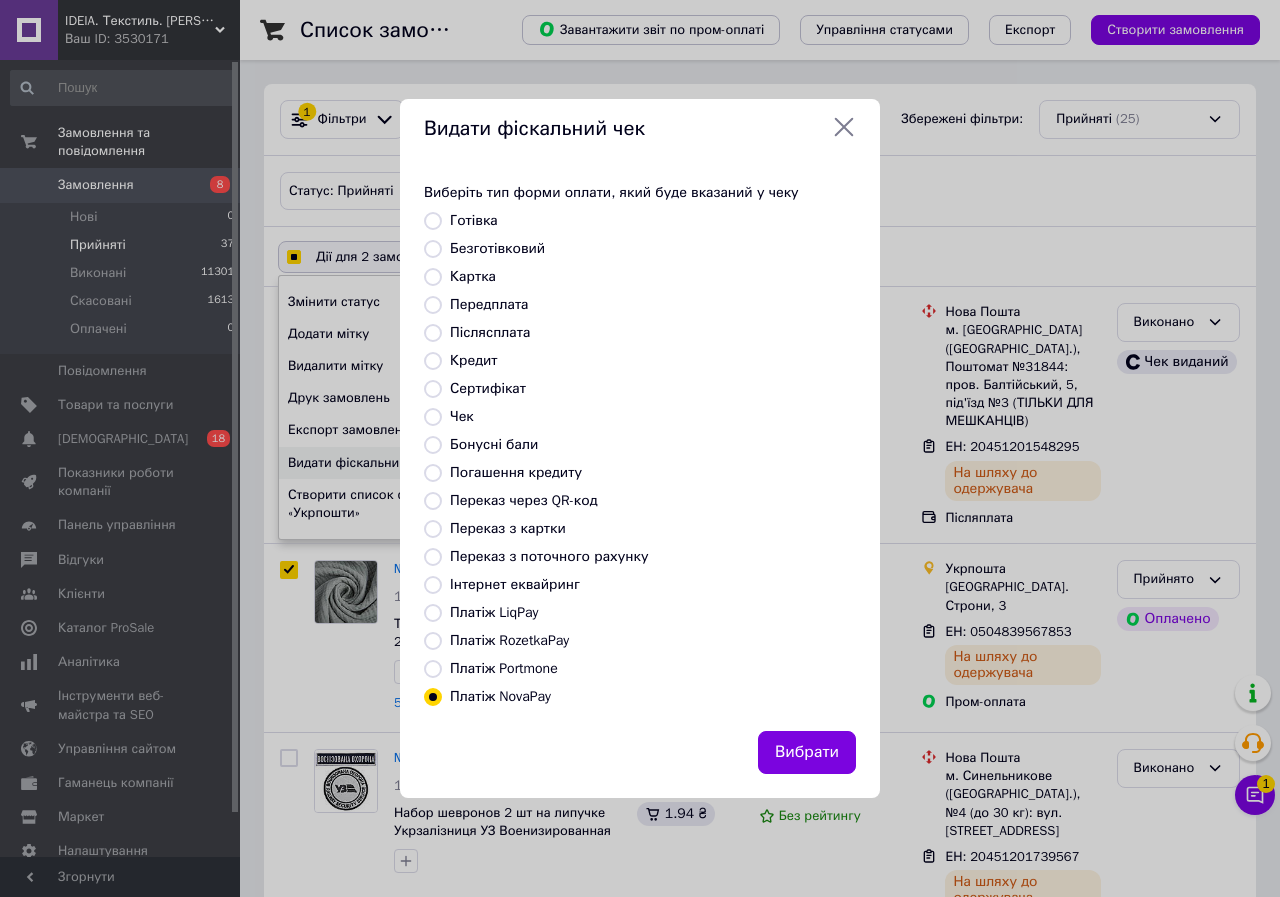 click on "Платіж RozetkaPay" at bounding box center [433, 641] 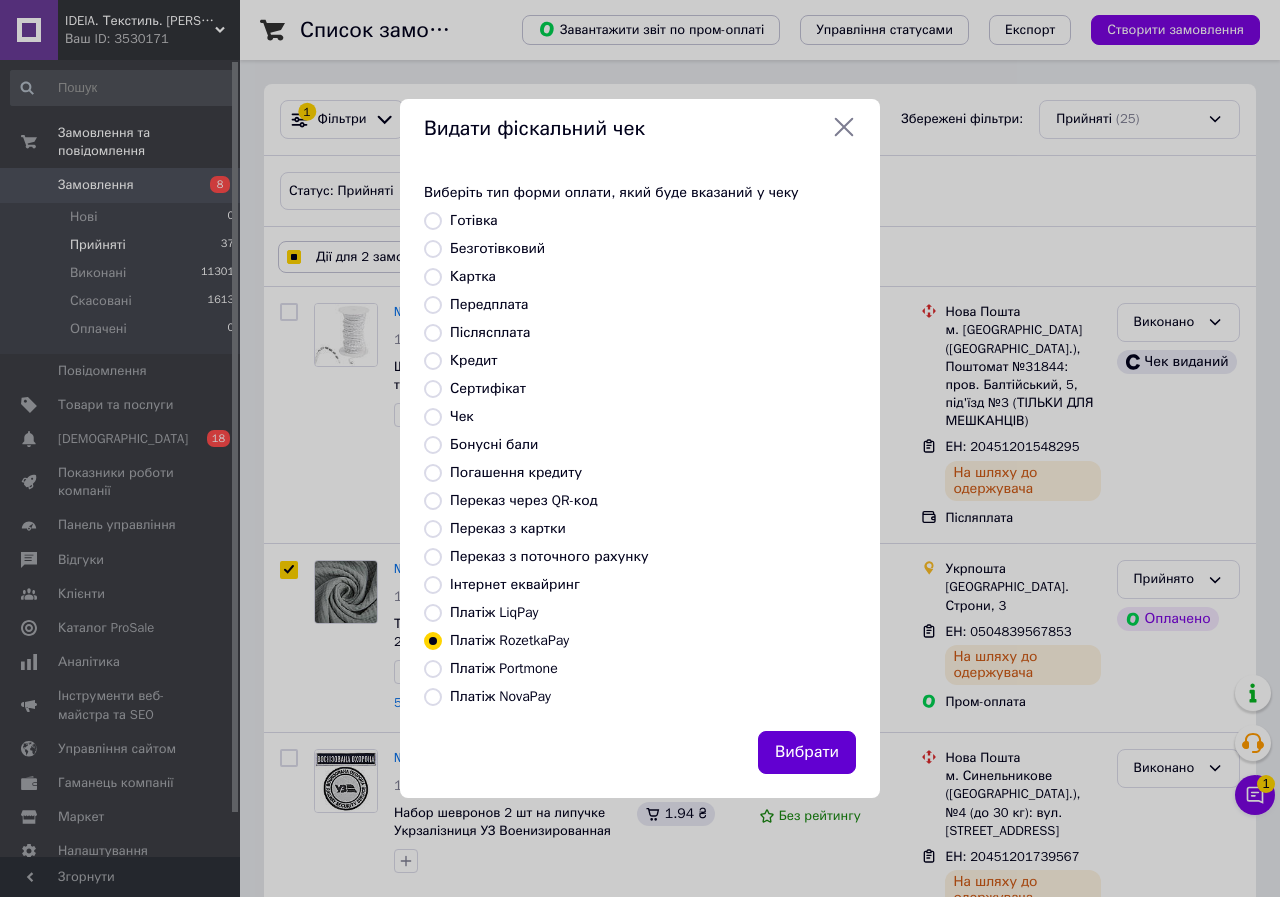 click on "Вибрати" at bounding box center [807, 752] 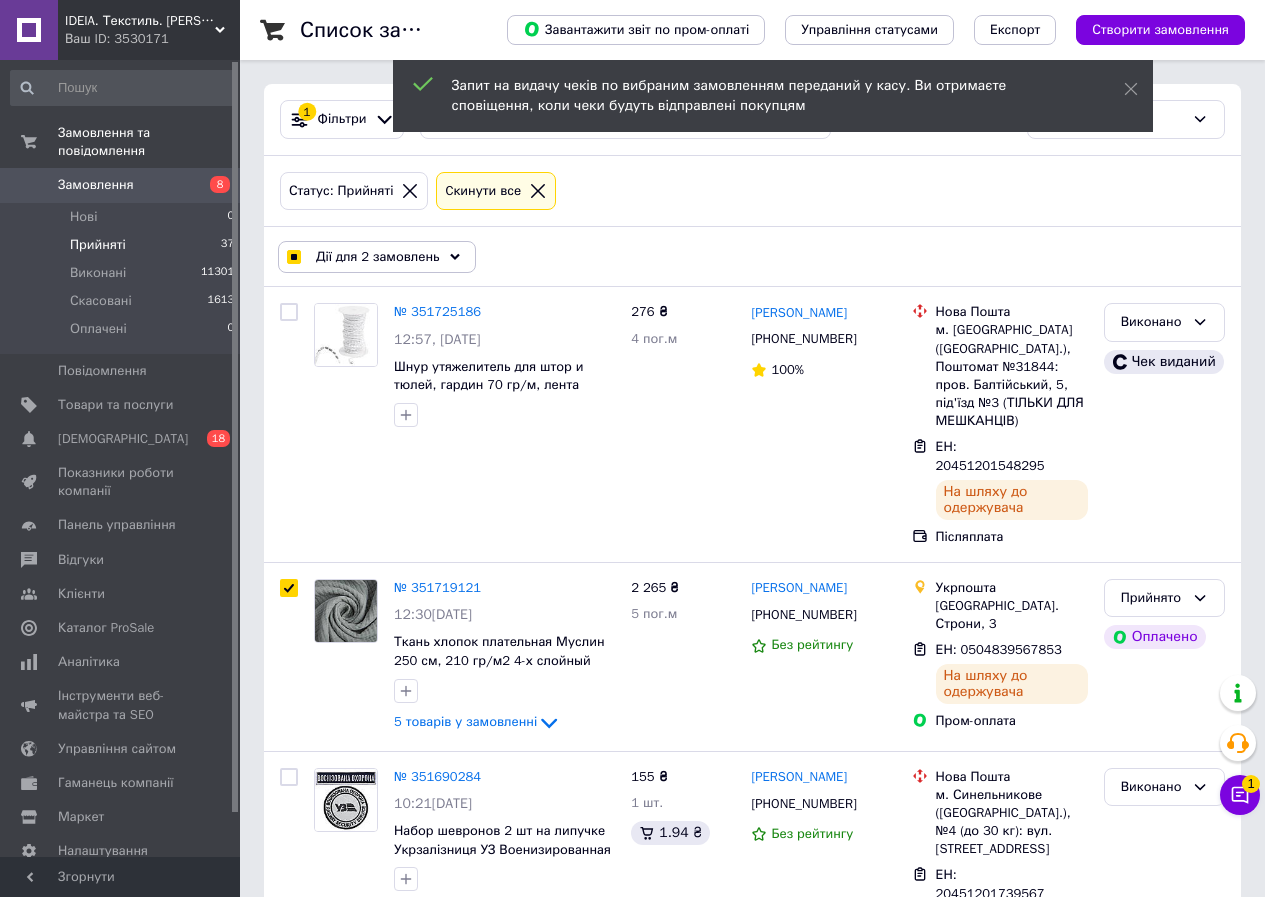 click on "Дії для 2 замовлень" at bounding box center [378, 257] 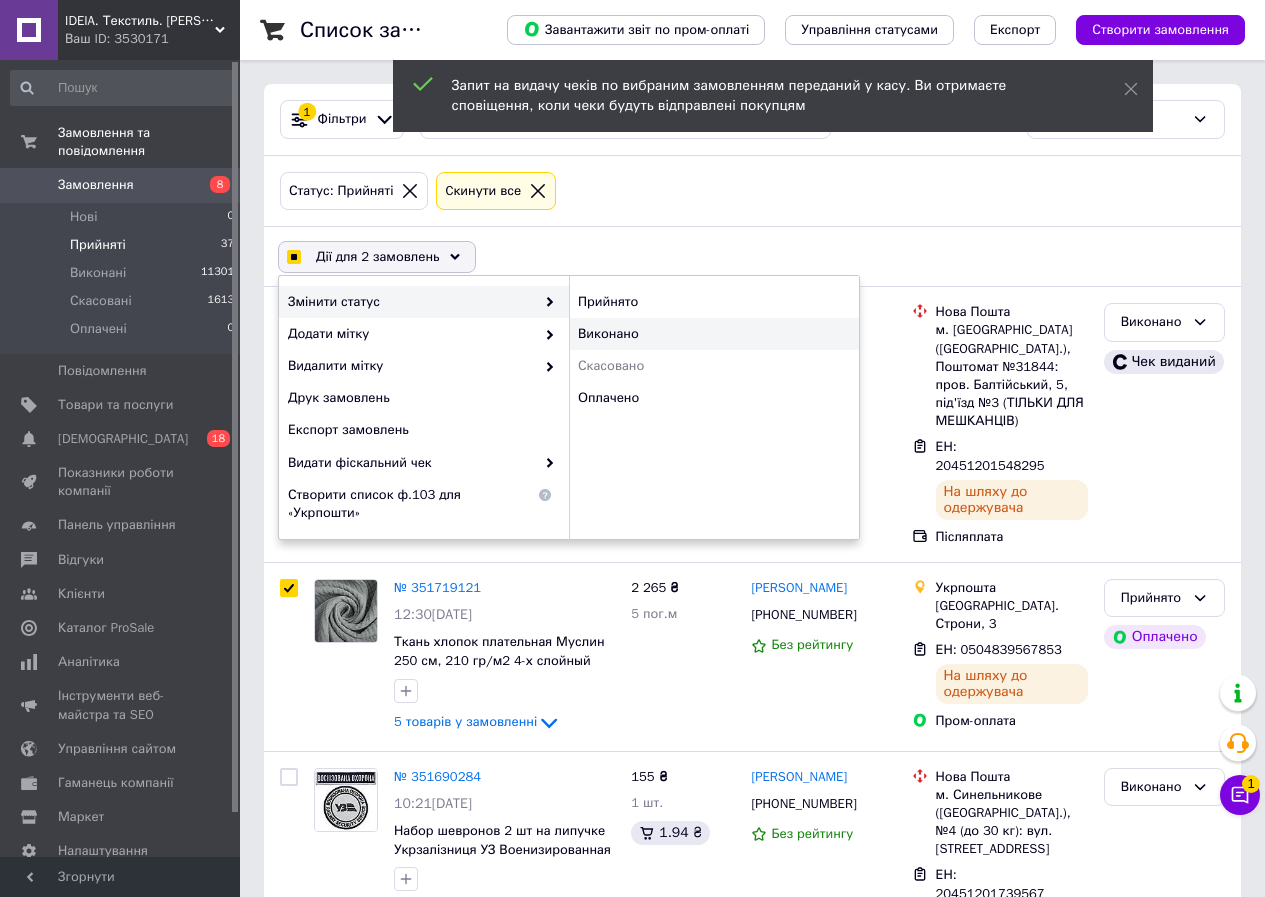 checkbox on "true" 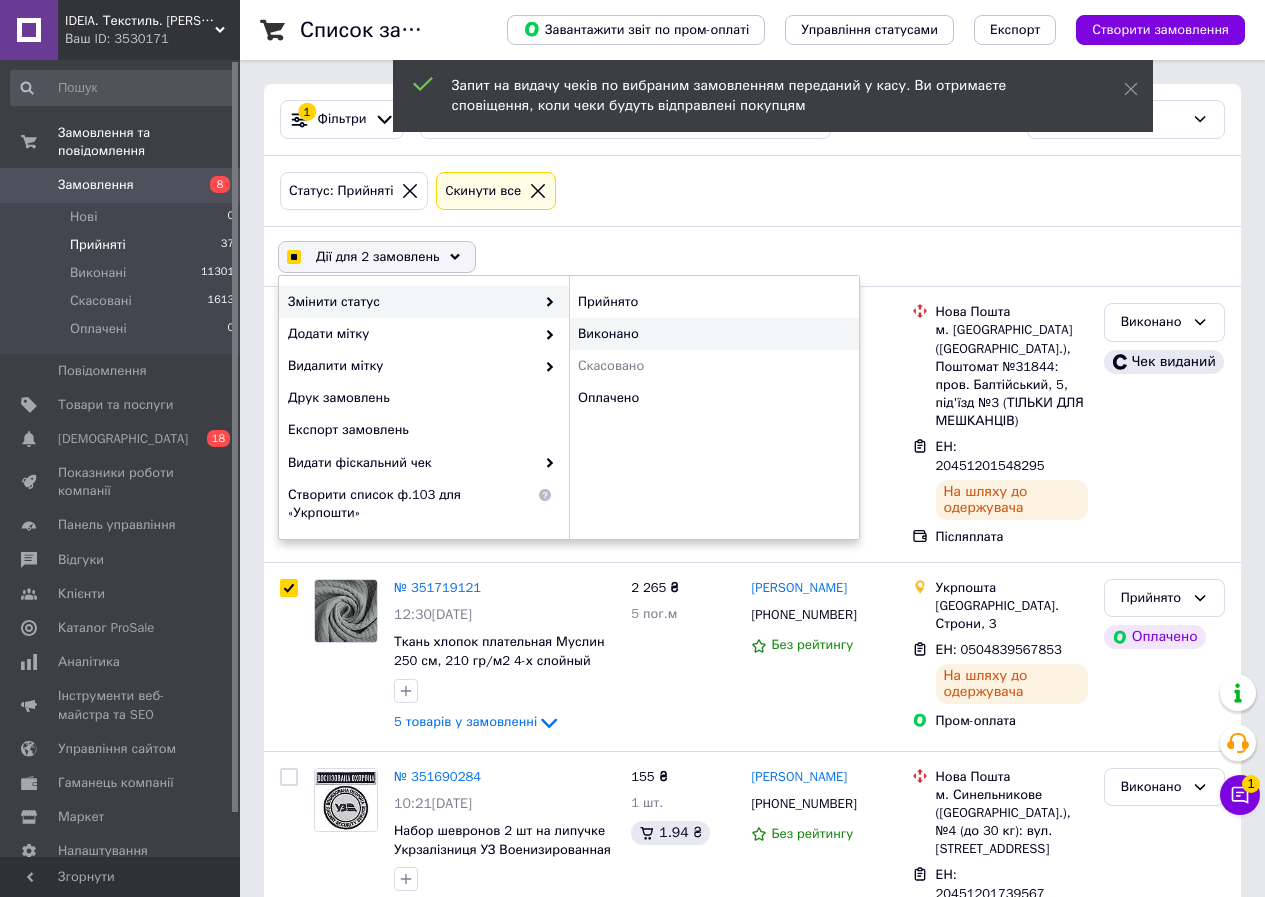 click on "Виконано" at bounding box center (714, 334) 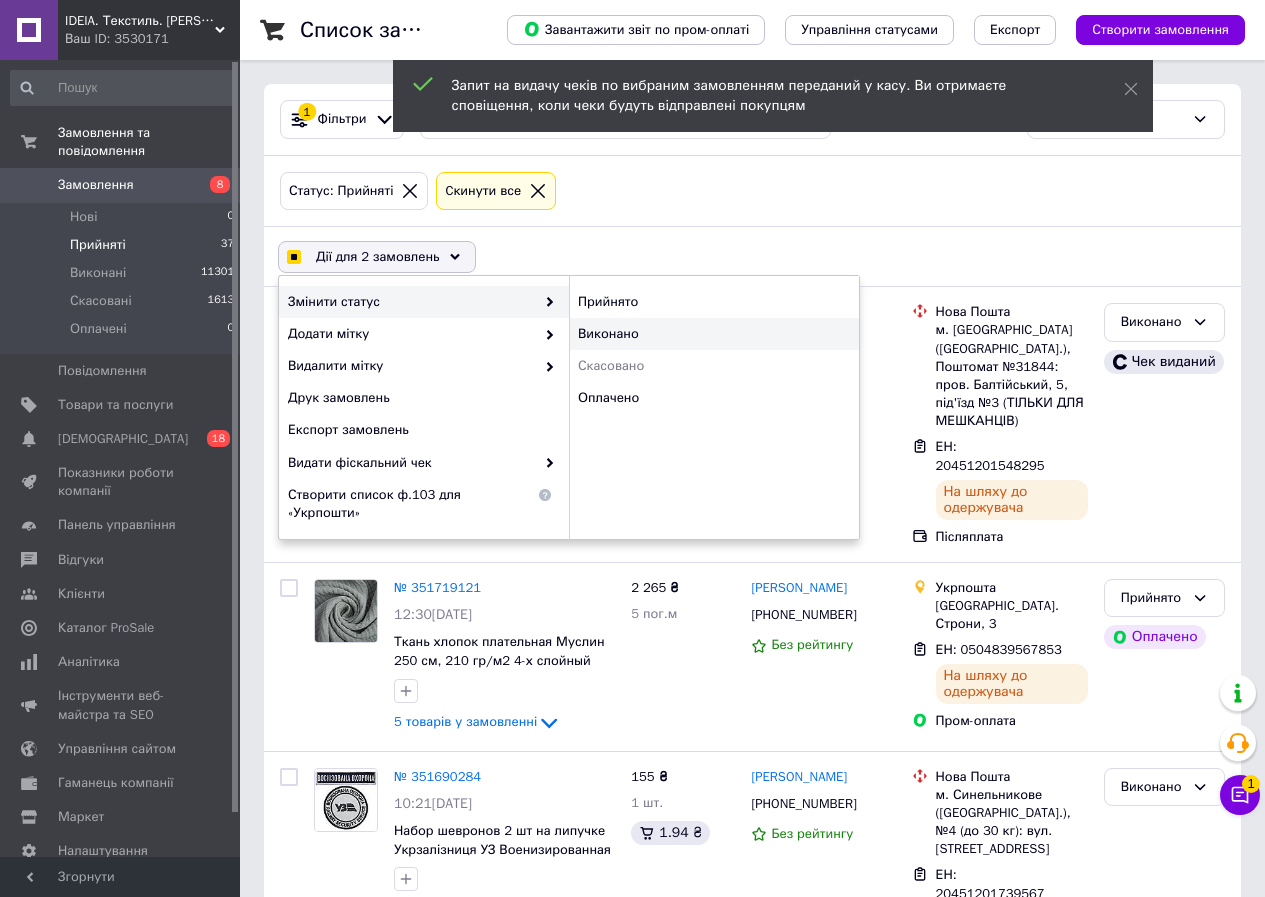 checkbox on "false" 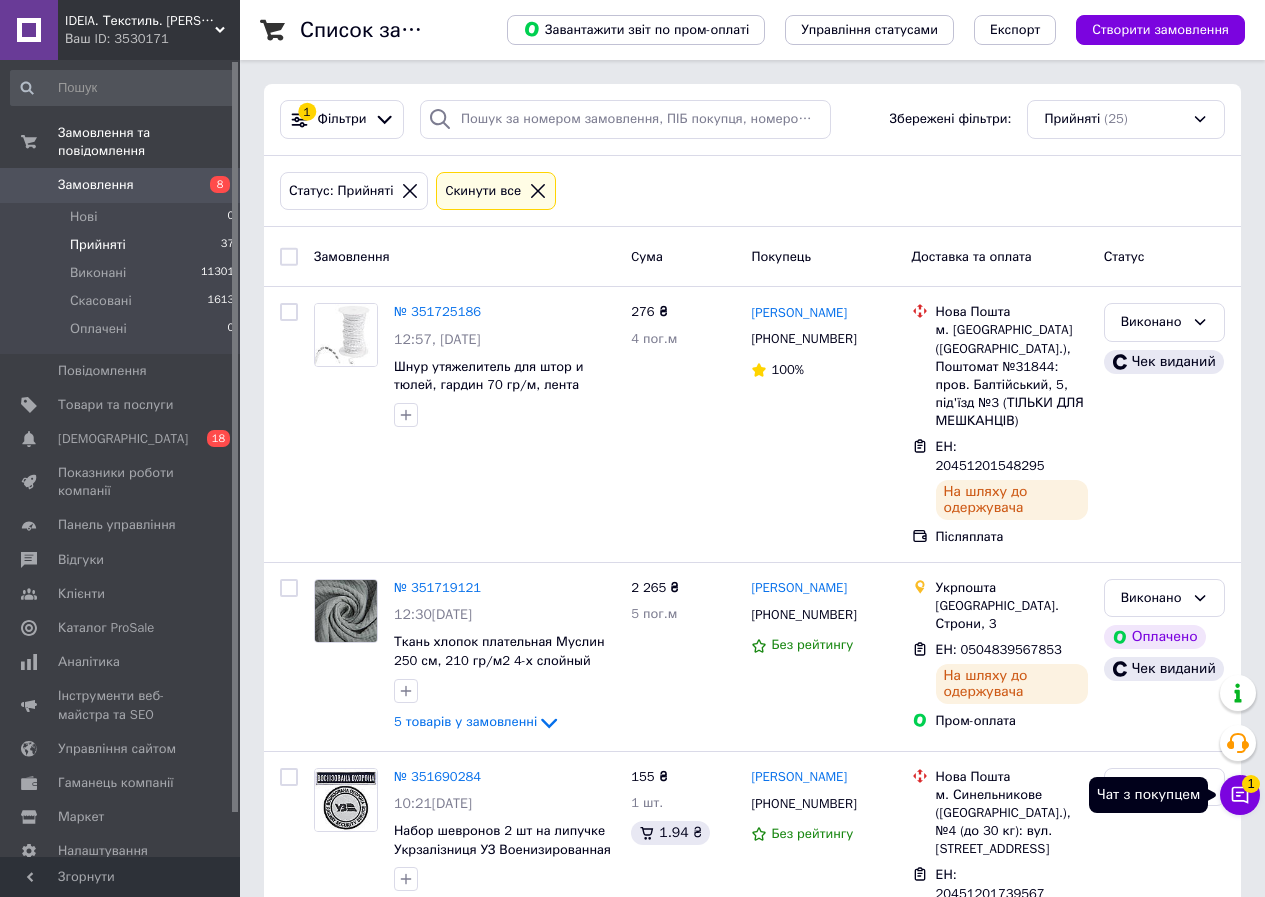 click 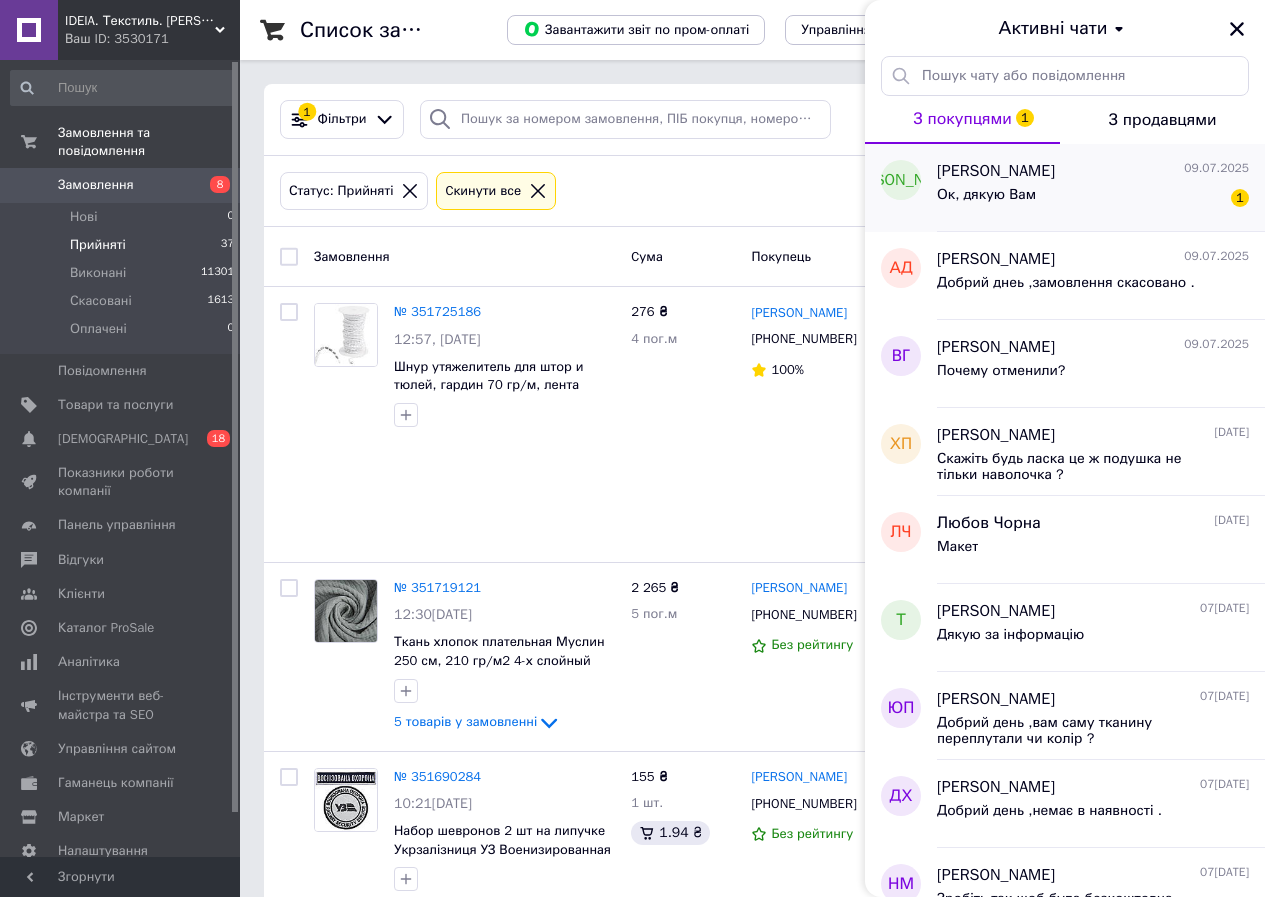 click on "Ок, дякую Вам" at bounding box center (986, 195) 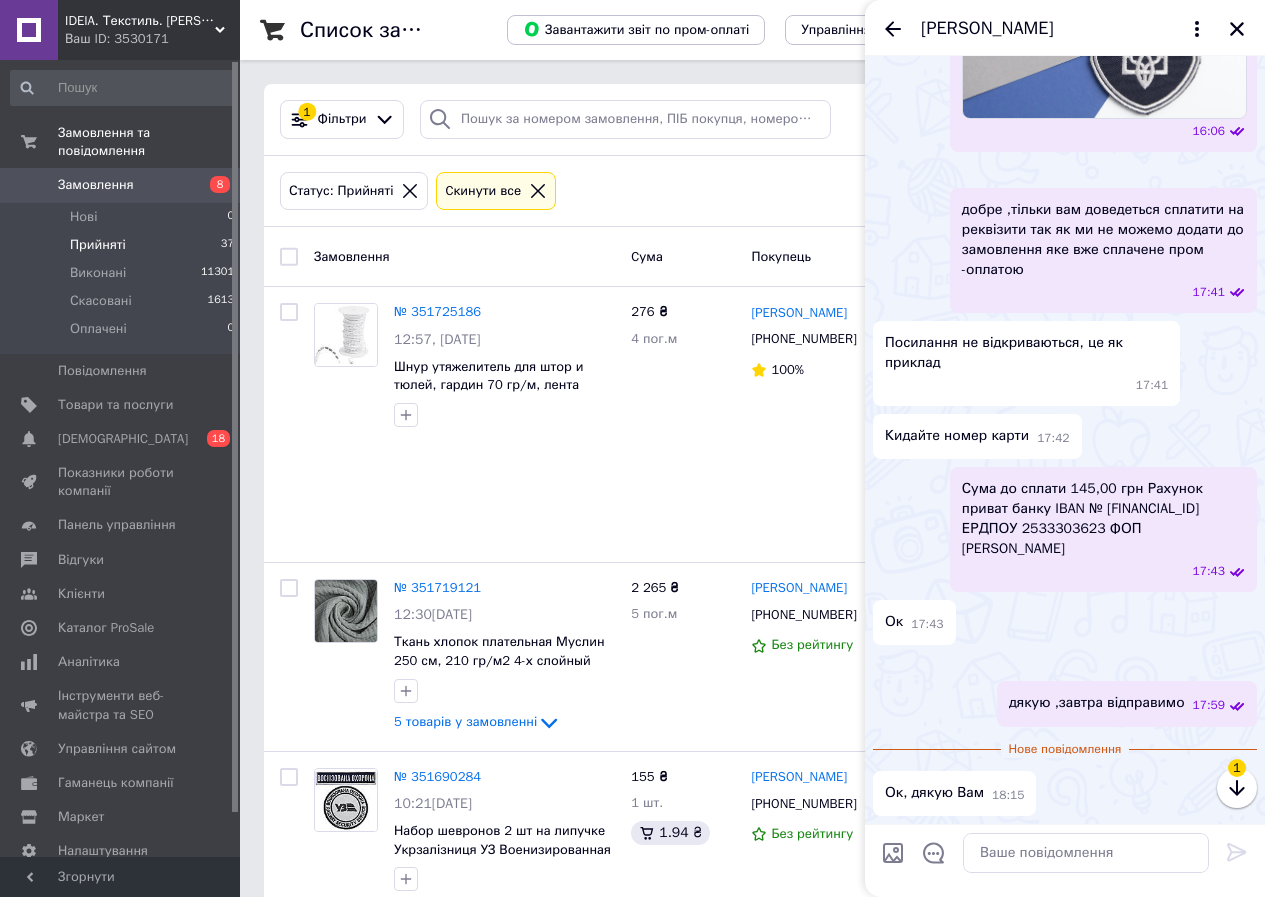 scroll, scrollTop: 2344, scrollLeft: 0, axis: vertical 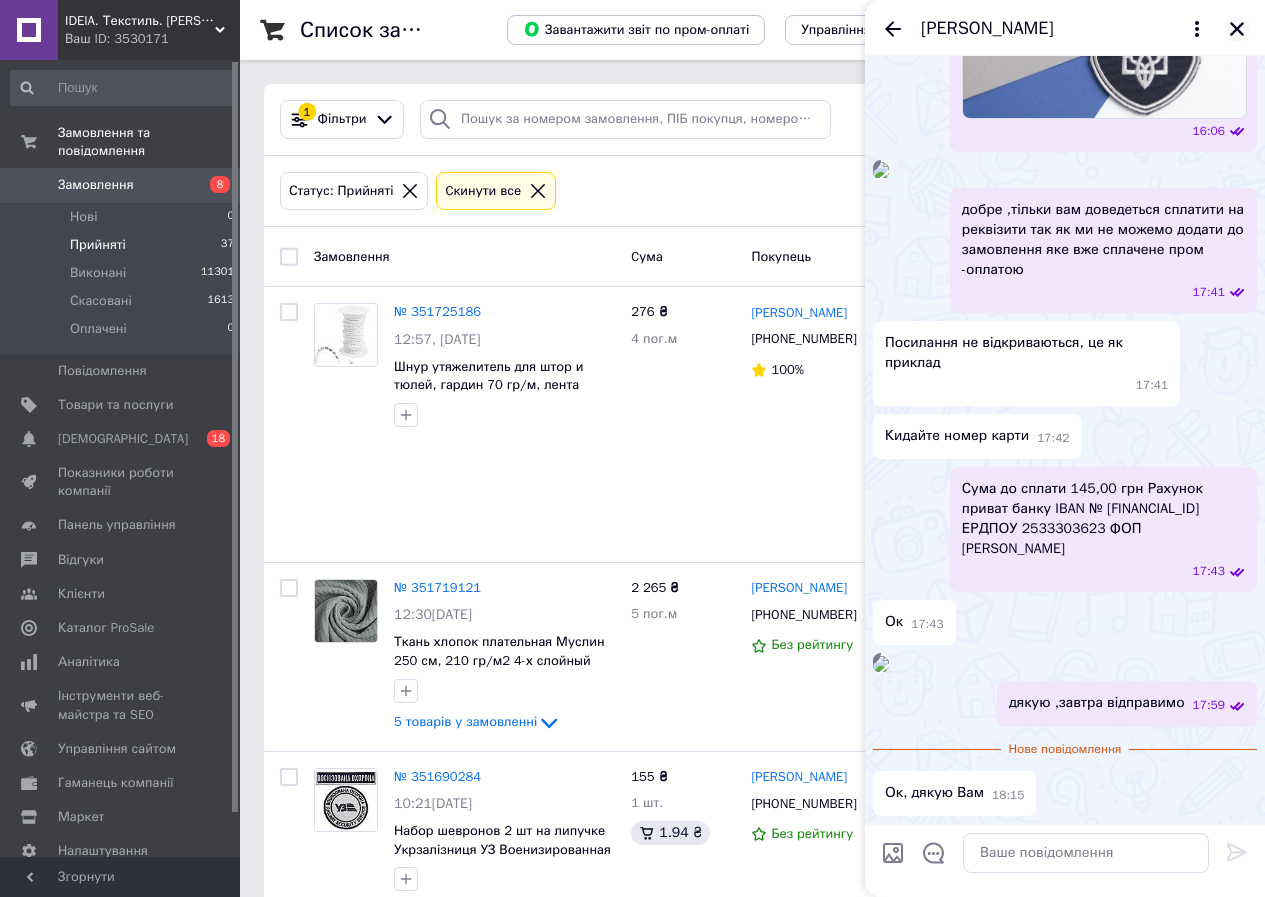 click 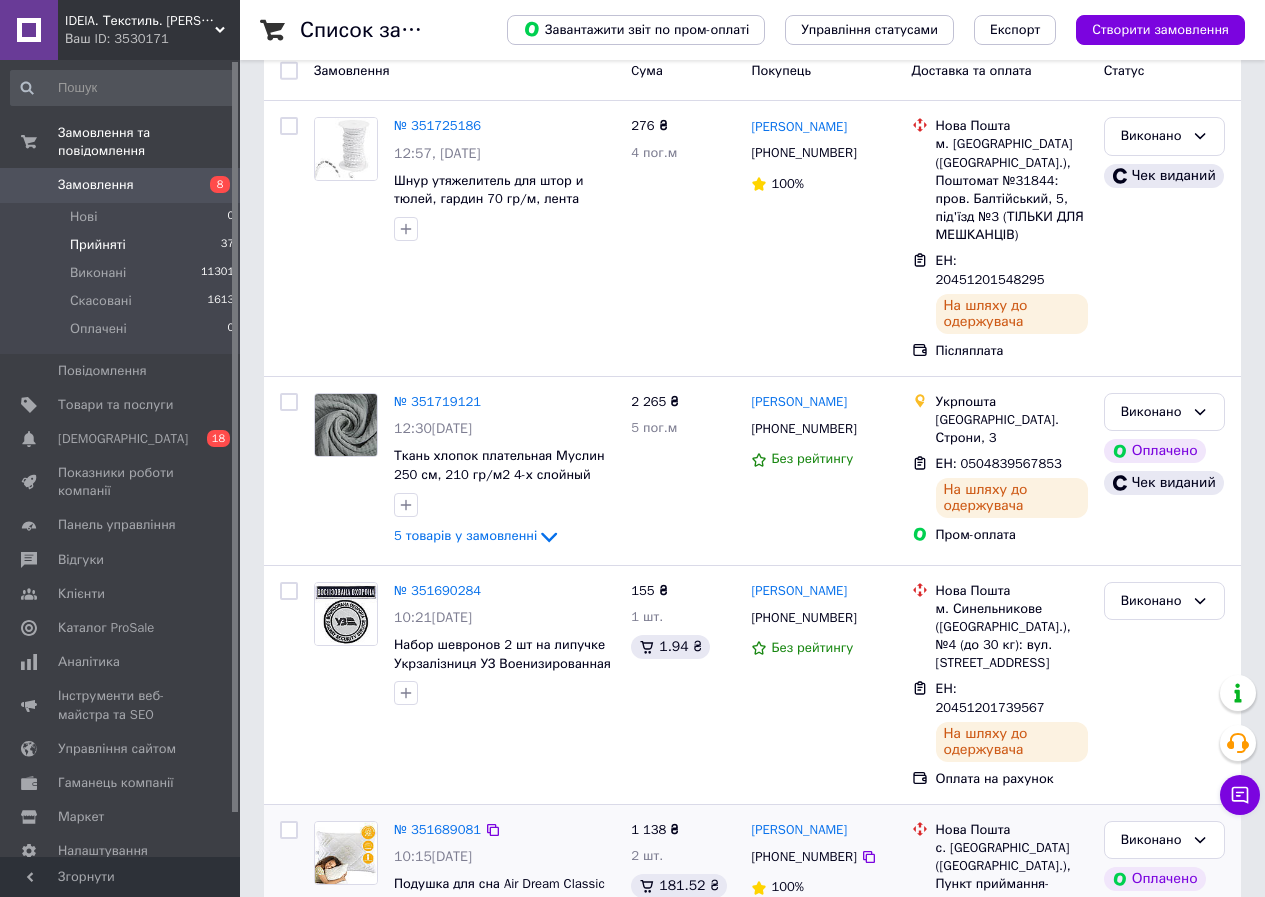 scroll, scrollTop: 620, scrollLeft: 0, axis: vertical 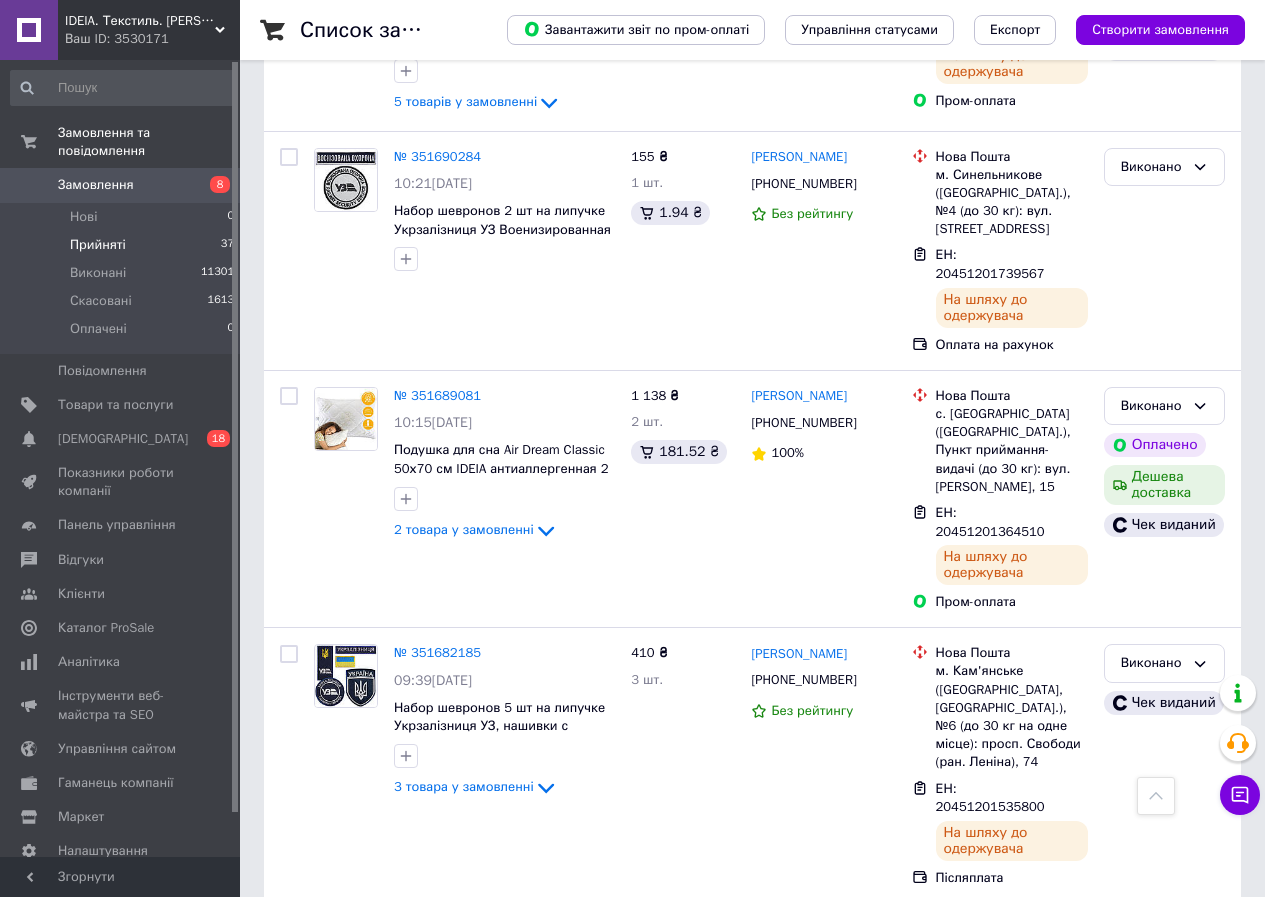drag, startPoint x: 404, startPoint y: 849, endPoint x: 418, endPoint y: 824, distance: 28.653097 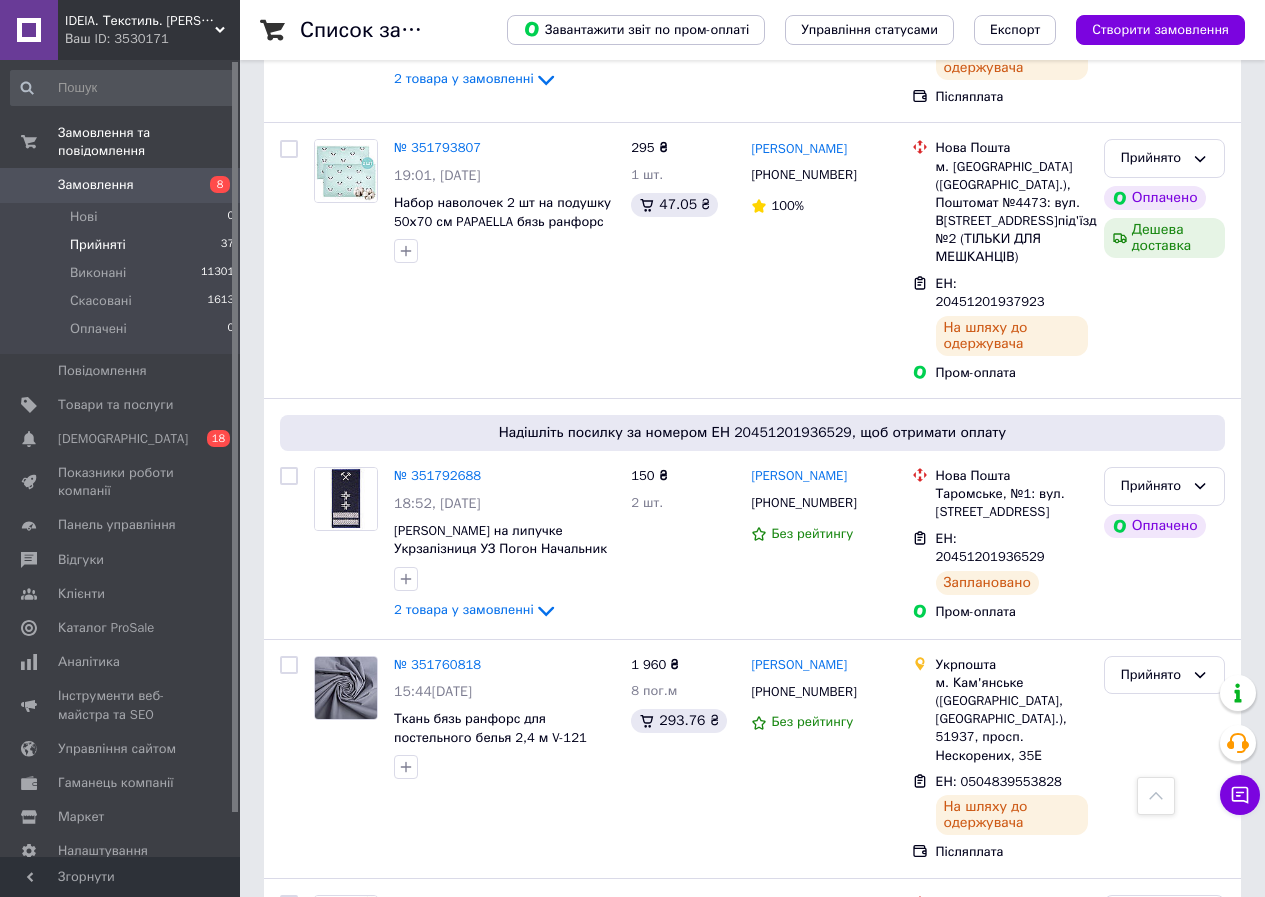scroll, scrollTop: 3427, scrollLeft: 0, axis: vertical 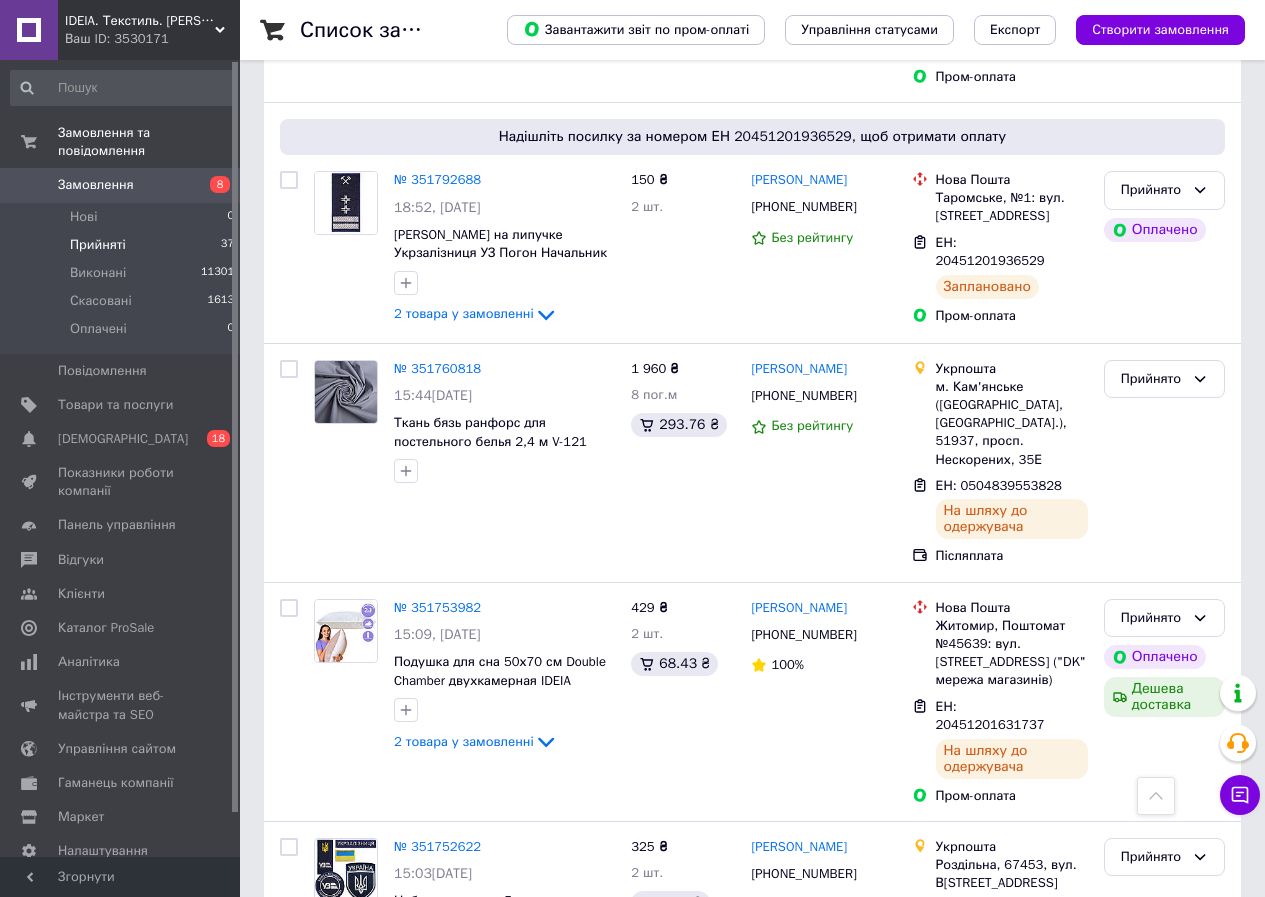 click at bounding box center [289, 1036] 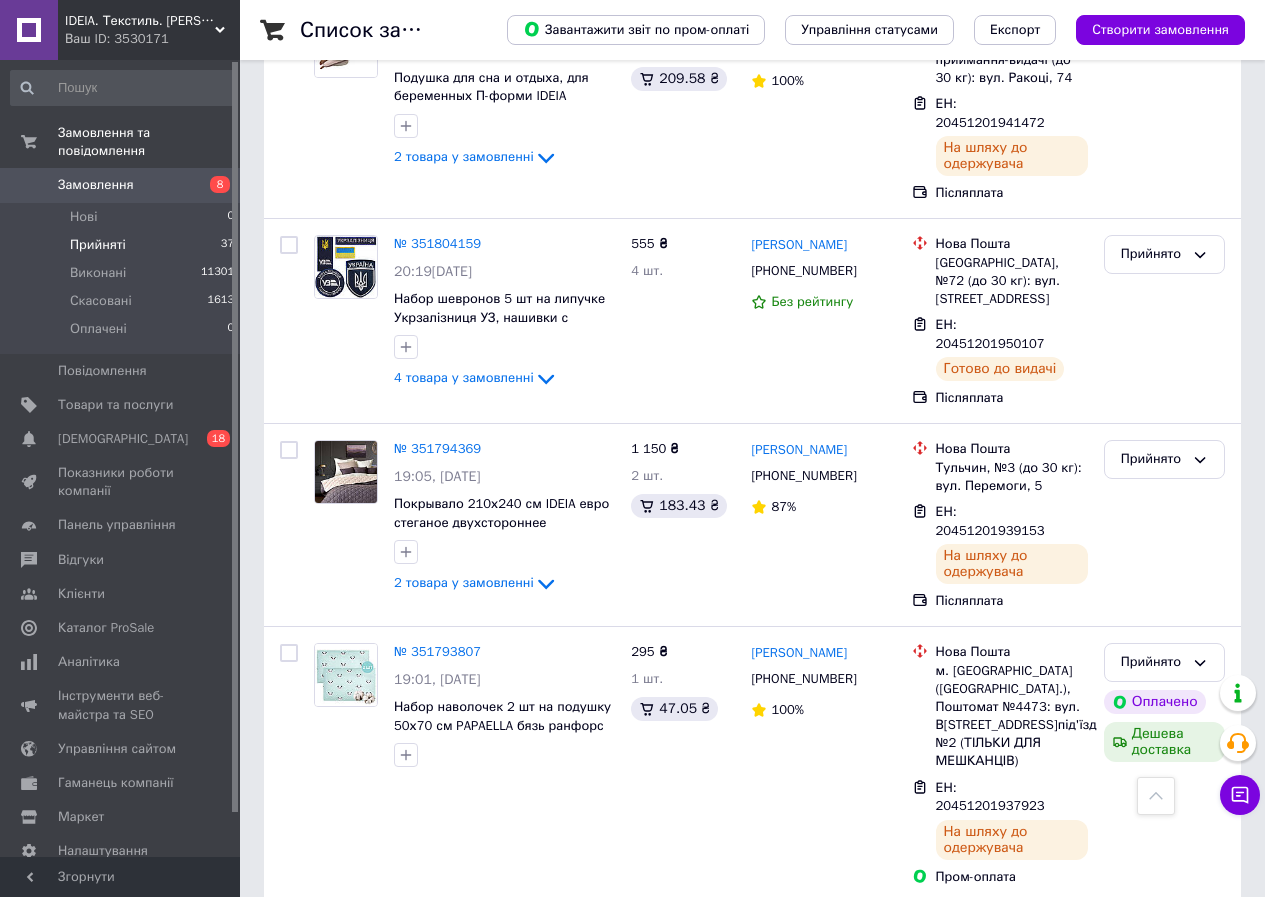 scroll, scrollTop: 2527, scrollLeft: 0, axis: vertical 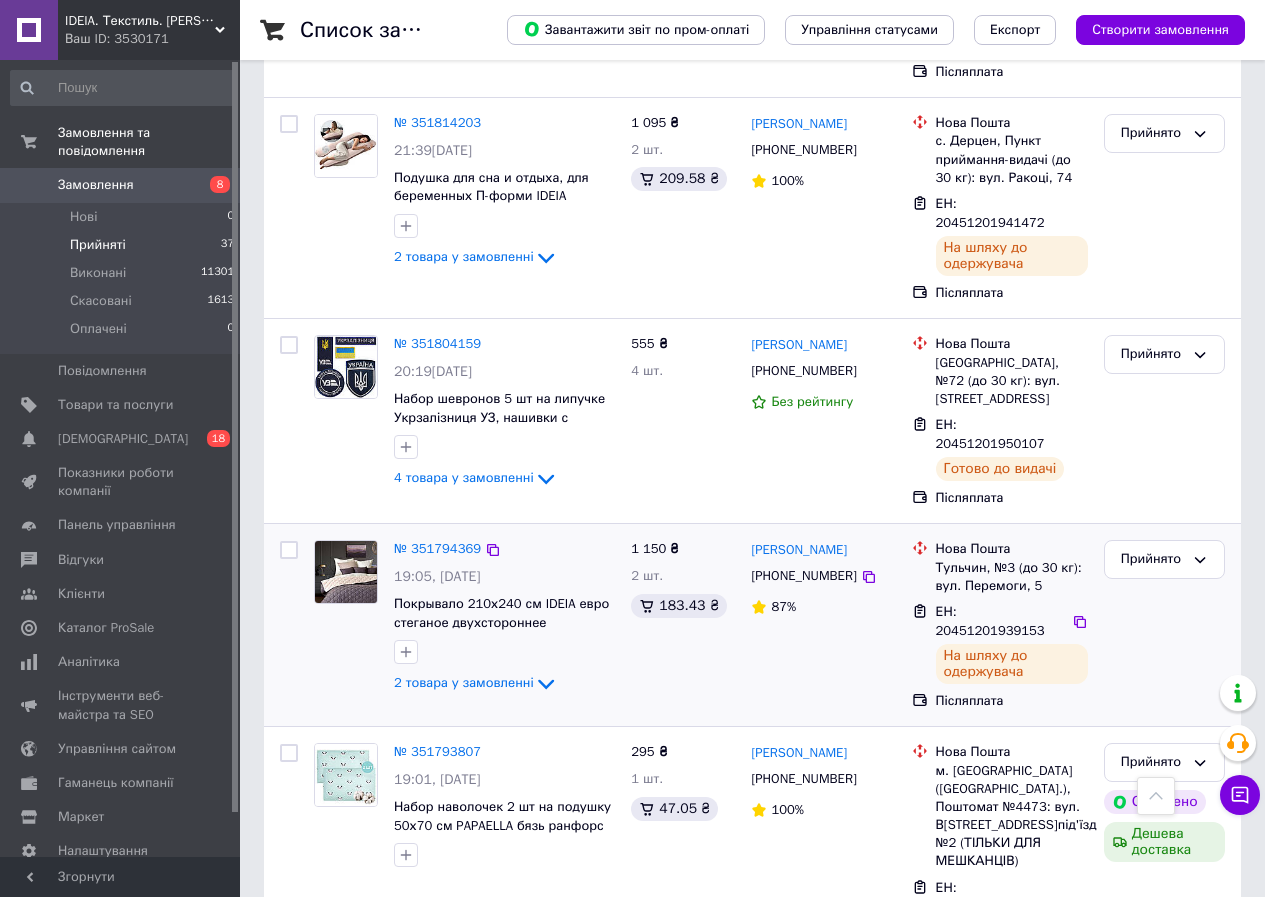 click at bounding box center (289, 550) 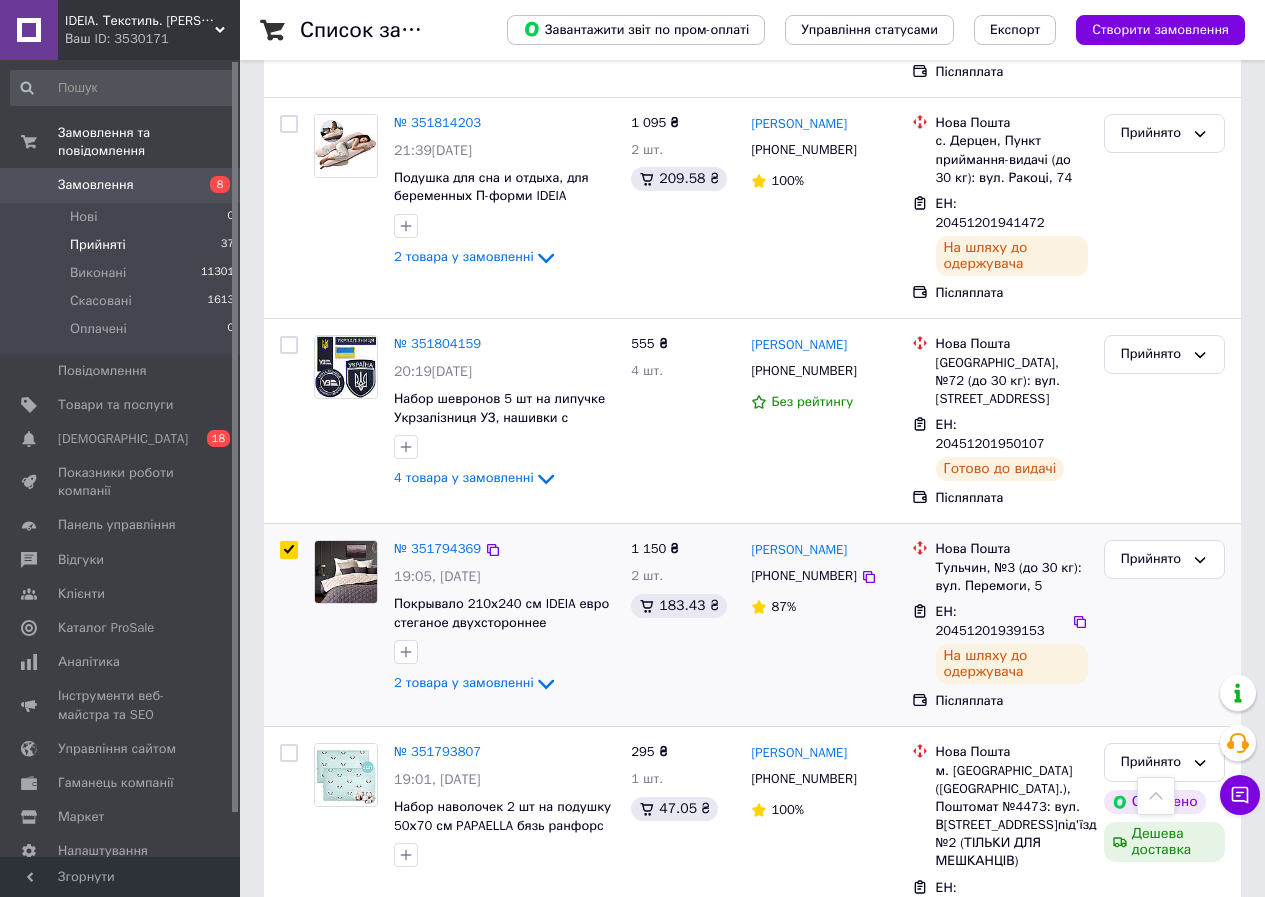 checkbox on "true" 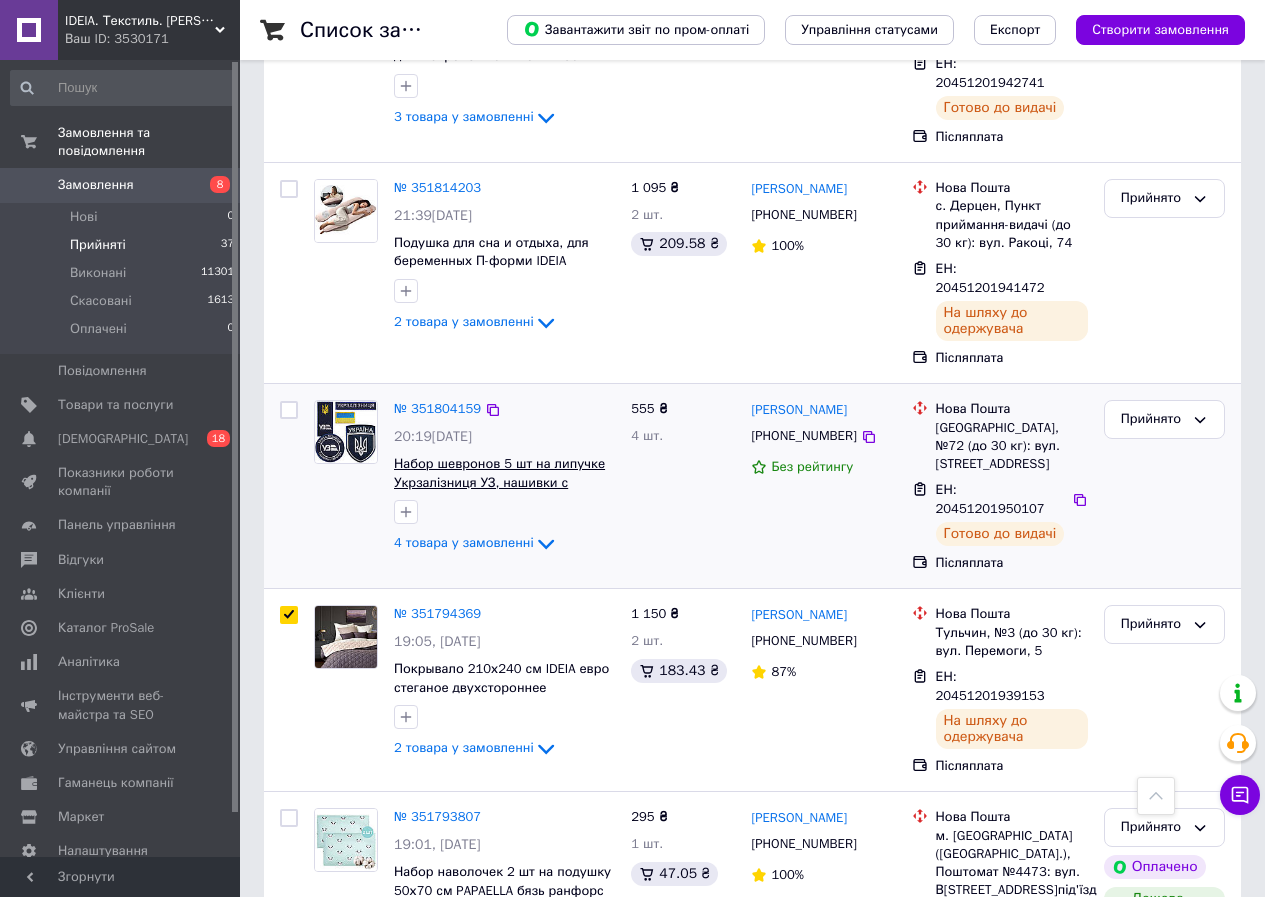 scroll, scrollTop: 2227, scrollLeft: 0, axis: vertical 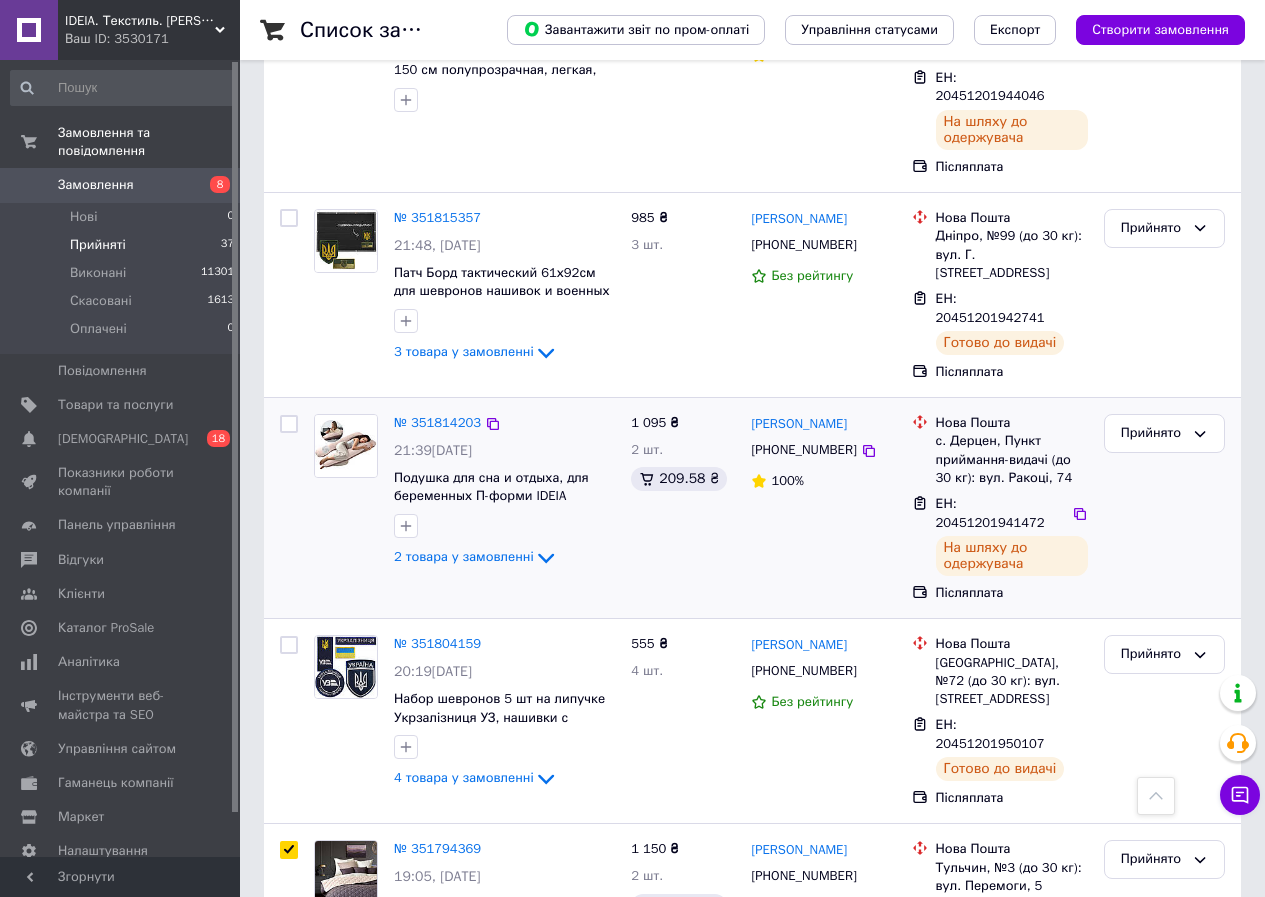 drag, startPoint x: 286, startPoint y: 418, endPoint x: 333, endPoint y: 332, distance: 98.005104 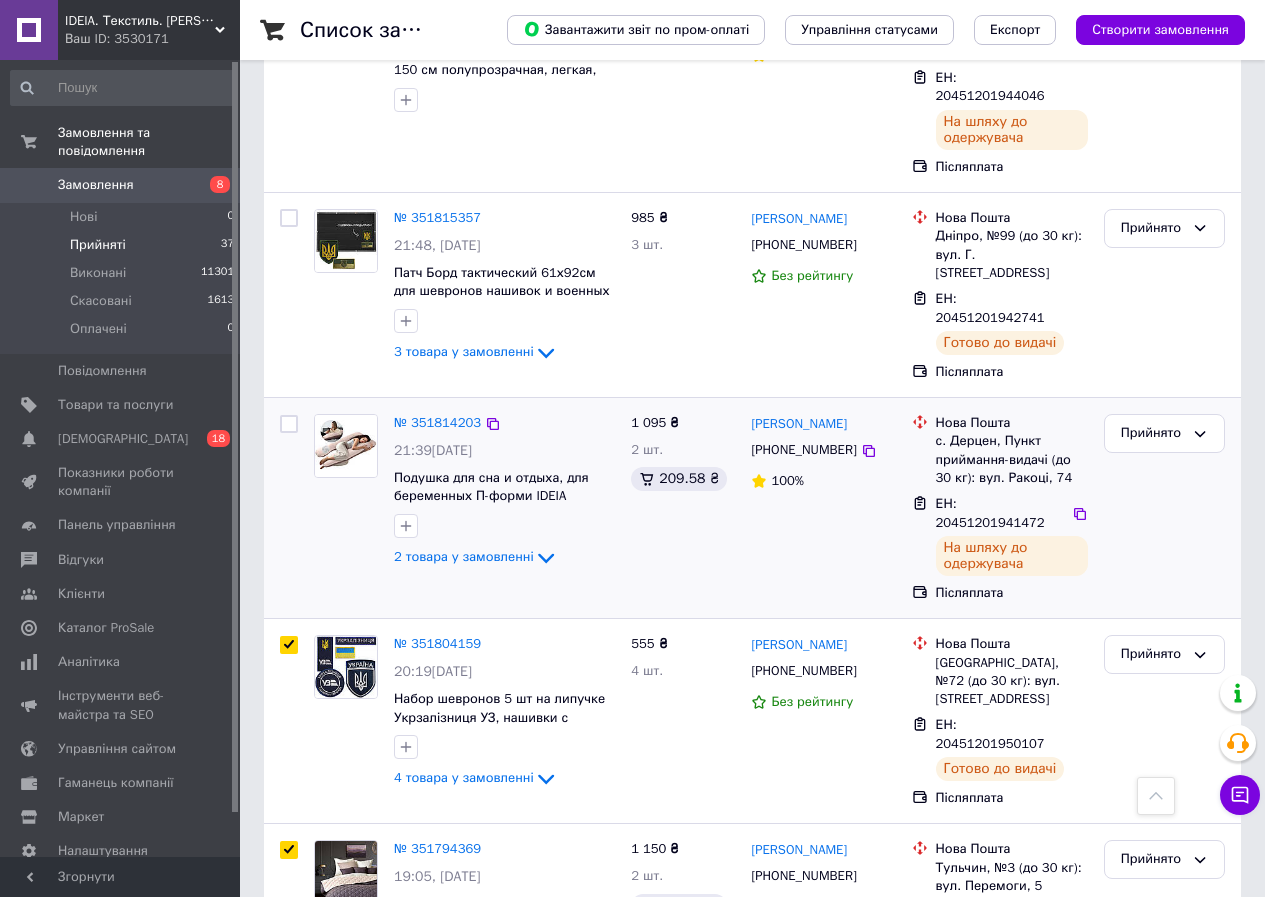 checkbox on "true" 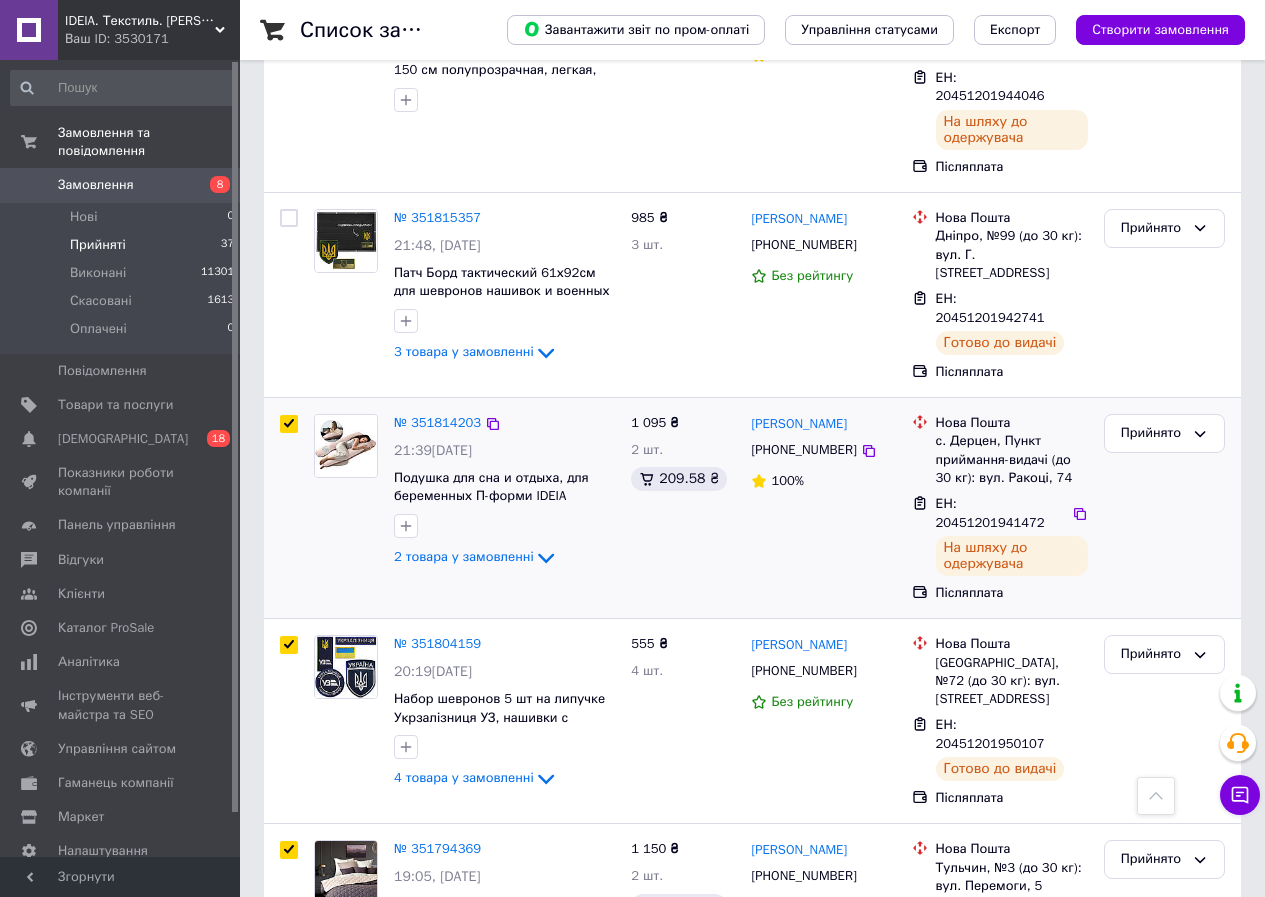 checkbox on "true" 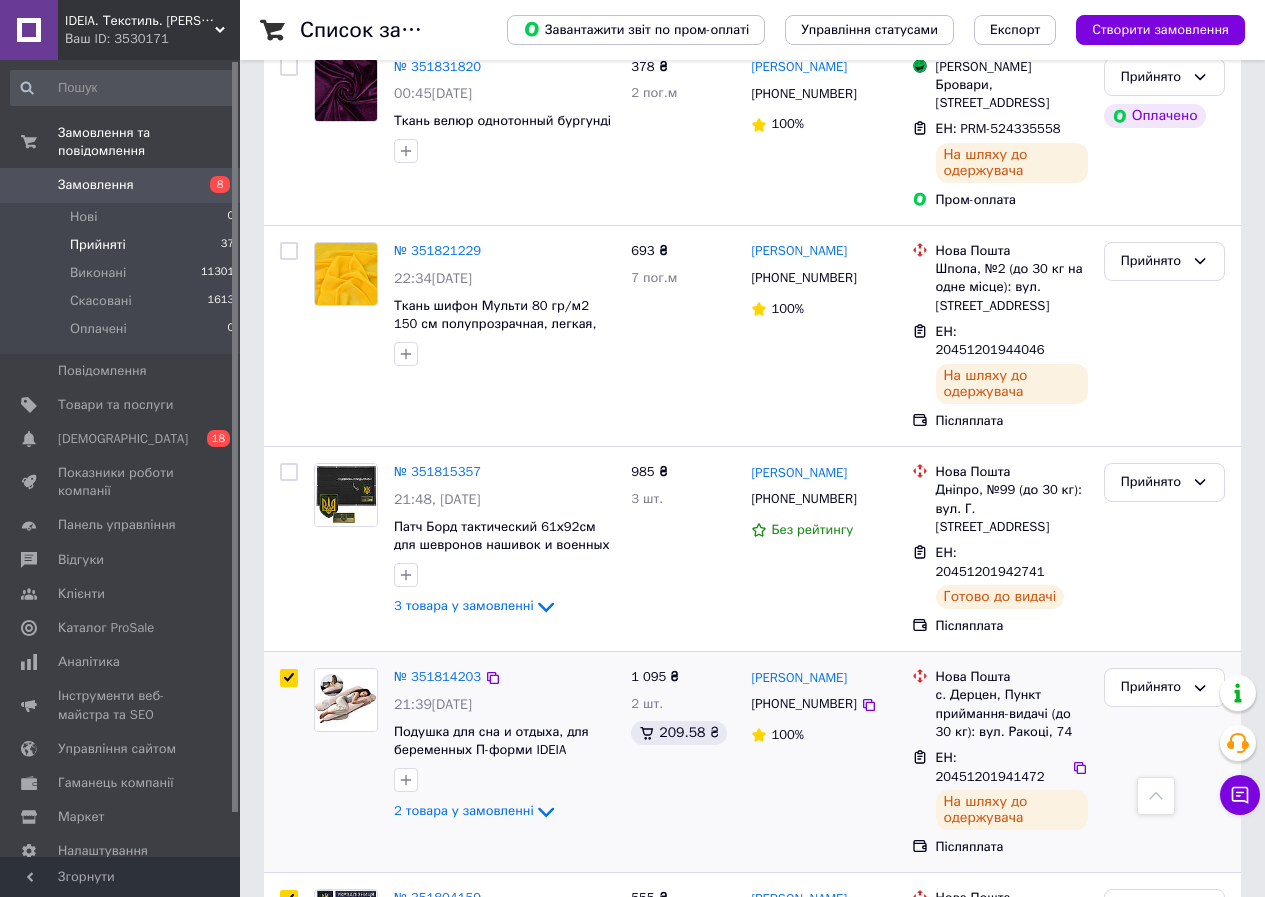 scroll, scrollTop: 1927, scrollLeft: 0, axis: vertical 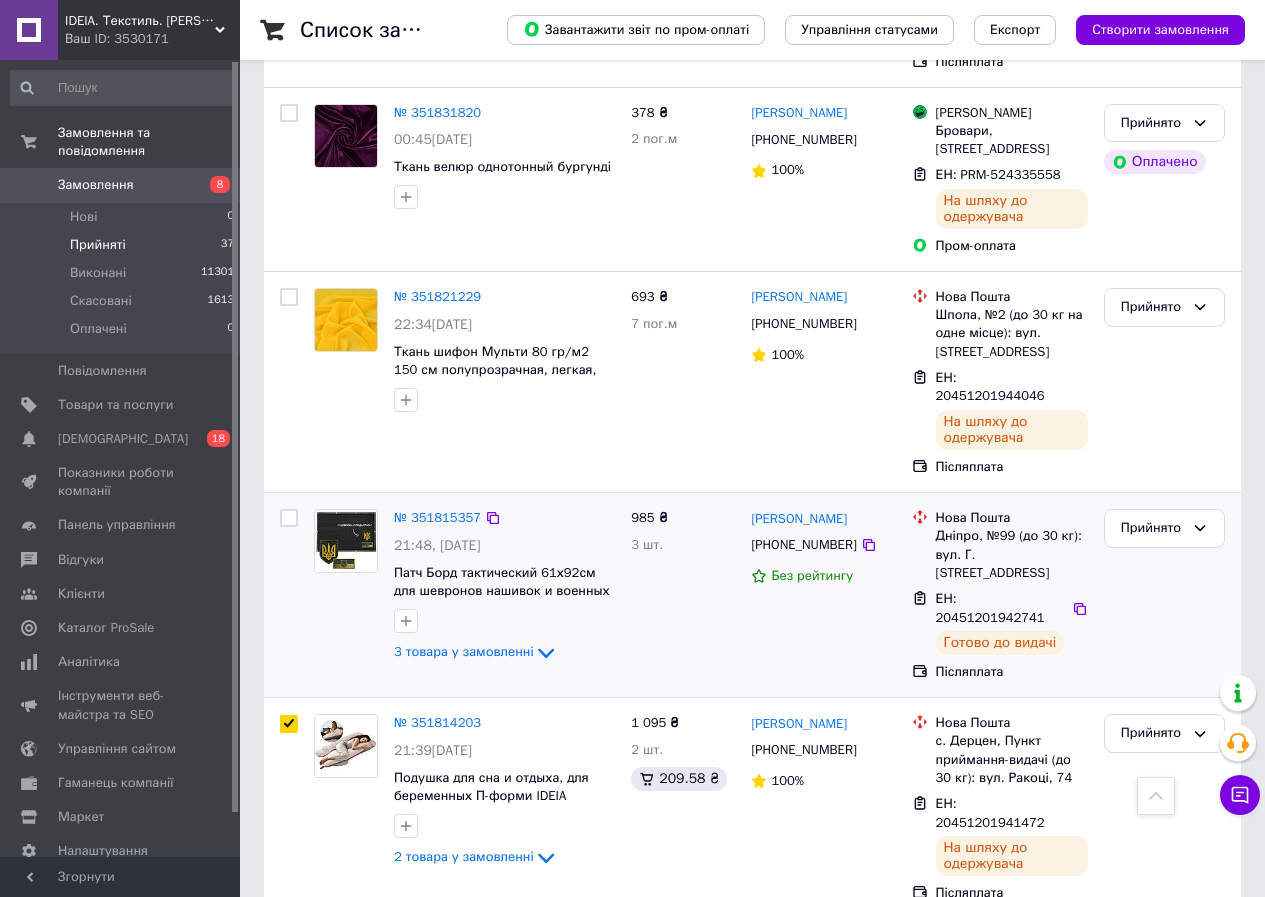 click at bounding box center (289, 518) 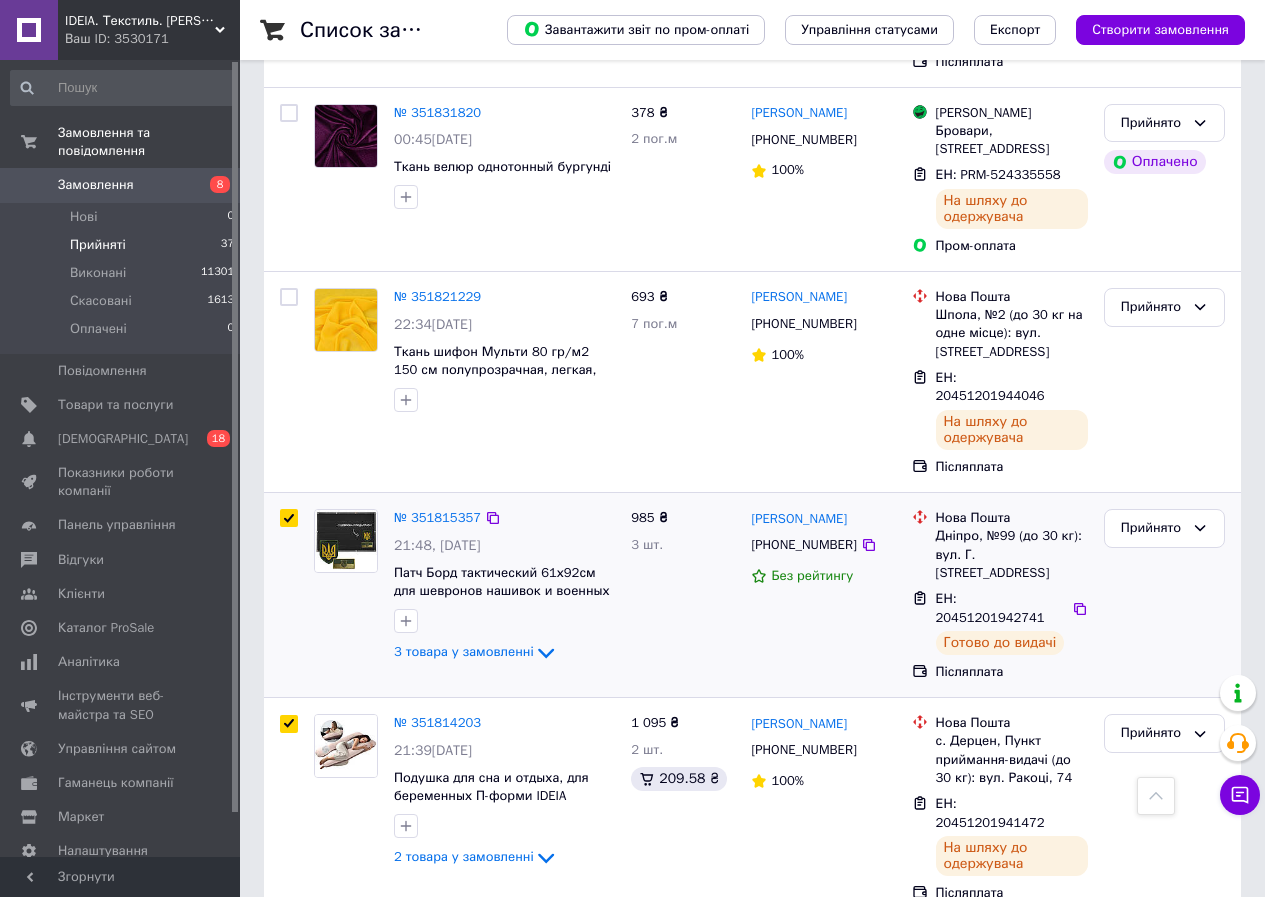 checkbox on "true" 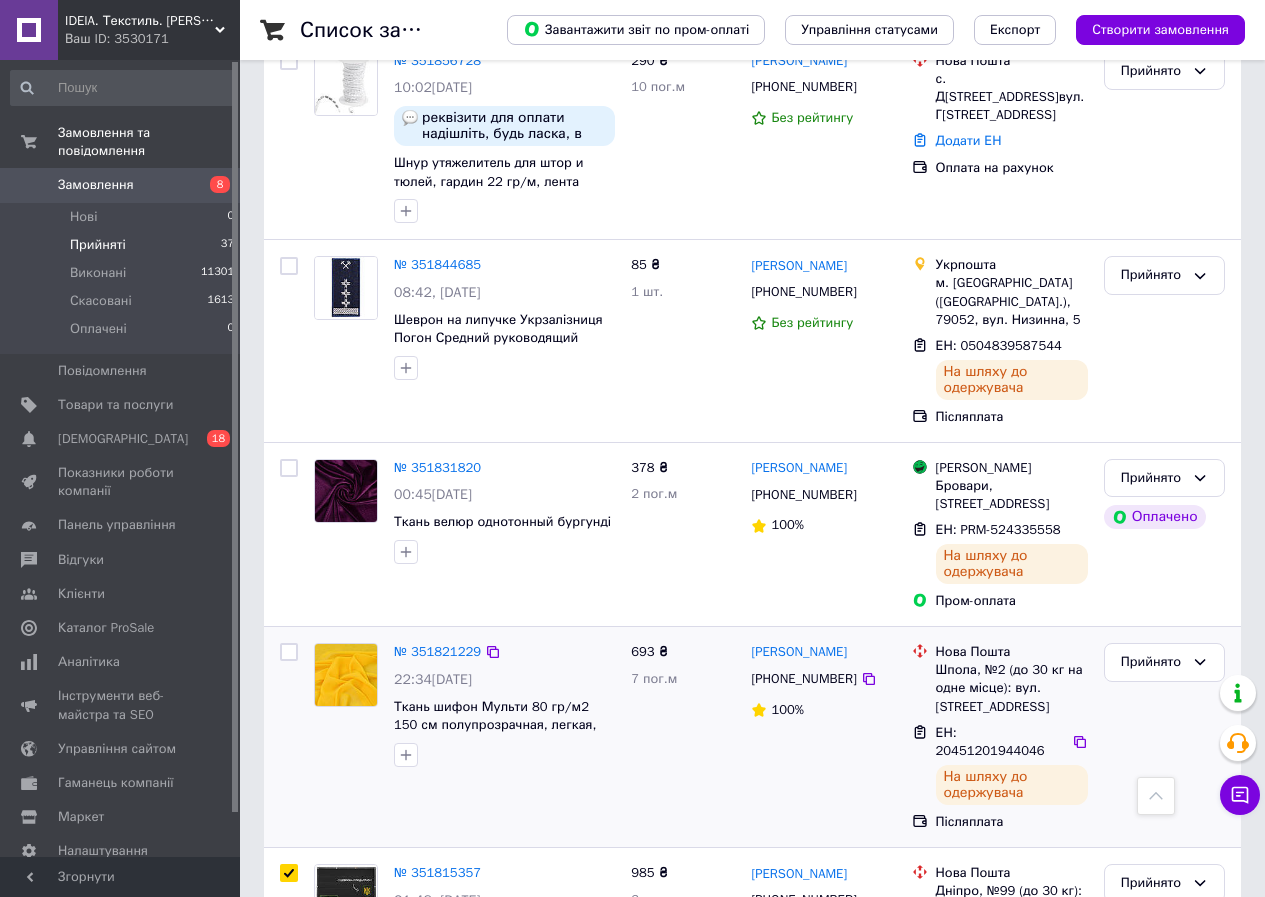 scroll, scrollTop: 1527, scrollLeft: 0, axis: vertical 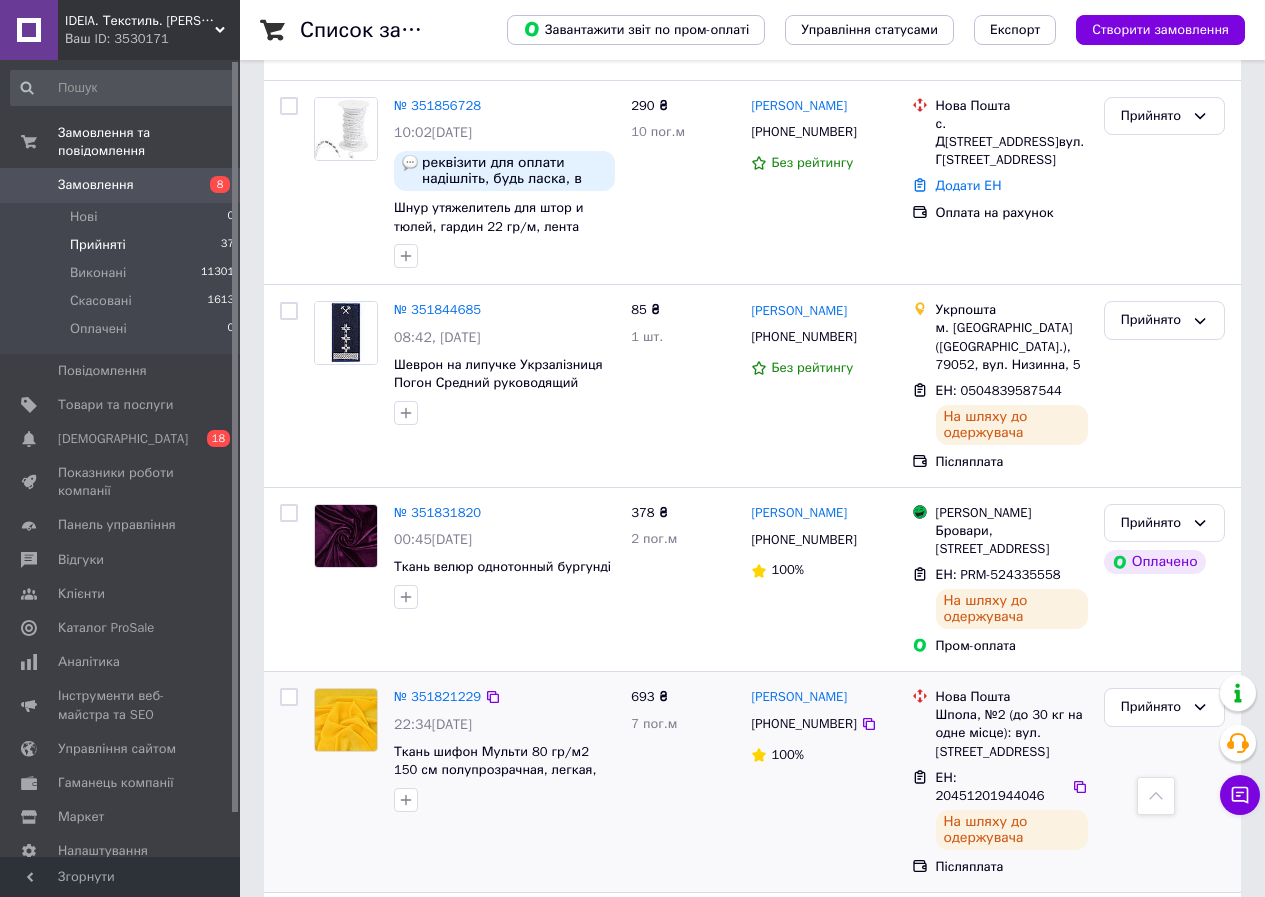 click at bounding box center (289, 697) 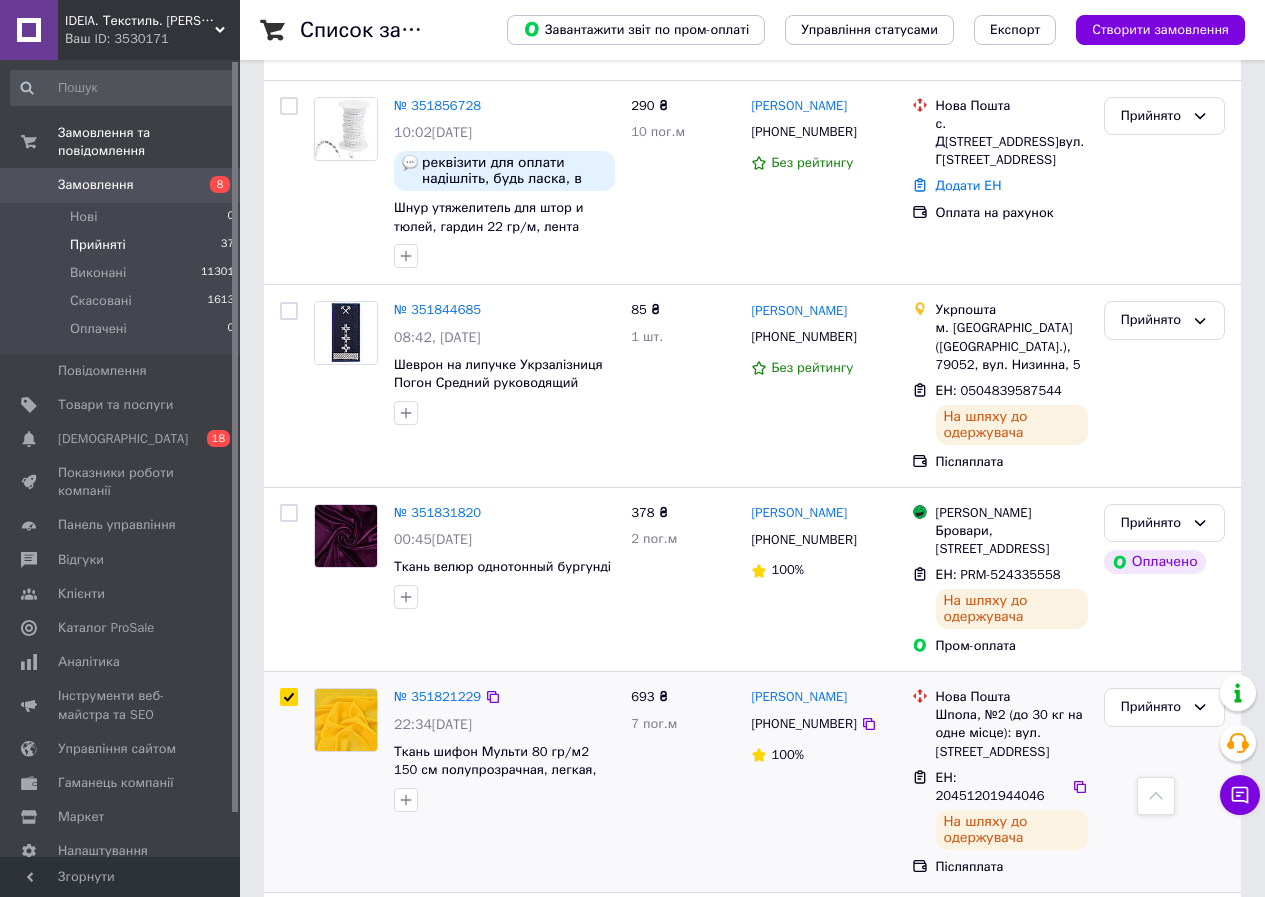 checkbox on "true" 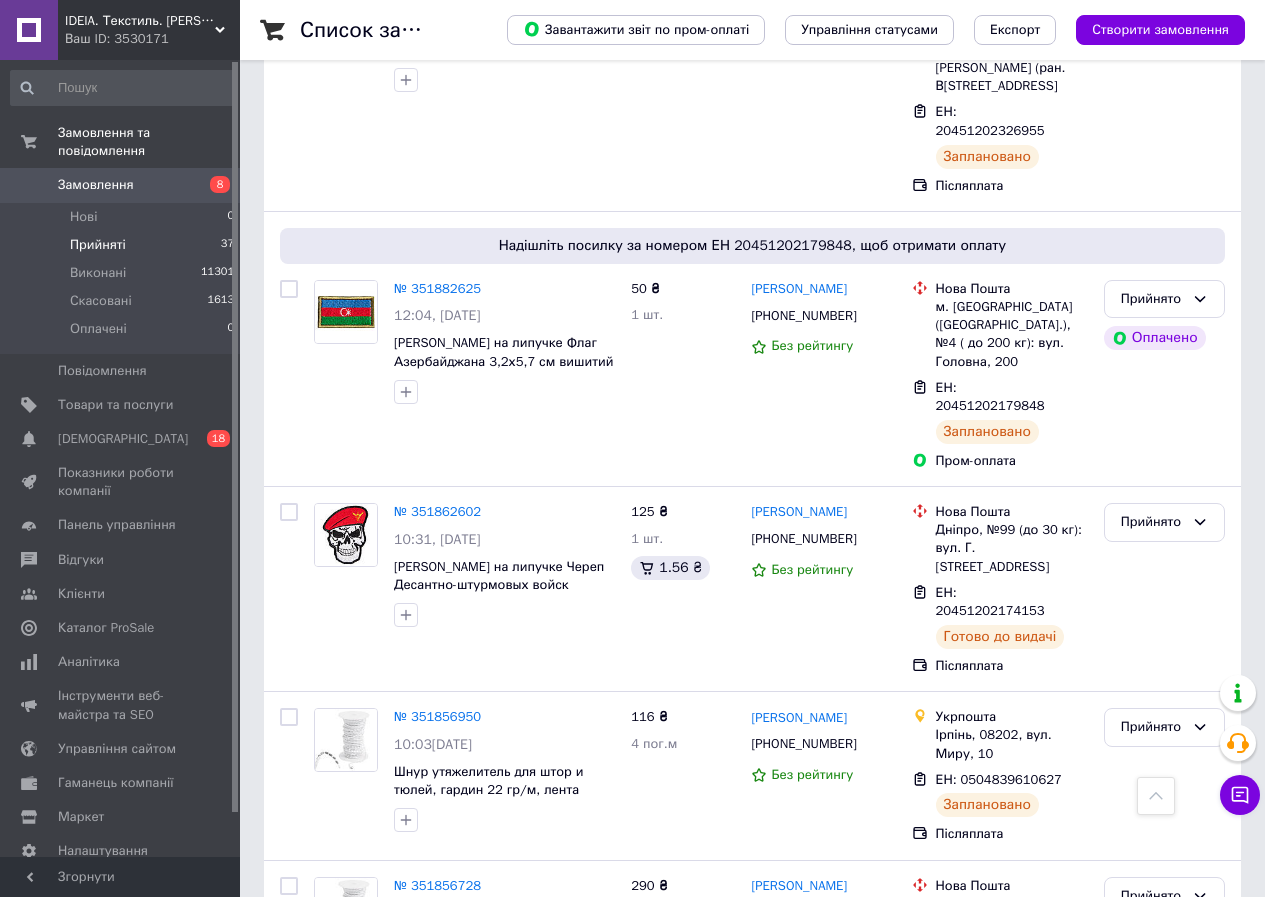 scroll, scrollTop: 727, scrollLeft: 0, axis: vertical 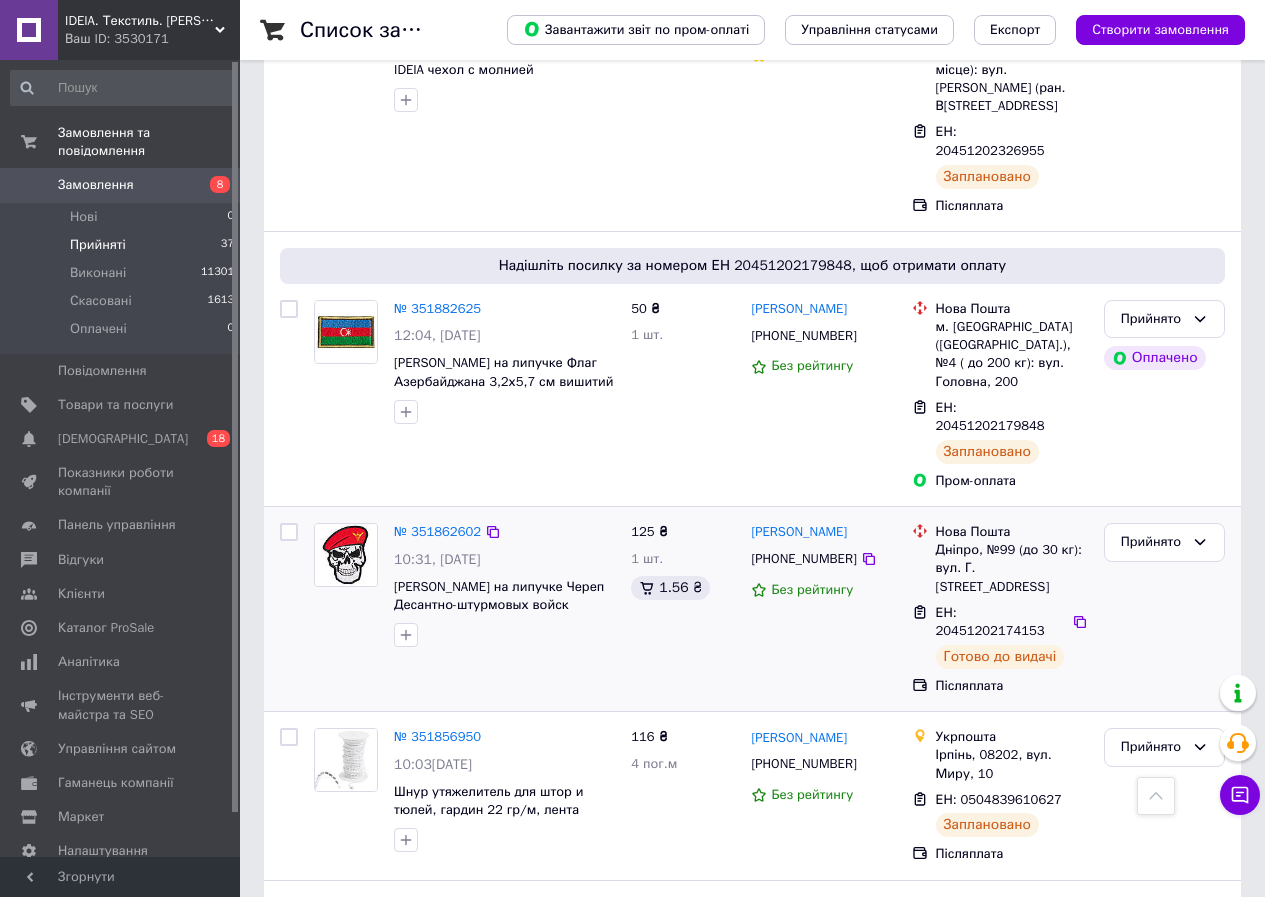 click at bounding box center [289, 532] 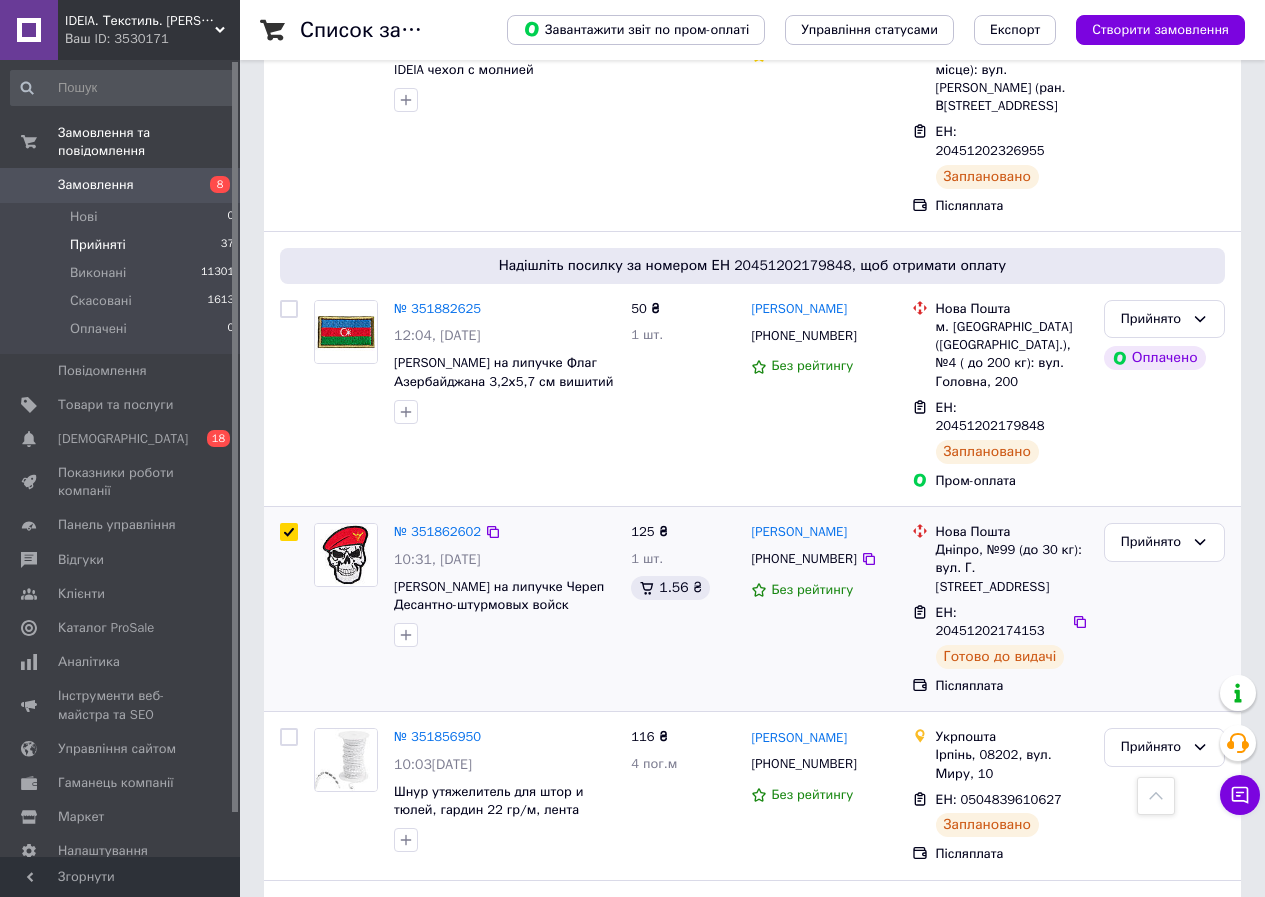 checkbox on "true" 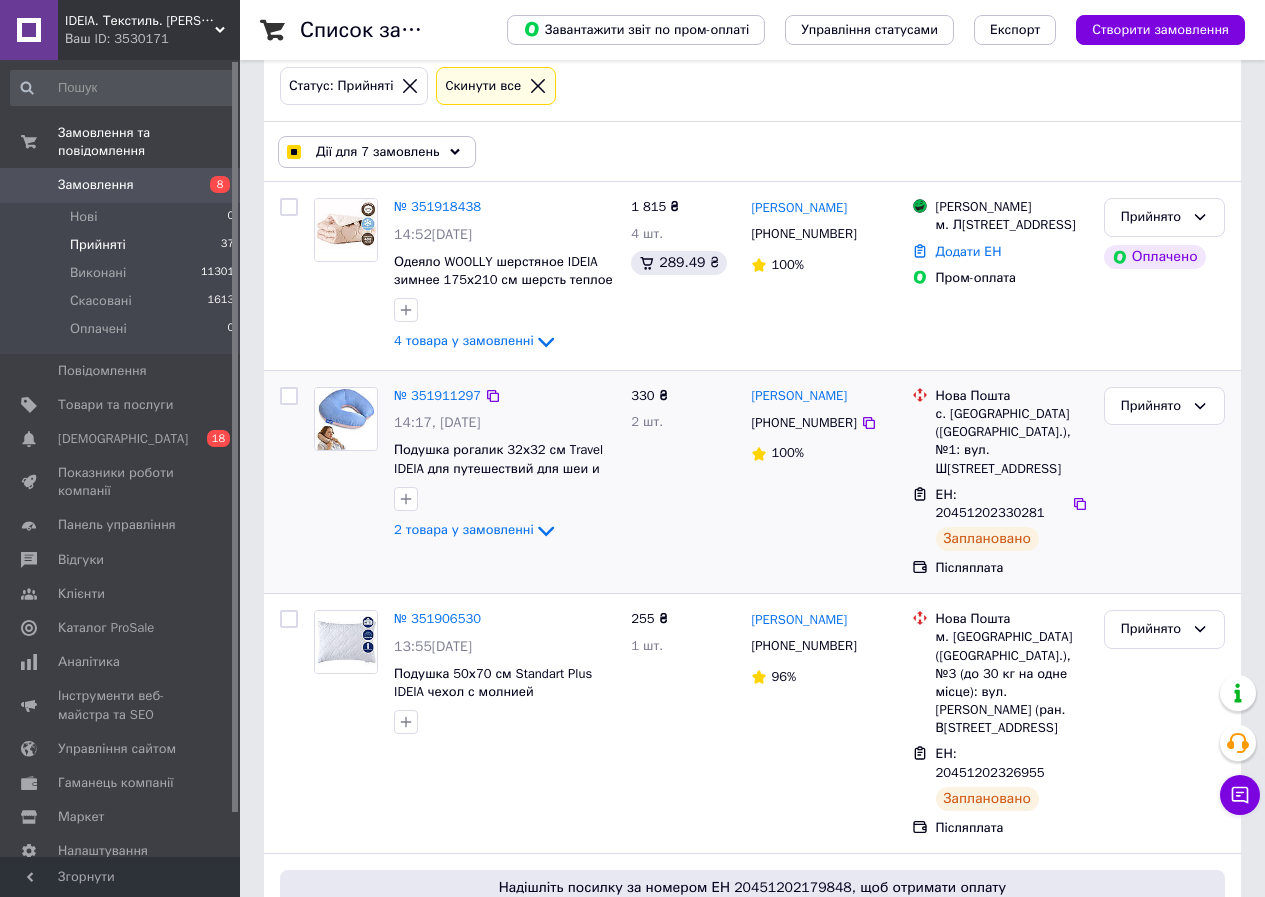 scroll, scrollTop: 0, scrollLeft: 0, axis: both 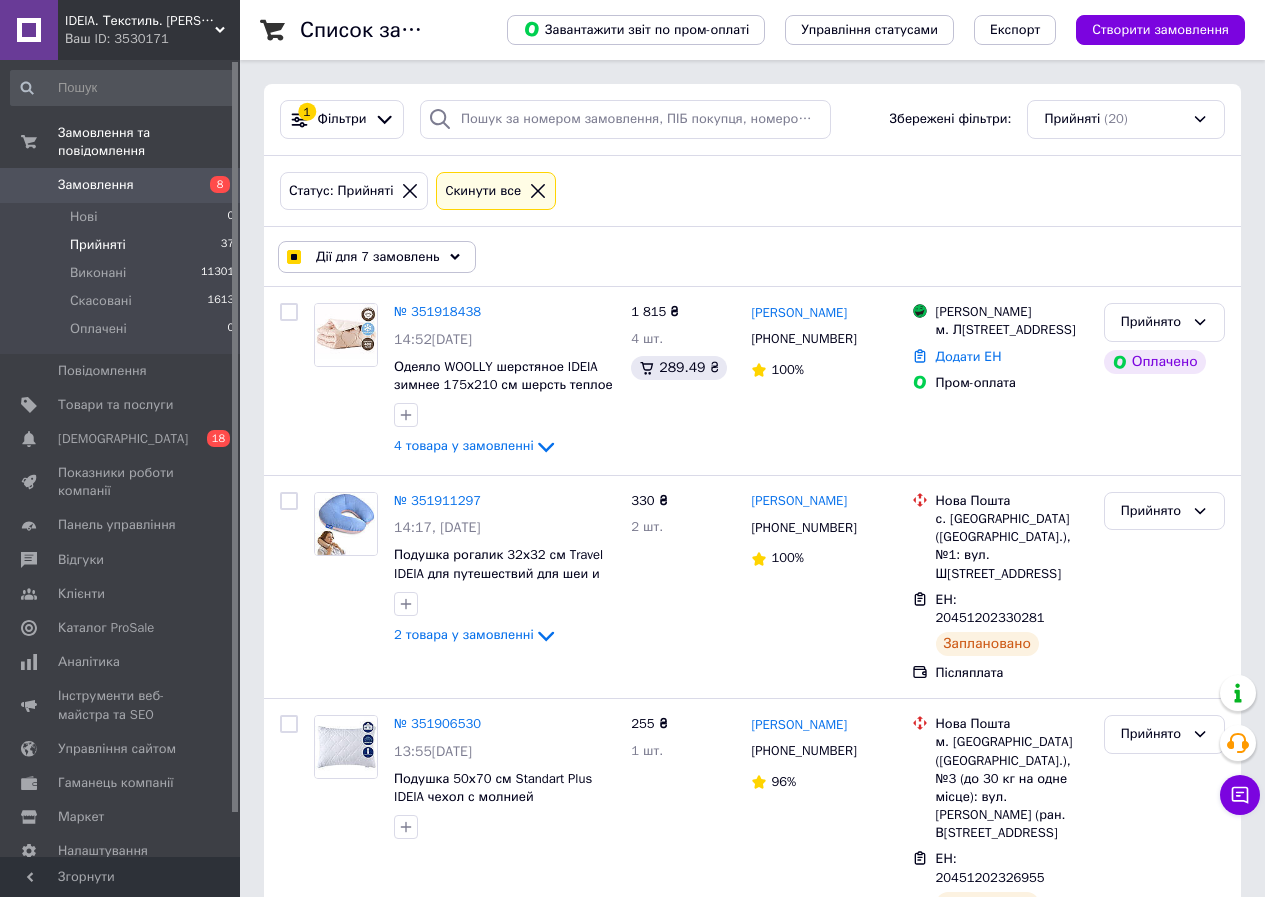 click 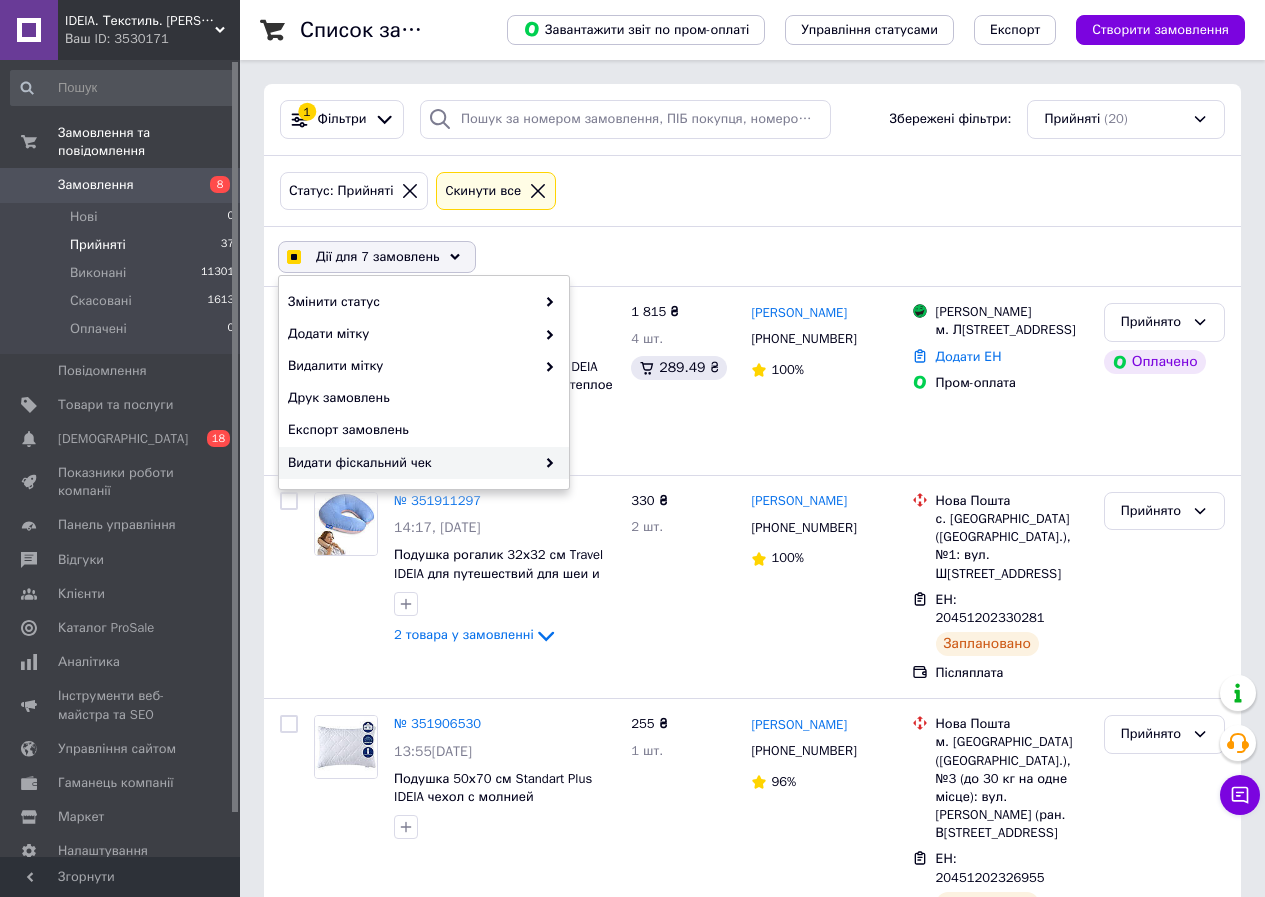 click at bounding box center [545, 463] 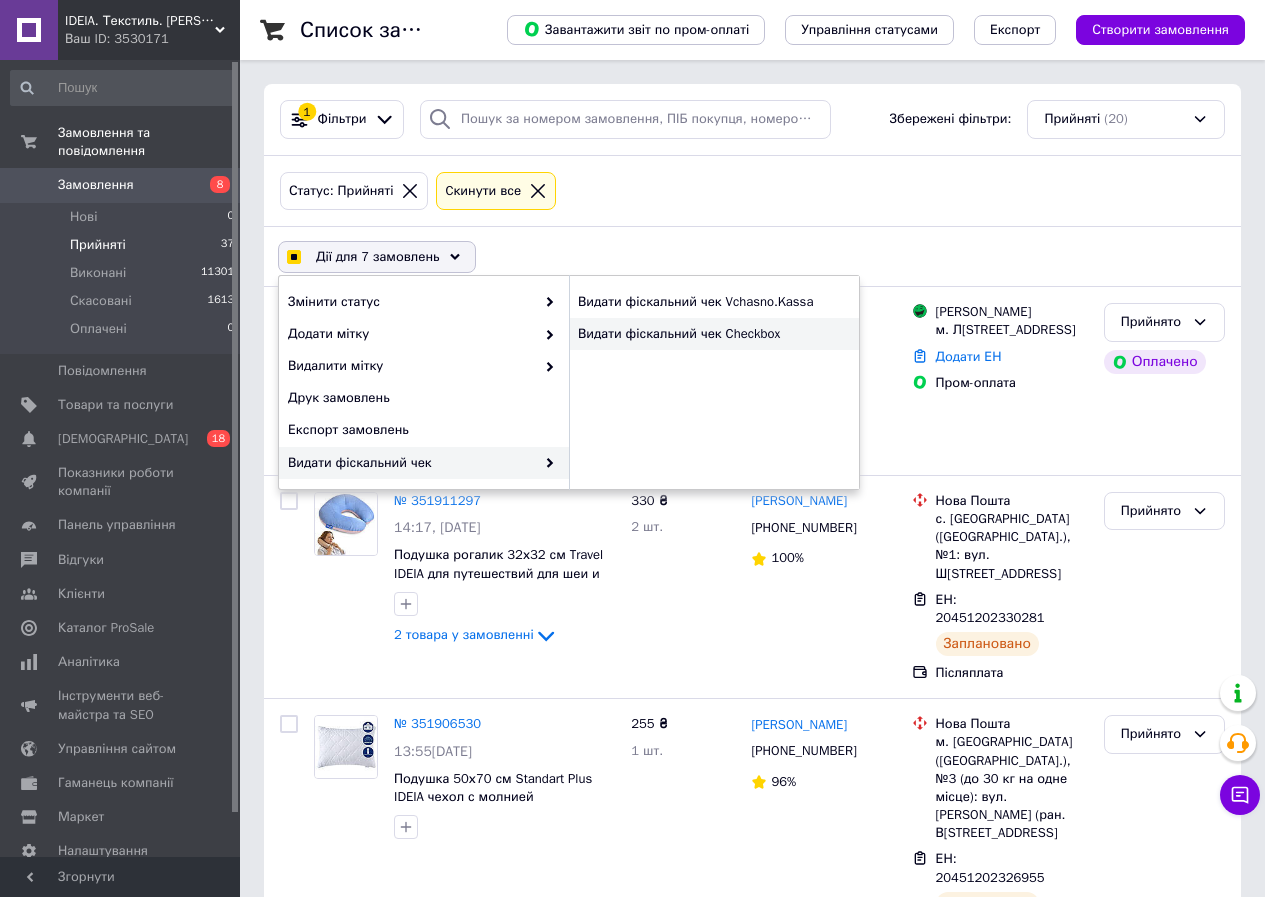 click on "Видати фіскальний чек Checkbox" at bounding box center (714, 334) 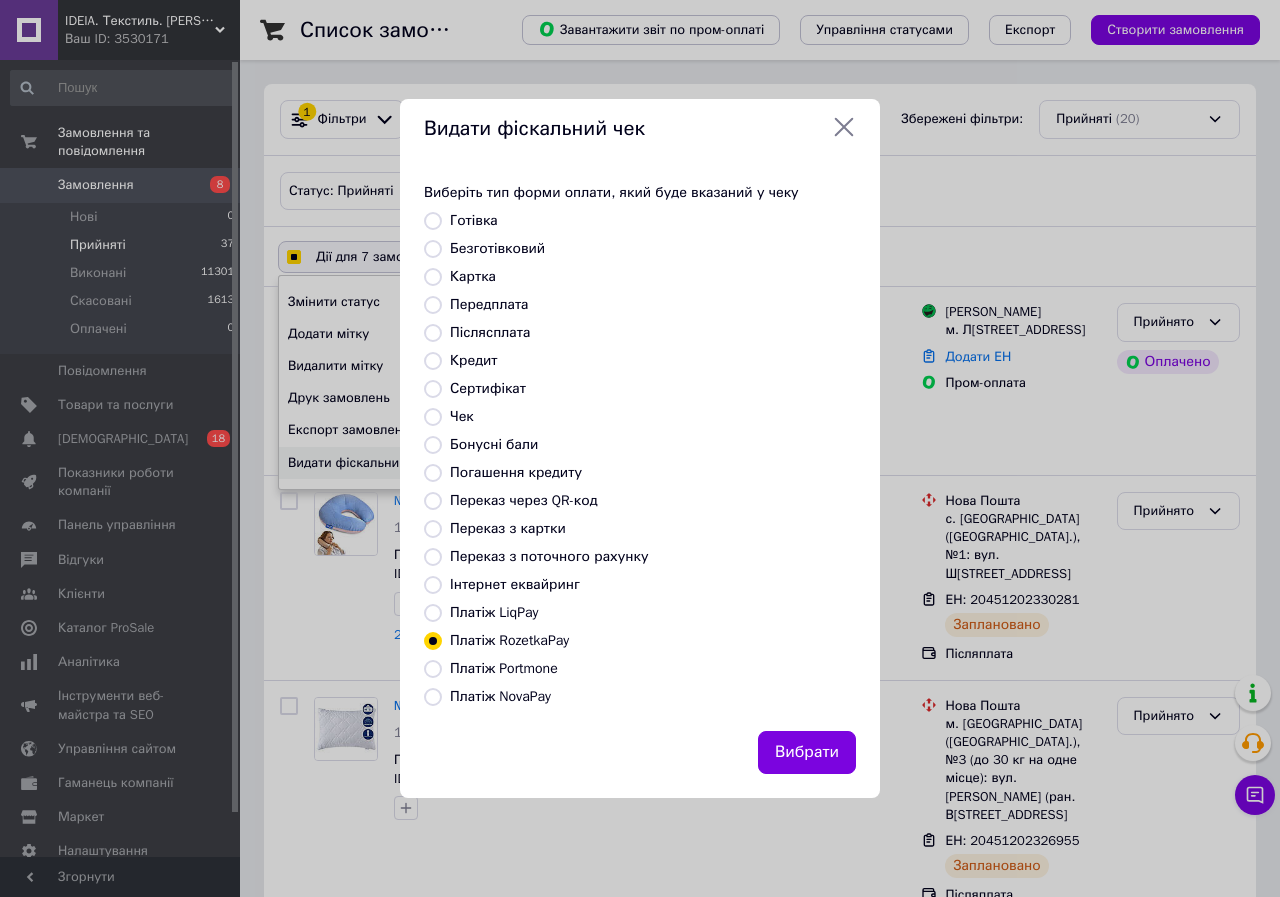 click on "Платіж NovaPay" at bounding box center (433, 697) 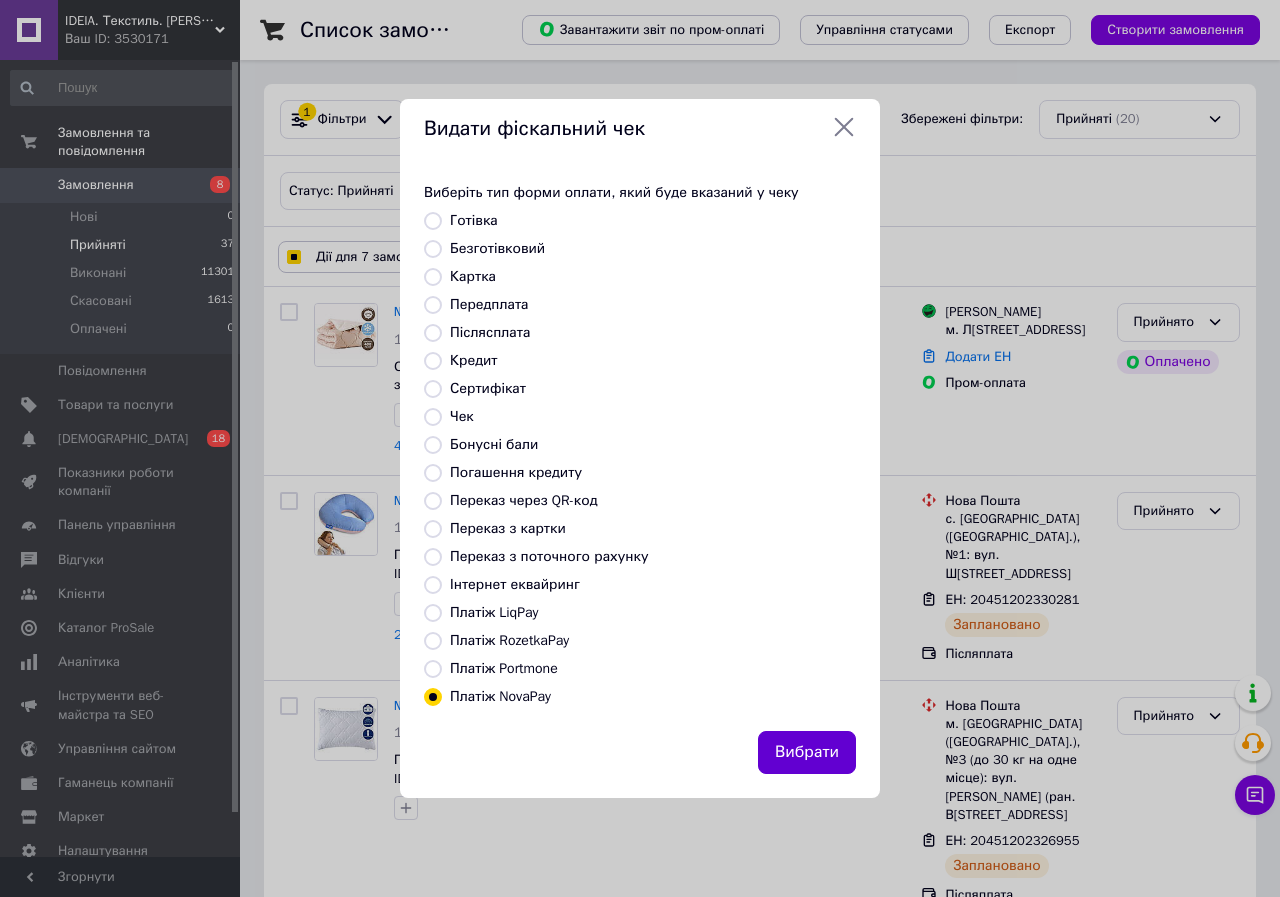click on "Вибрати" at bounding box center [807, 752] 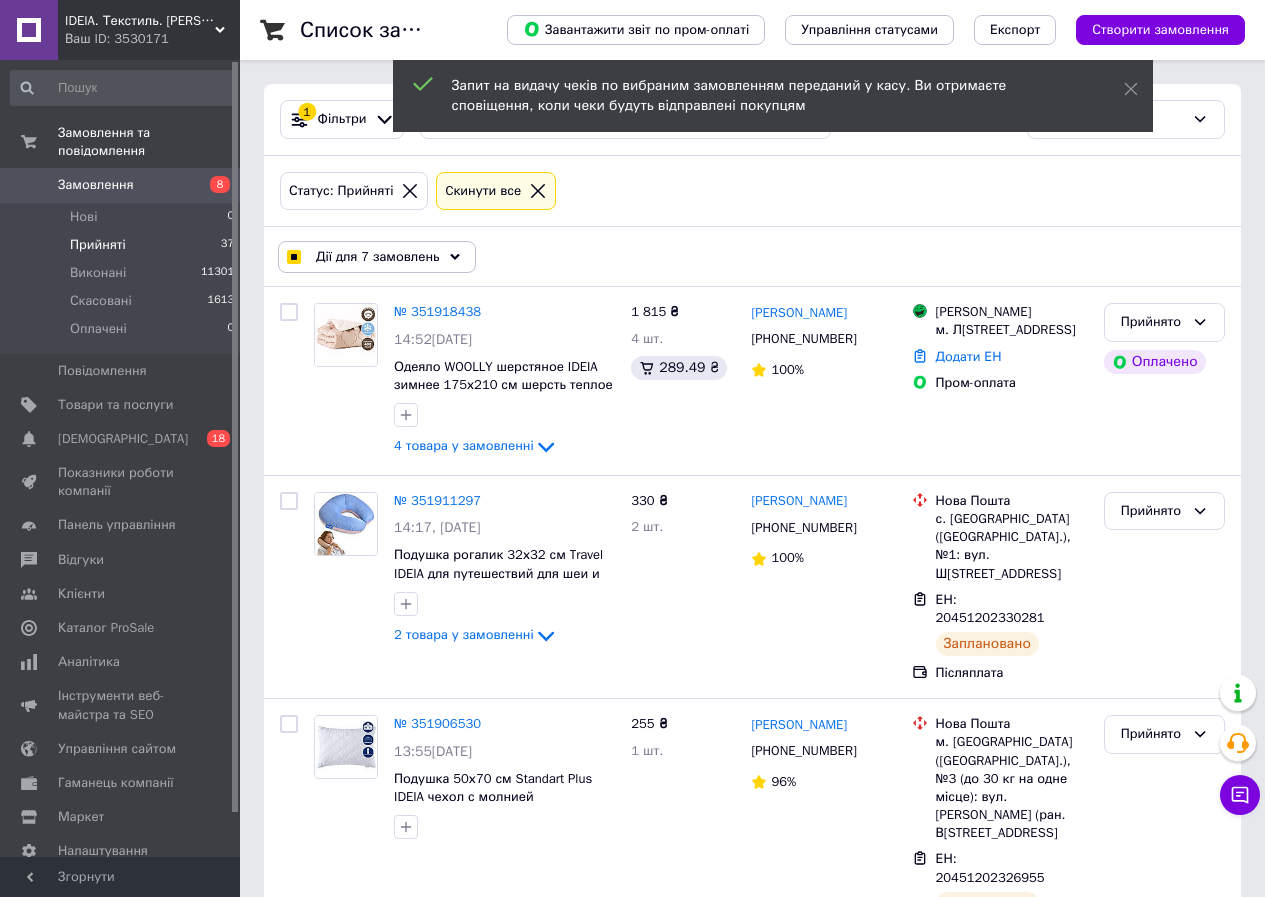 click 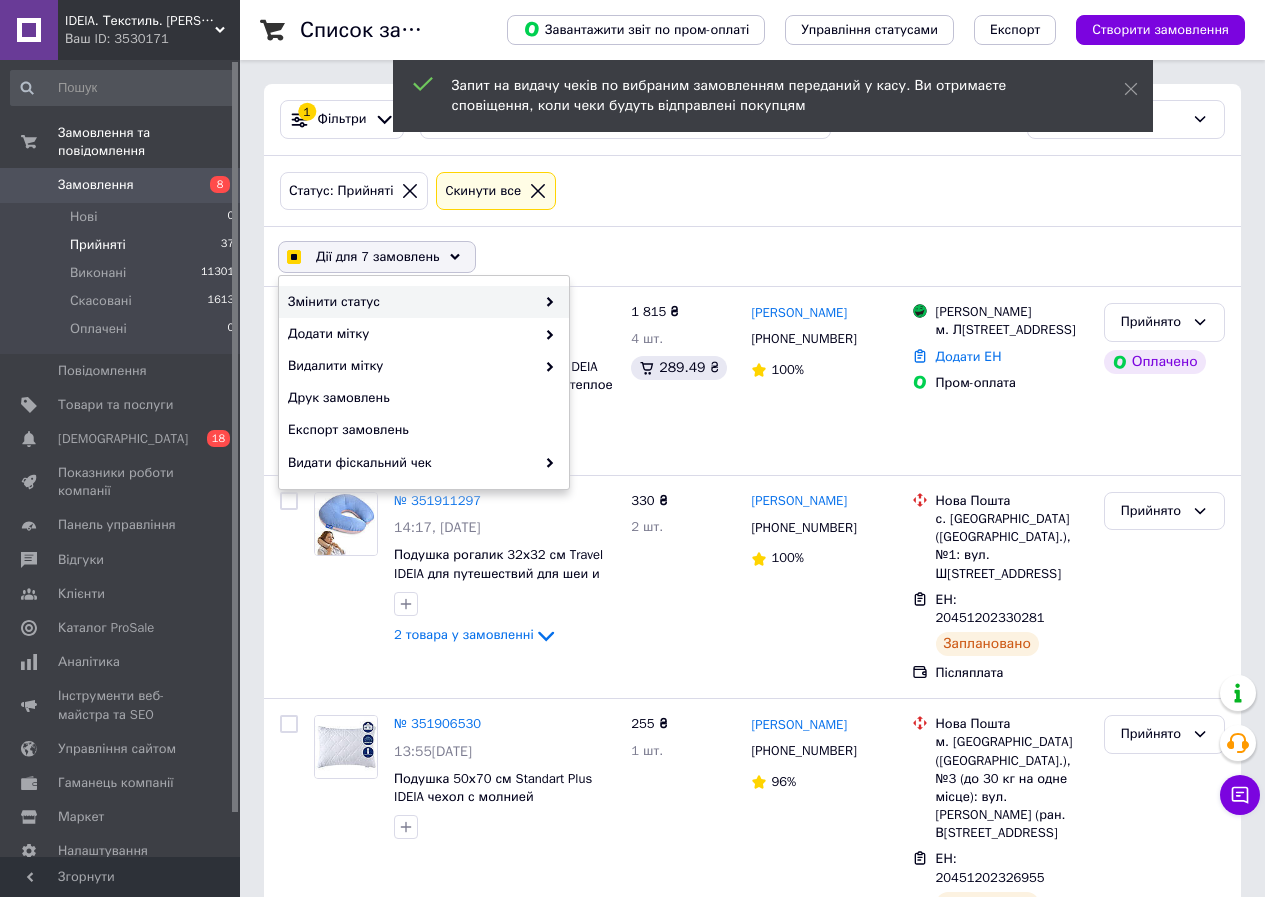 checkbox on "true" 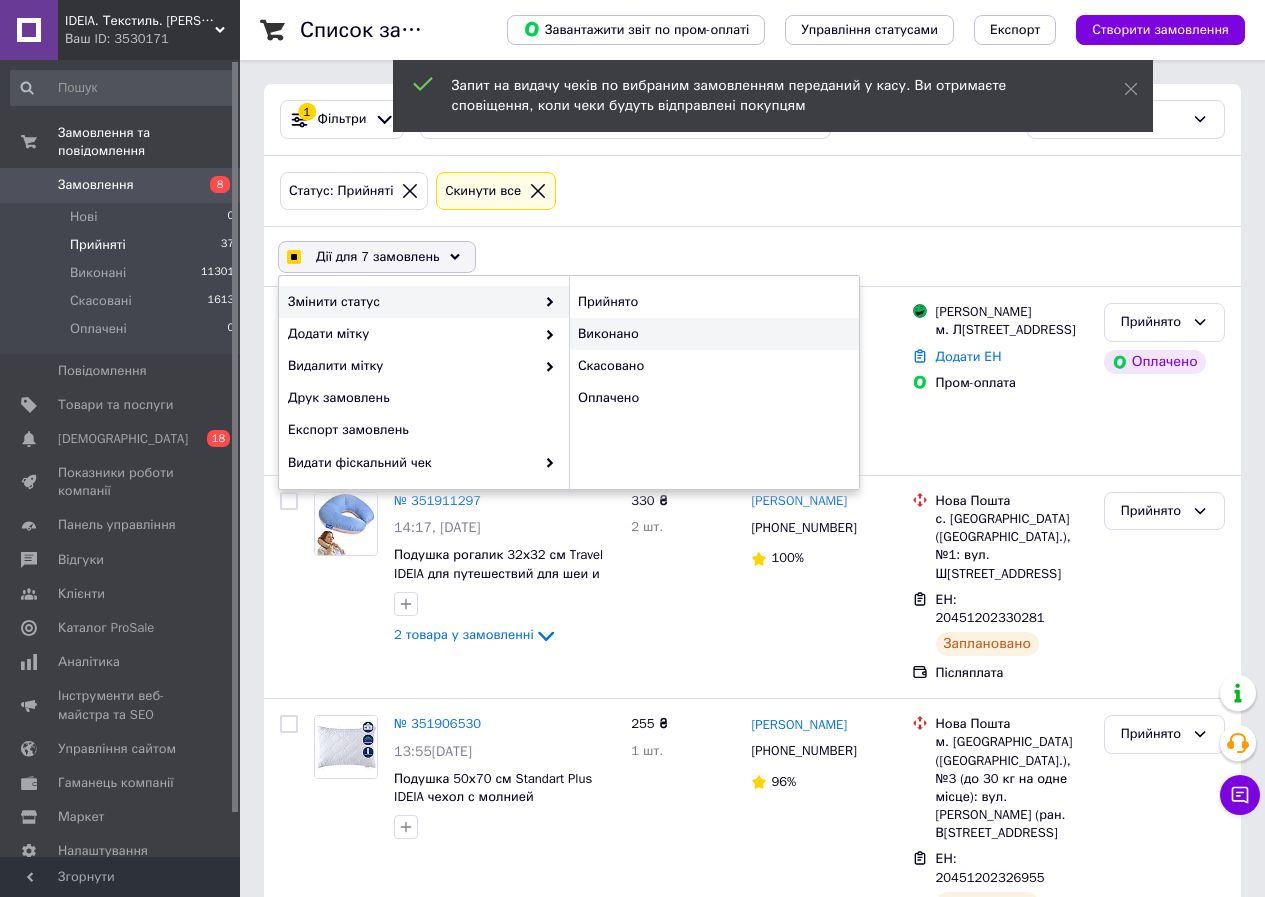 click on "Виконано" at bounding box center (714, 334) 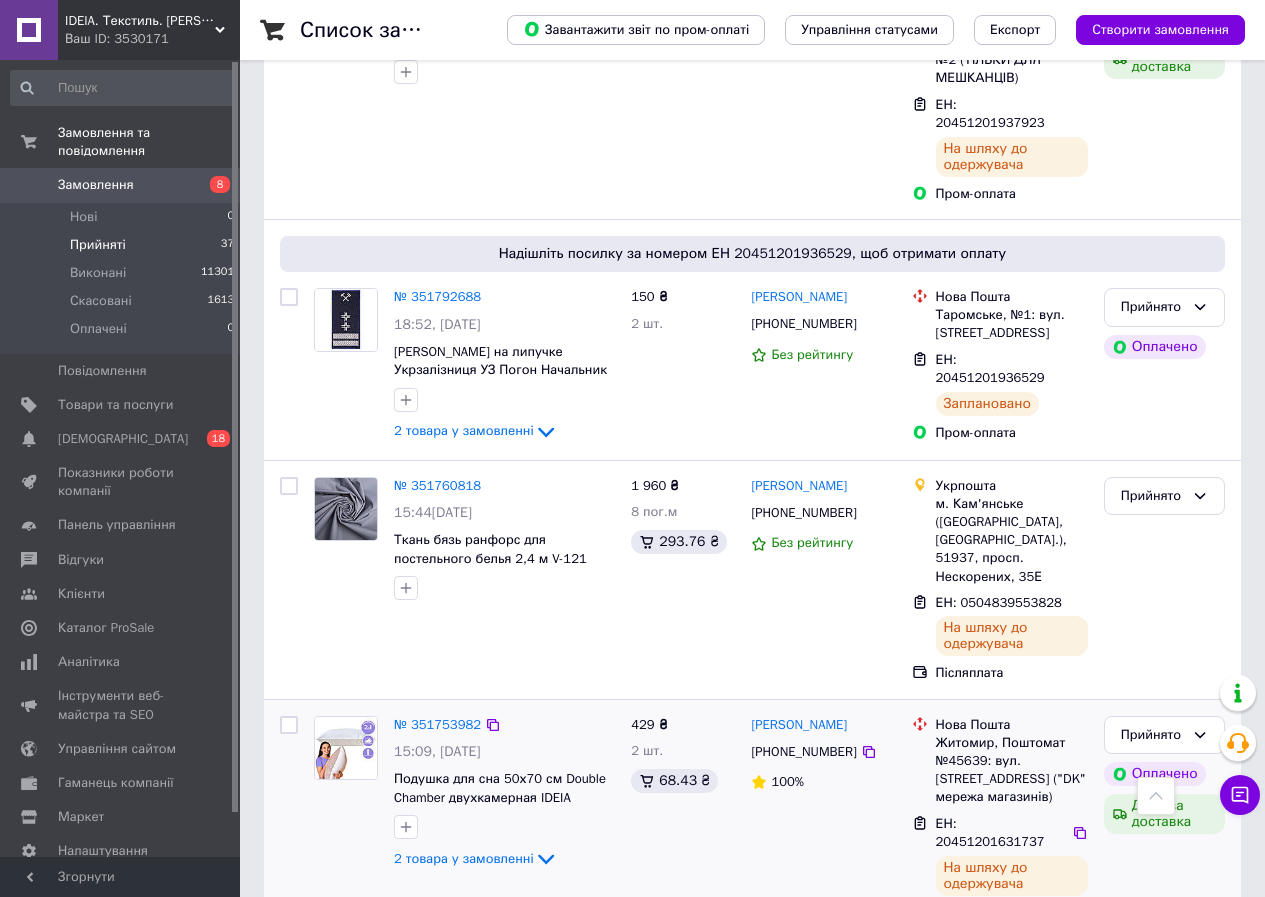 scroll, scrollTop: 3427, scrollLeft: 0, axis: vertical 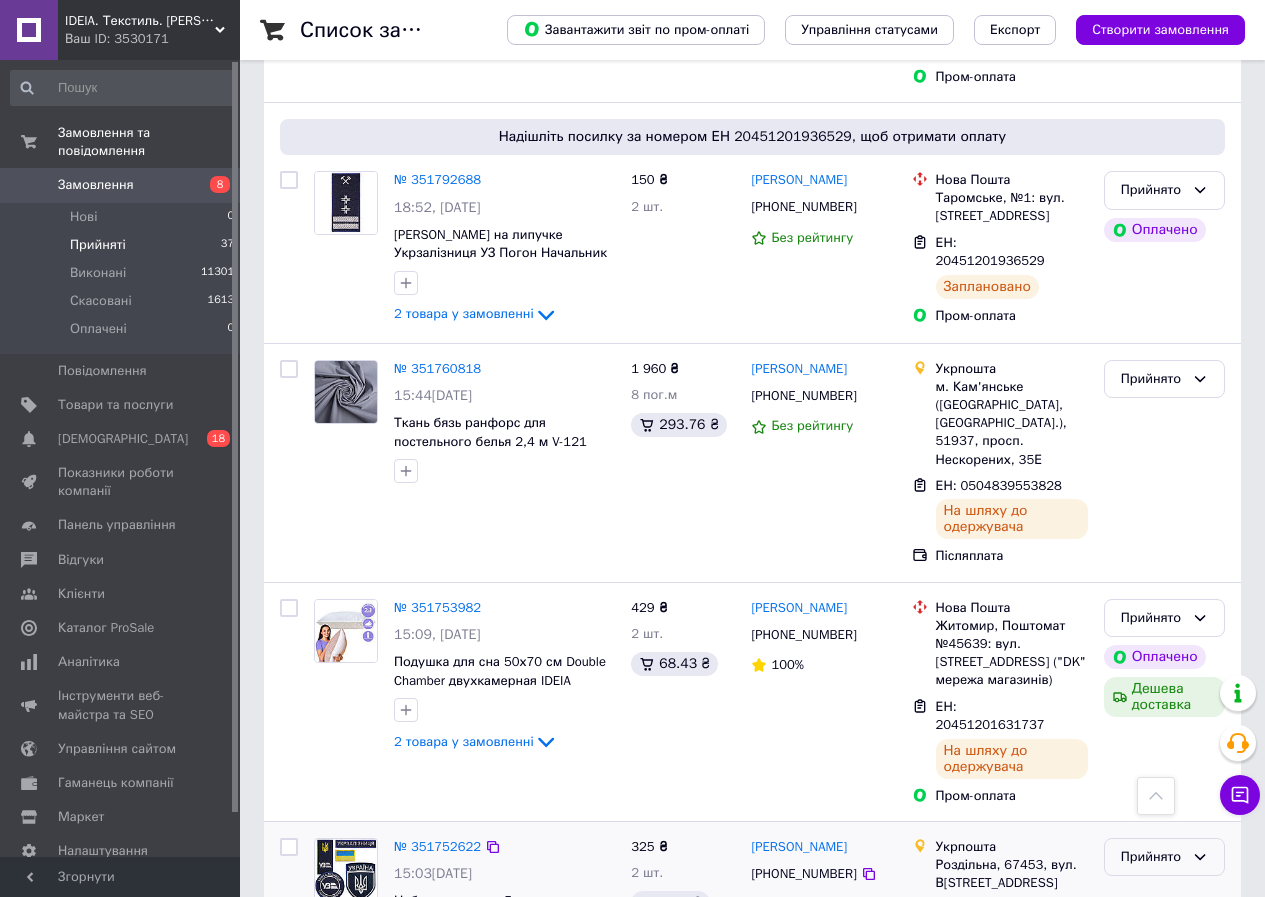 click on "Прийнято" at bounding box center (1164, 857) 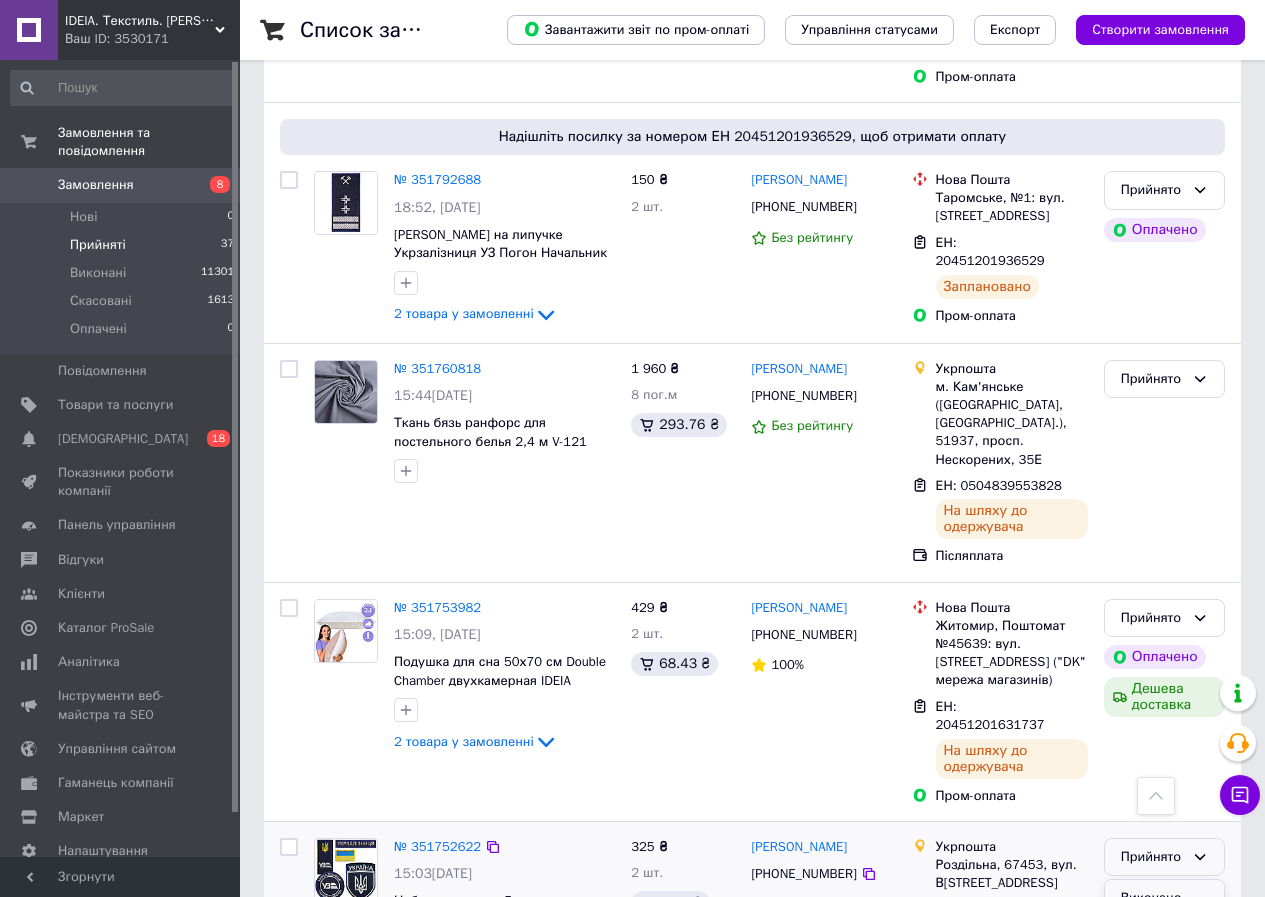 click on "Виконано" at bounding box center (1164, 898) 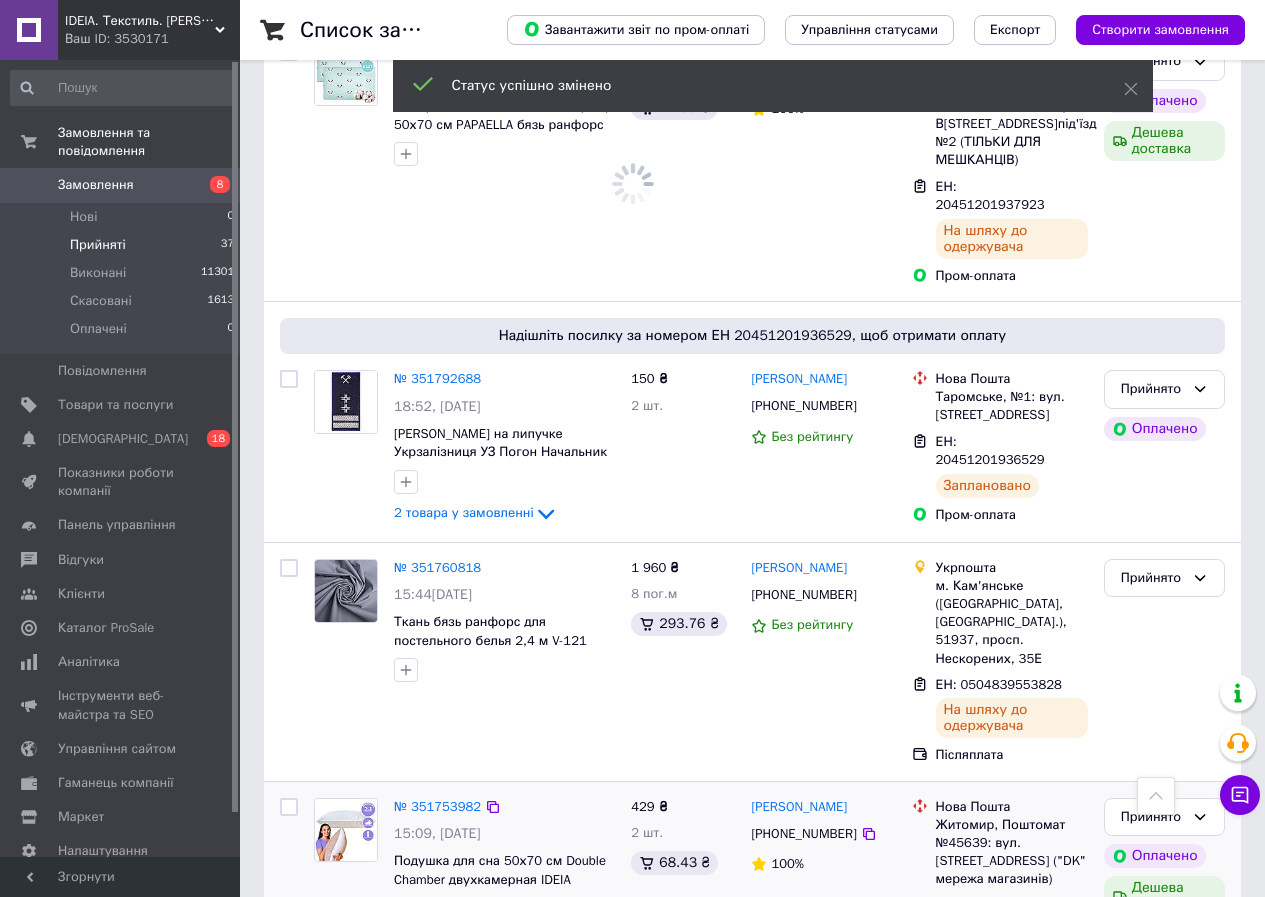 scroll, scrollTop: 3227, scrollLeft: 0, axis: vertical 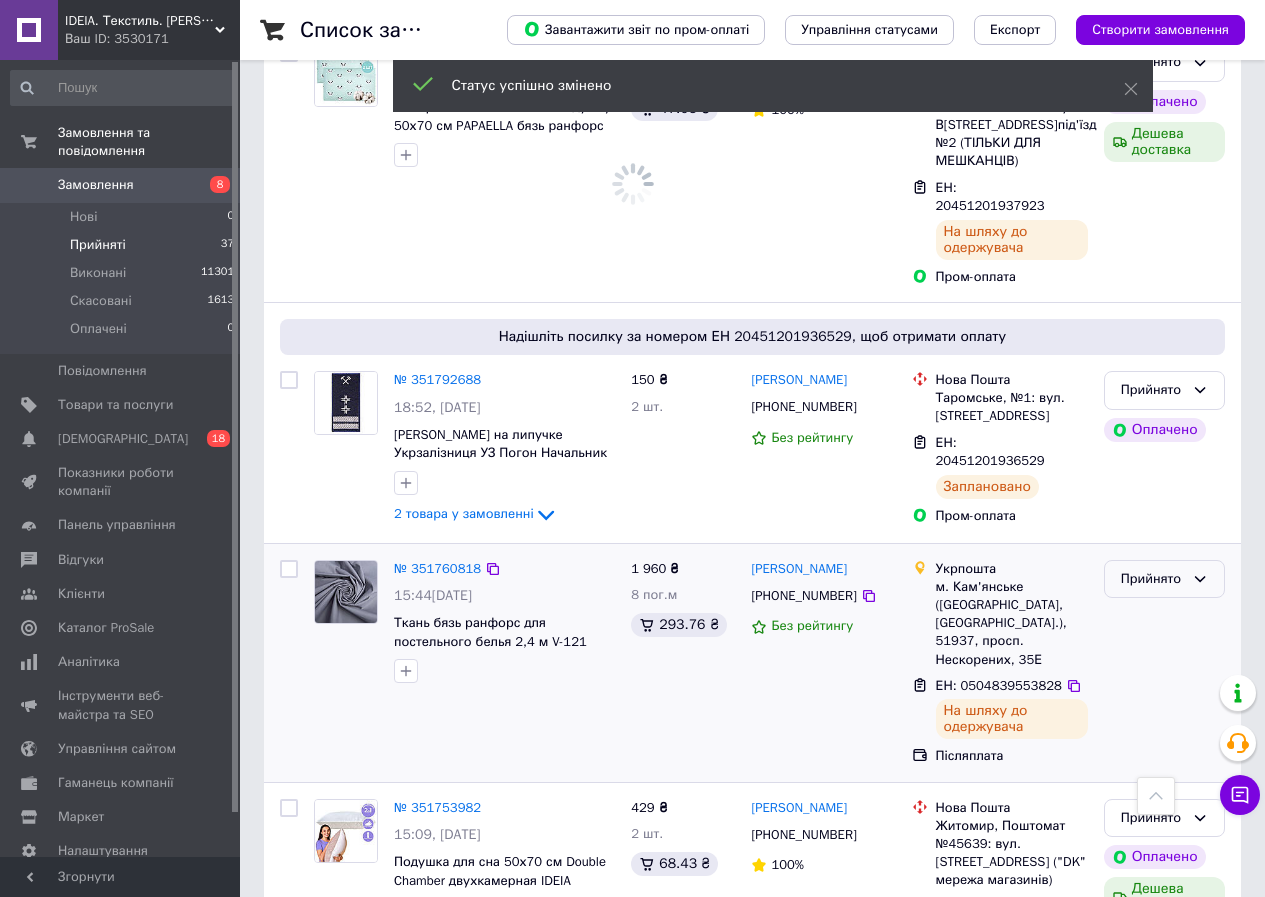click on "Прийнято" at bounding box center [1164, 579] 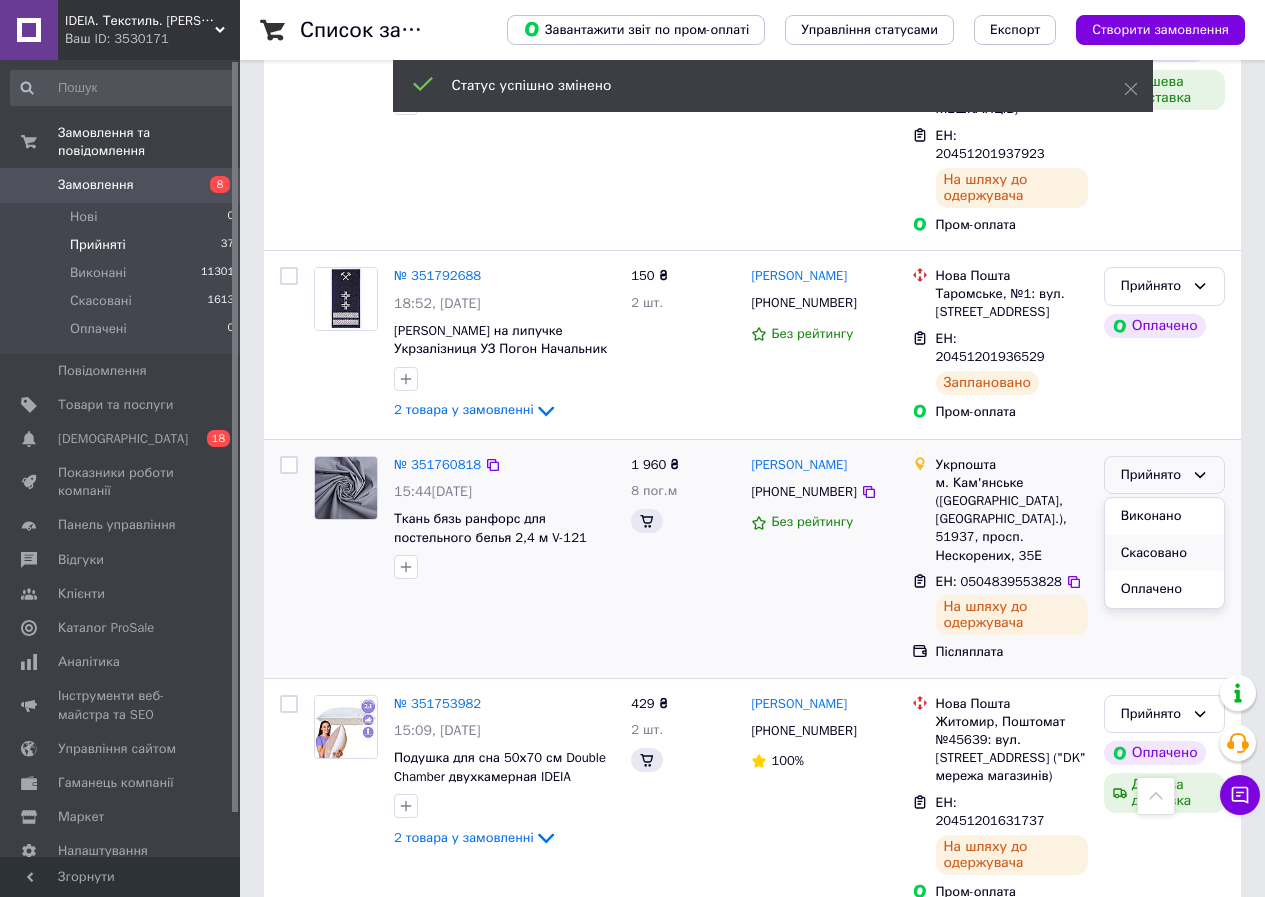 click on "Скасовано" at bounding box center (1164, 553) 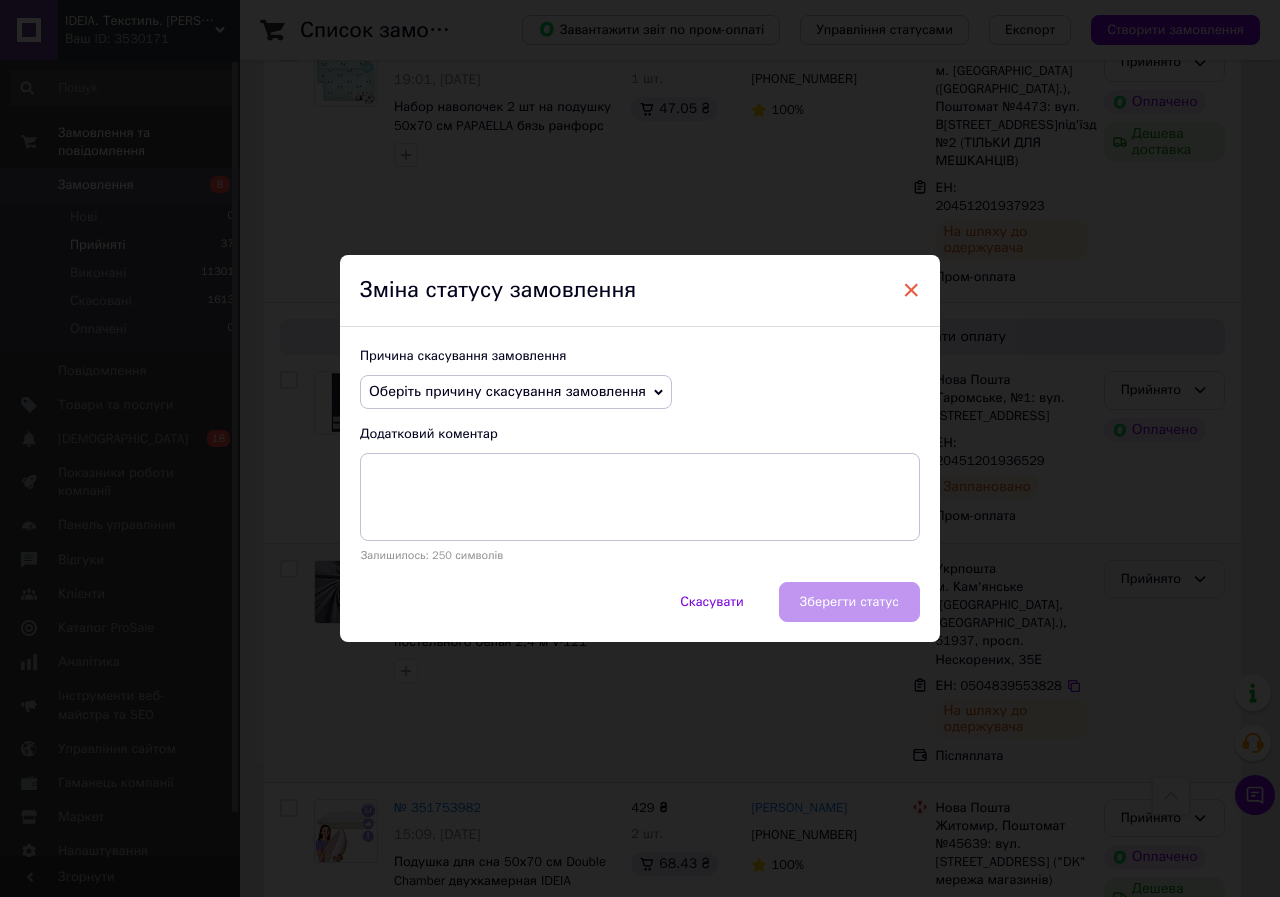 click on "×" at bounding box center [911, 290] 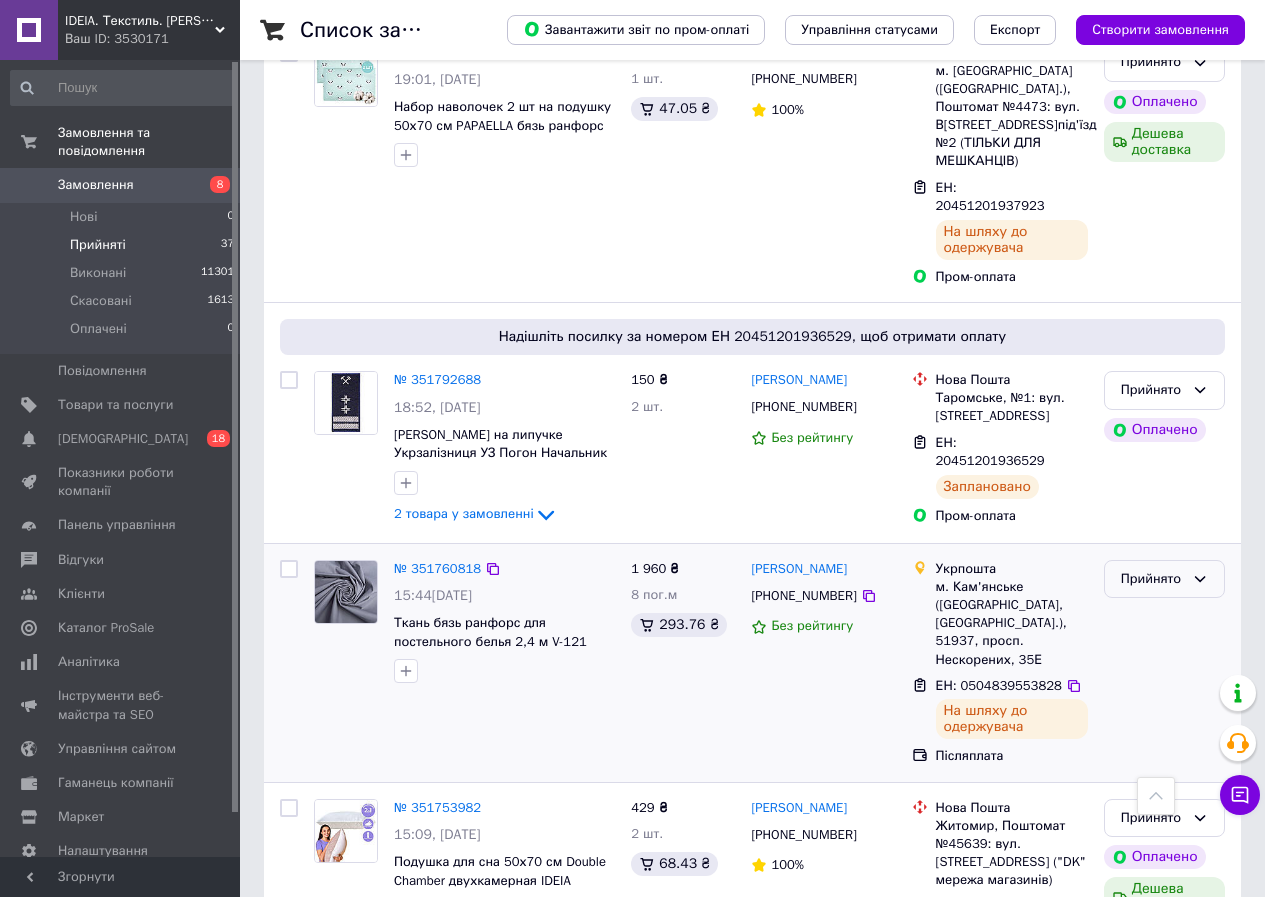 click on "Прийнято" at bounding box center (1152, 579) 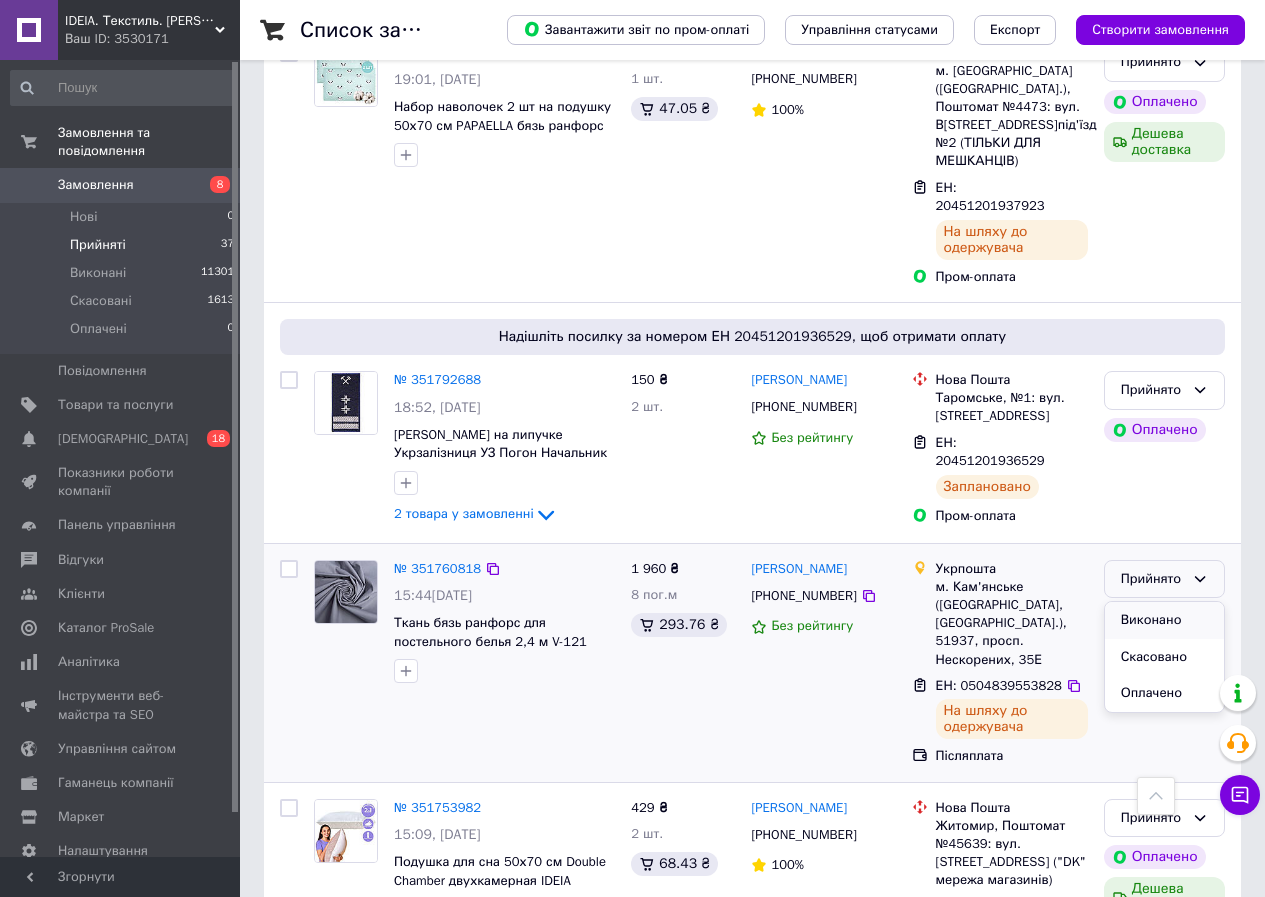 click on "Виконано" at bounding box center (1164, 620) 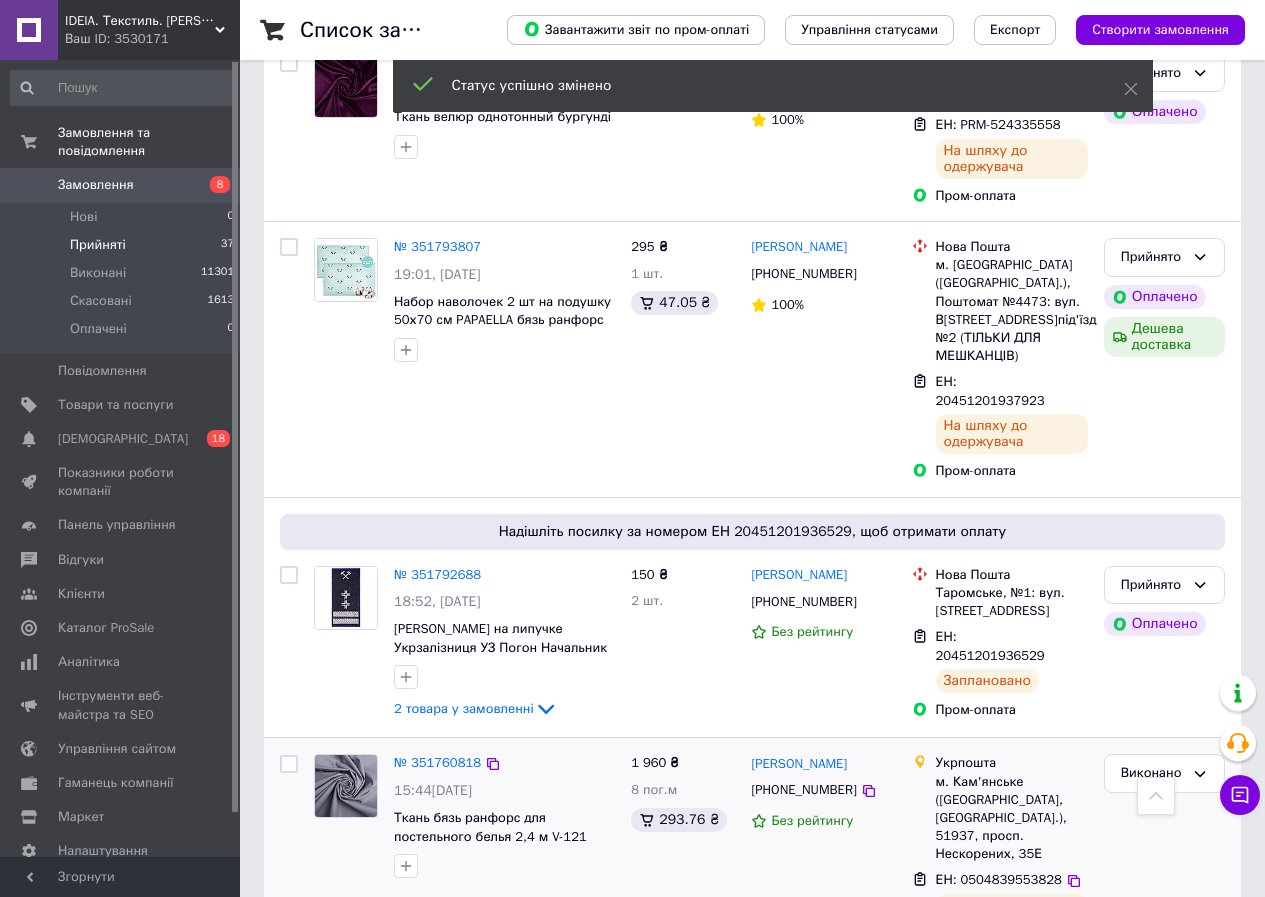 scroll, scrollTop: 1897, scrollLeft: 0, axis: vertical 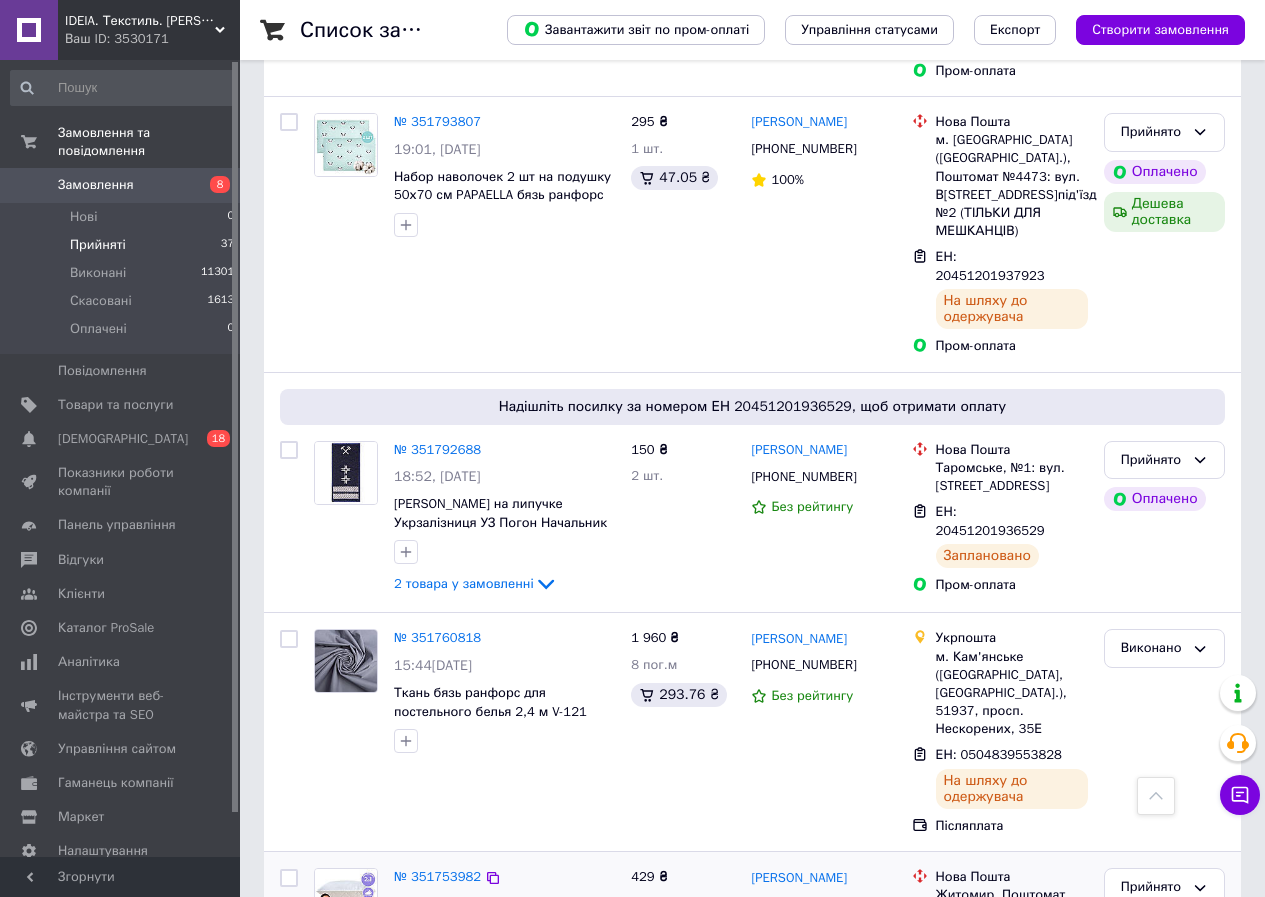 drag, startPoint x: 290, startPoint y: 678, endPoint x: 305, endPoint y: 674, distance: 15.524175 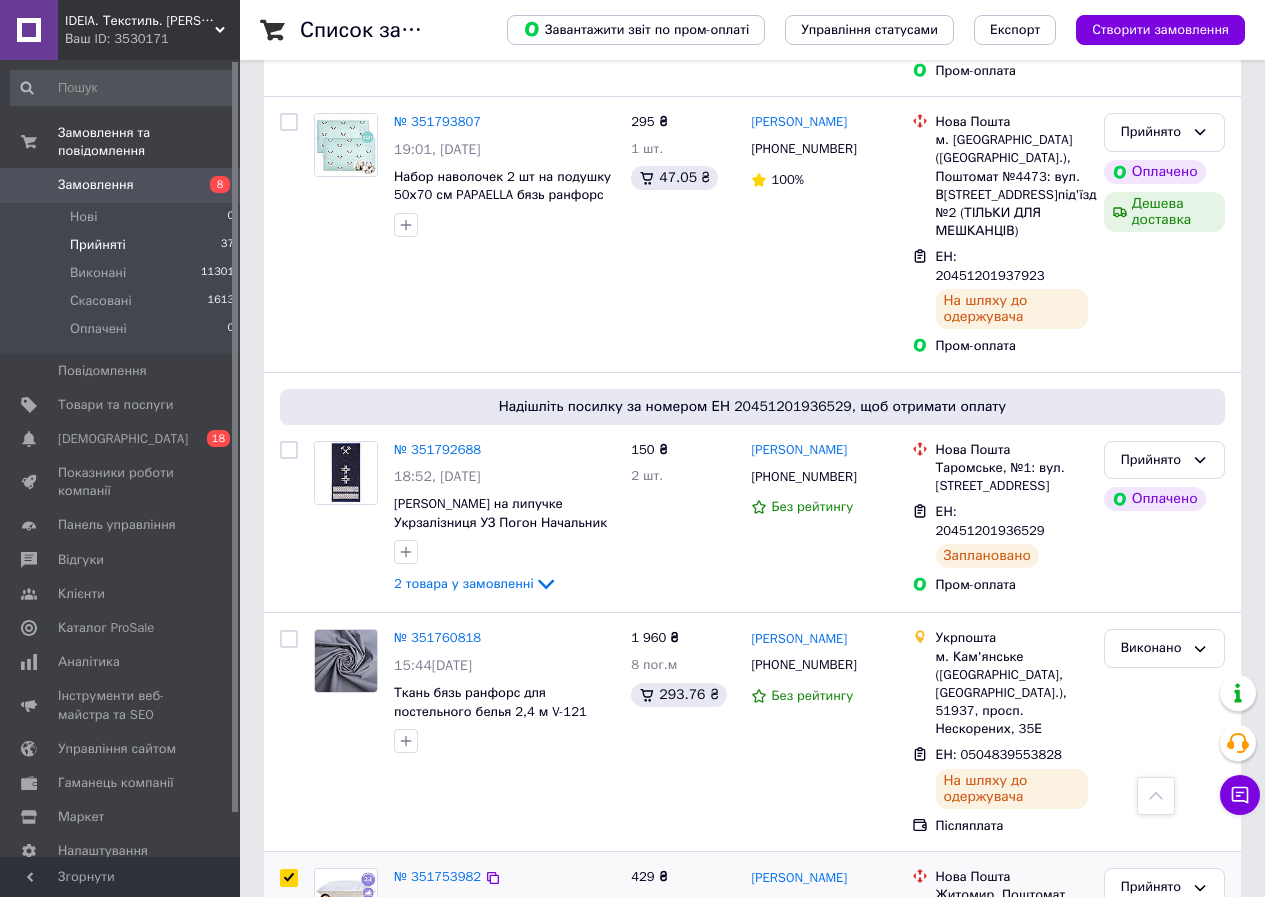checkbox on "true" 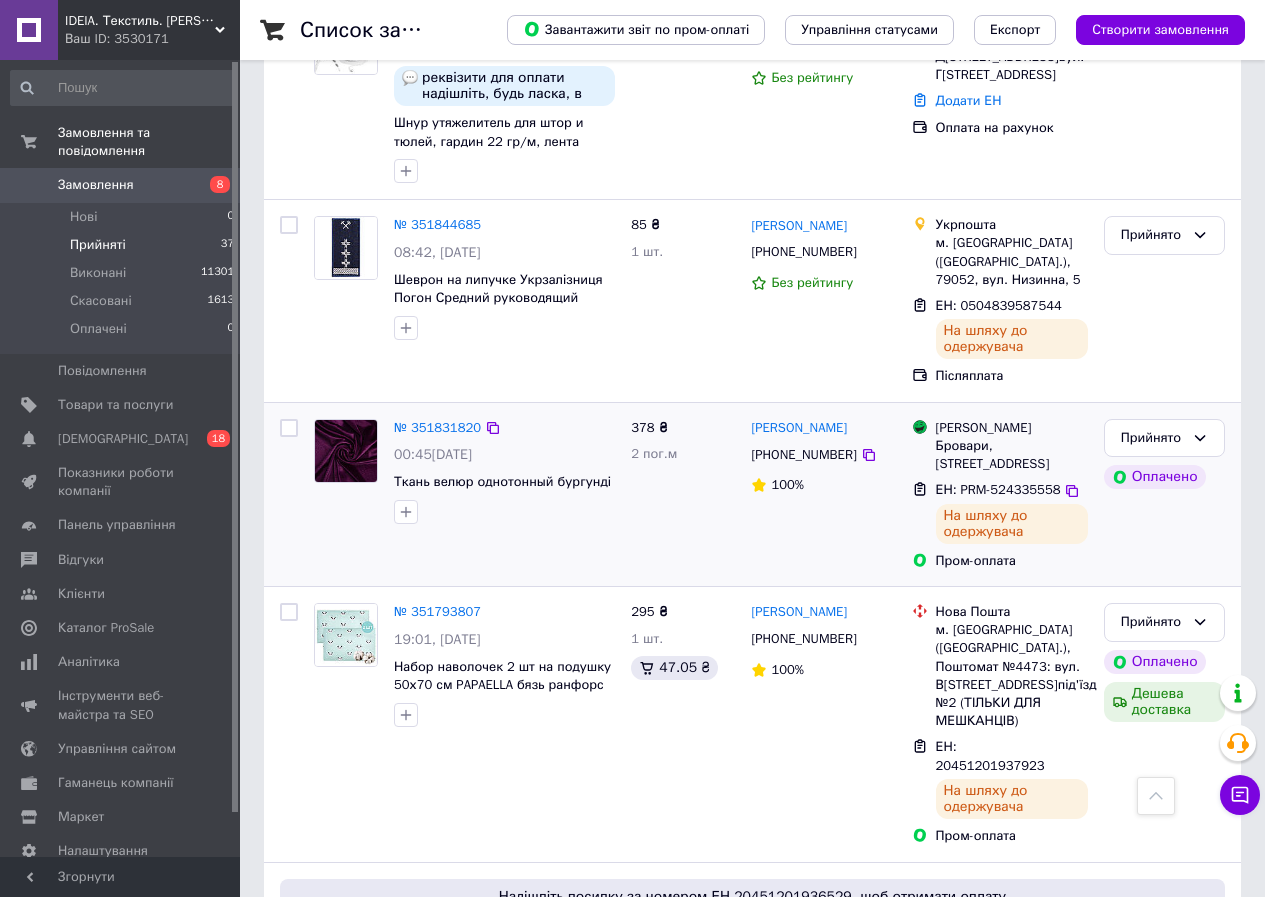 scroll, scrollTop: 1397, scrollLeft: 0, axis: vertical 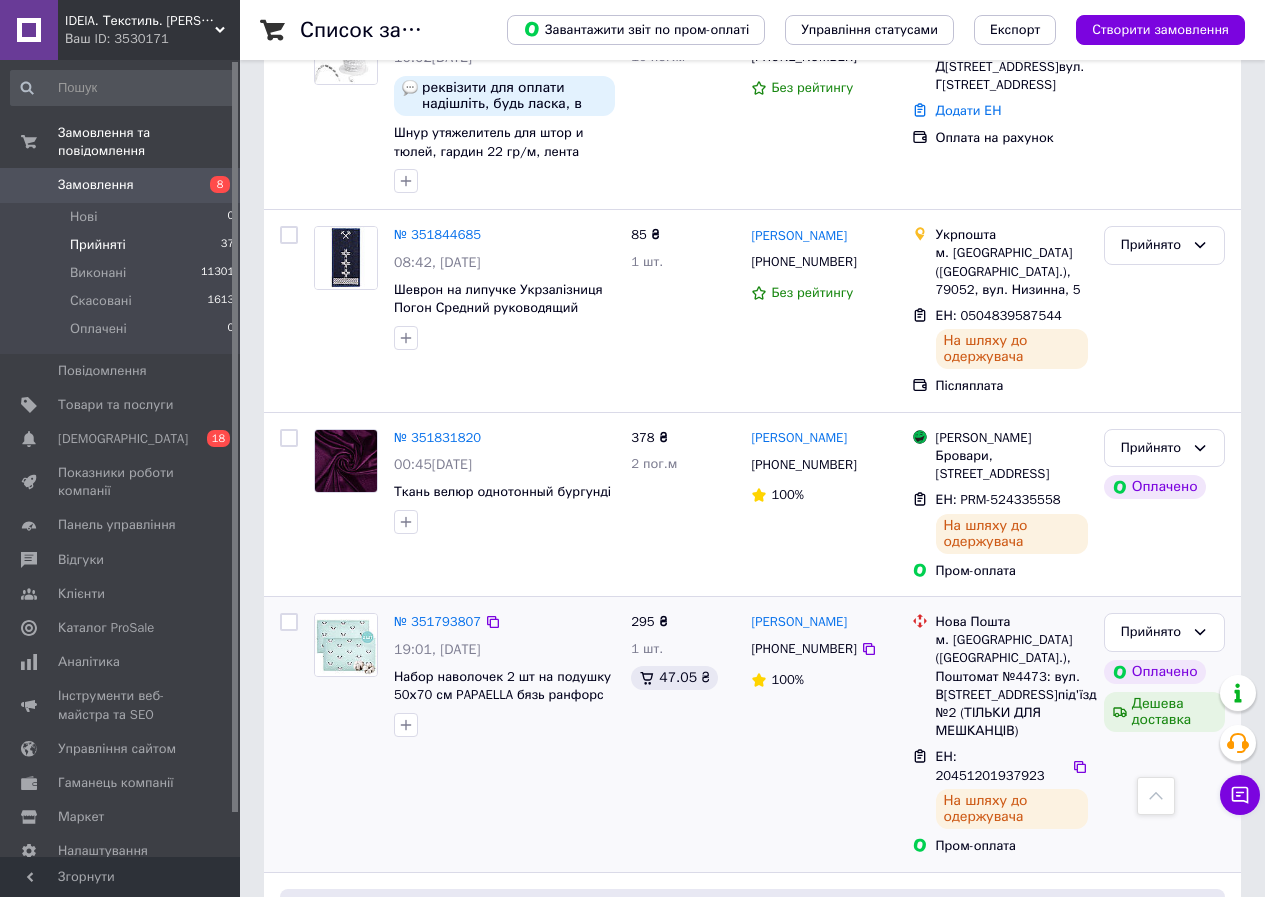 click at bounding box center (289, 622) 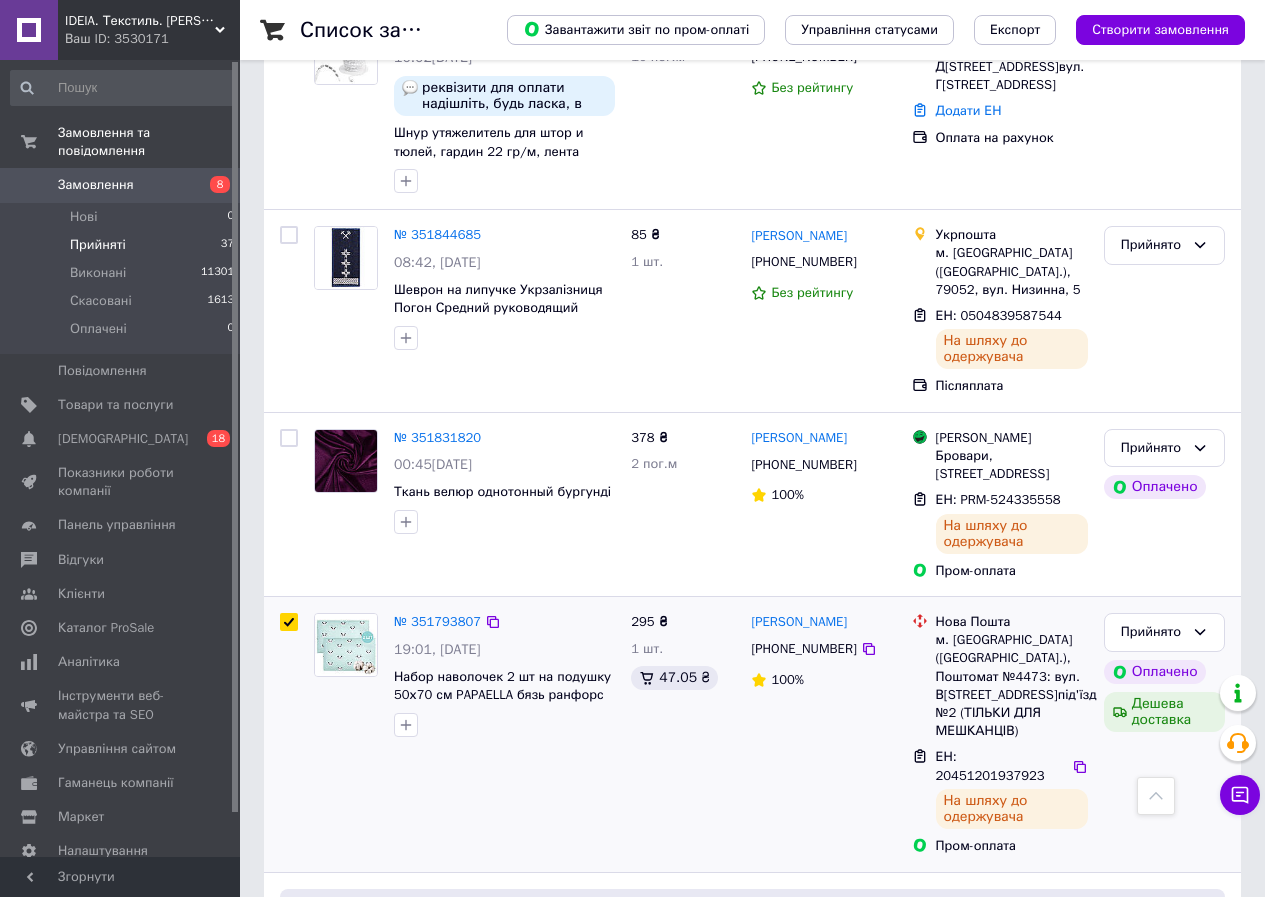 checkbox on "true" 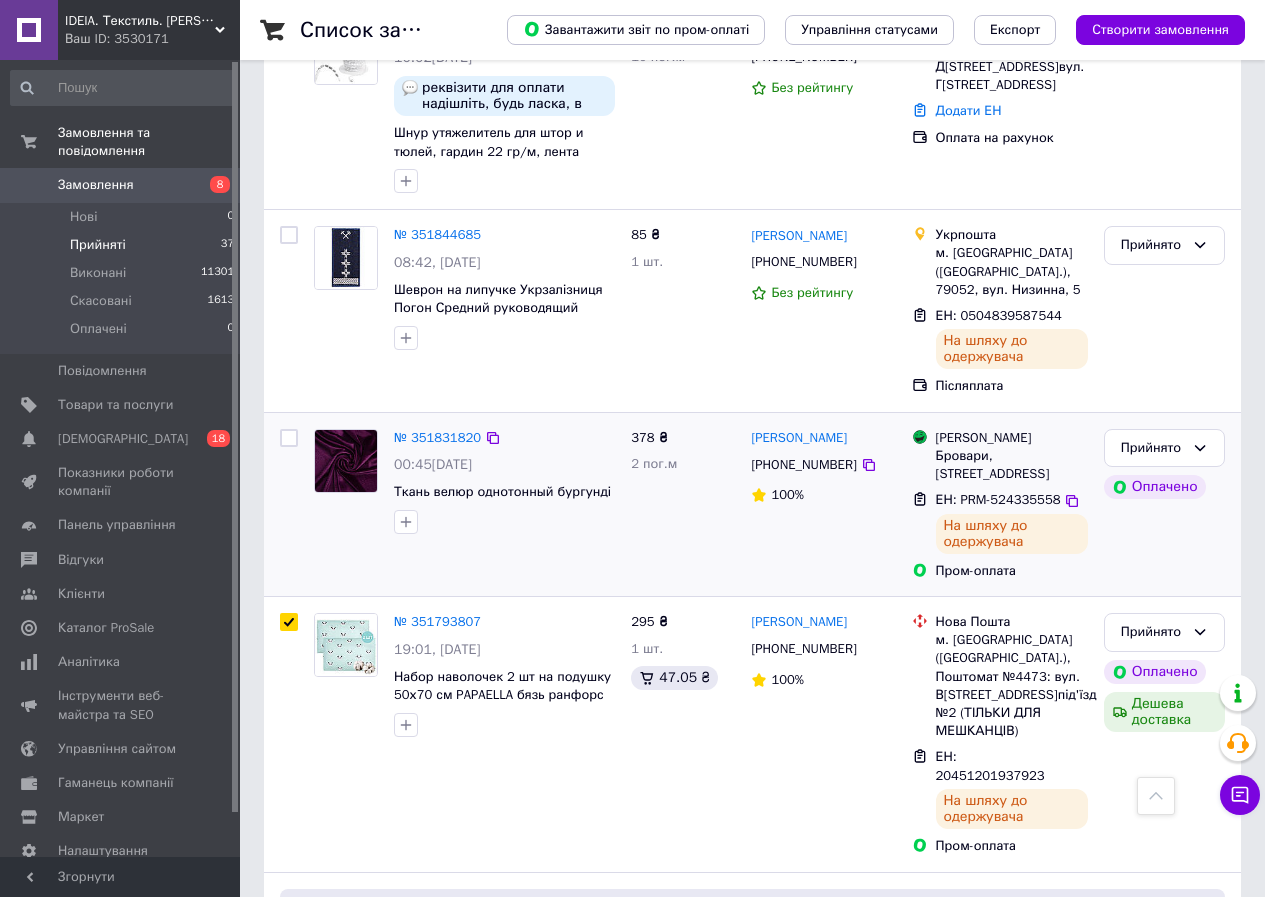 click at bounding box center [289, 438] 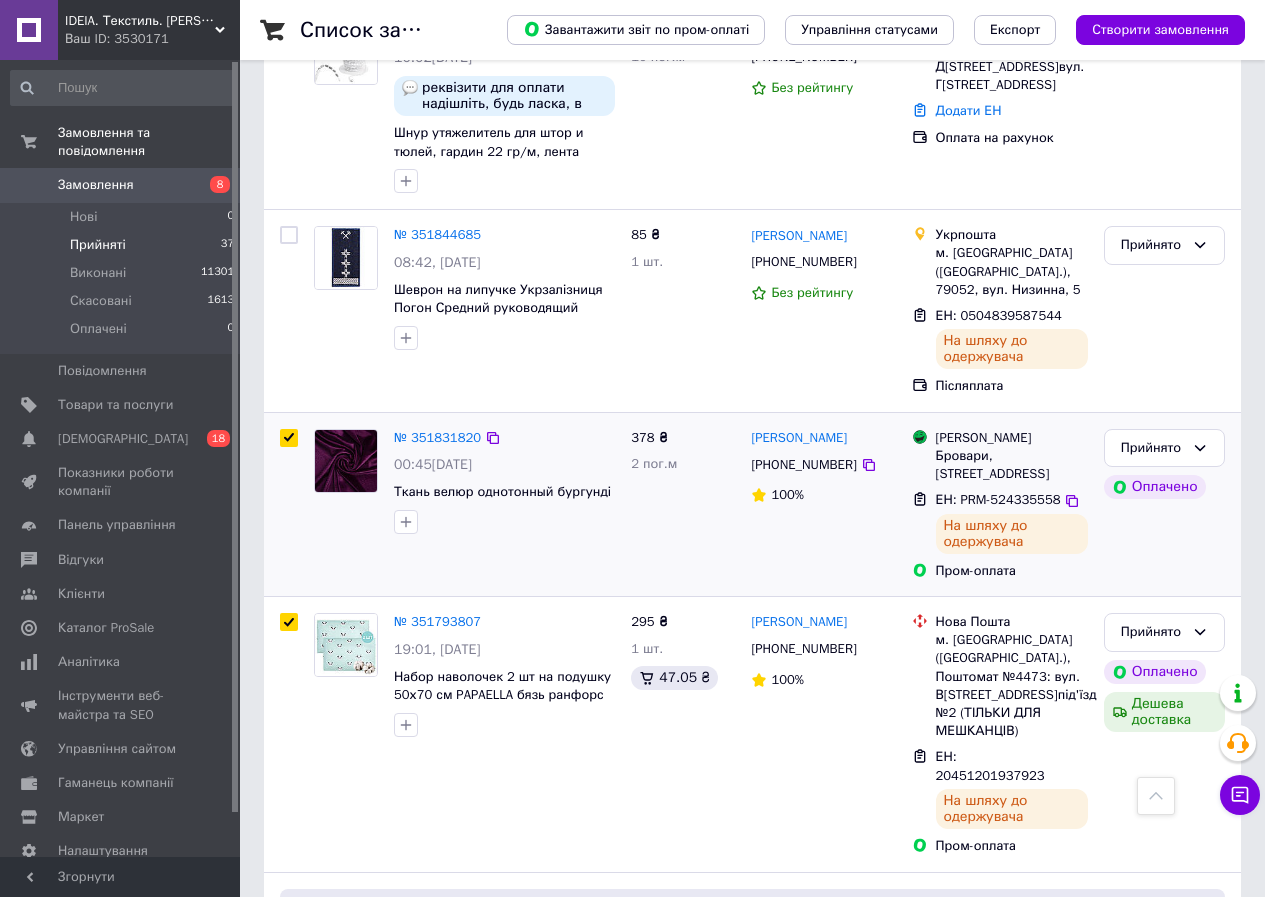 checkbox on "true" 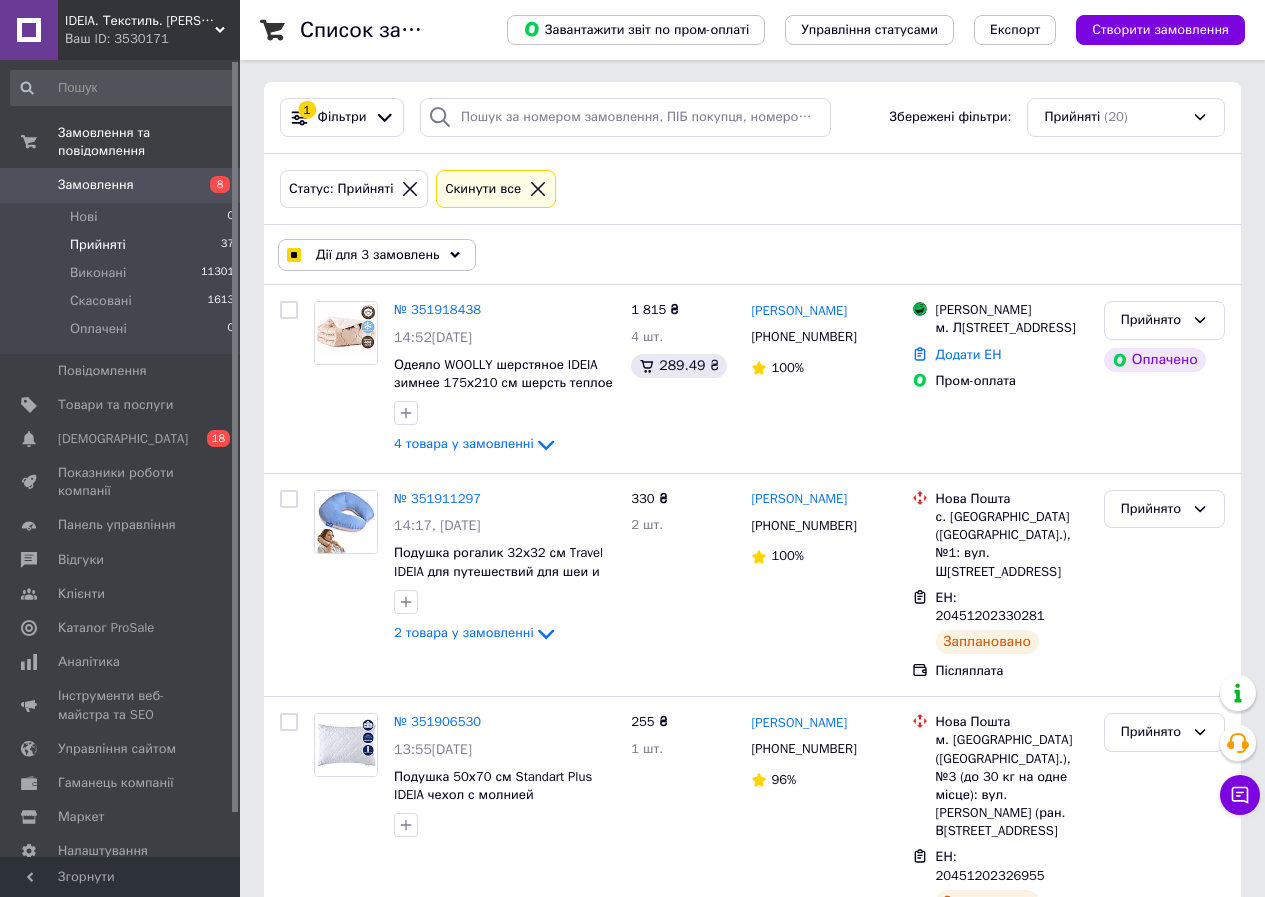 scroll, scrollTop: 0, scrollLeft: 0, axis: both 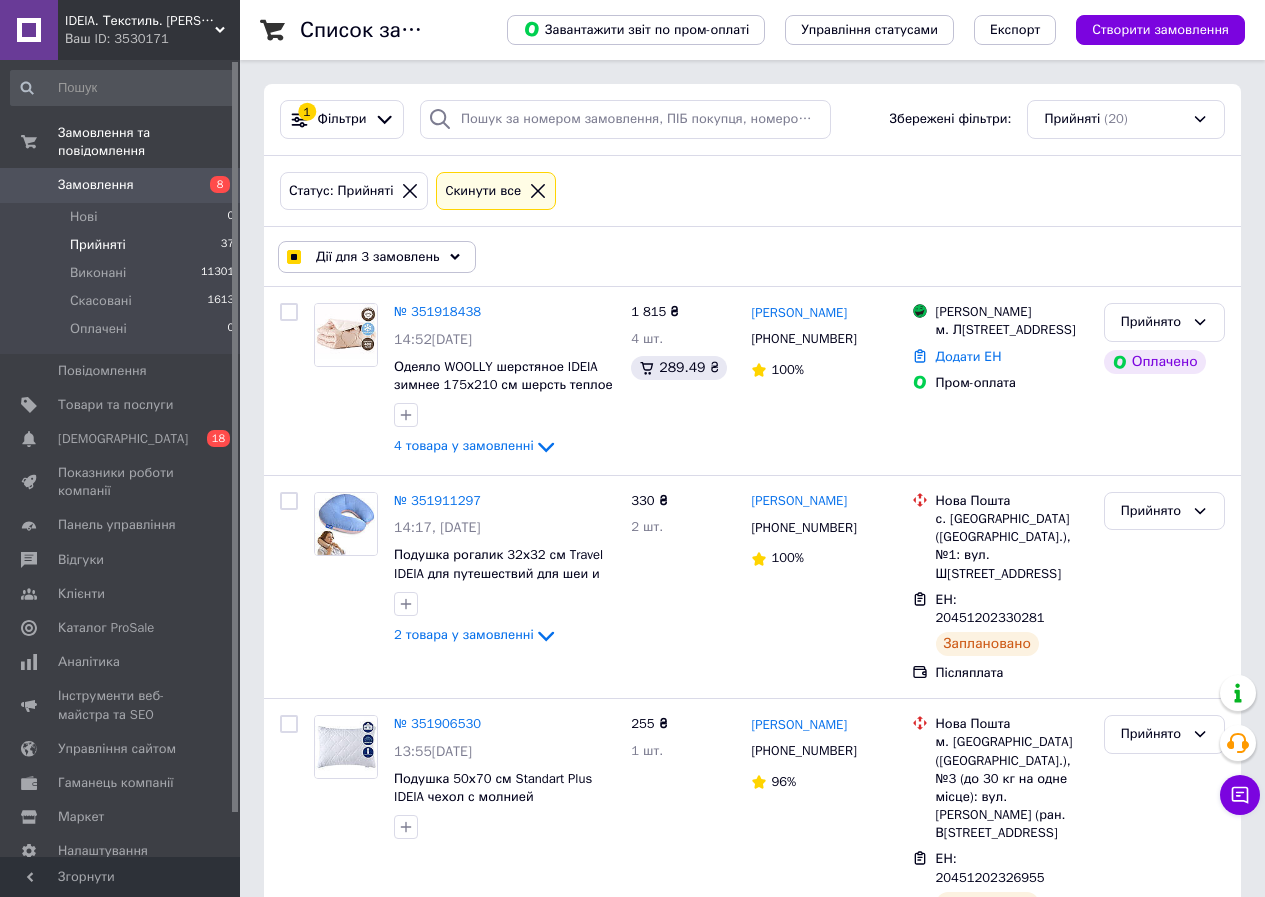 click 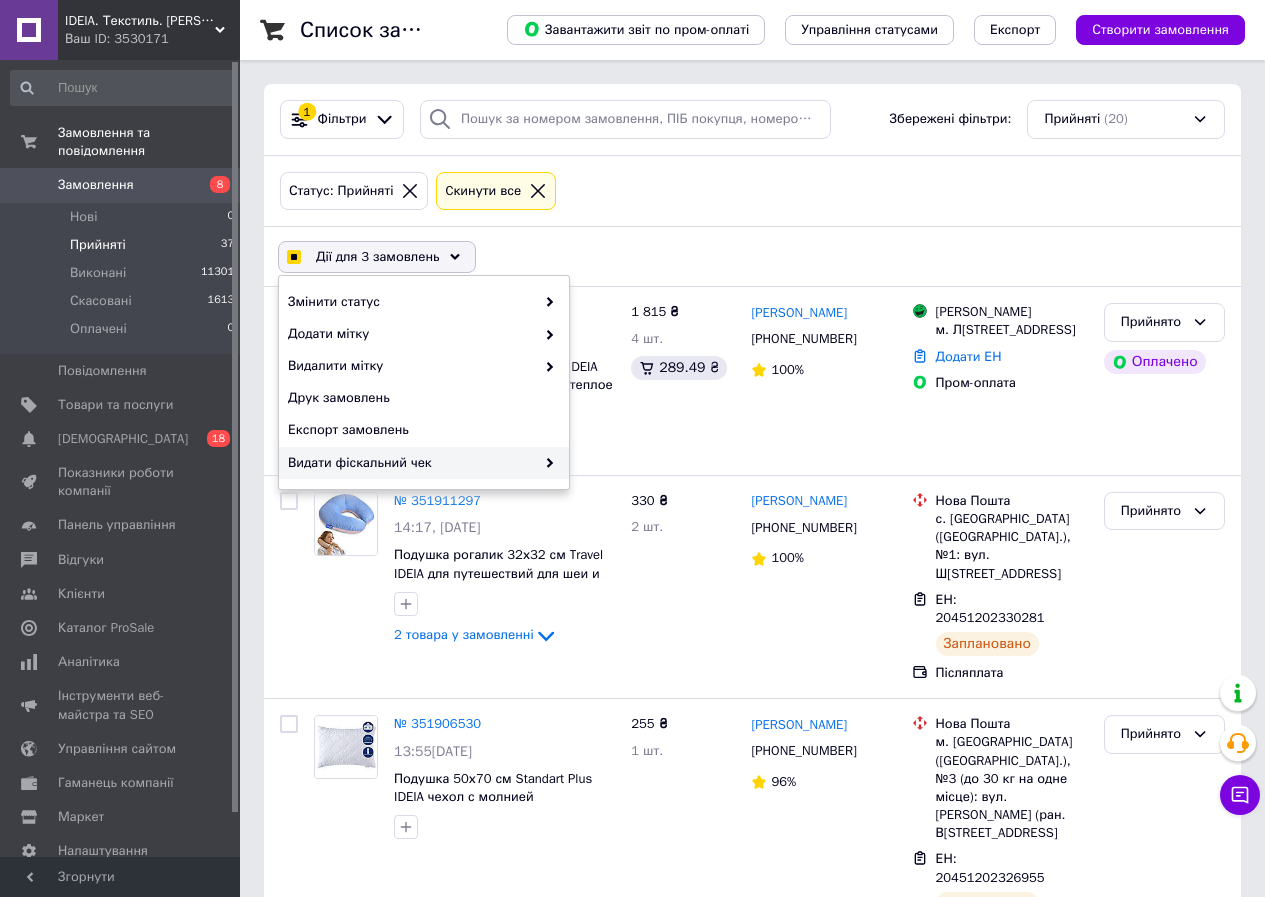 click 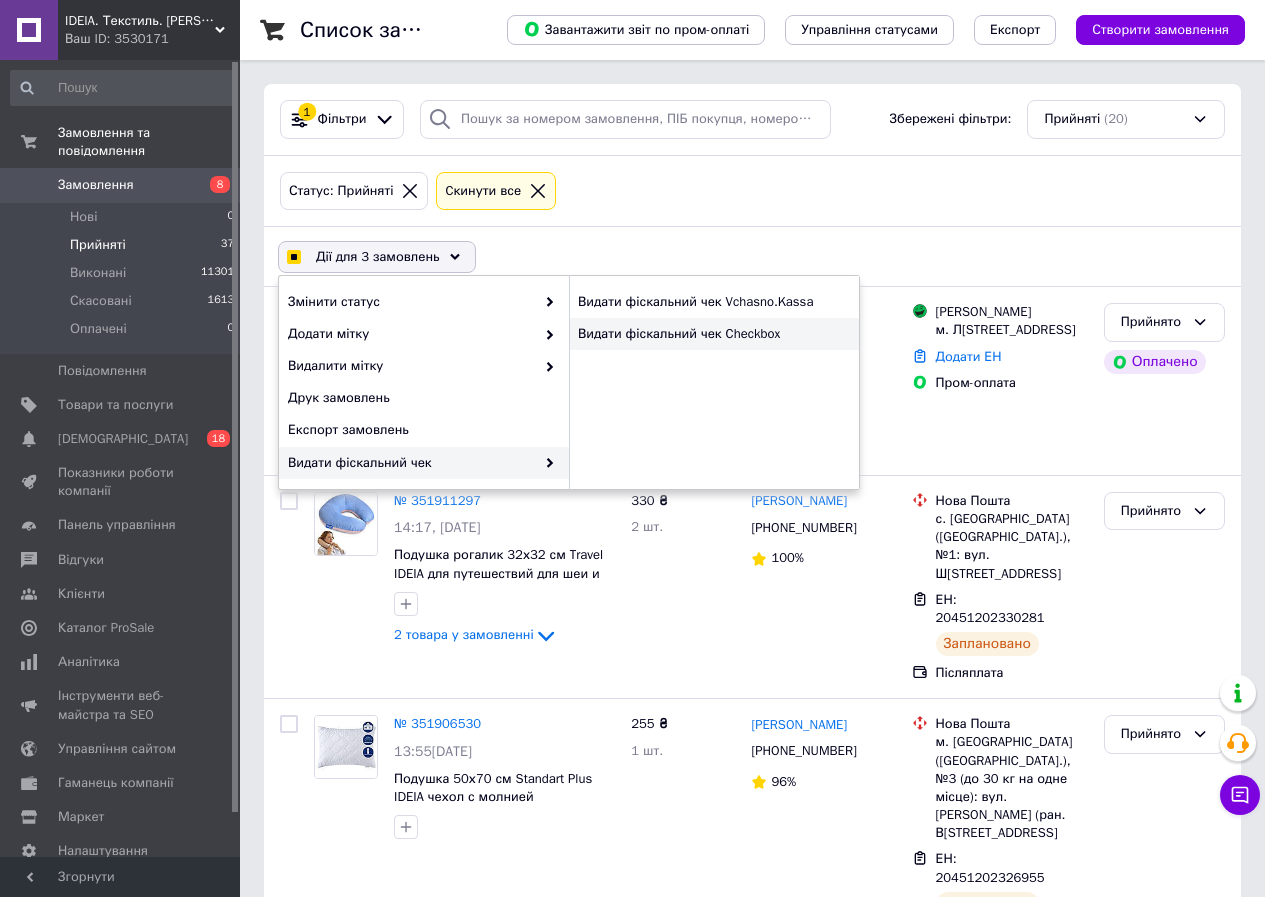click on "Видати фіскальний чек Checkbox" at bounding box center [714, 334] 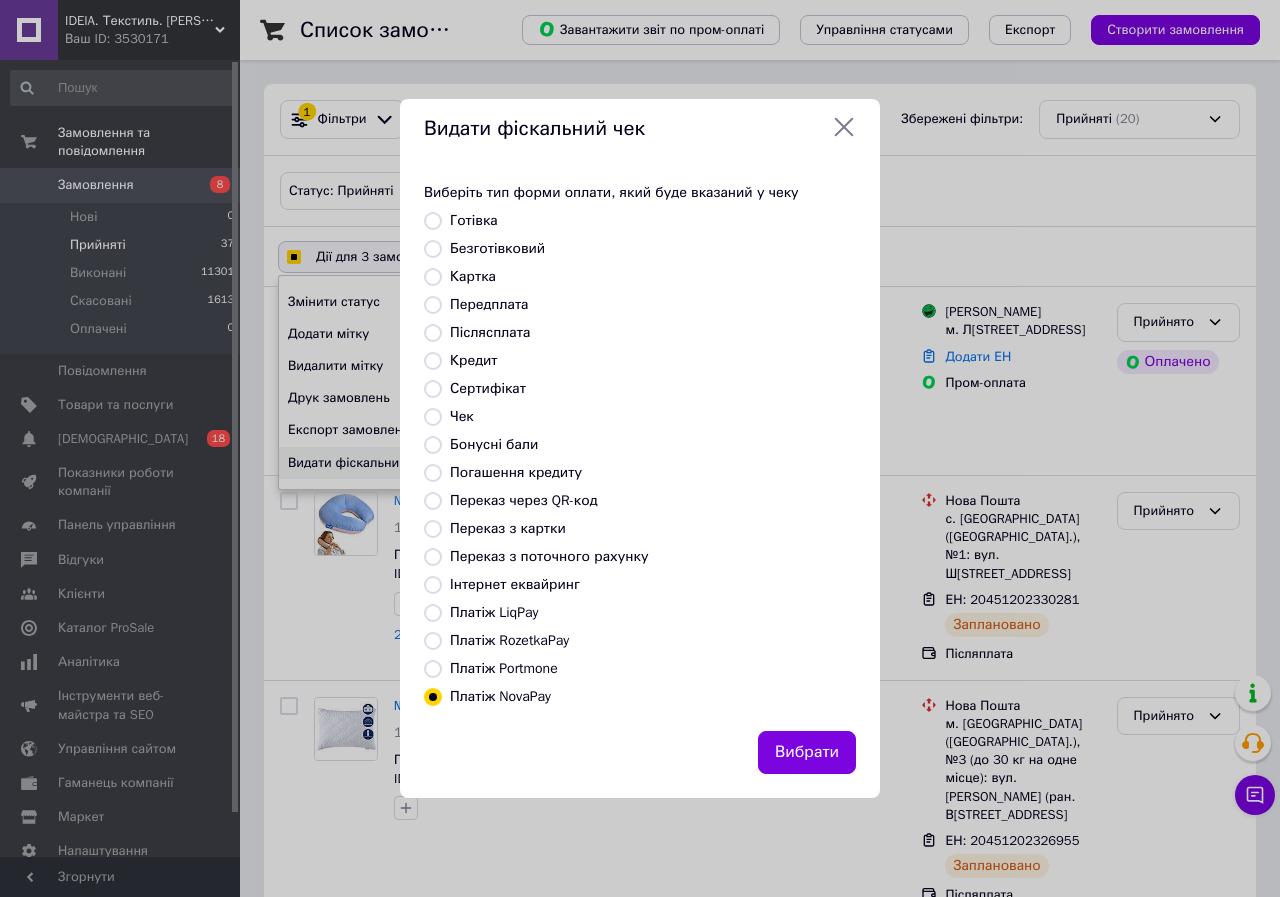 click on "Платіж RozetkaPay" at bounding box center [433, 641] 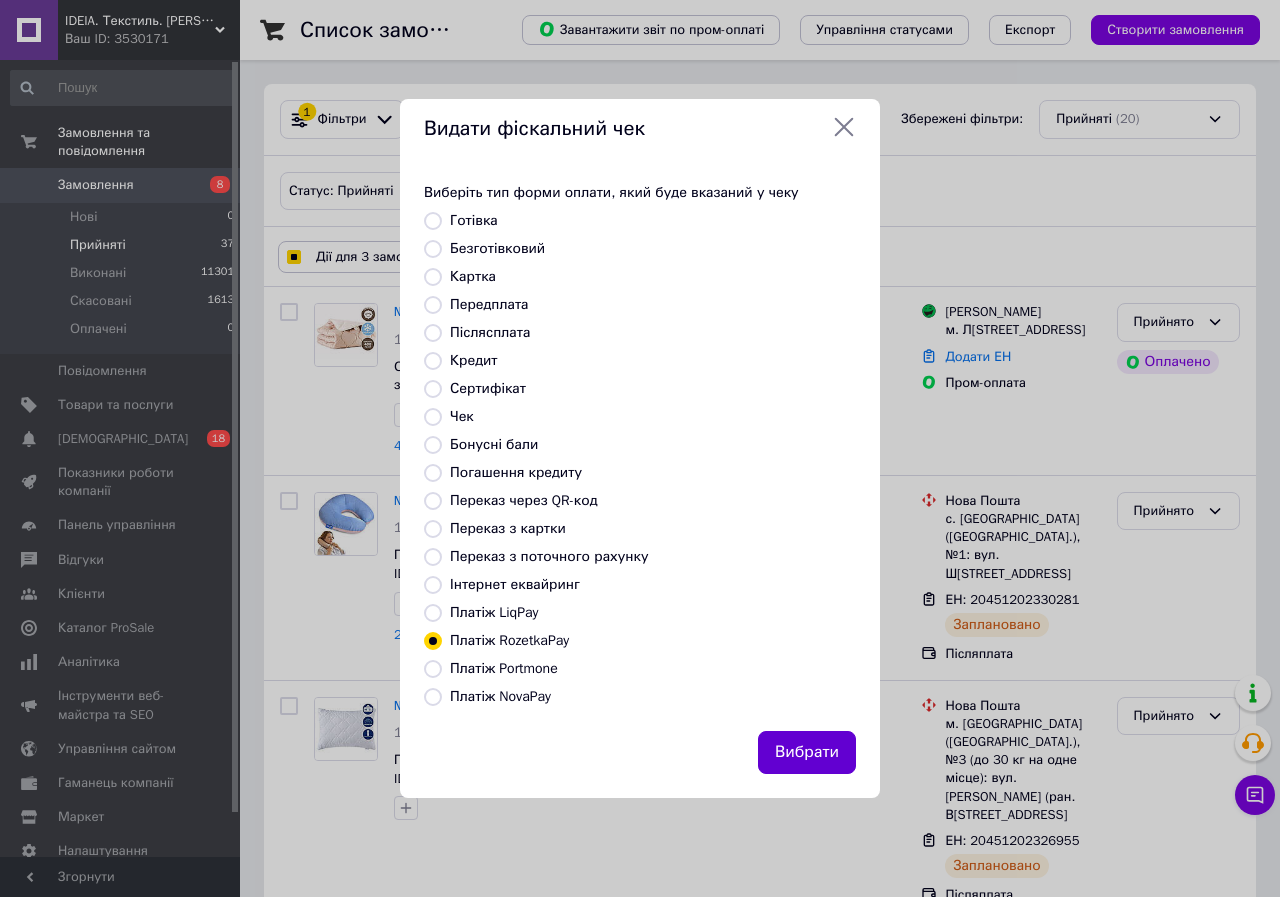 click on "Вибрати" at bounding box center [807, 752] 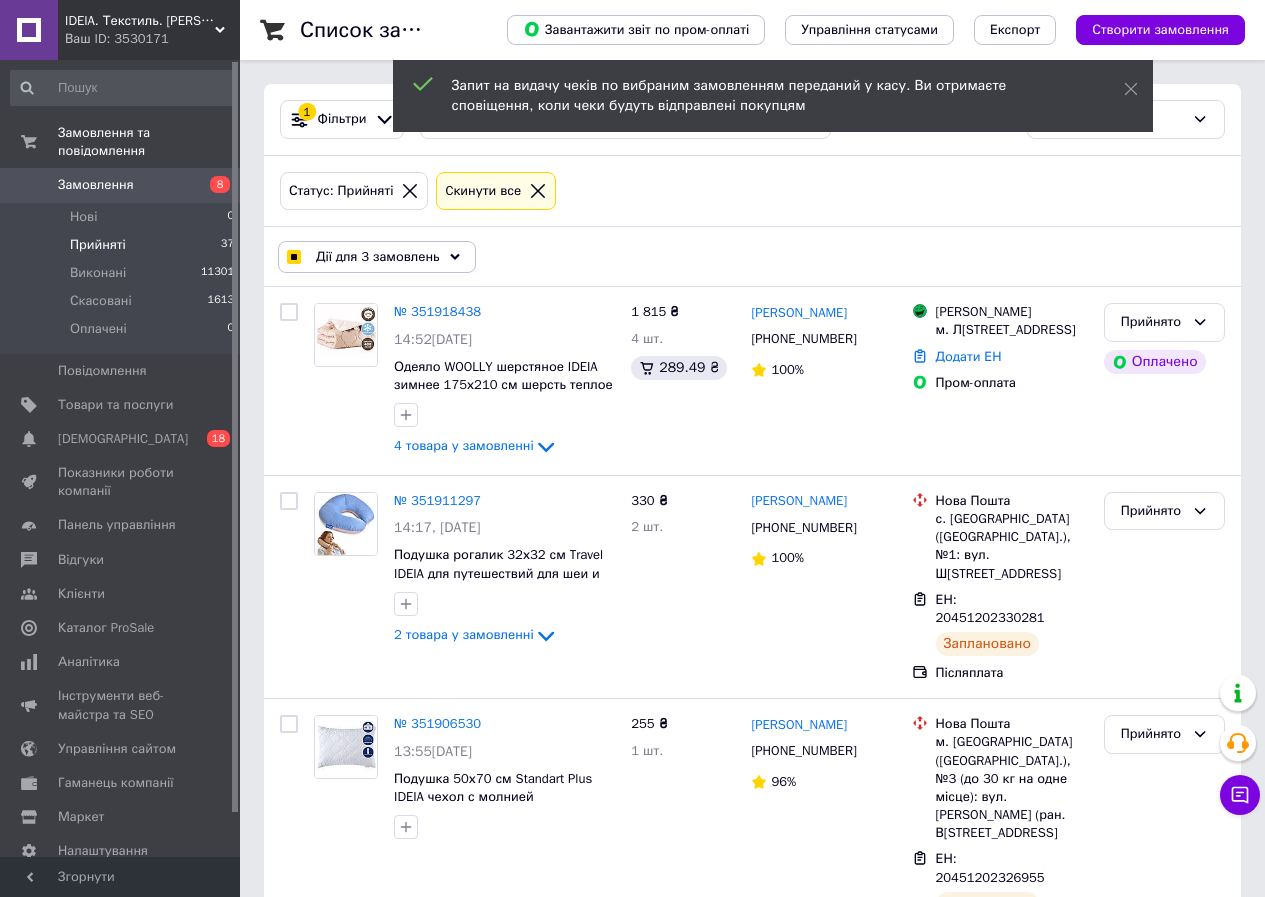click 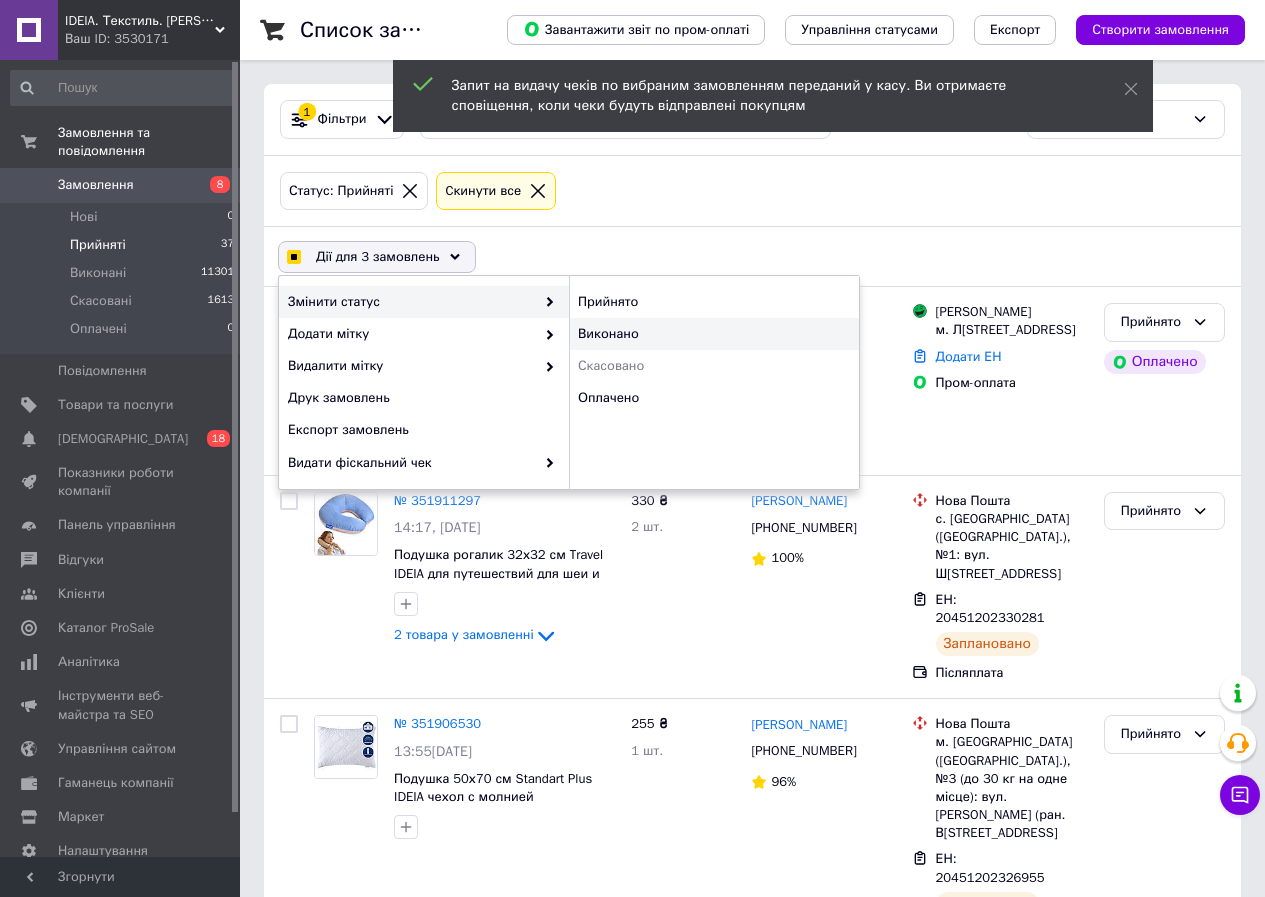 checkbox on "true" 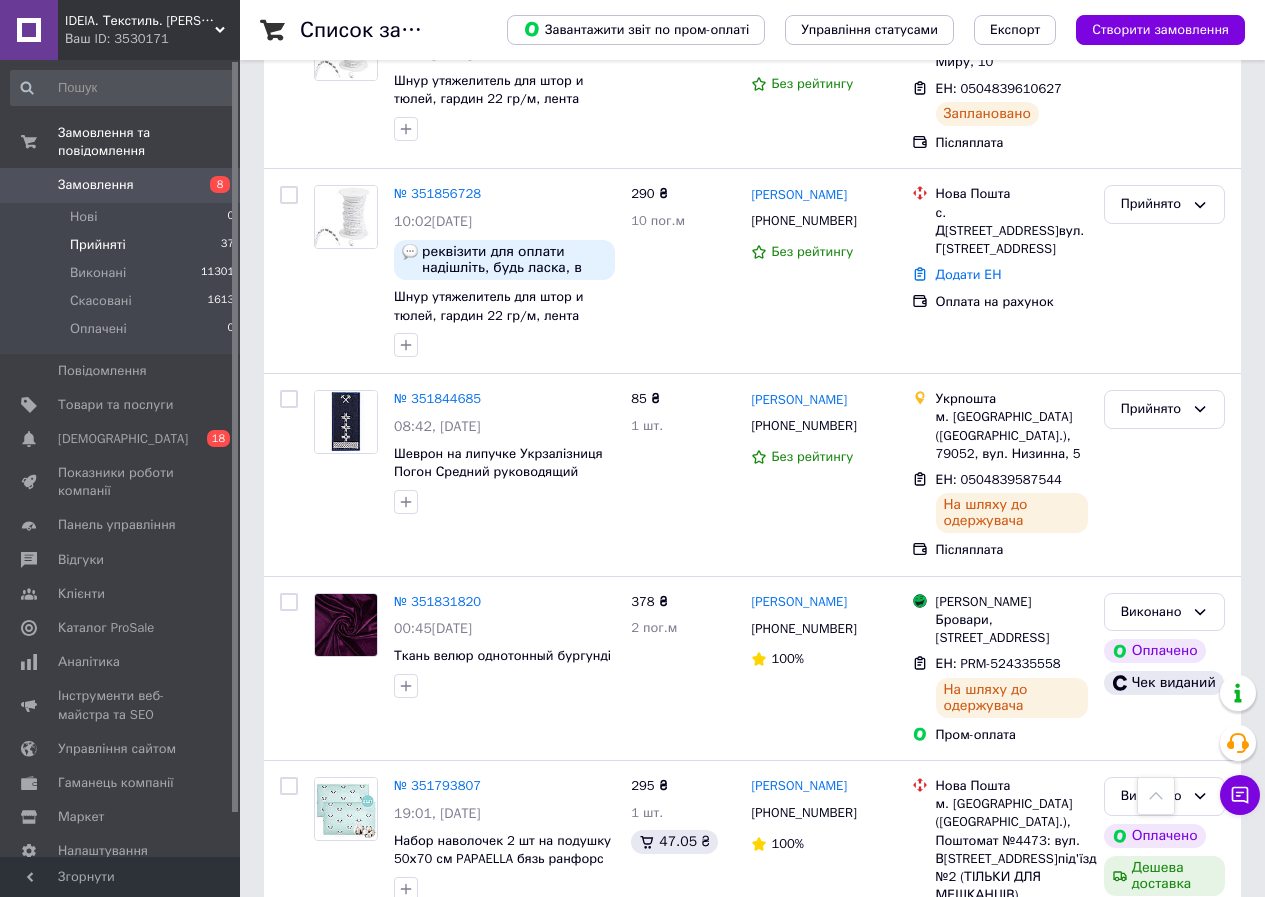 scroll, scrollTop: 1197, scrollLeft: 0, axis: vertical 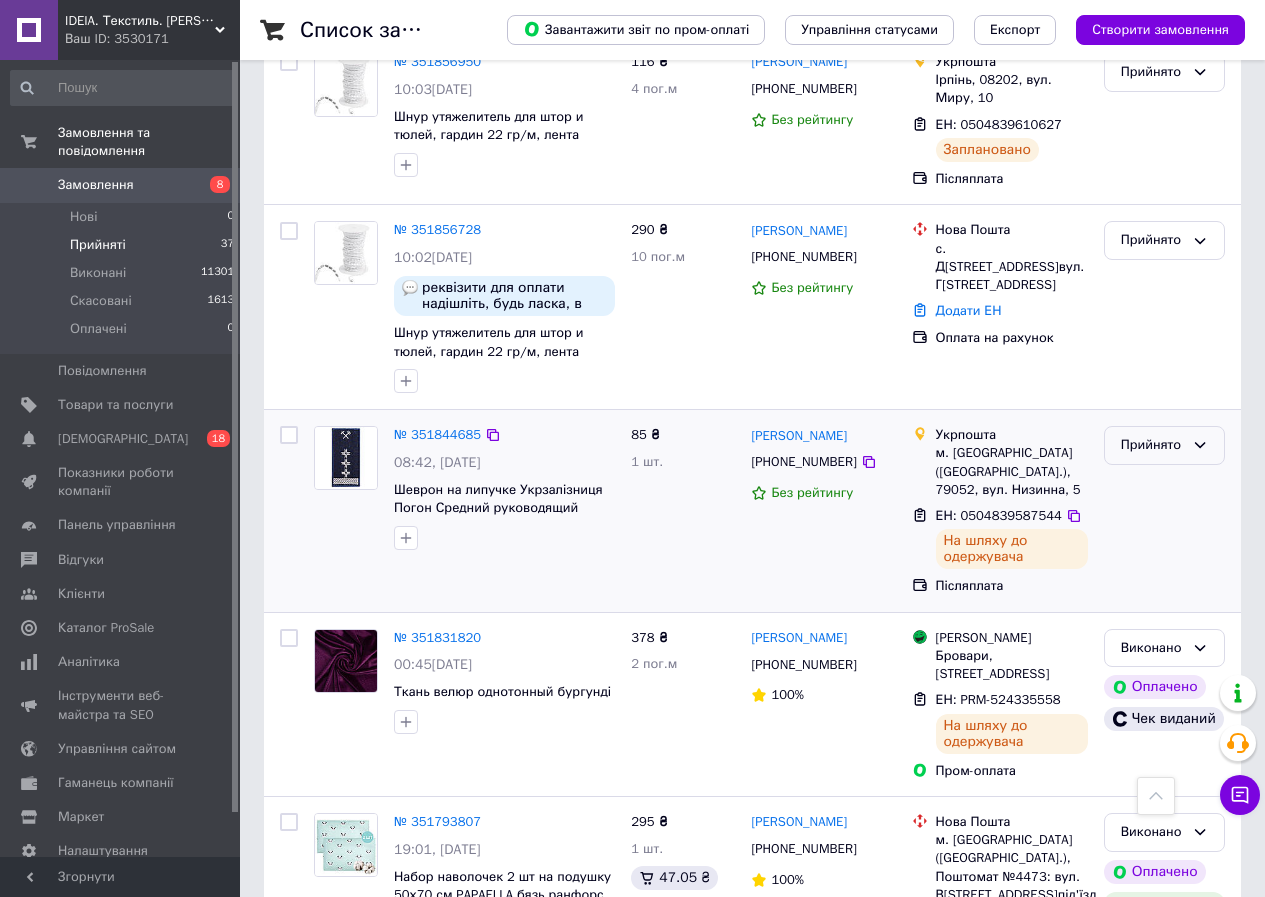click on "Прийнято" at bounding box center [1152, 445] 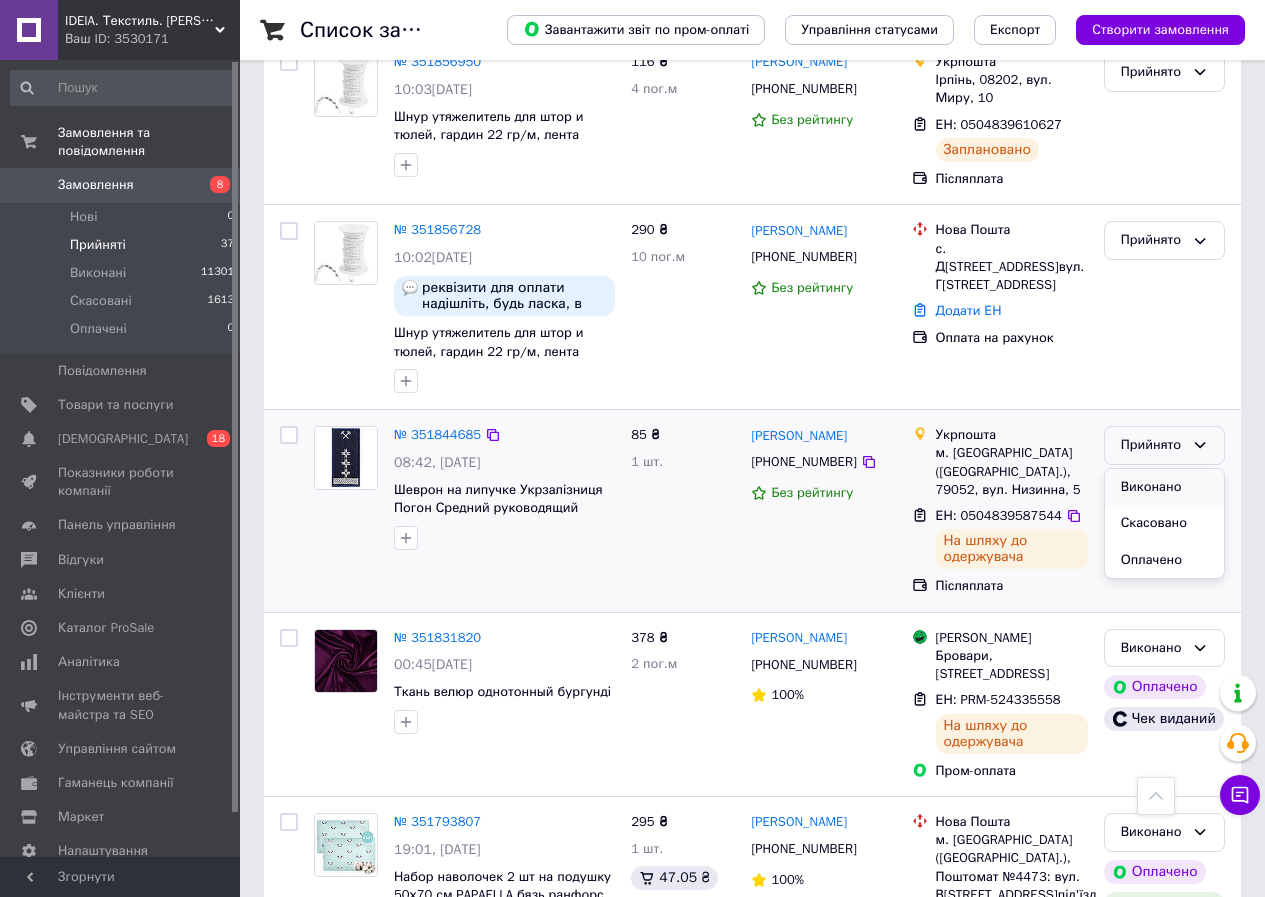 click on "Виконано" at bounding box center [1164, 487] 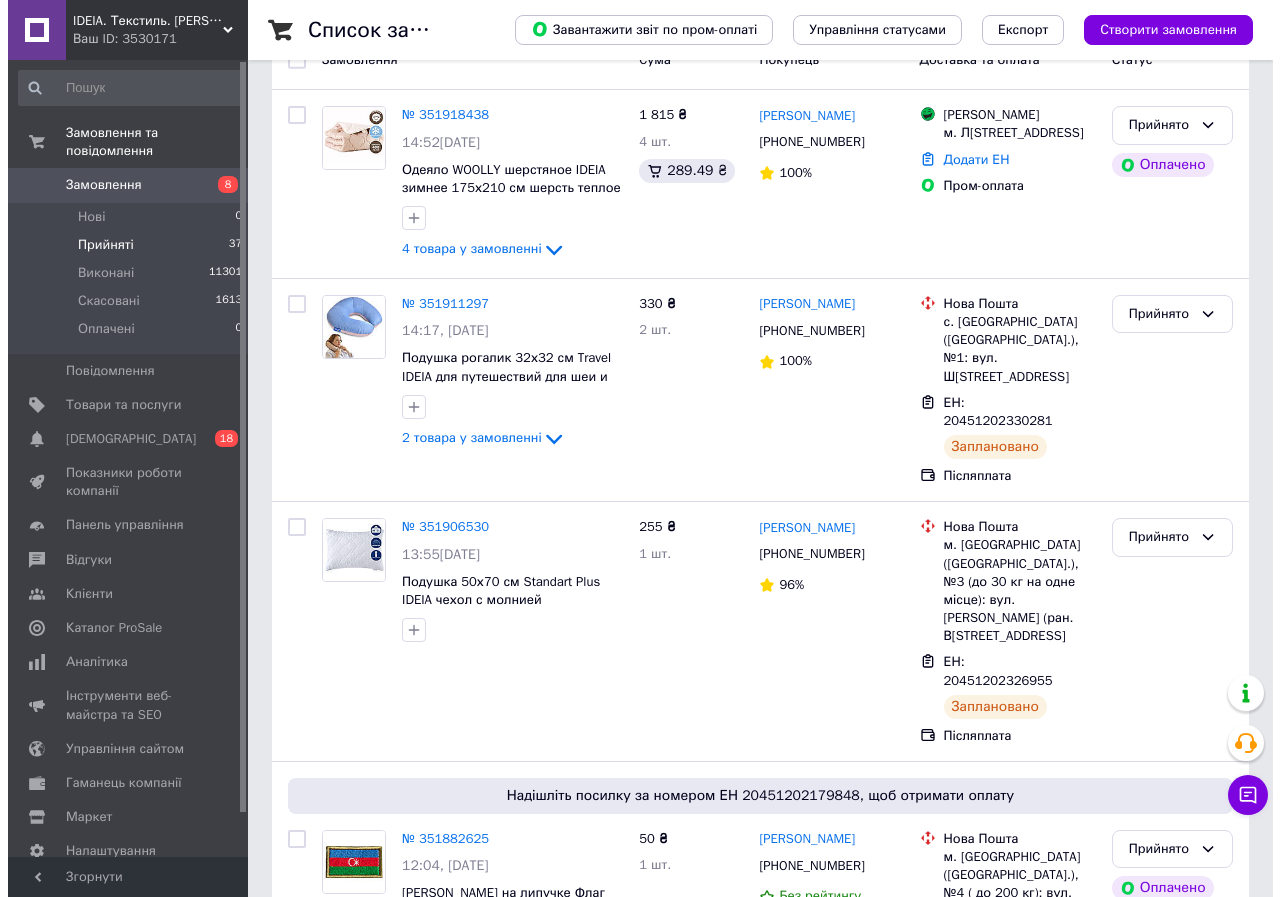 scroll, scrollTop: 0, scrollLeft: 0, axis: both 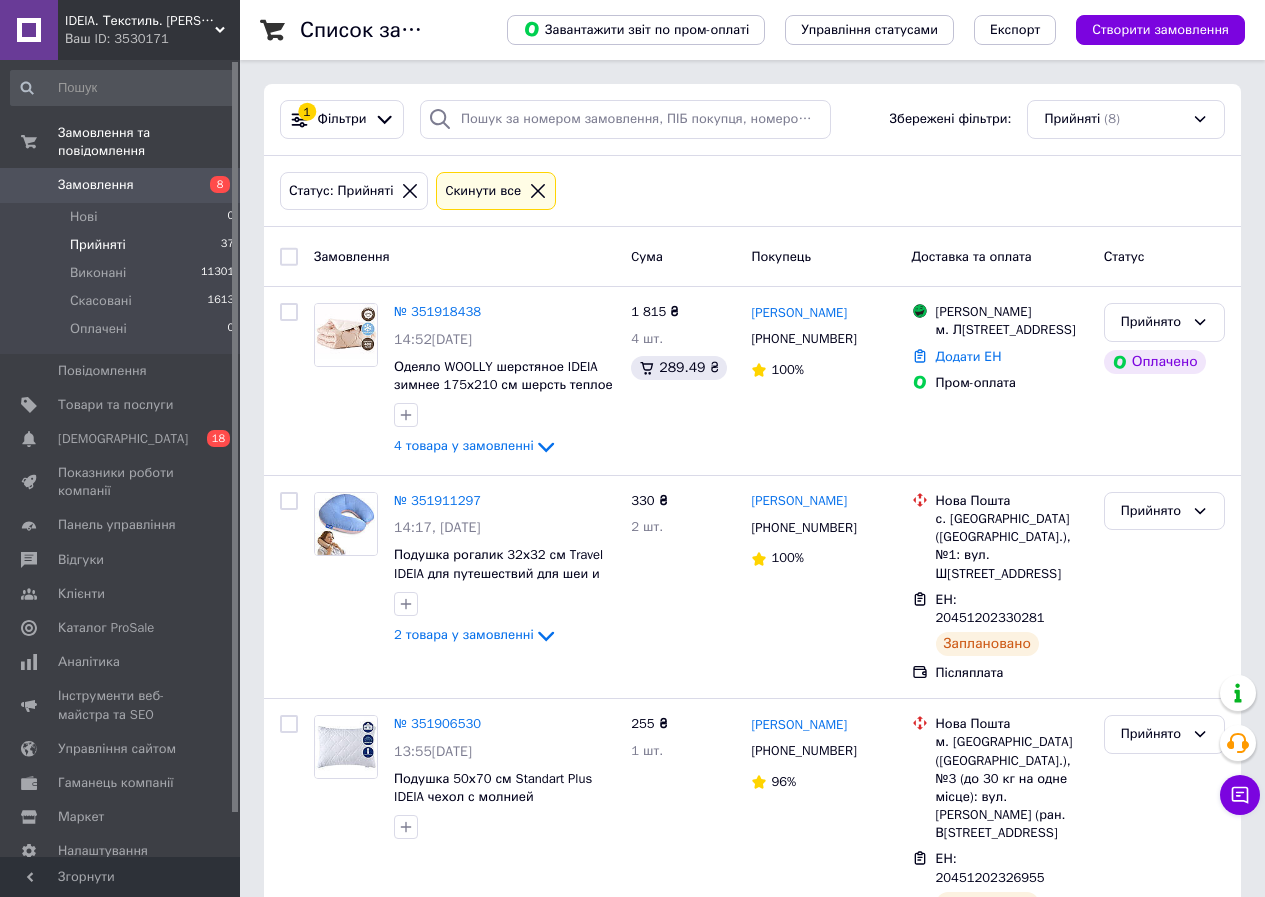 click 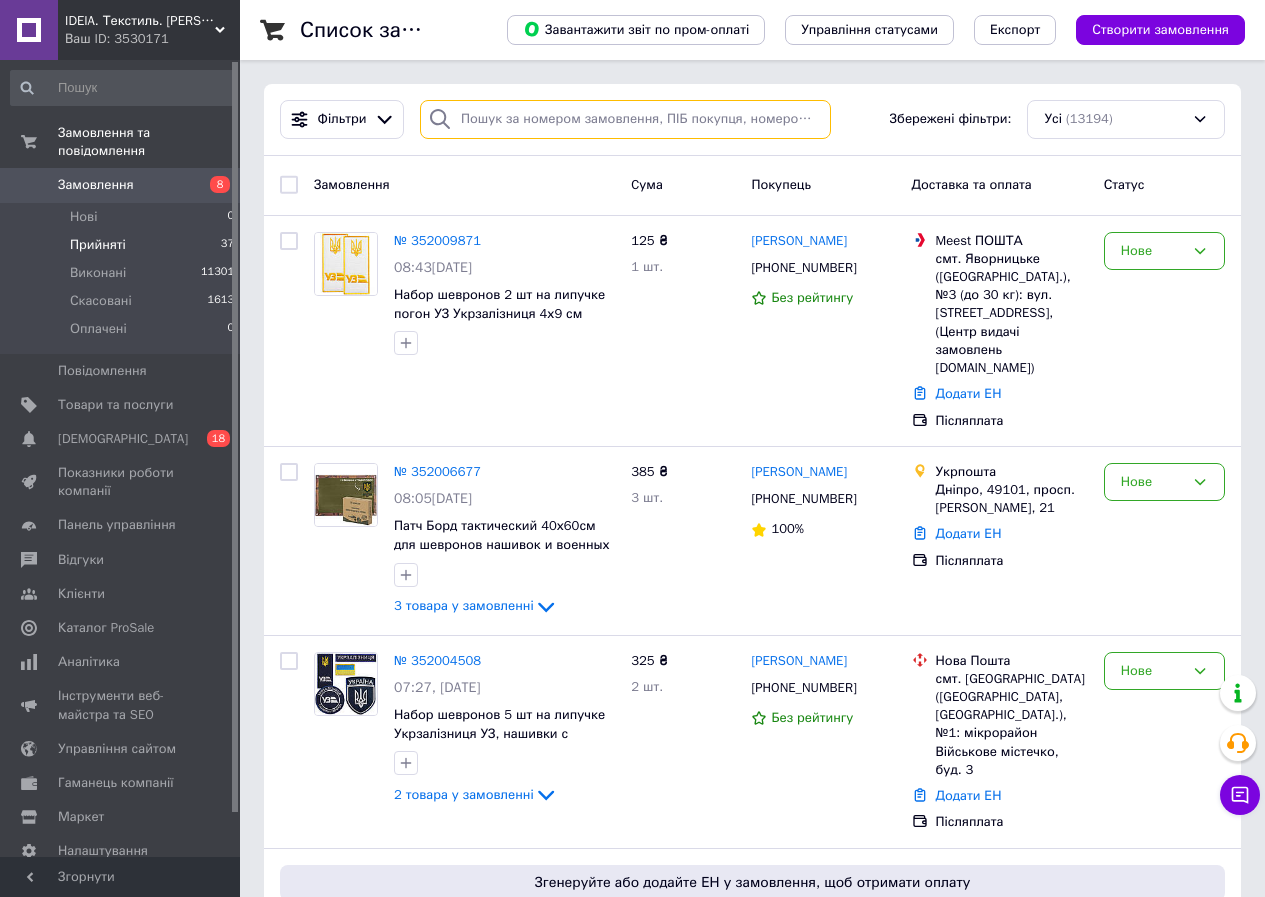 paste on "Галів" 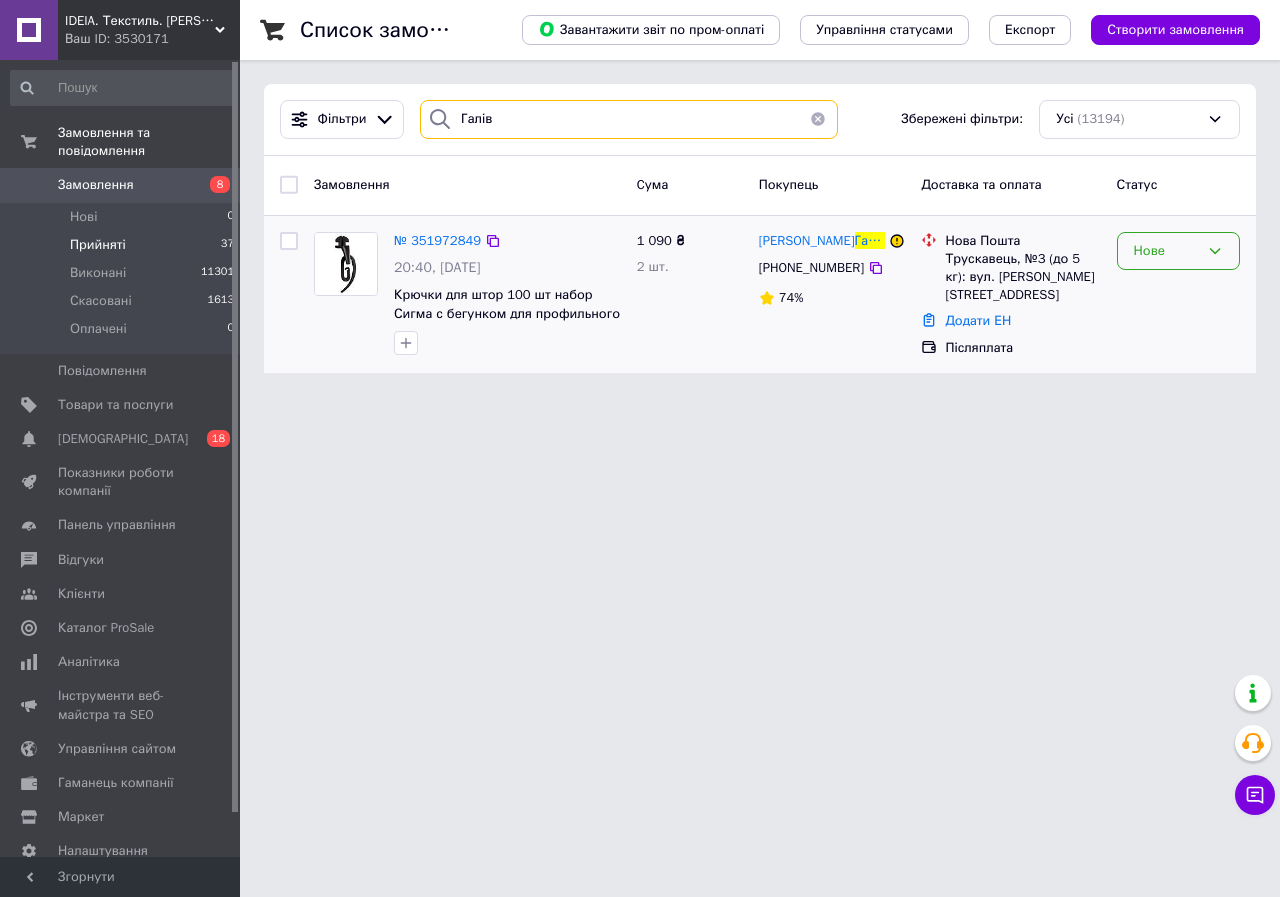 type on "Галів" 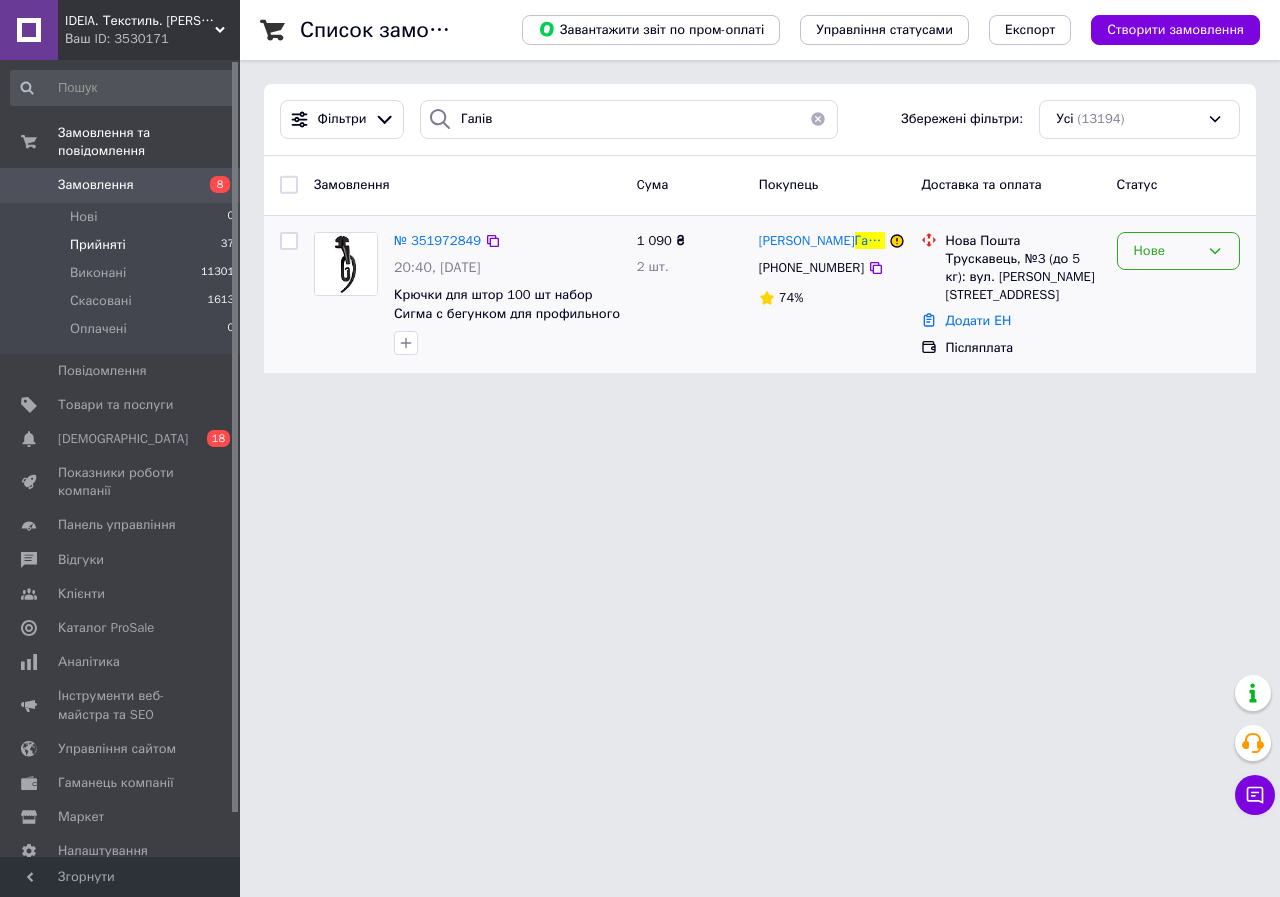 click on "Нове" at bounding box center [1166, 251] 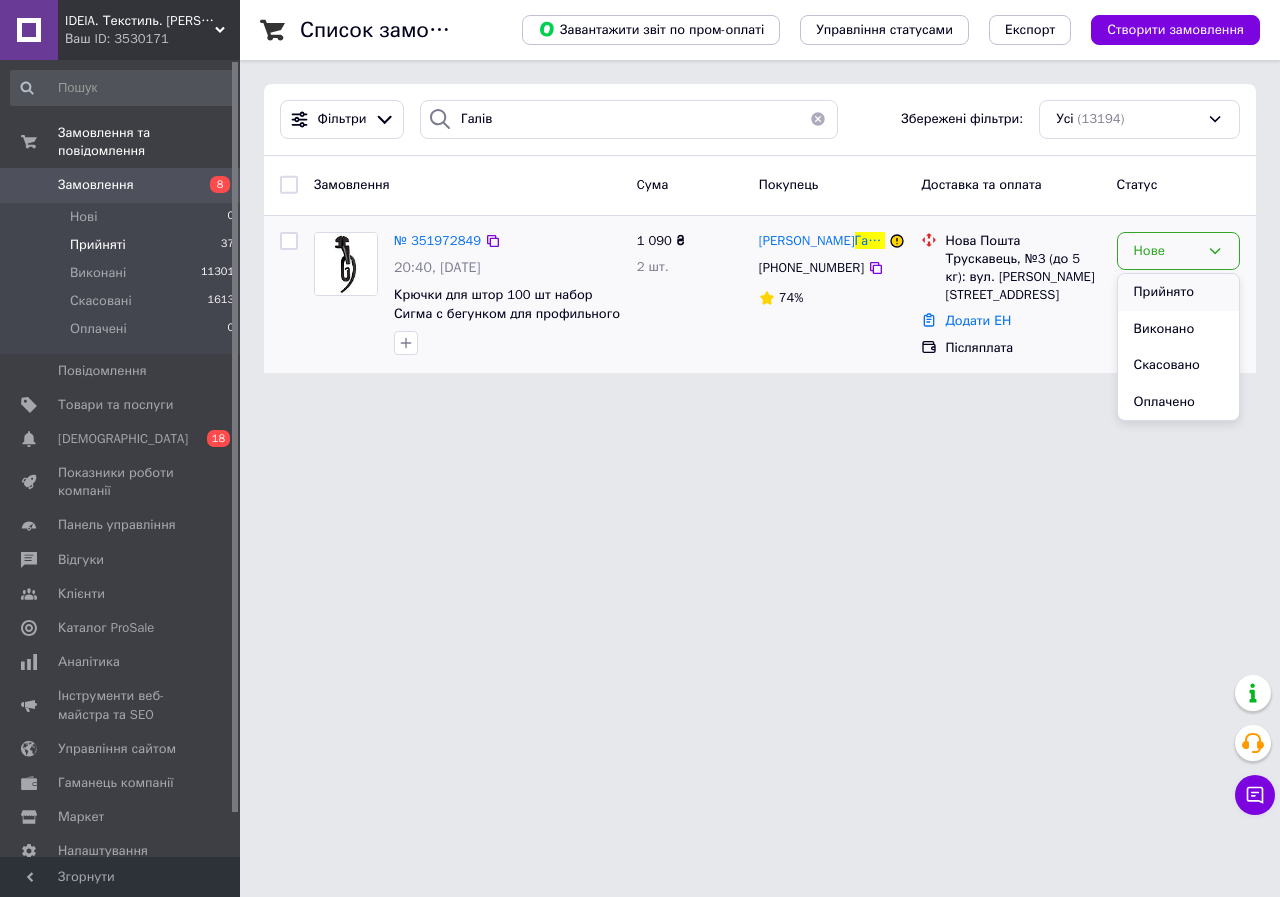 click on "Прийнято" at bounding box center (1178, 292) 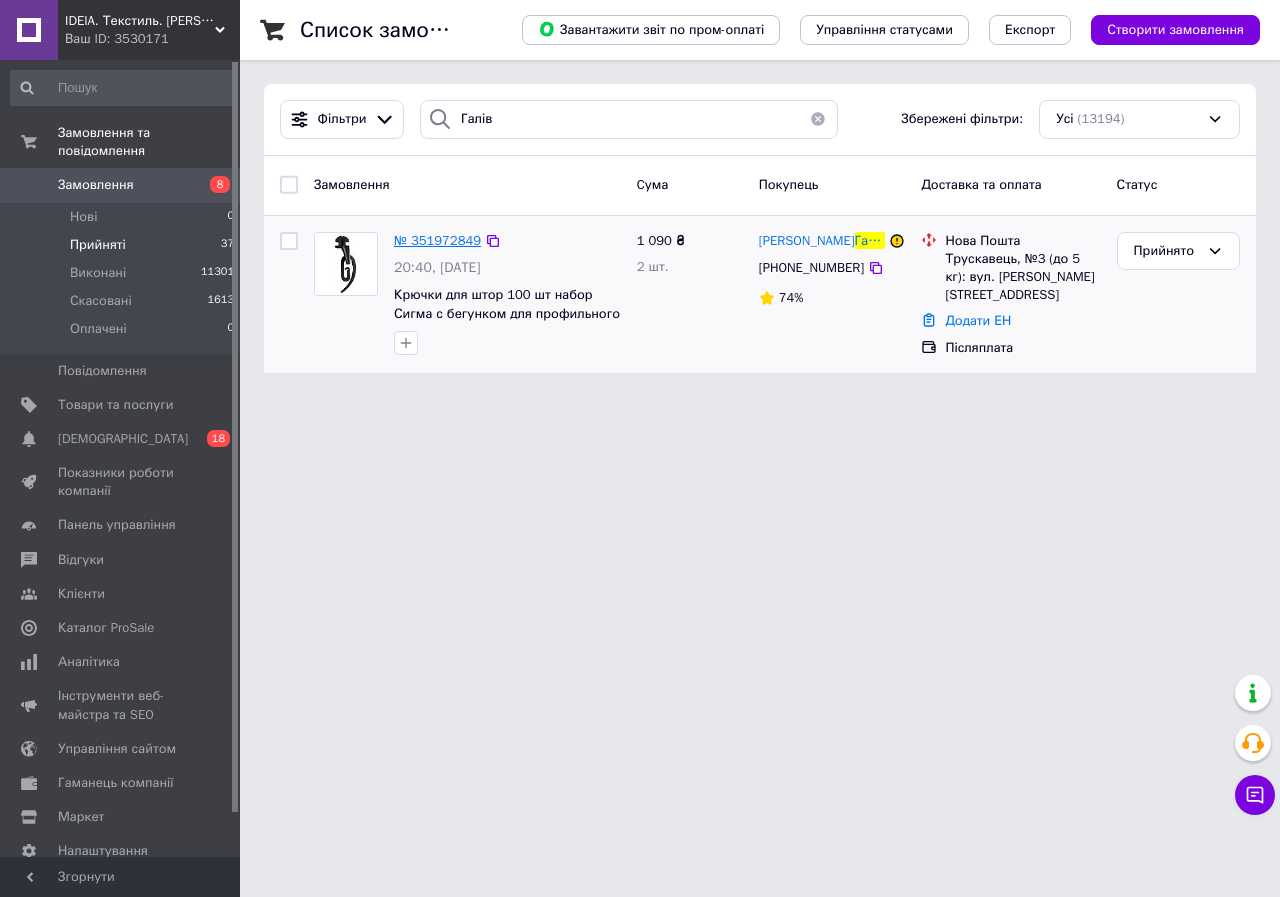 click on "№ 351972849" at bounding box center (437, 240) 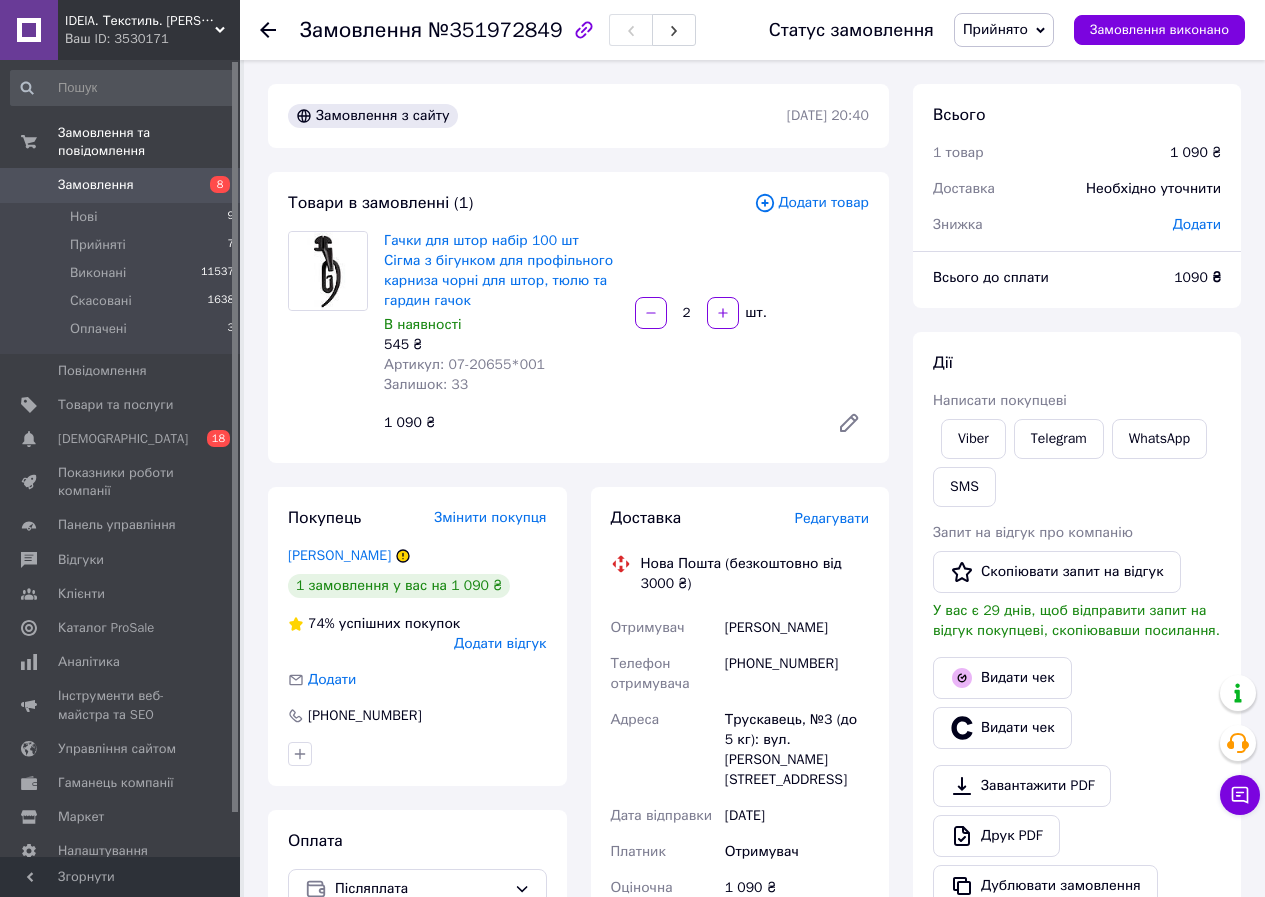 click on "Редагувати" at bounding box center [832, 518] 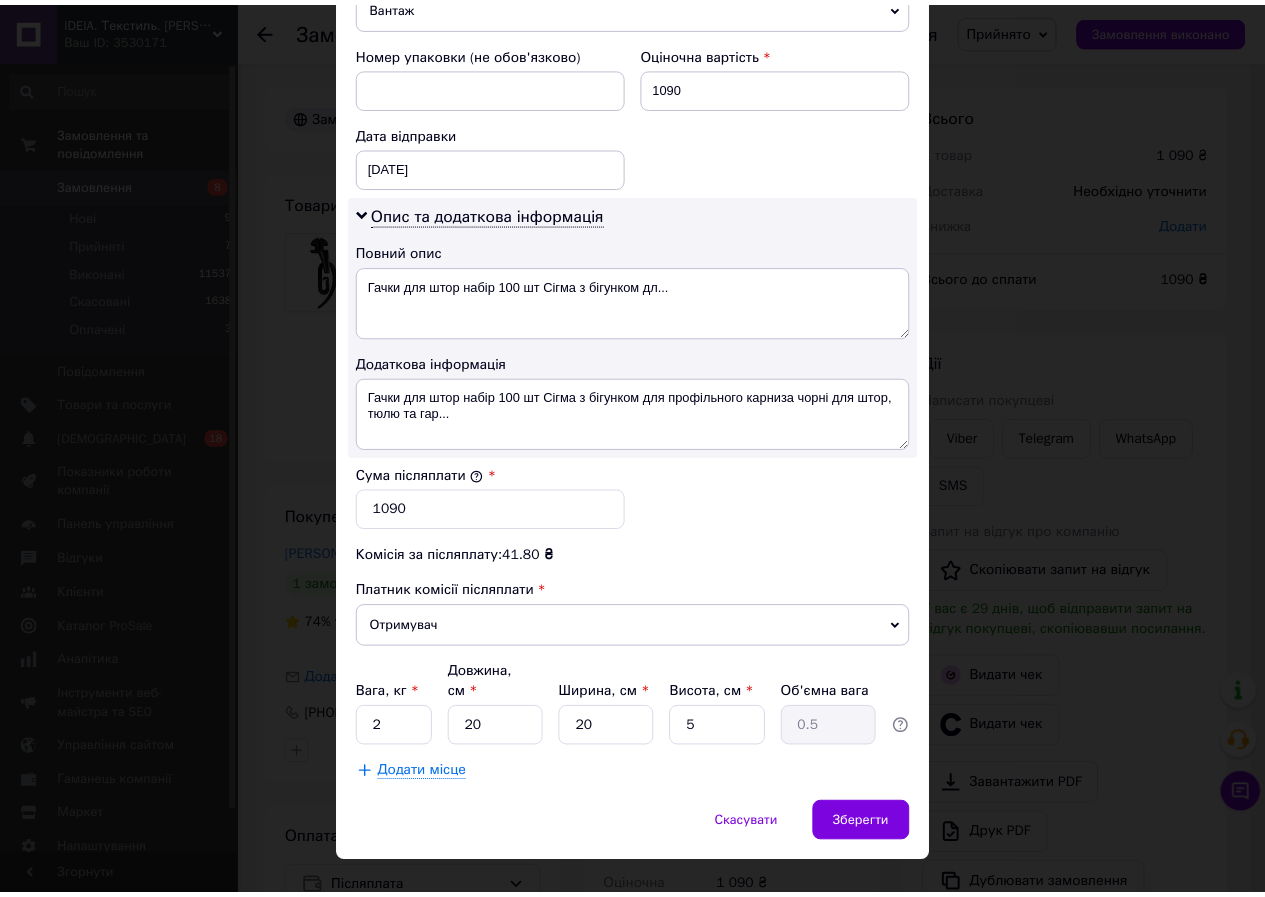 scroll, scrollTop: 853, scrollLeft: 0, axis: vertical 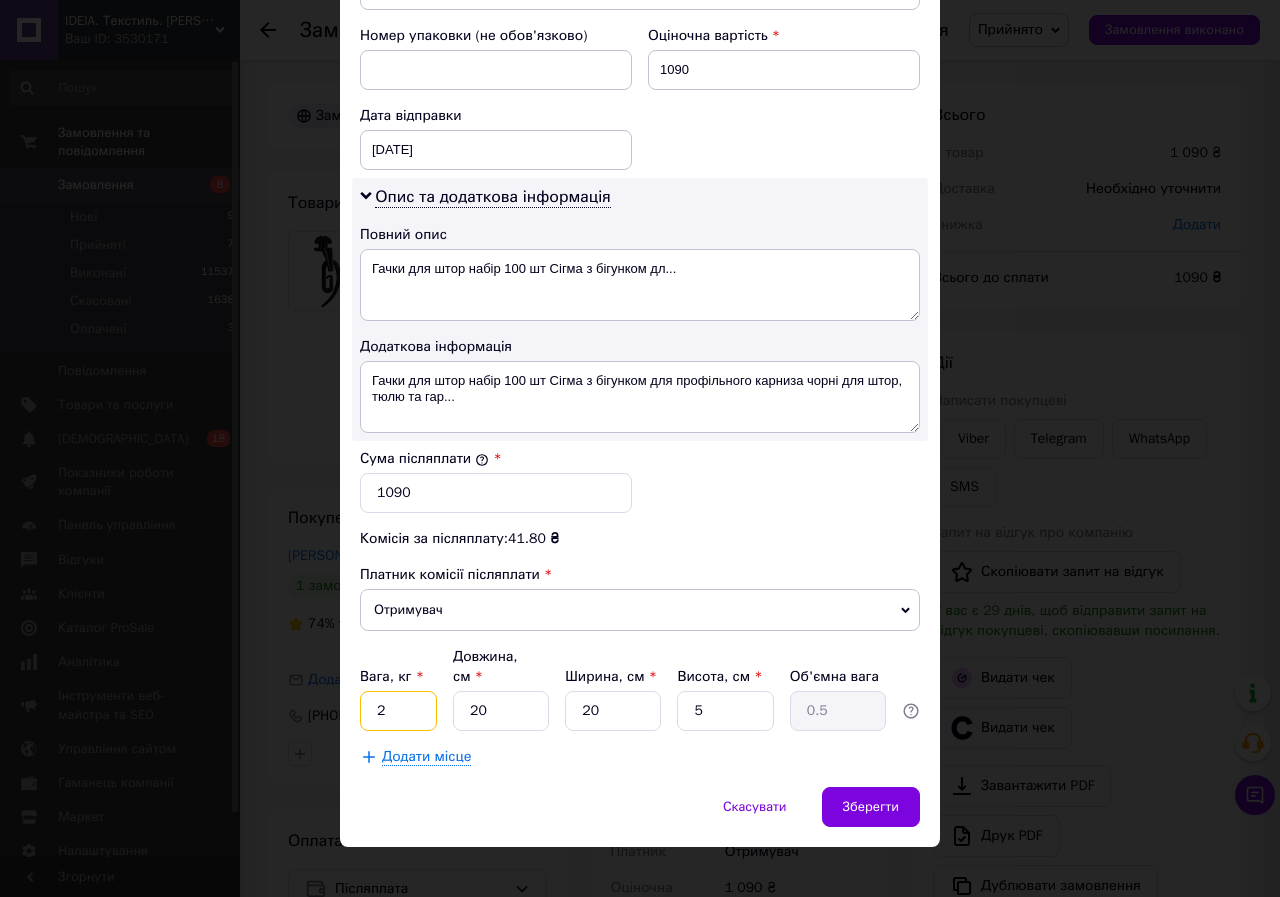 drag, startPoint x: 383, startPoint y: 691, endPoint x: 364, endPoint y: 691, distance: 19 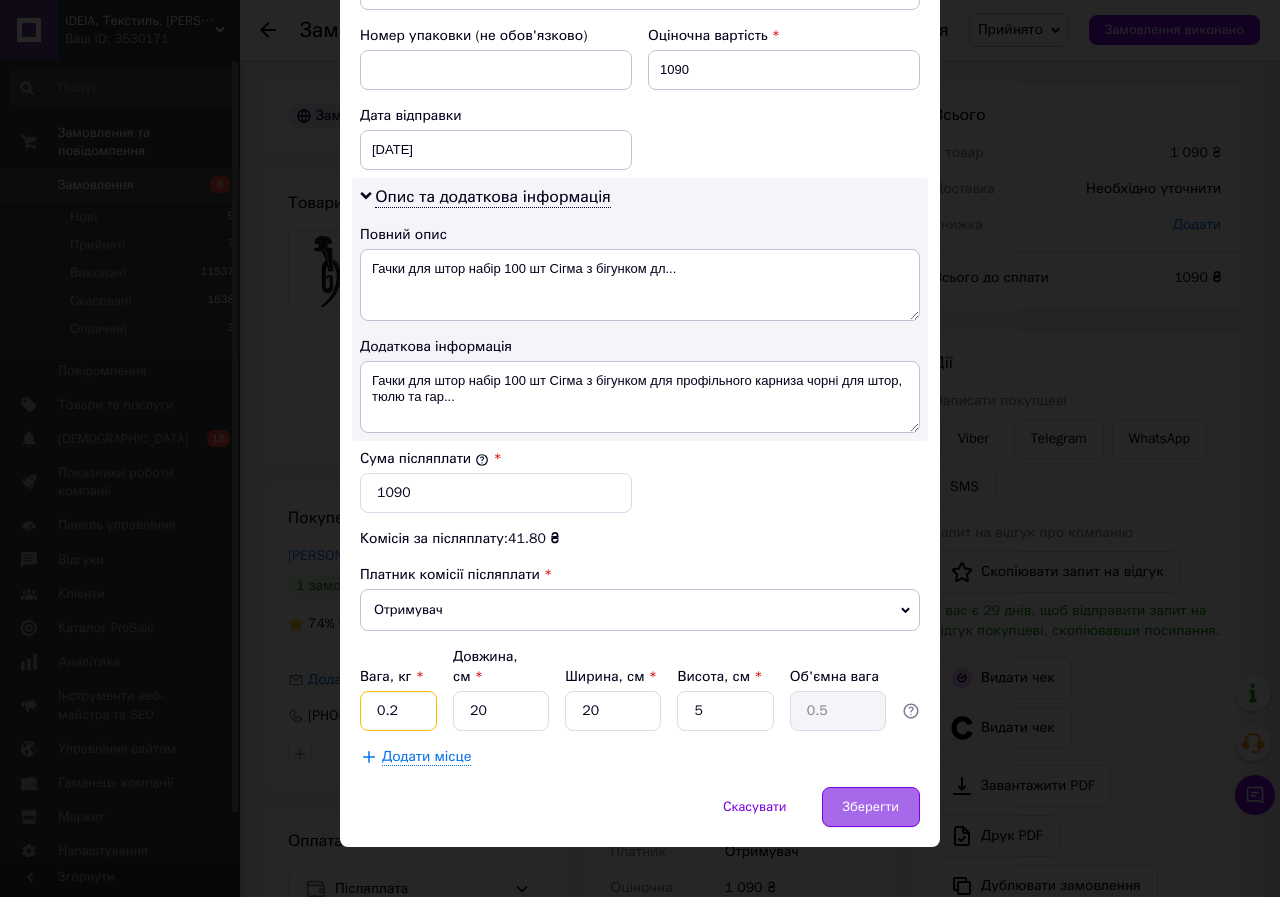 type on "0.2" 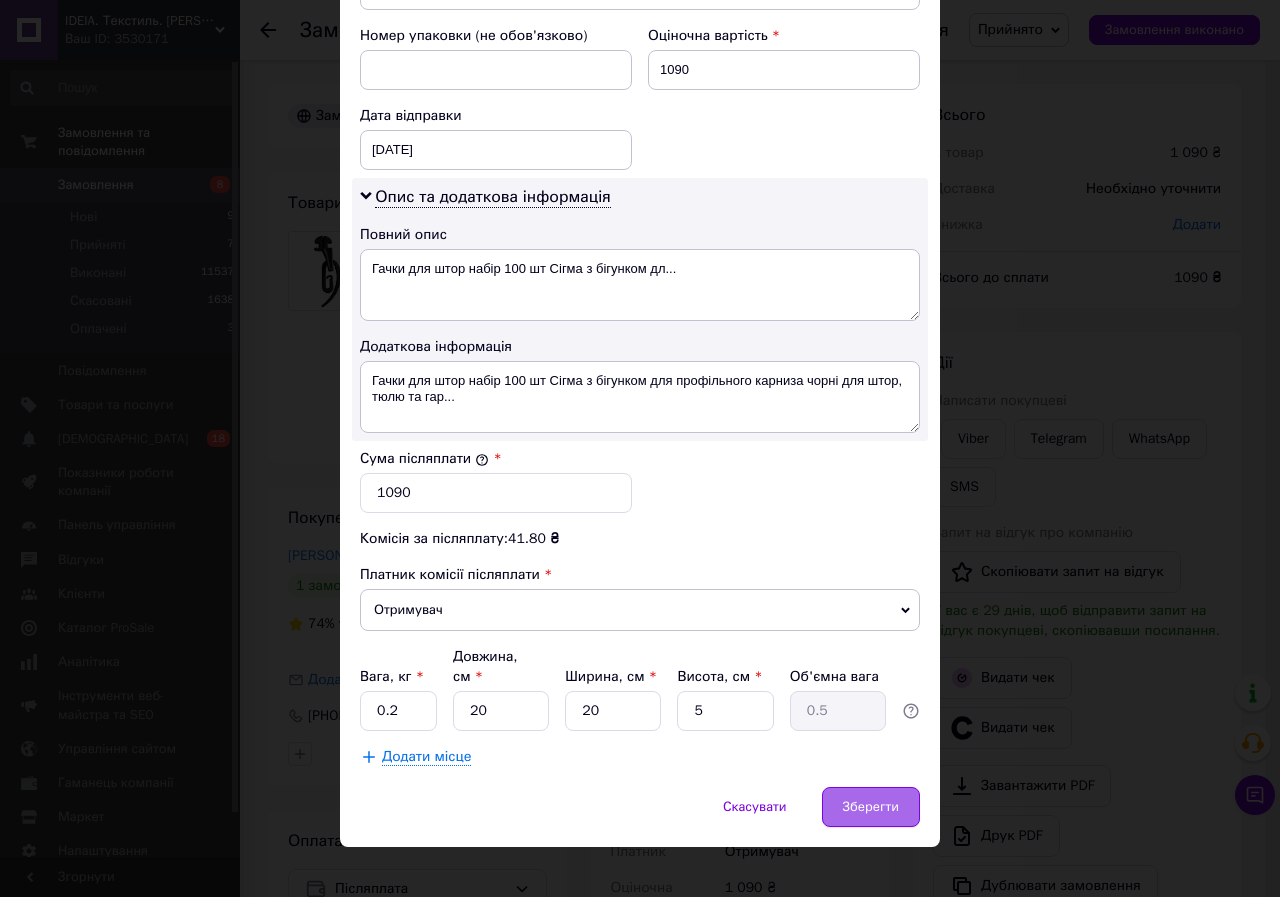 click on "Зберегти" at bounding box center [871, 807] 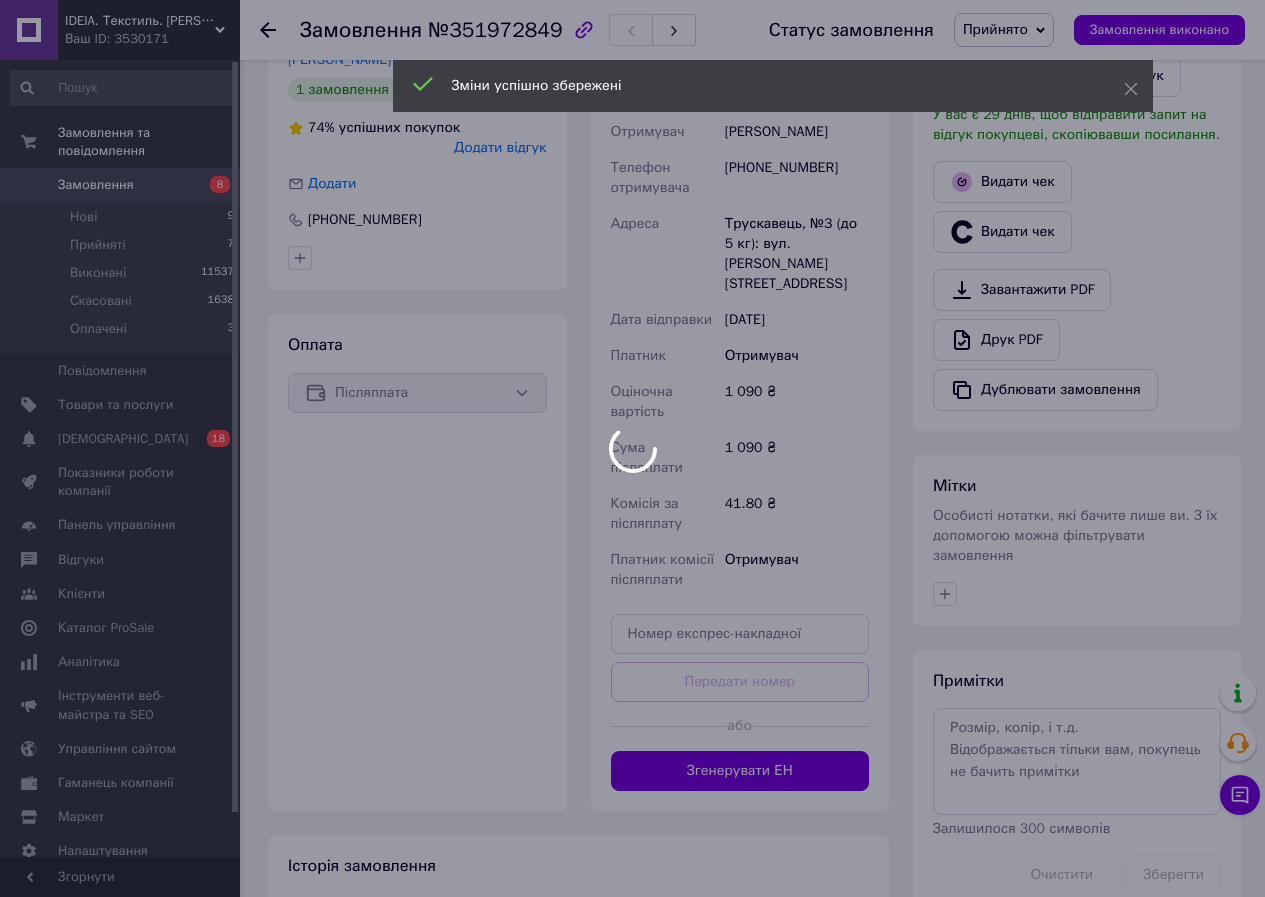 scroll, scrollTop: 500, scrollLeft: 0, axis: vertical 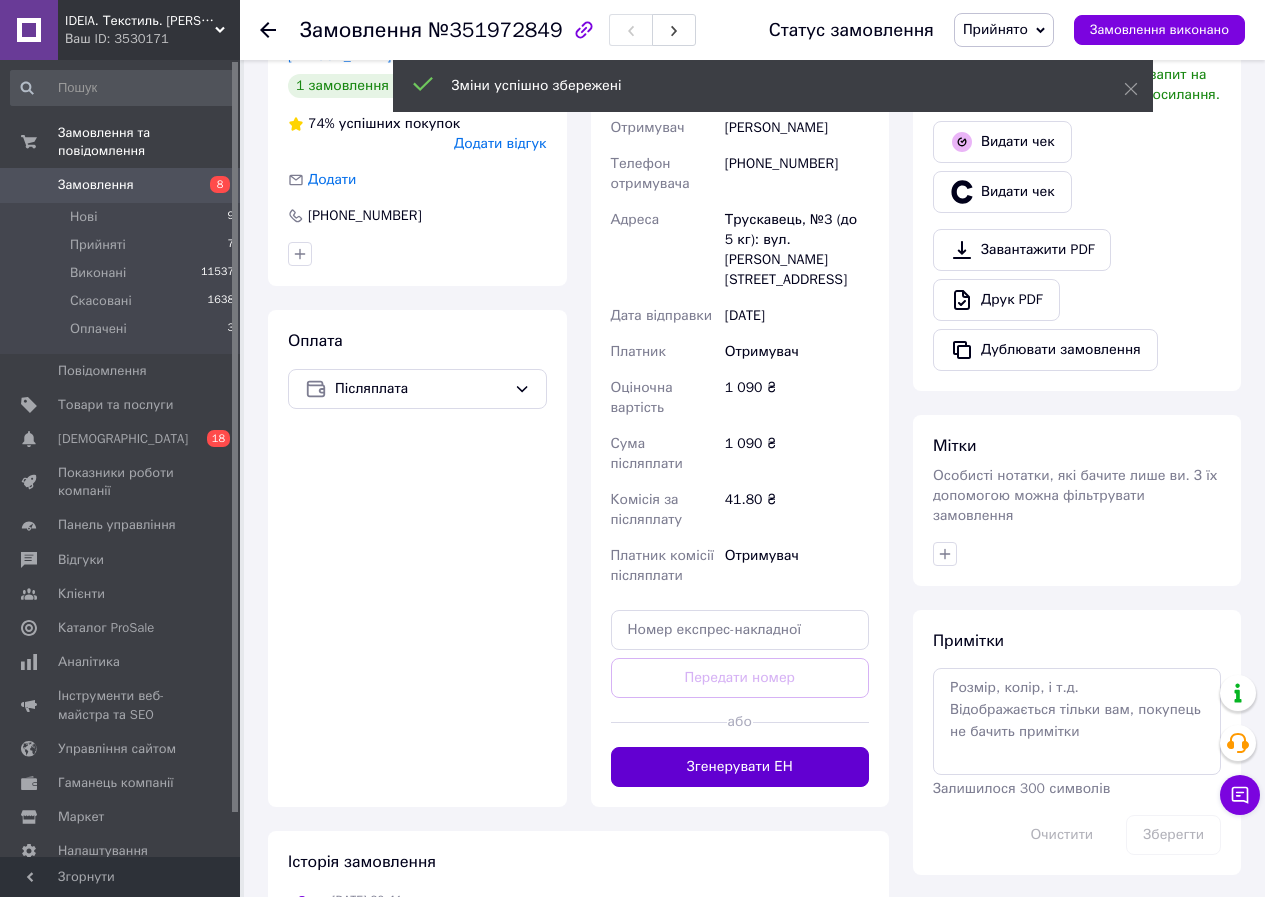 click on "Згенерувати ЕН" at bounding box center [740, 767] 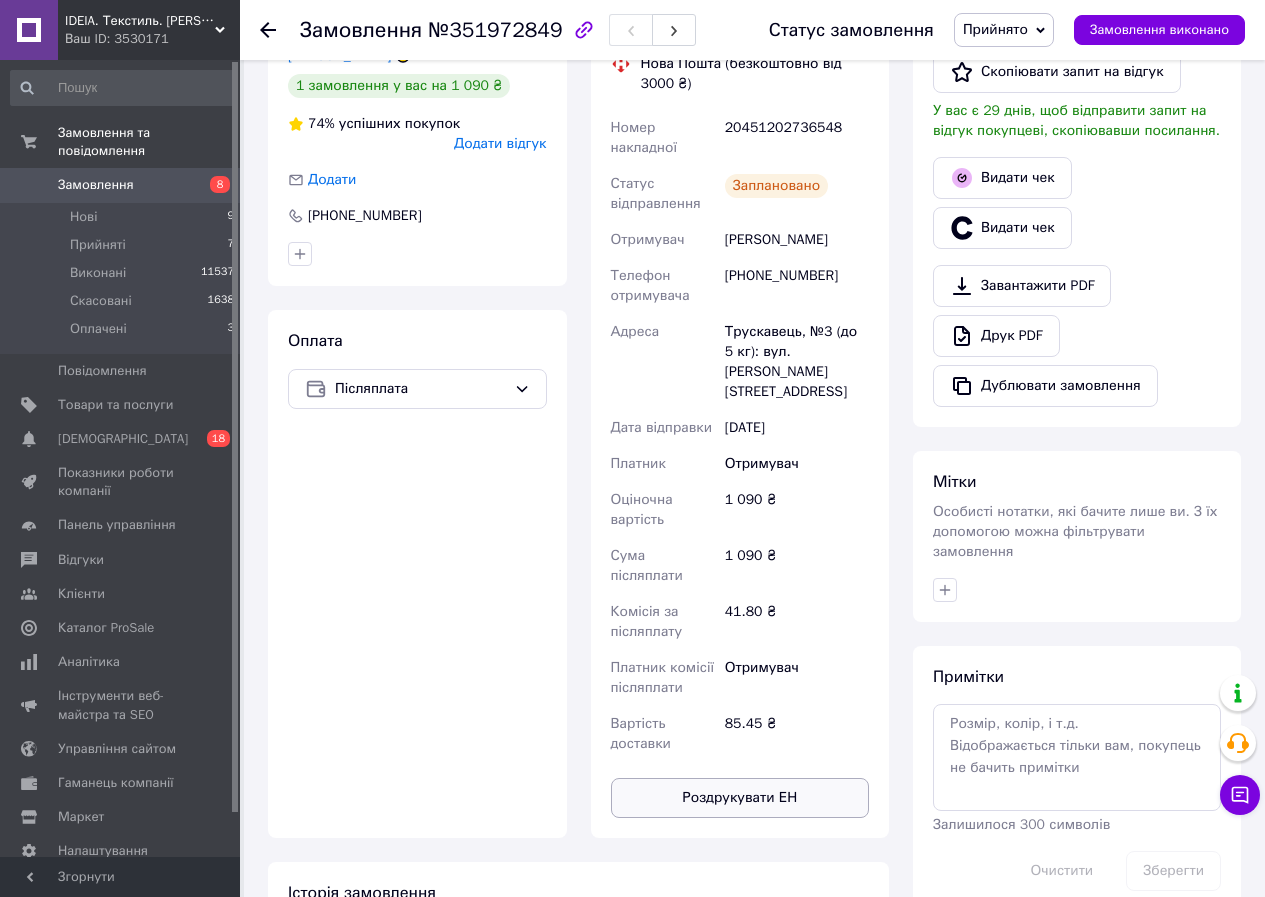 click on "Роздрукувати ЕН" at bounding box center [740, 798] 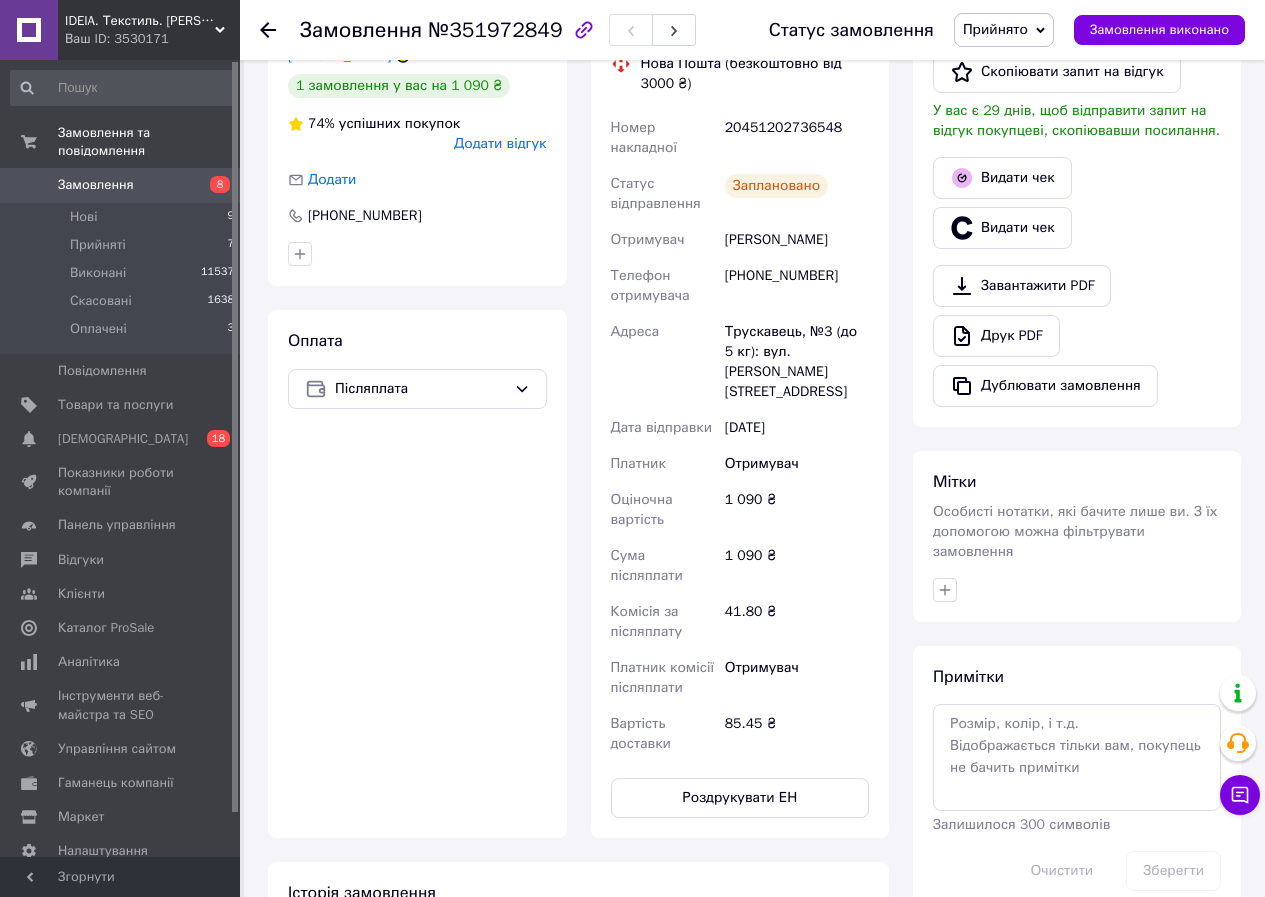 click 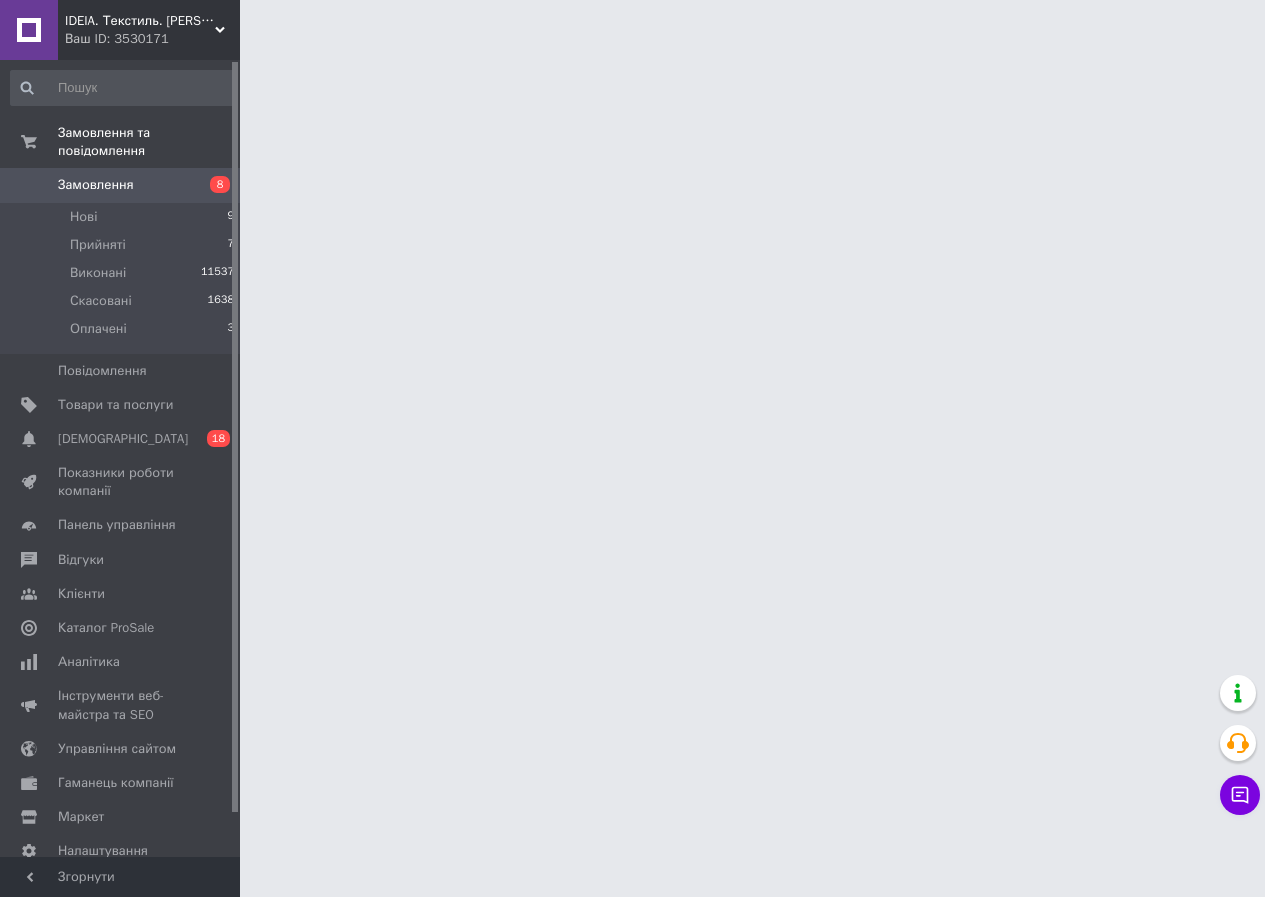 scroll, scrollTop: 0, scrollLeft: 0, axis: both 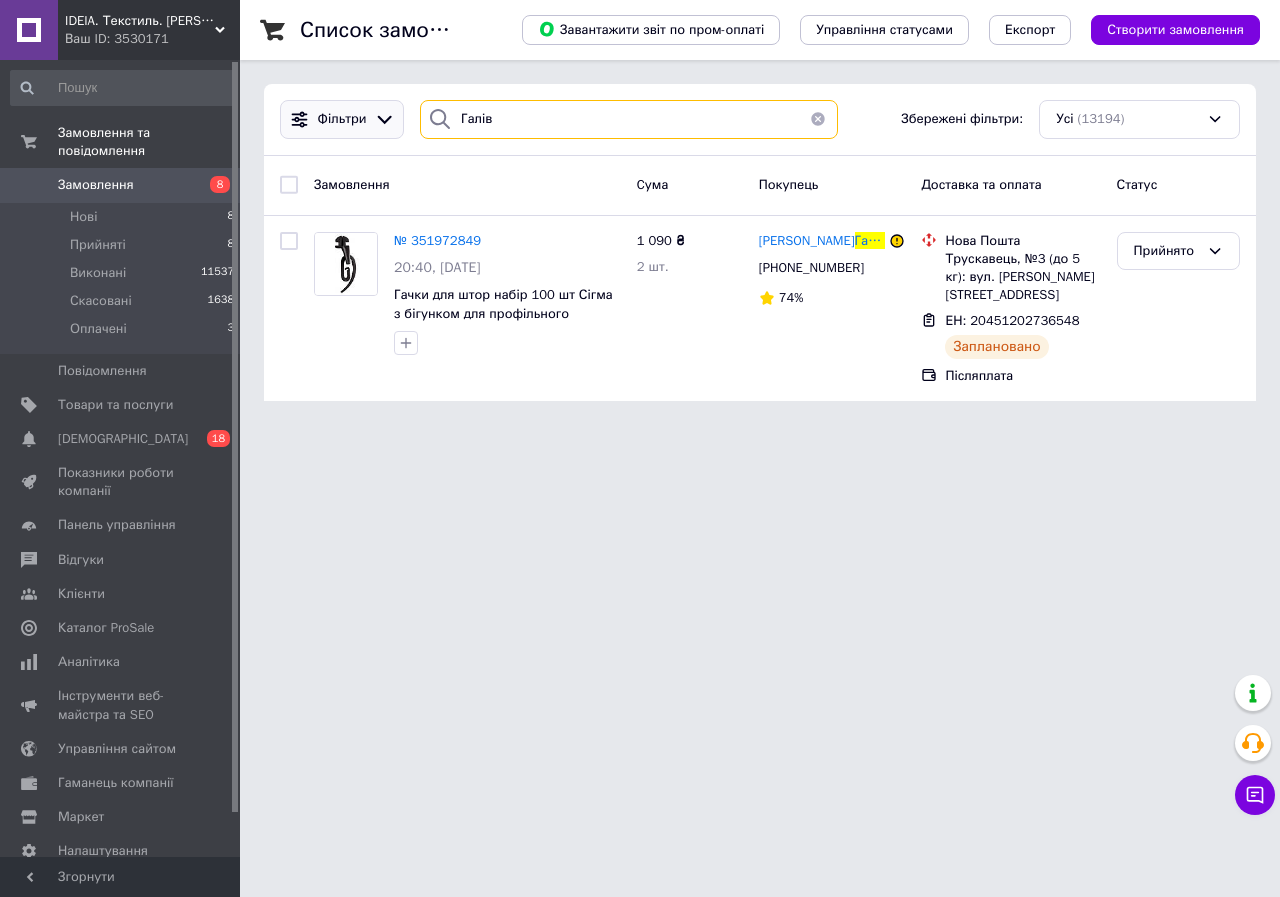 drag, startPoint x: 446, startPoint y: 114, endPoint x: 400, endPoint y: 112, distance: 46.043457 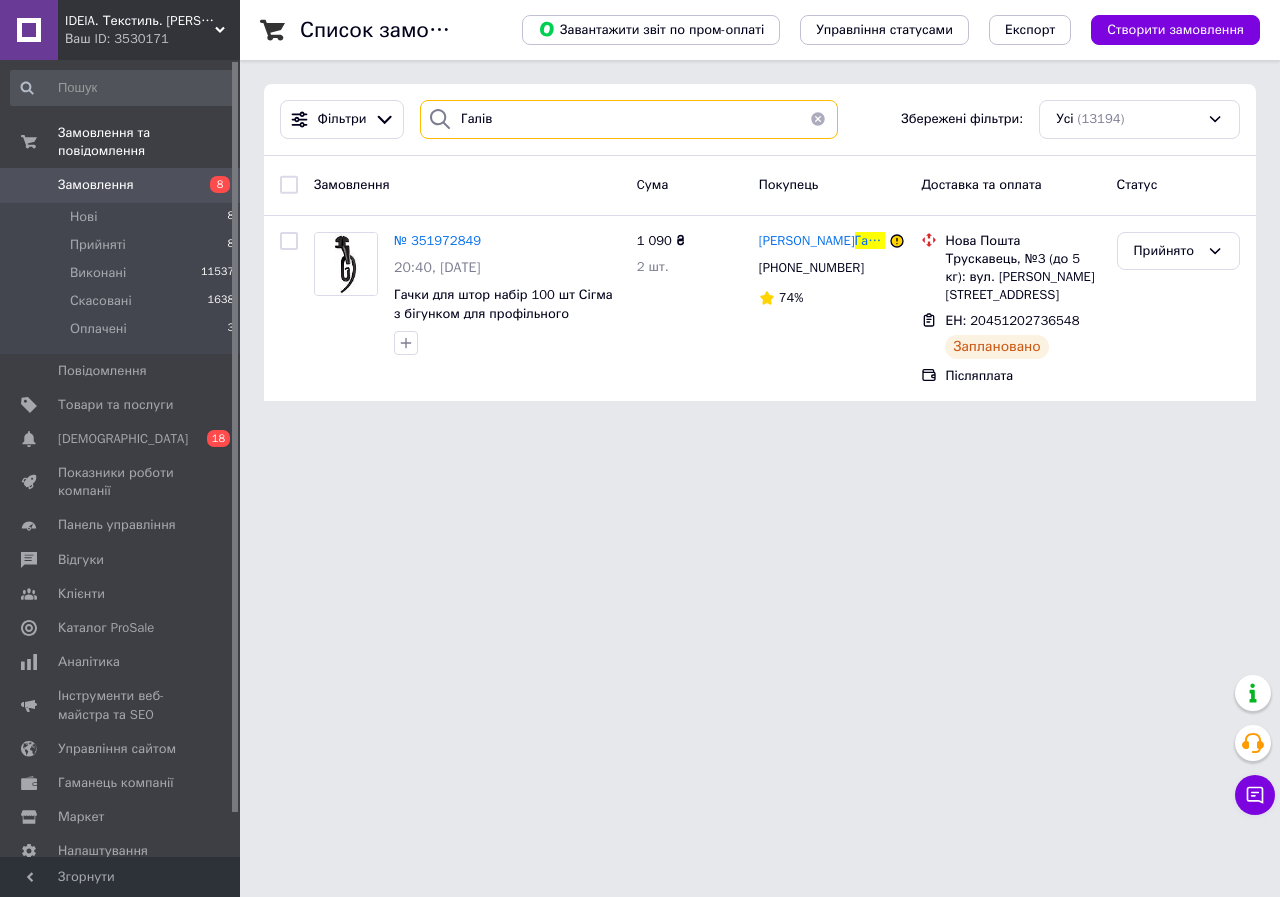 paste on "інькова" 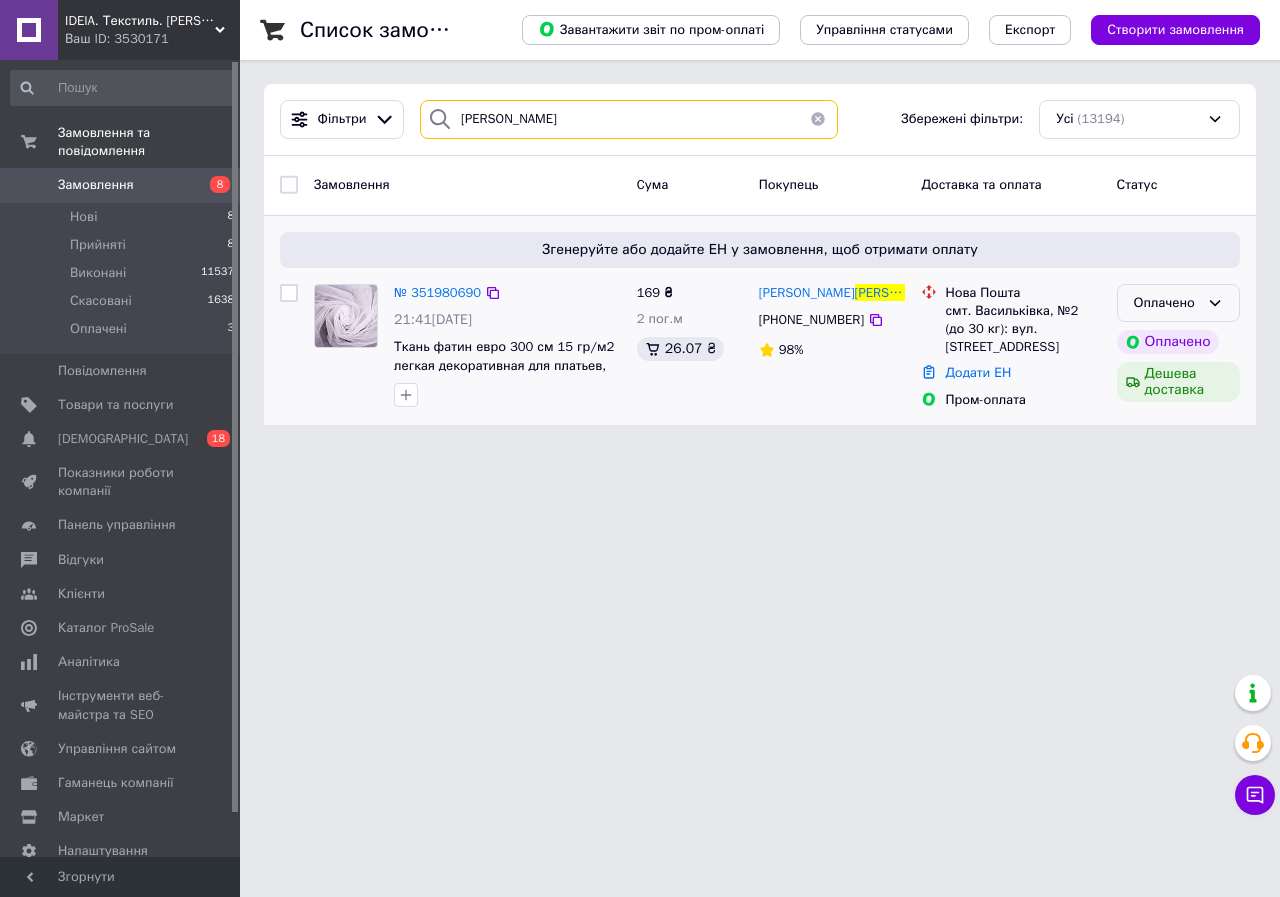 type on "[PERSON_NAME]" 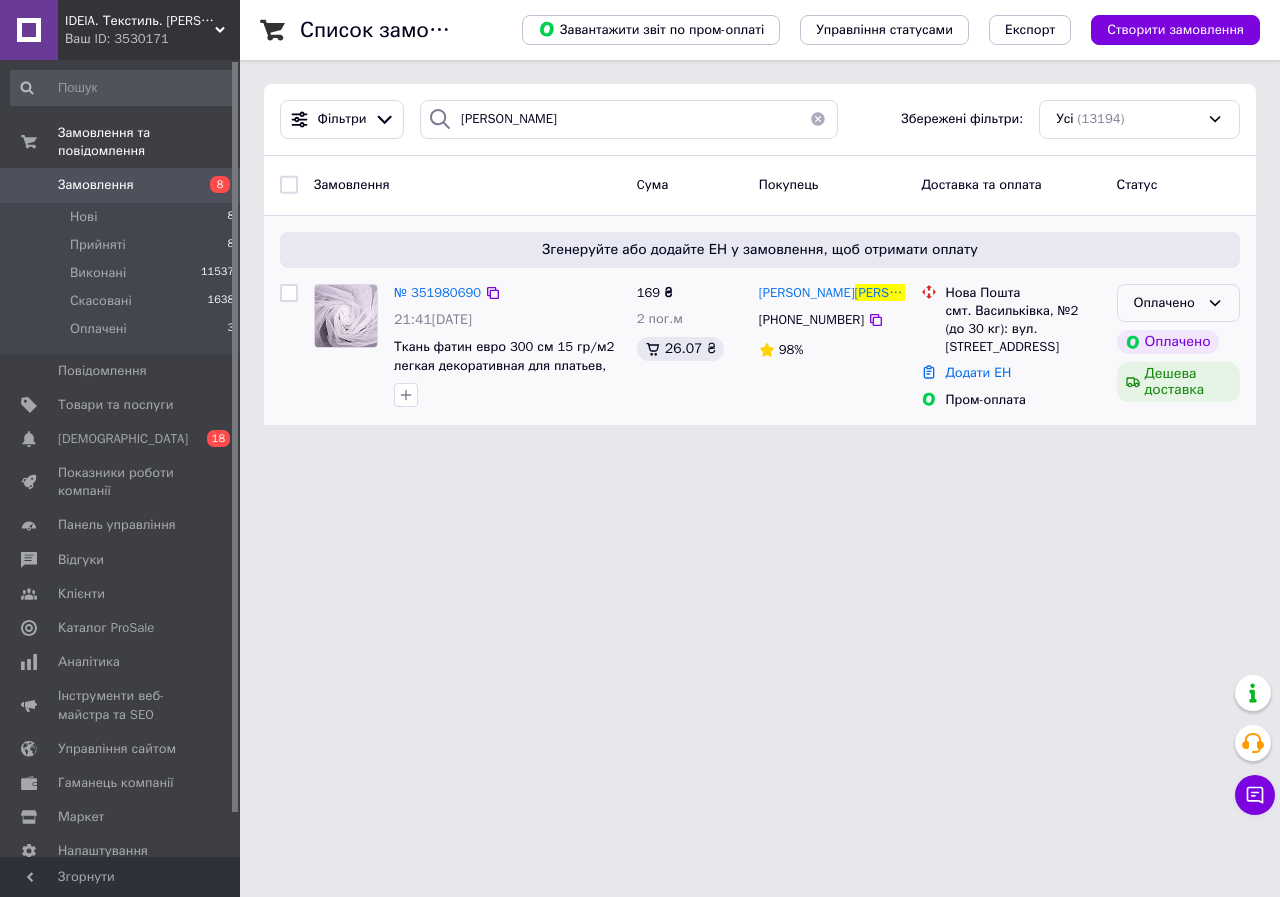 click on "Оплачено" at bounding box center (1178, 303) 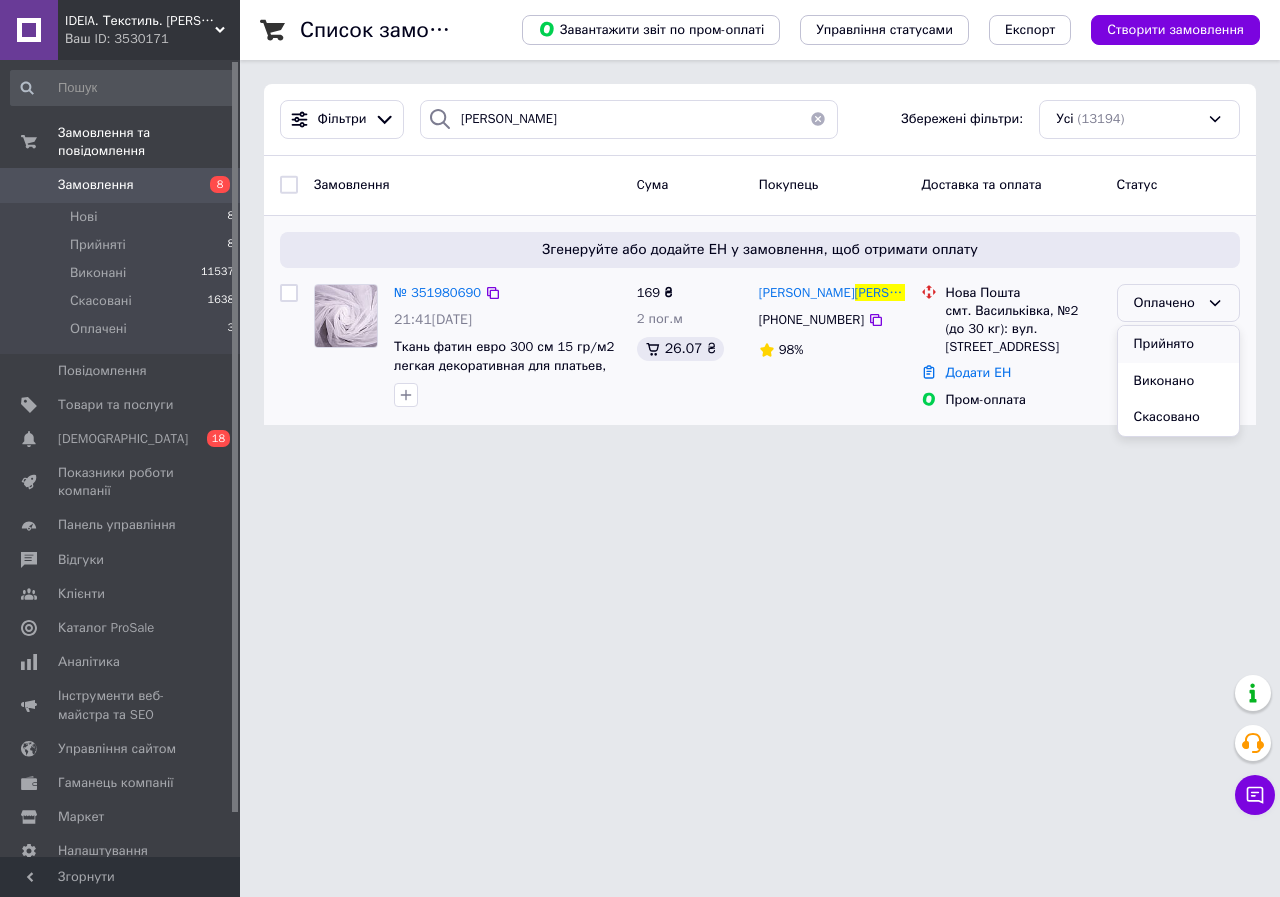 click on "Прийнято" at bounding box center (1178, 344) 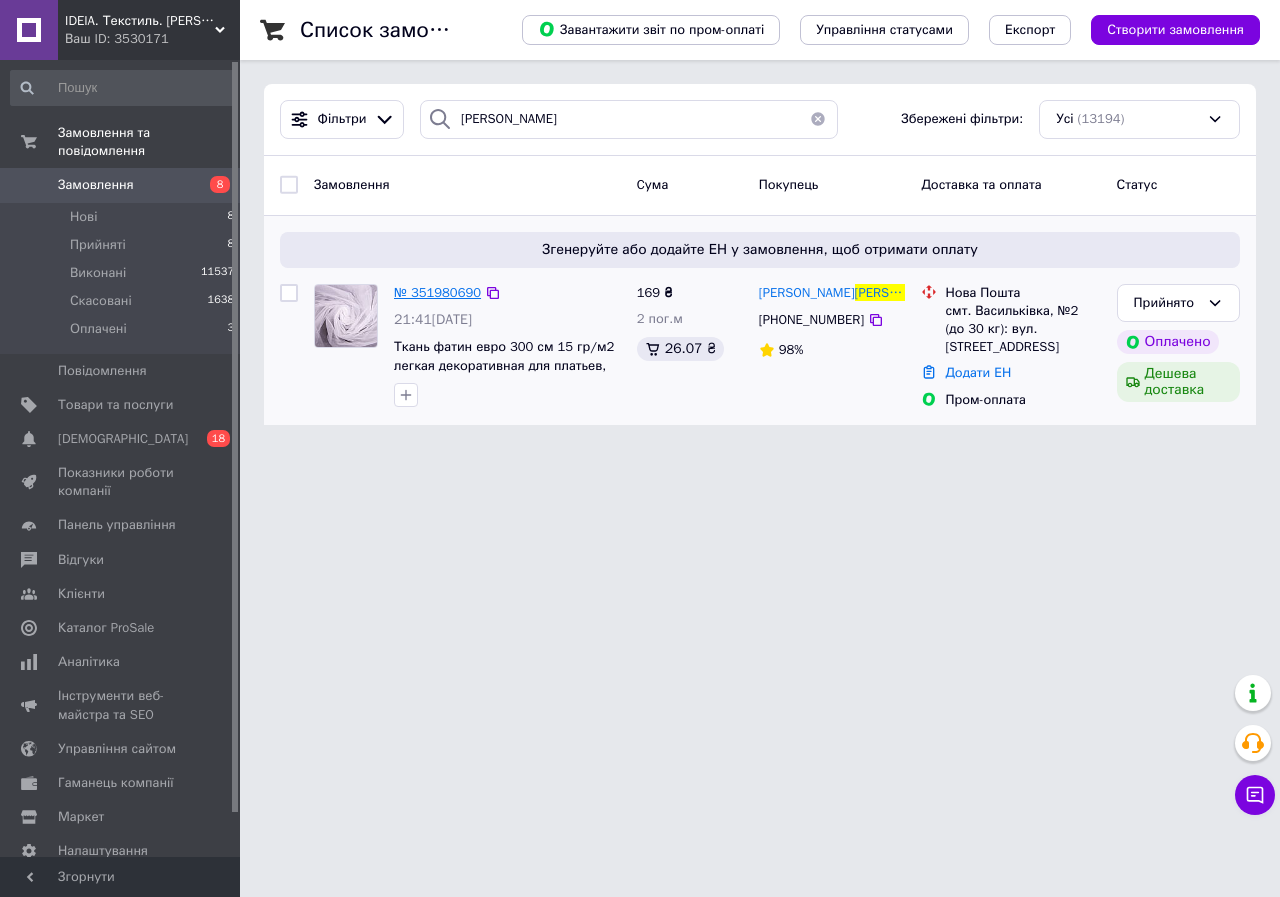 click on "№ 351980690" at bounding box center (437, 292) 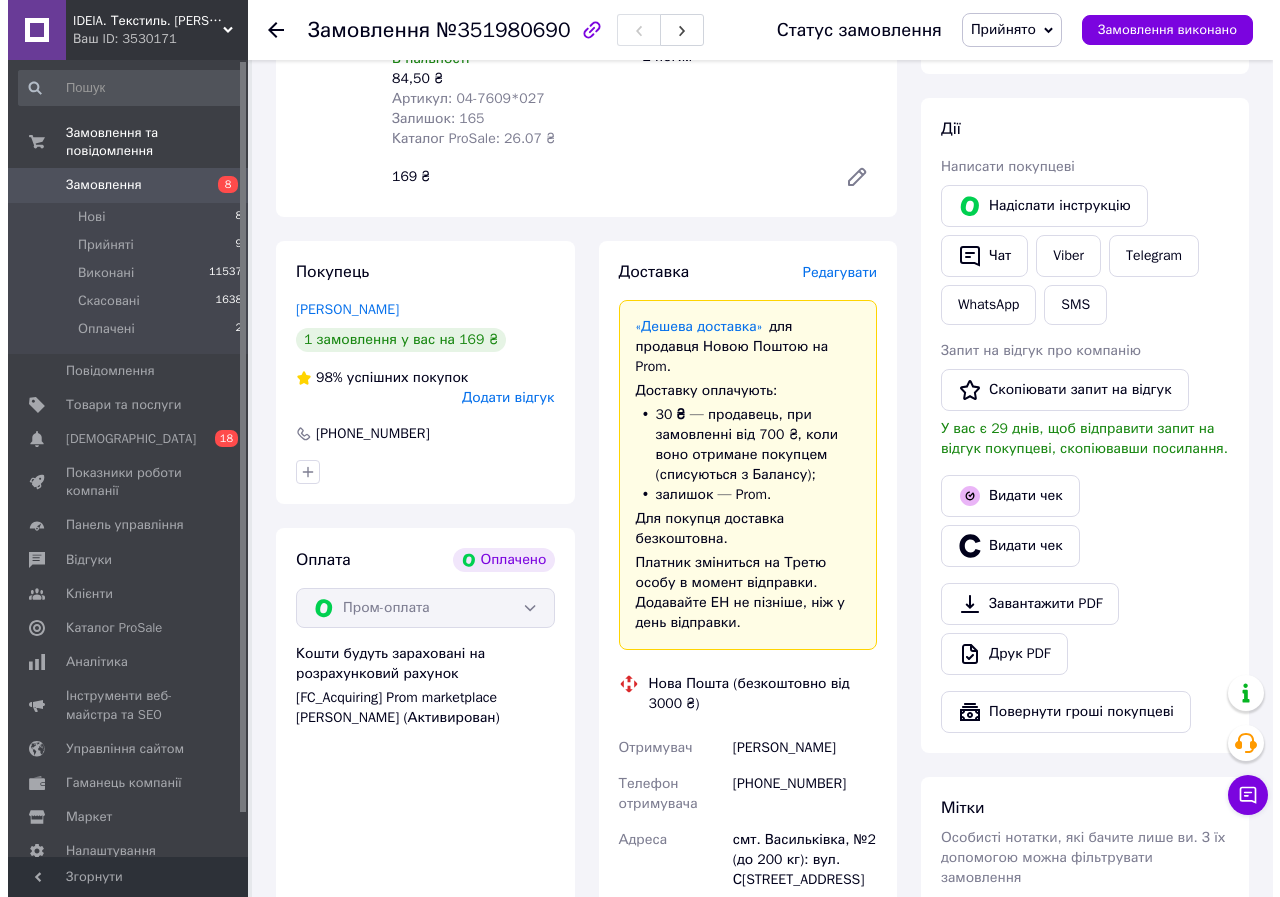 scroll, scrollTop: 800, scrollLeft: 0, axis: vertical 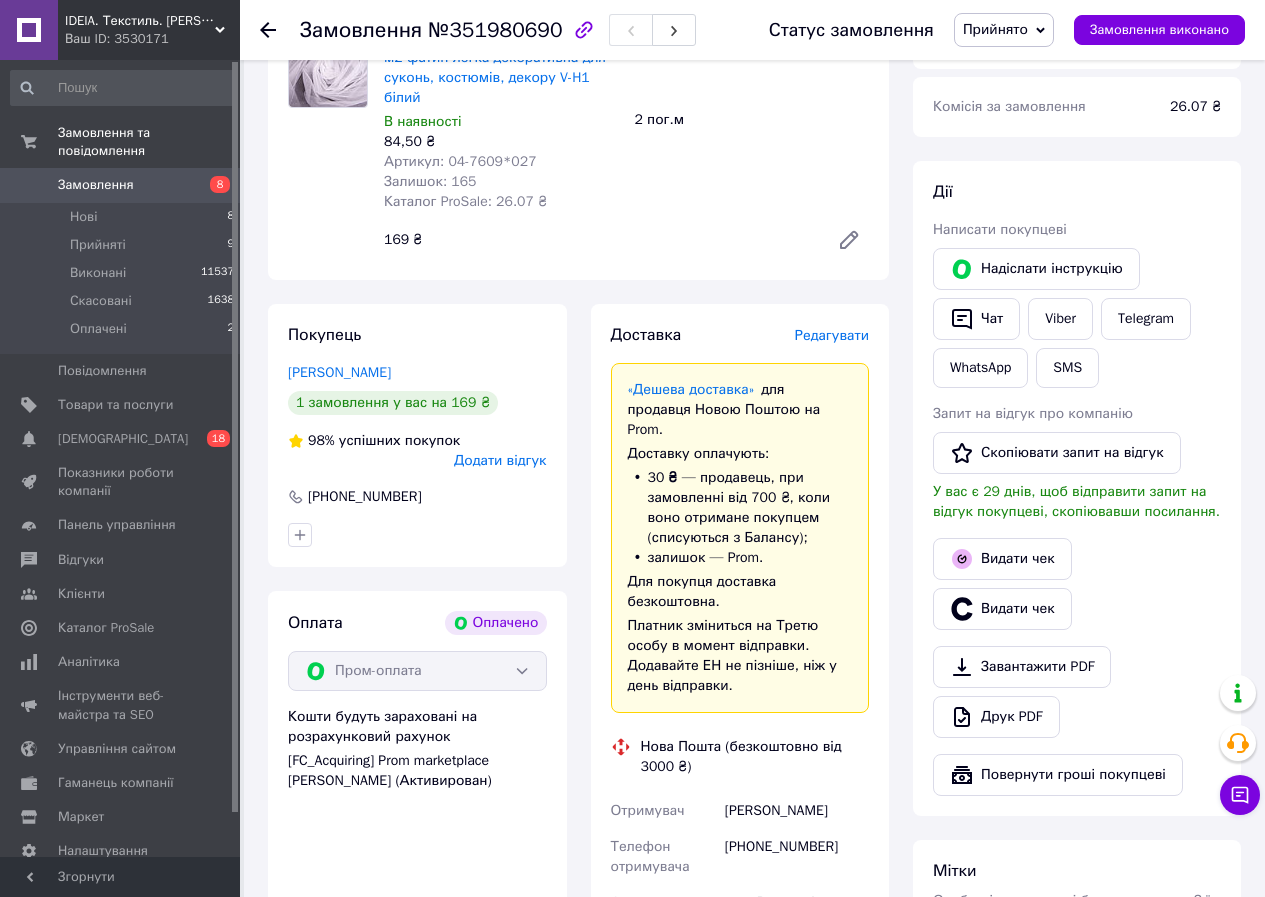 click on "Редагувати" at bounding box center [832, 335] 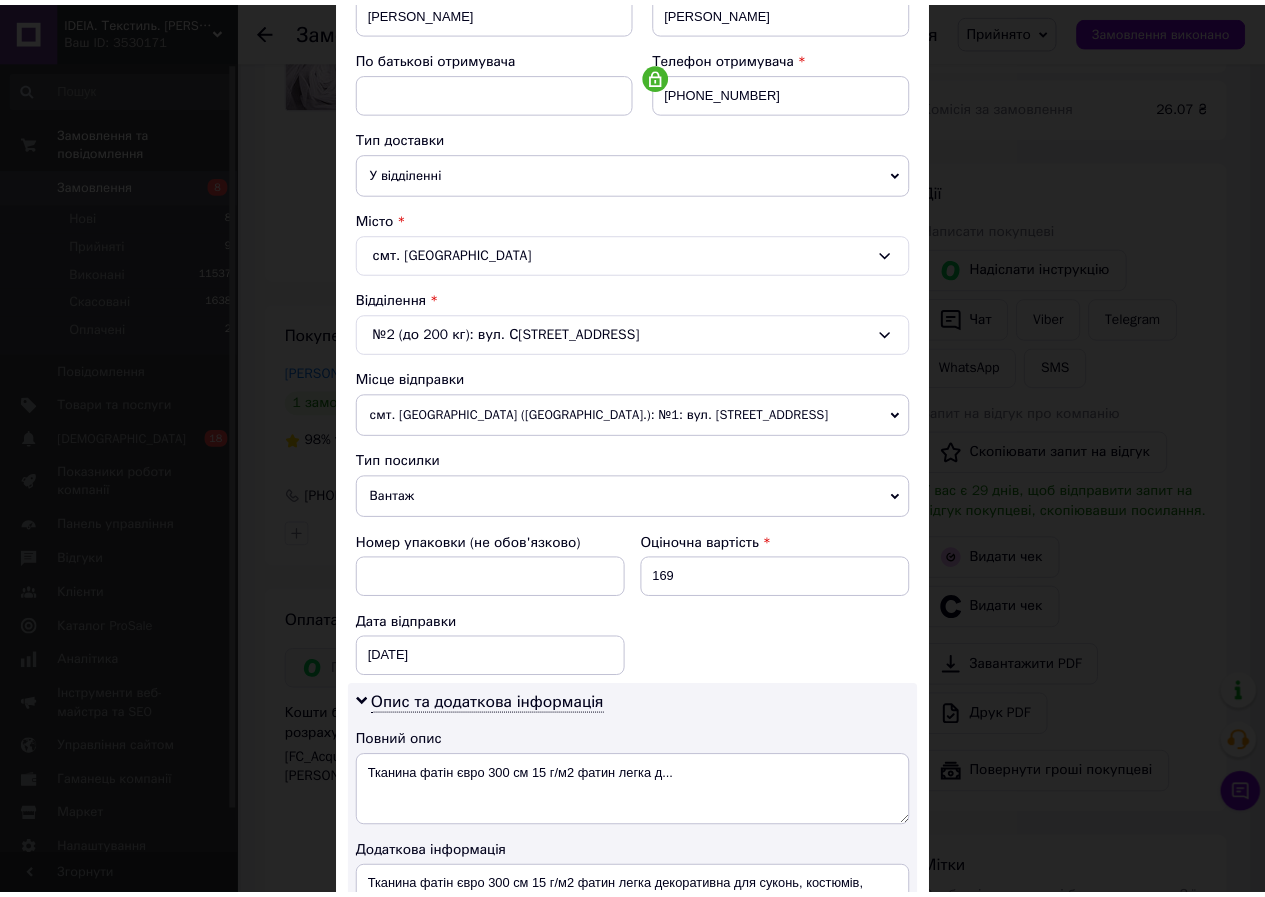 scroll, scrollTop: 655, scrollLeft: 0, axis: vertical 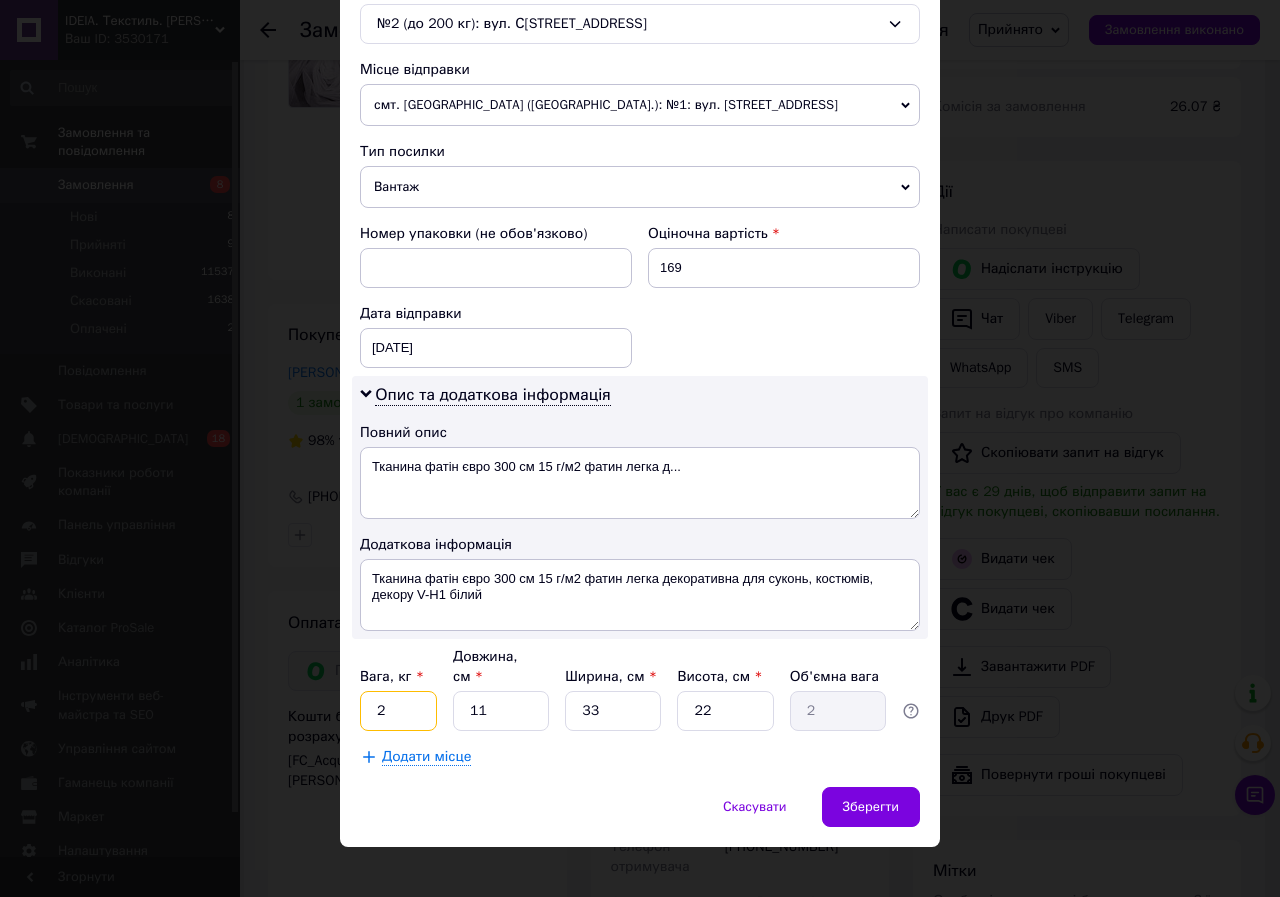 drag, startPoint x: 364, startPoint y: 700, endPoint x: 350, endPoint y: 698, distance: 14.142136 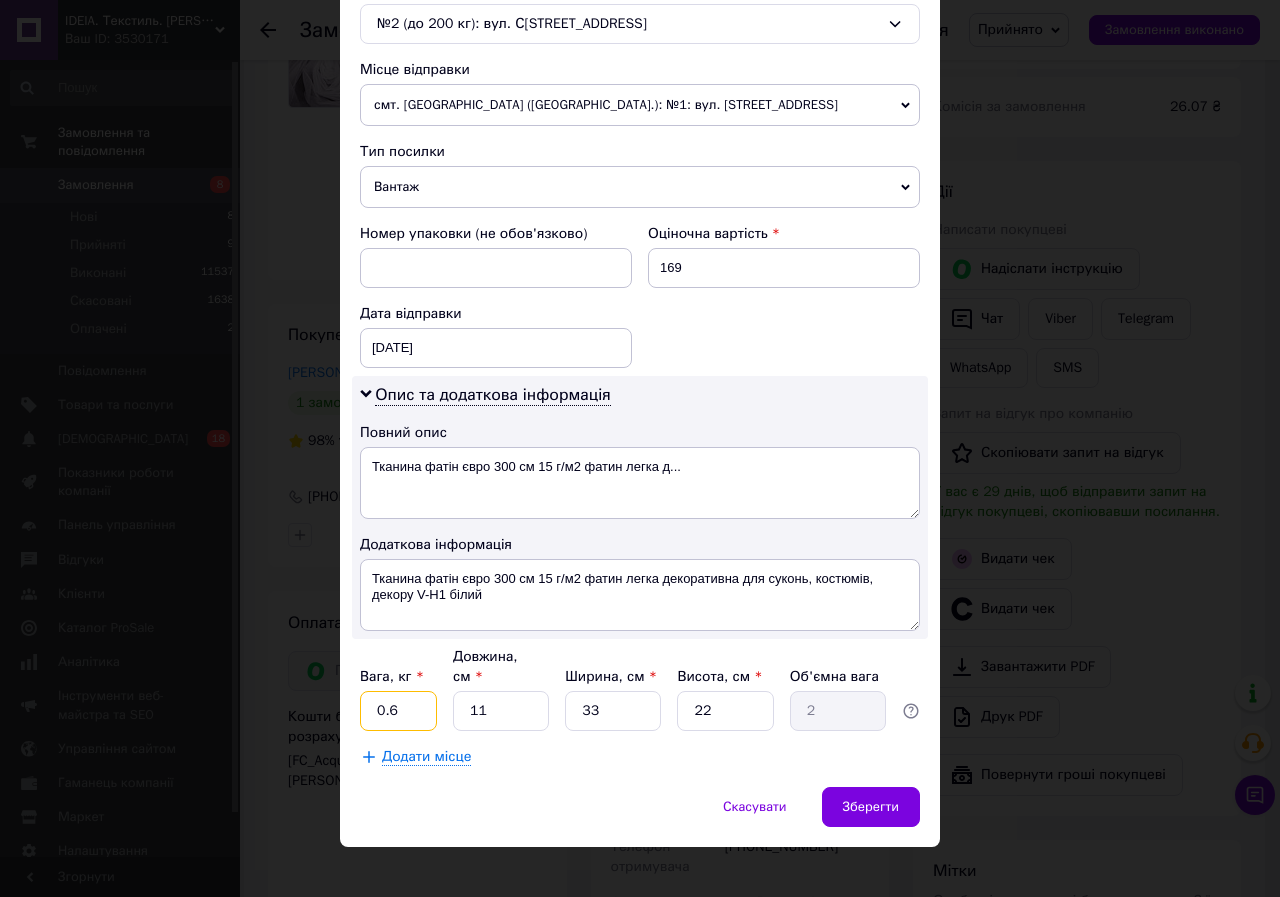type on "0.6" 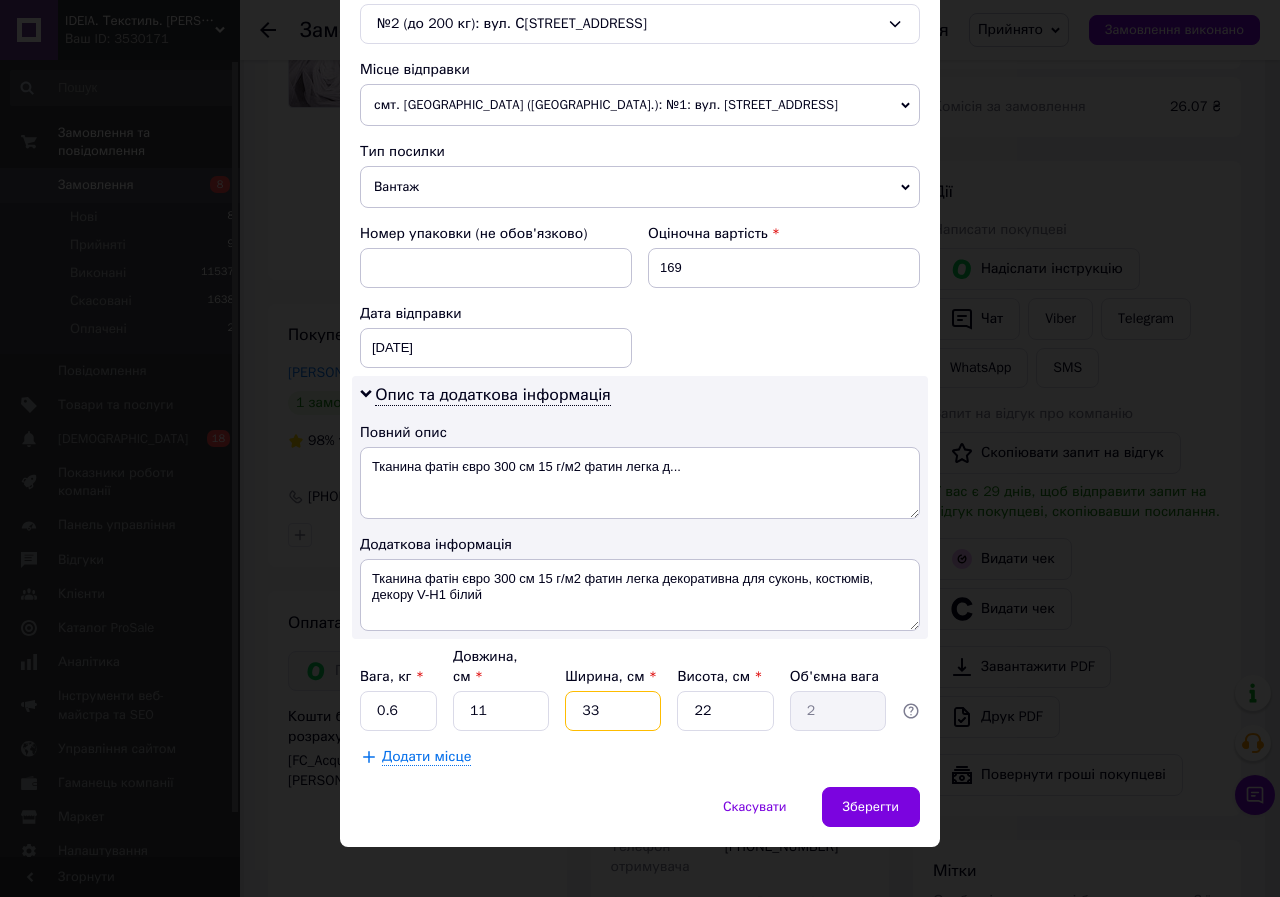 drag, startPoint x: 599, startPoint y: 699, endPoint x: 505, endPoint y: 693, distance: 94.19129 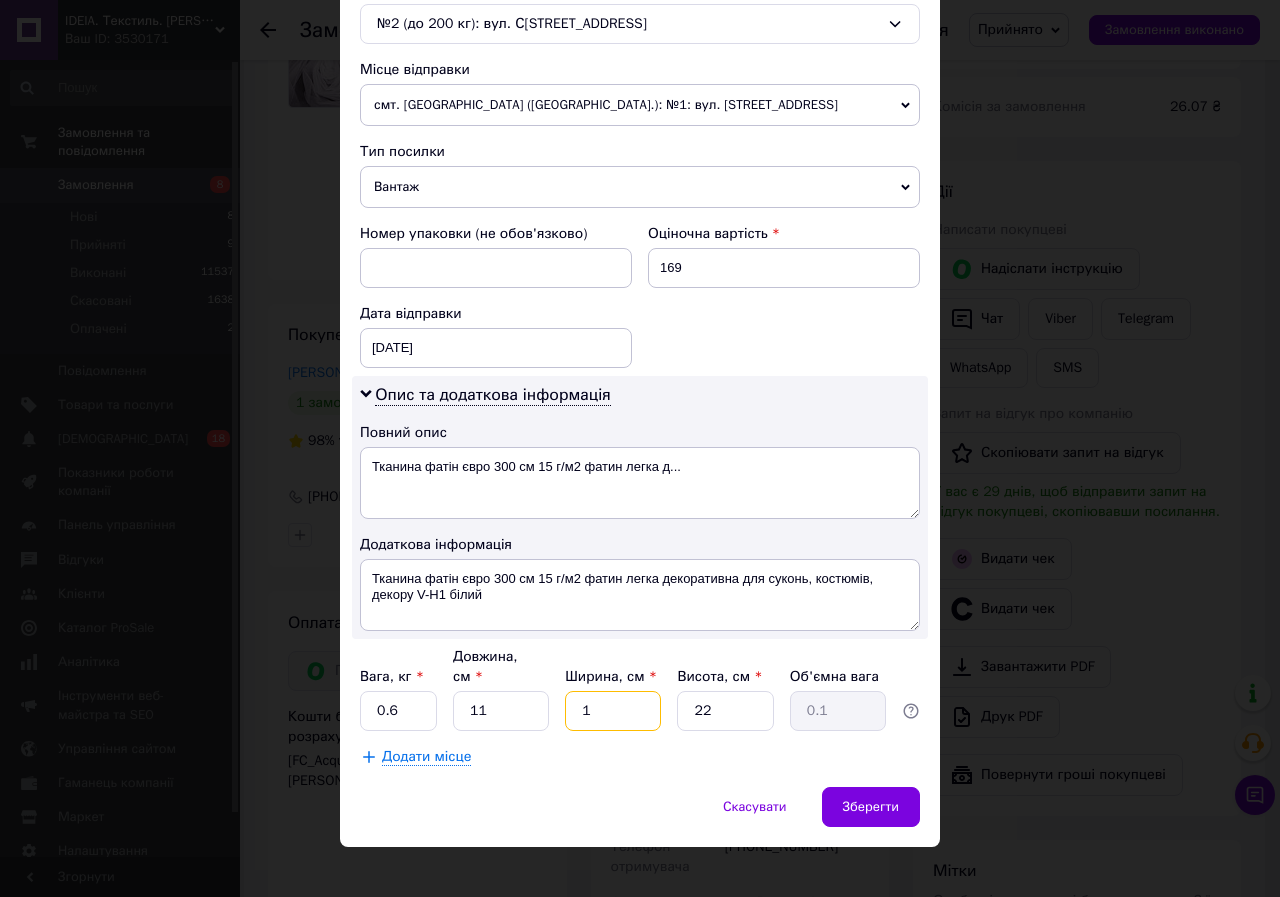 type on "15" 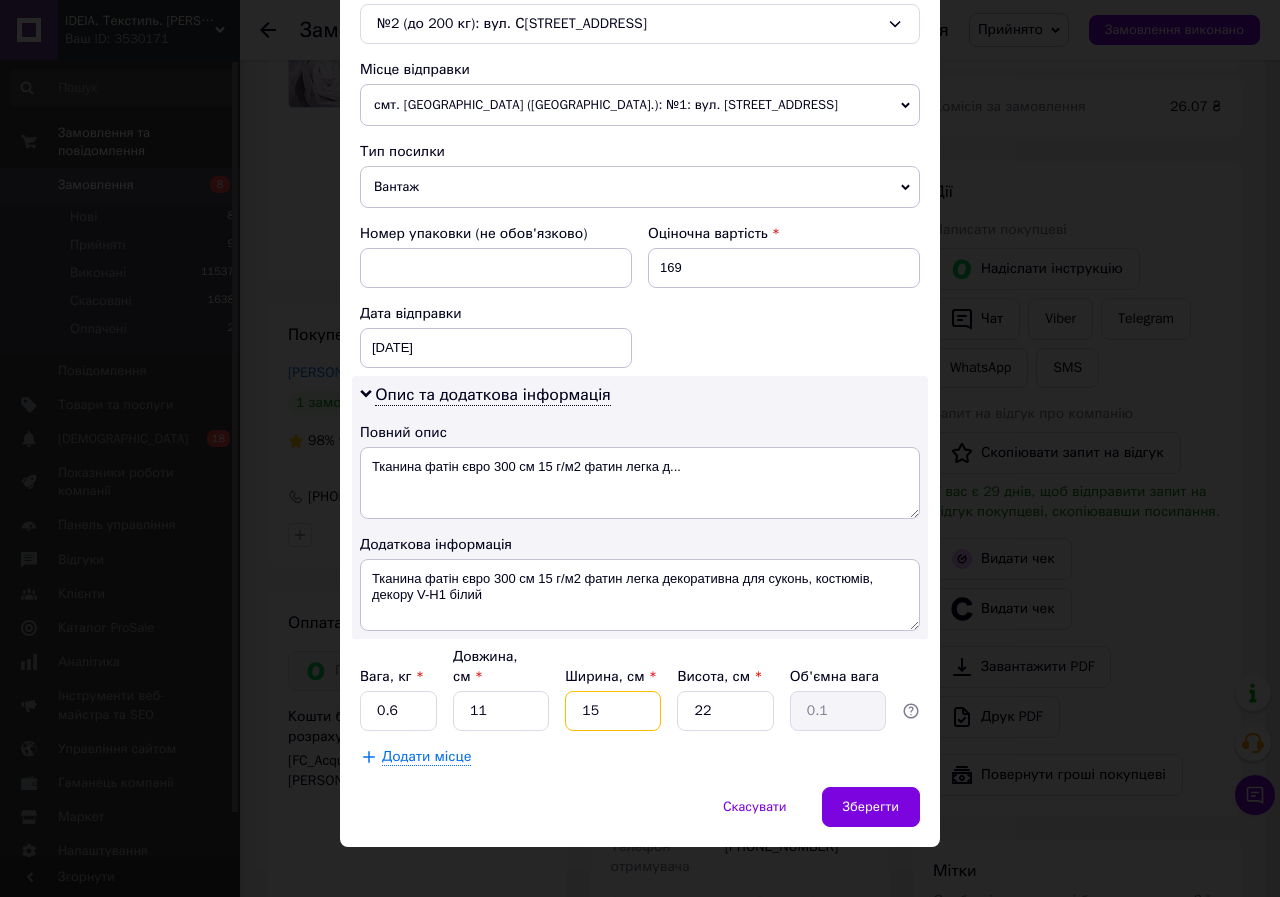 type on "0.91" 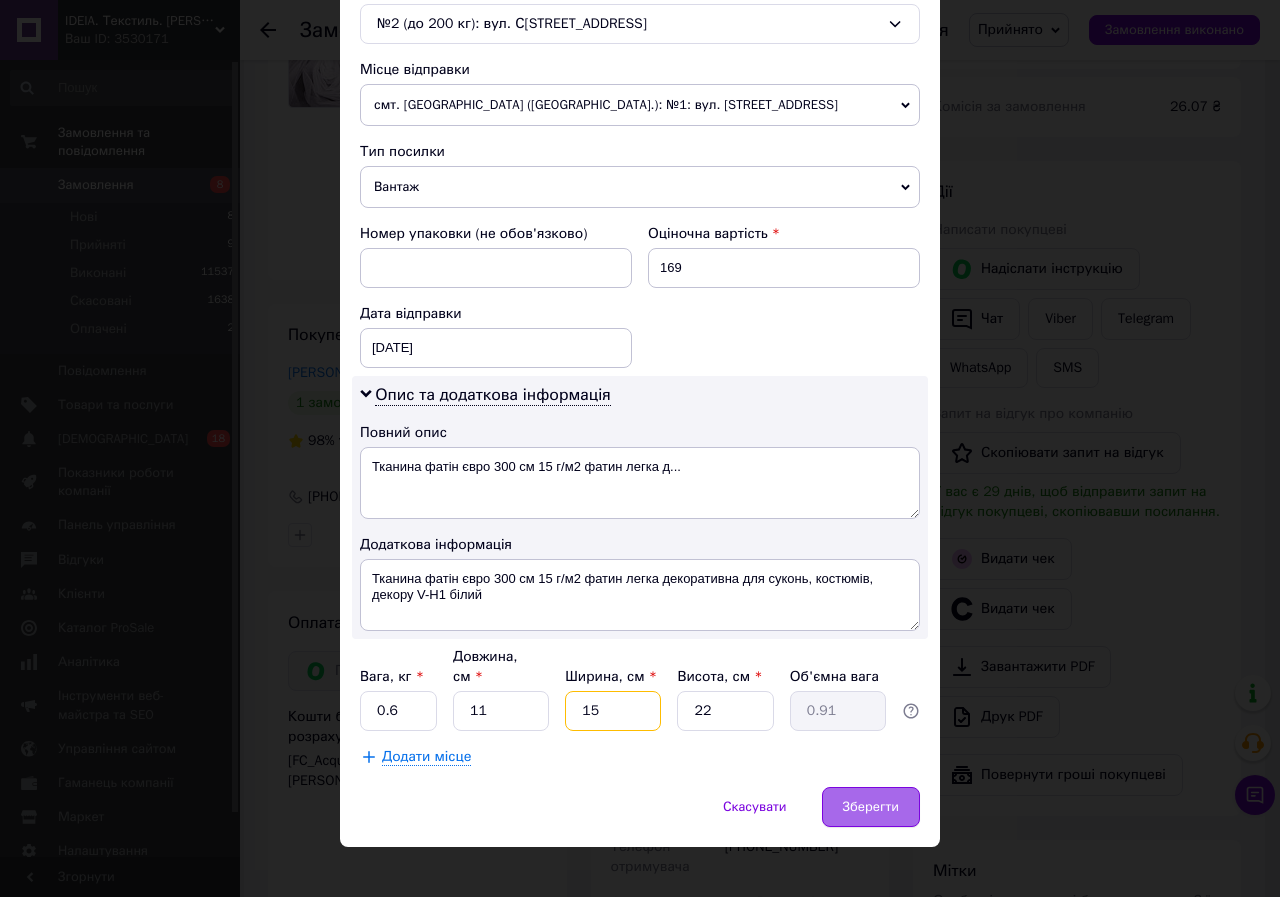 type on "15" 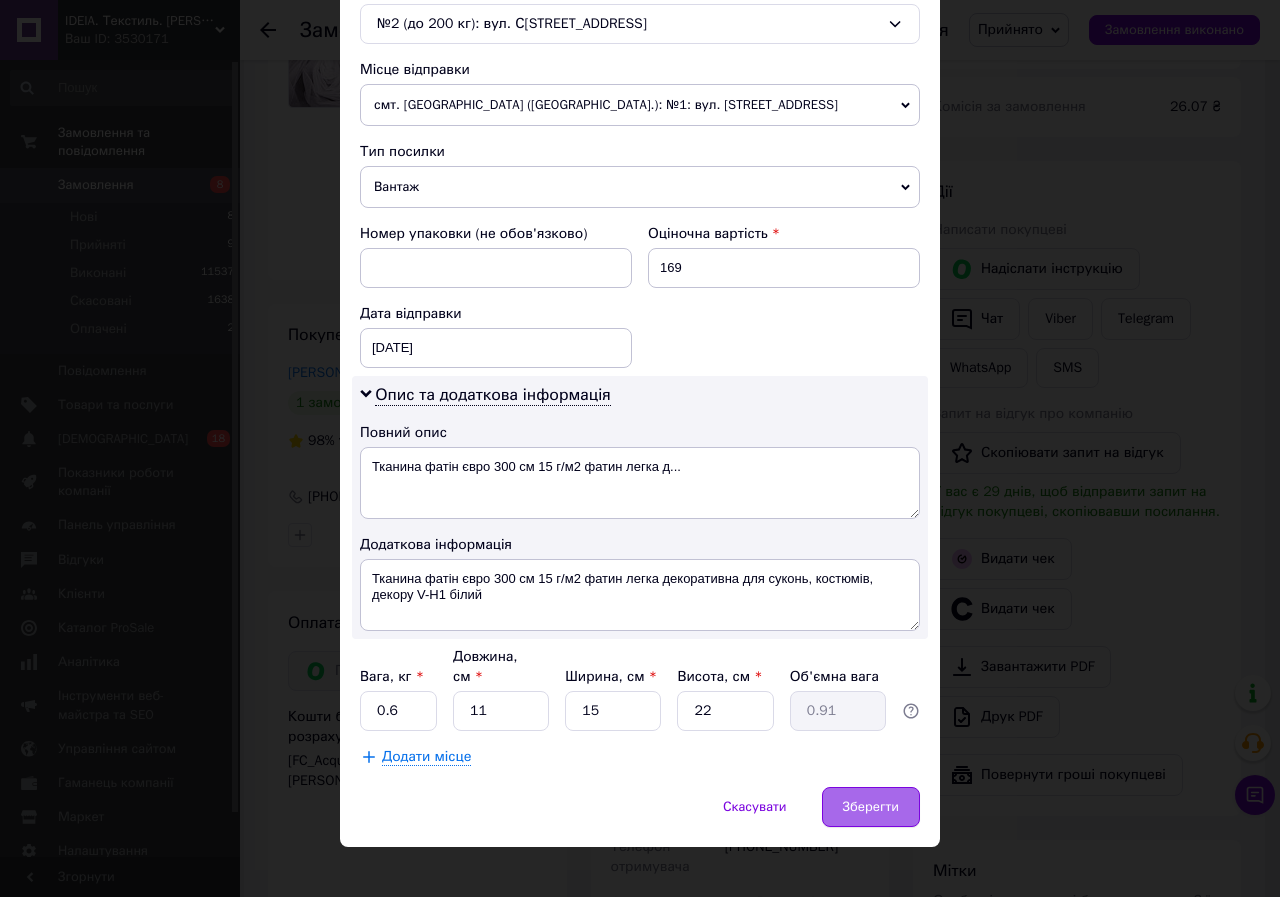 click on "Зберегти" at bounding box center (871, 807) 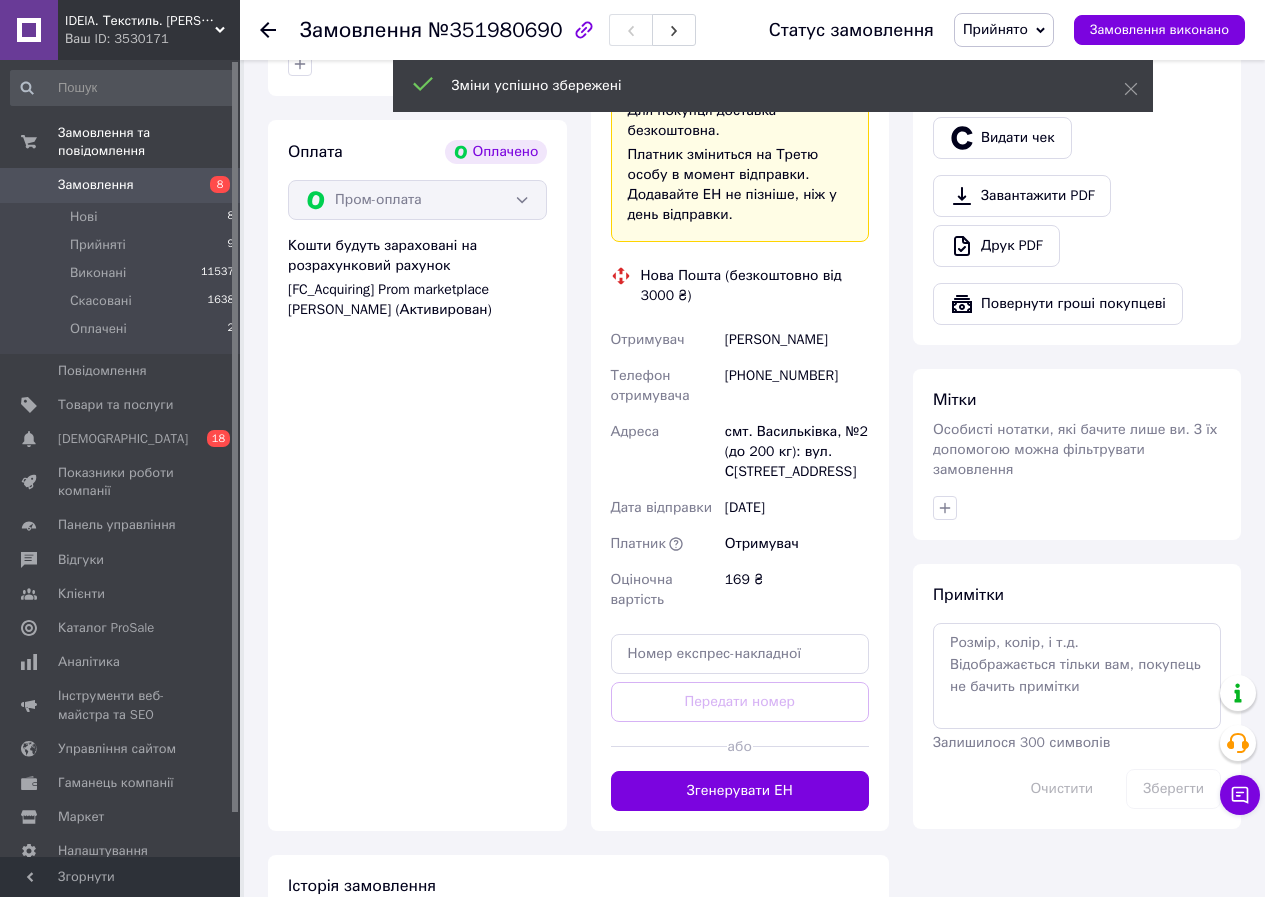 scroll, scrollTop: 1300, scrollLeft: 0, axis: vertical 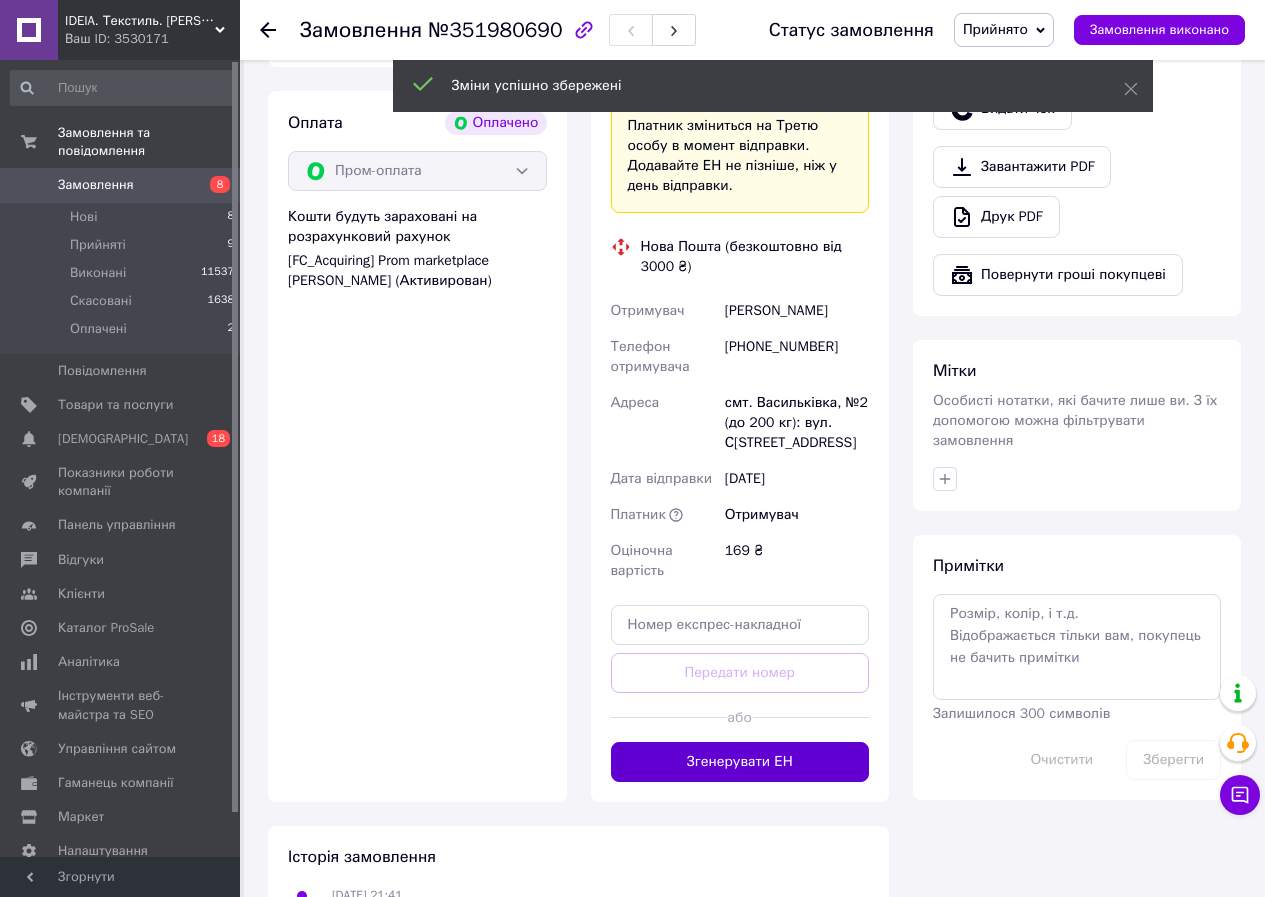 click on "Згенерувати ЕН" at bounding box center [740, 762] 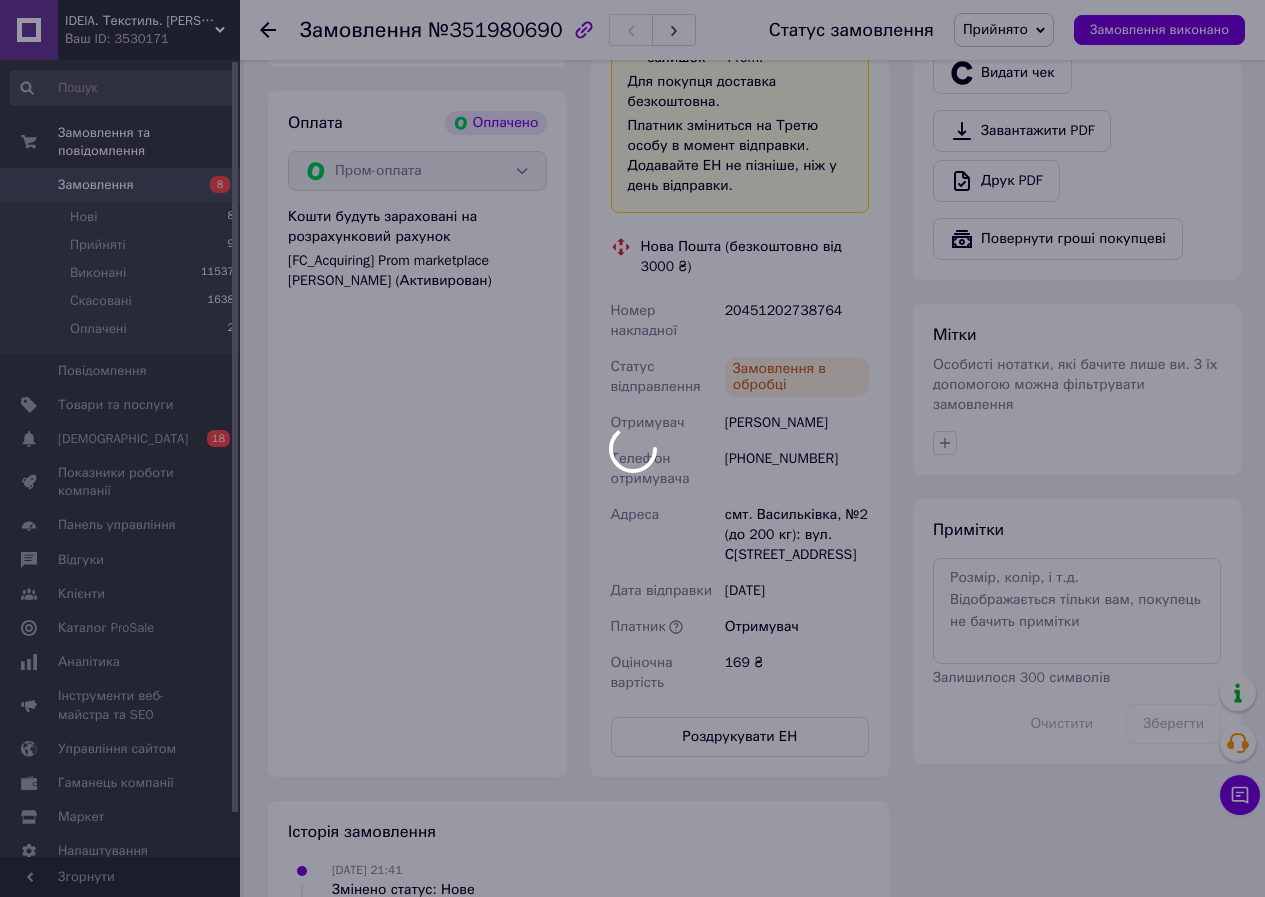 scroll, scrollTop: 52, scrollLeft: 0, axis: vertical 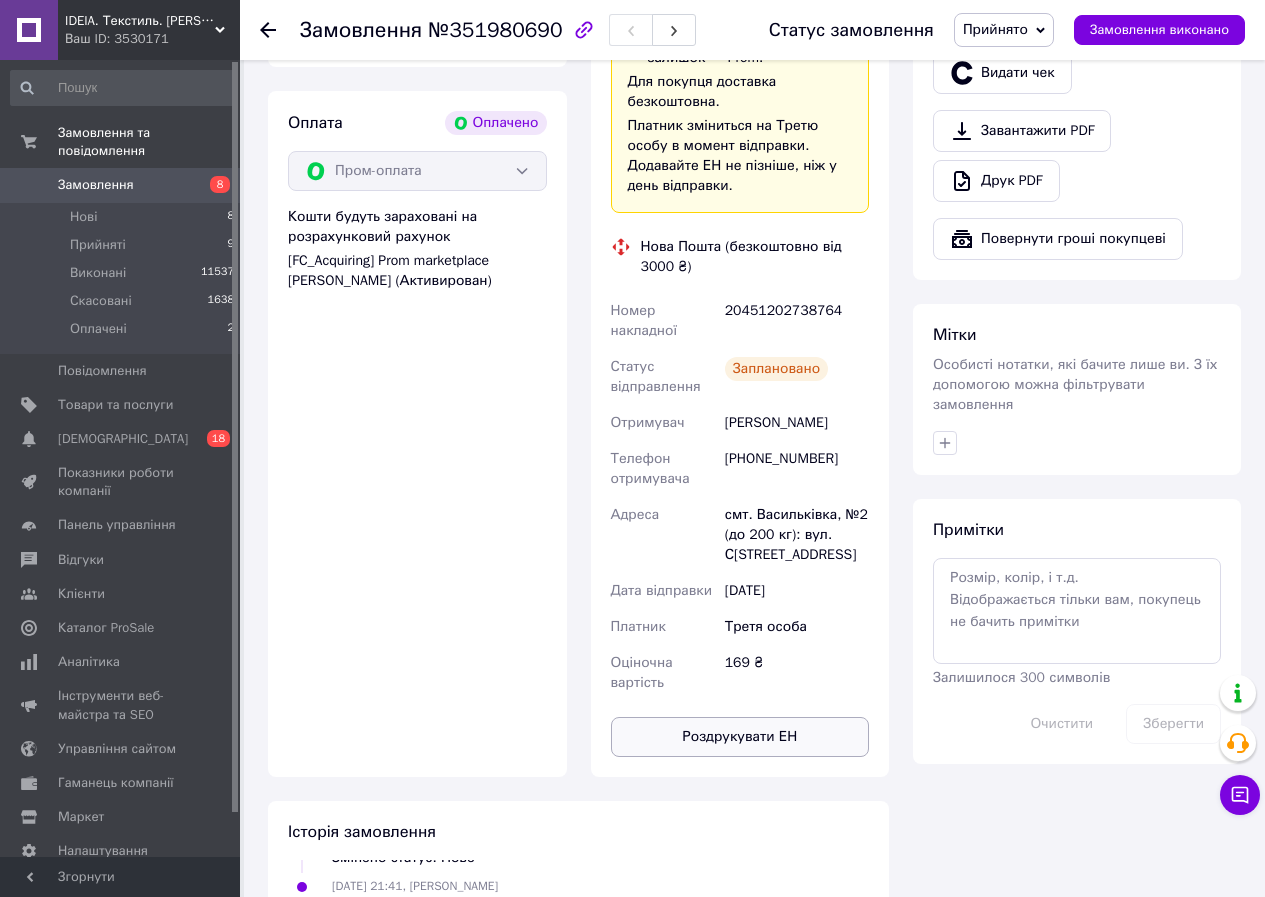 click on "Роздрукувати ЕН" at bounding box center [740, 737] 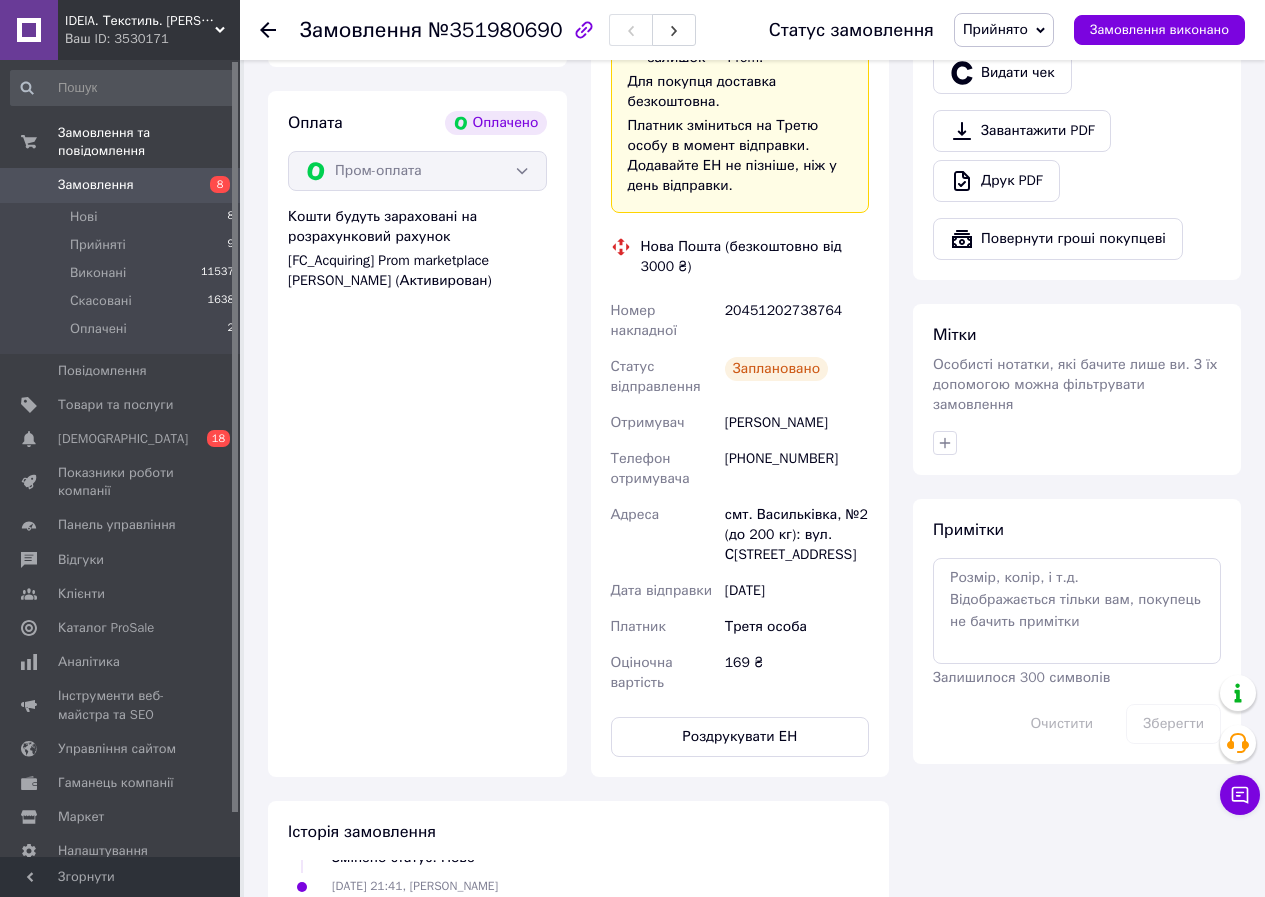 click 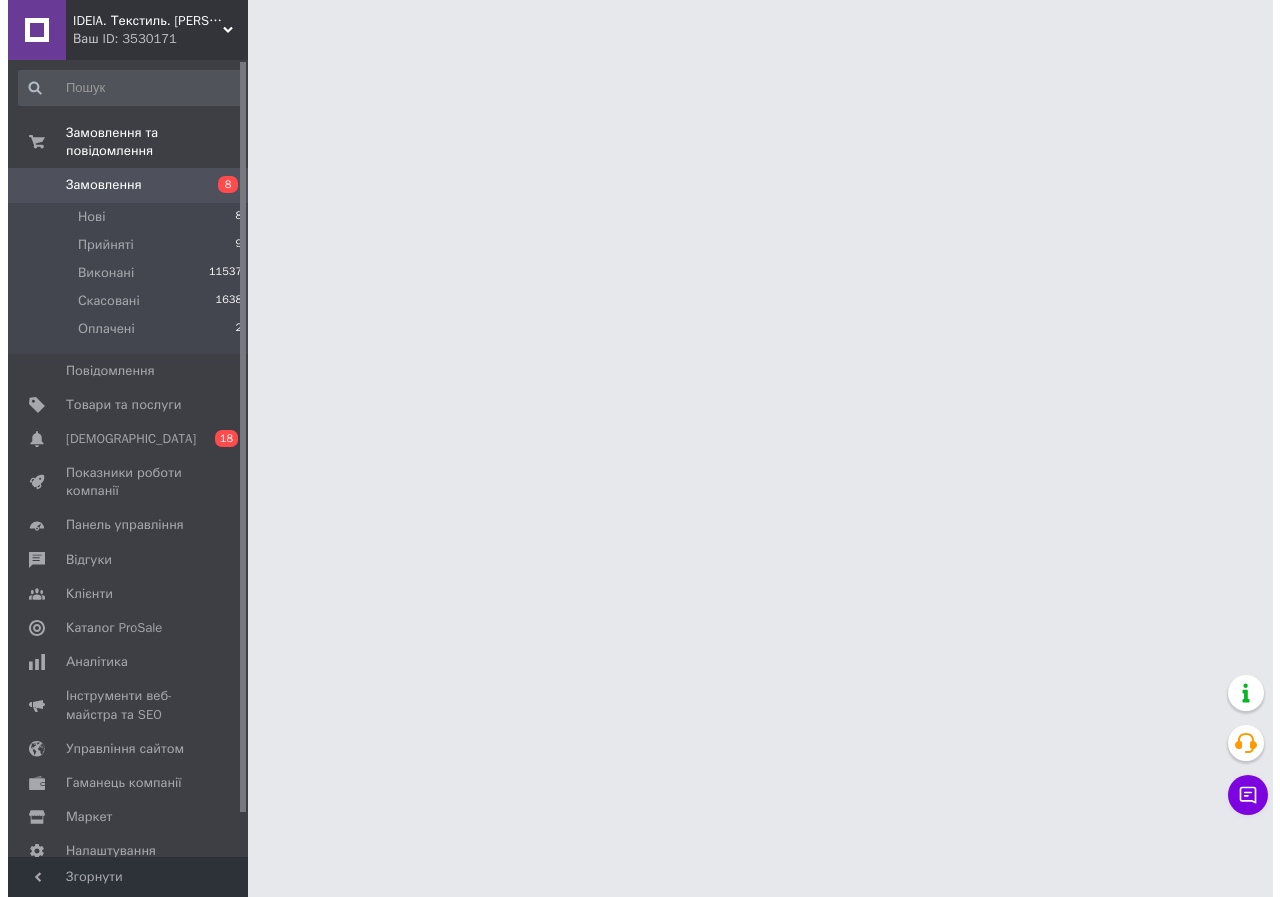 scroll, scrollTop: 0, scrollLeft: 0, axis: both 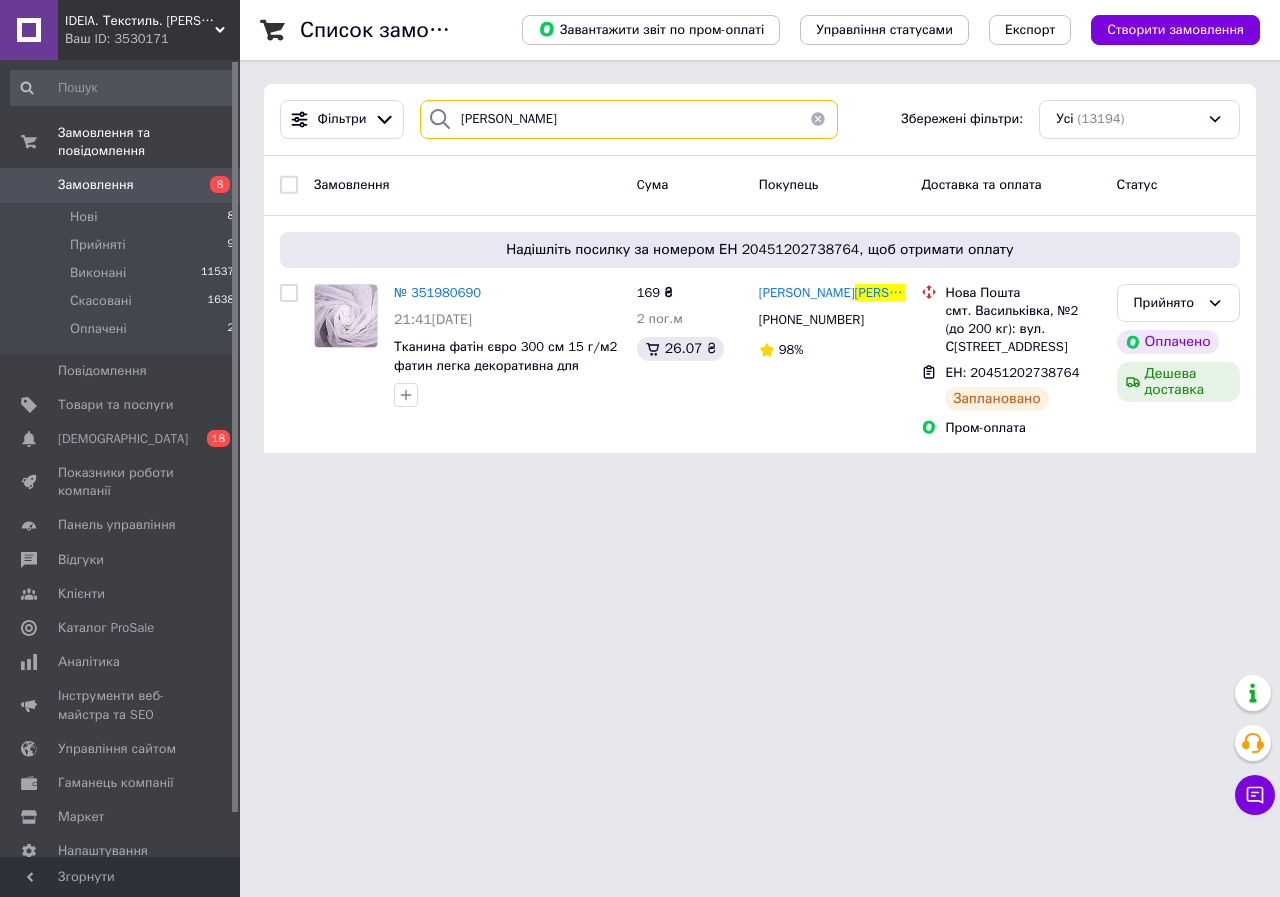drag, startPoint x: 529, startPoint y: 119, endPoint x: 421, endPoint y: 119, distance: 108 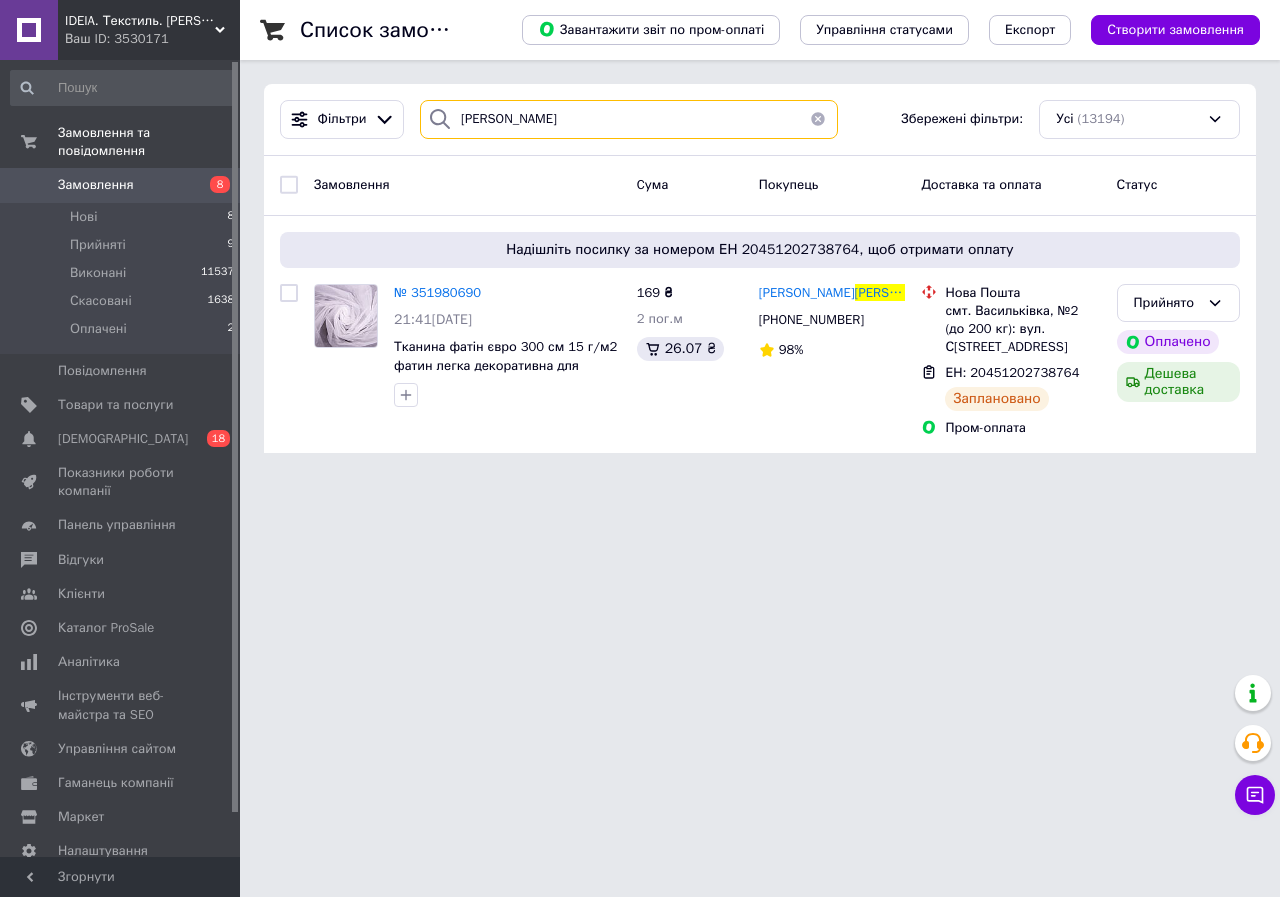 paste on "ванів" 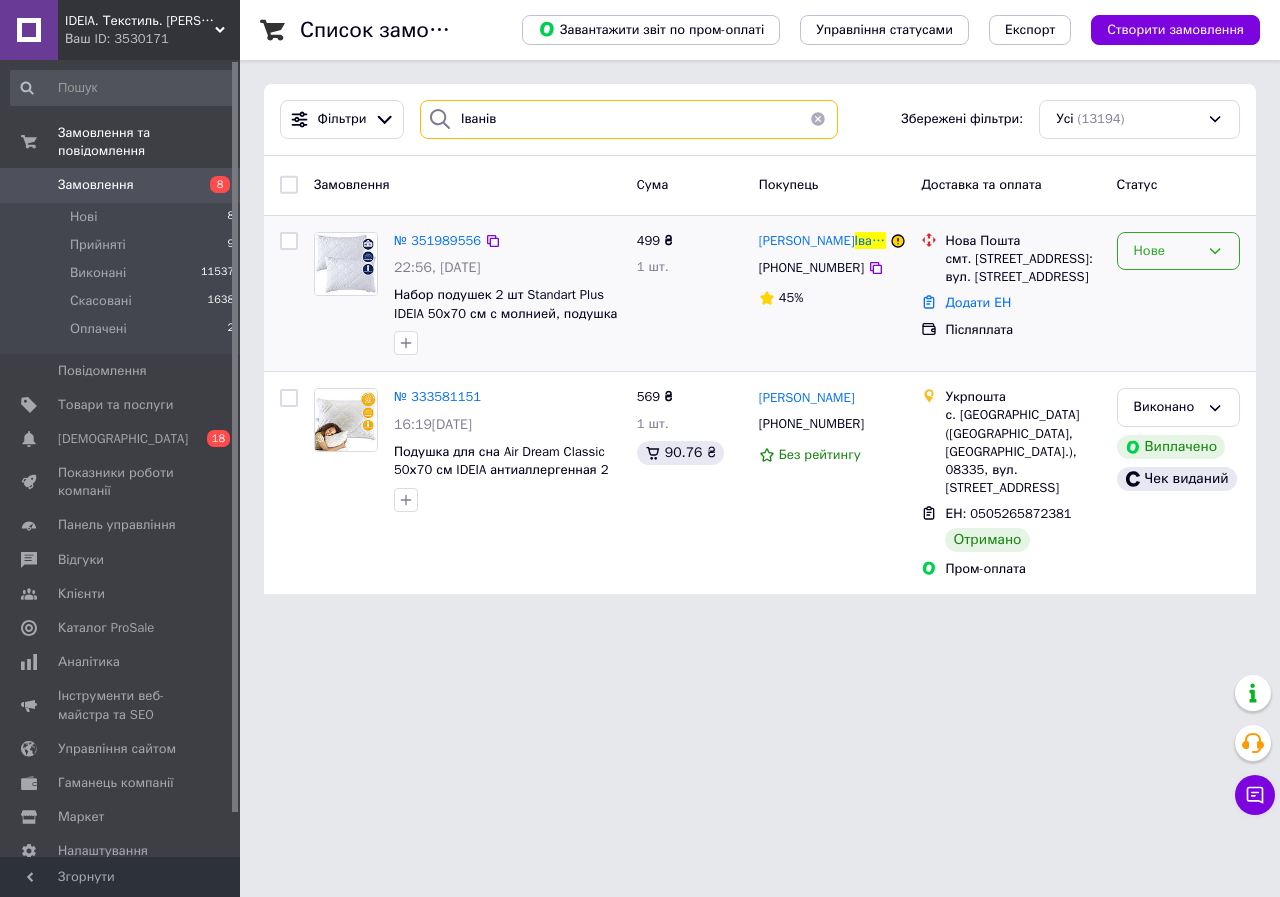 type on "Іванів" 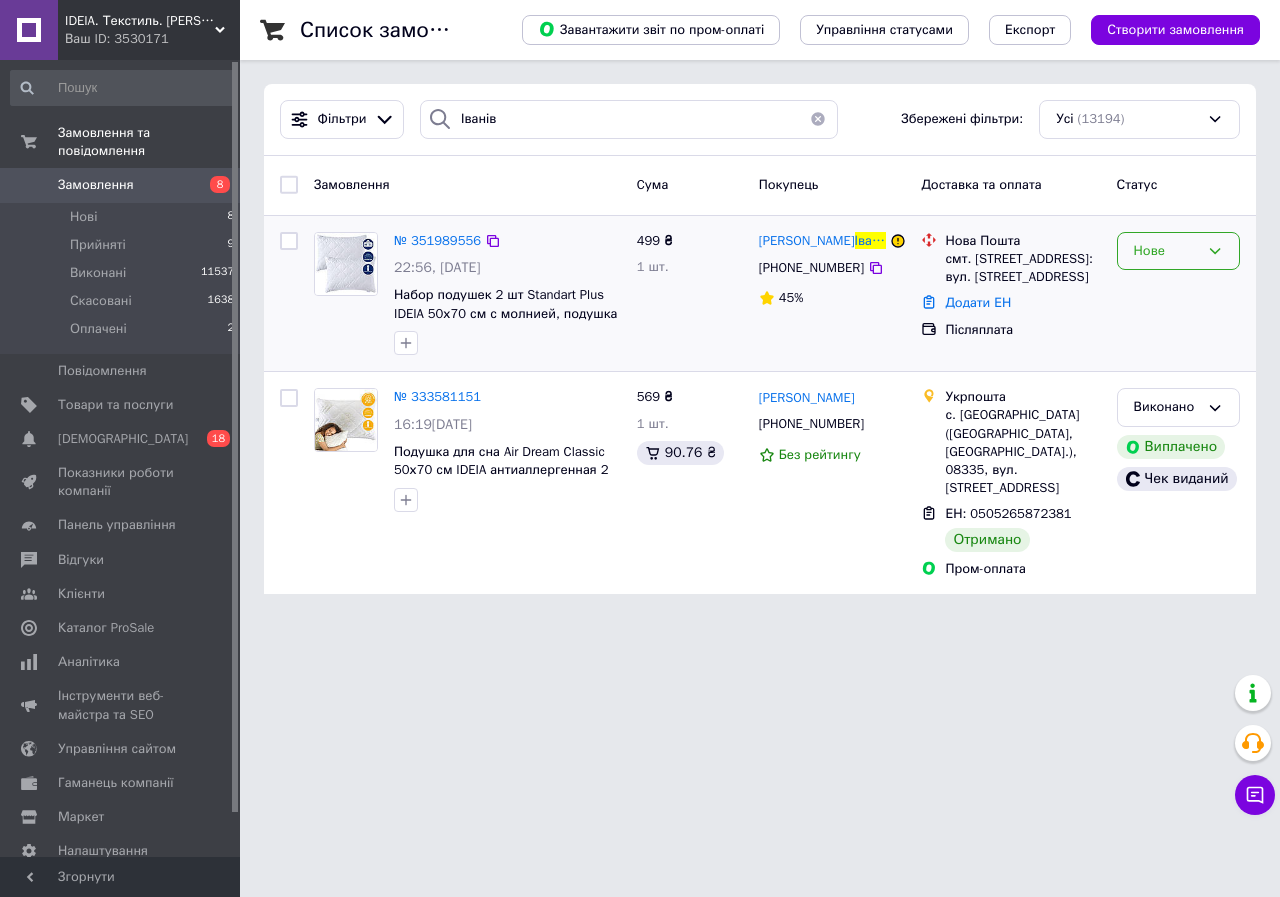 click on "Нове" at bounding box center [1166, 251] 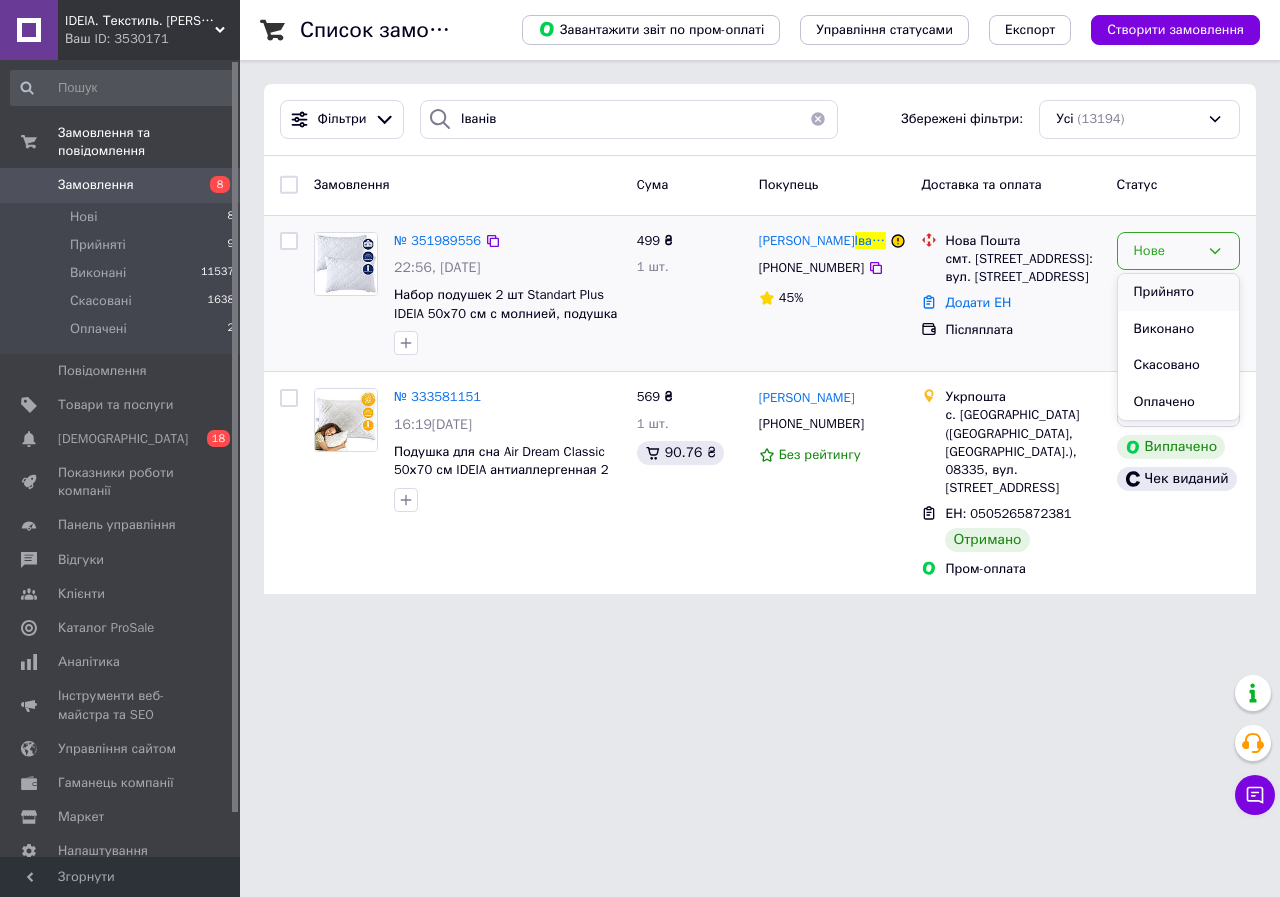 click on "Прийнято" at bounding box center (1178, 292) 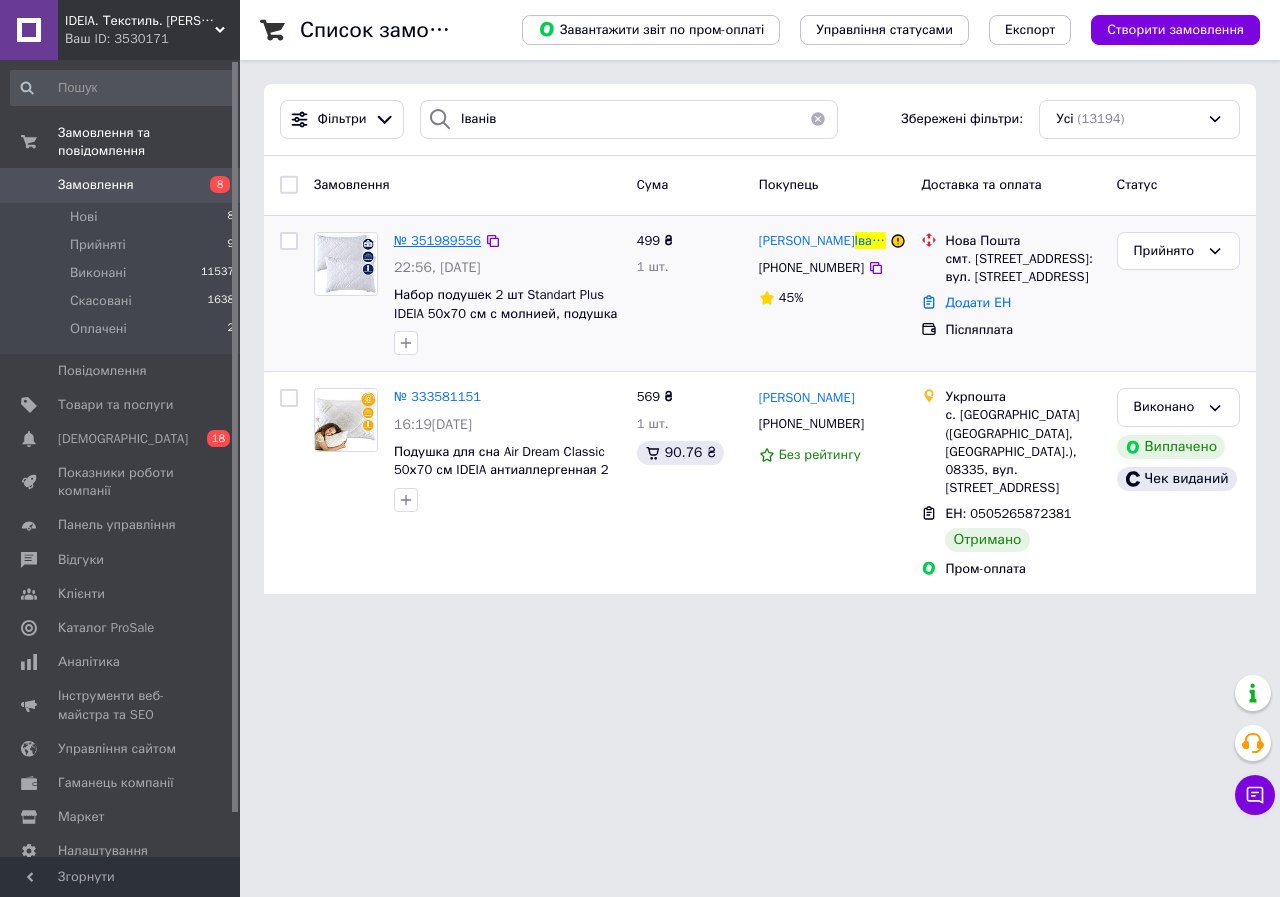 click on "№ 351989556" at bounding box center [437, 240] 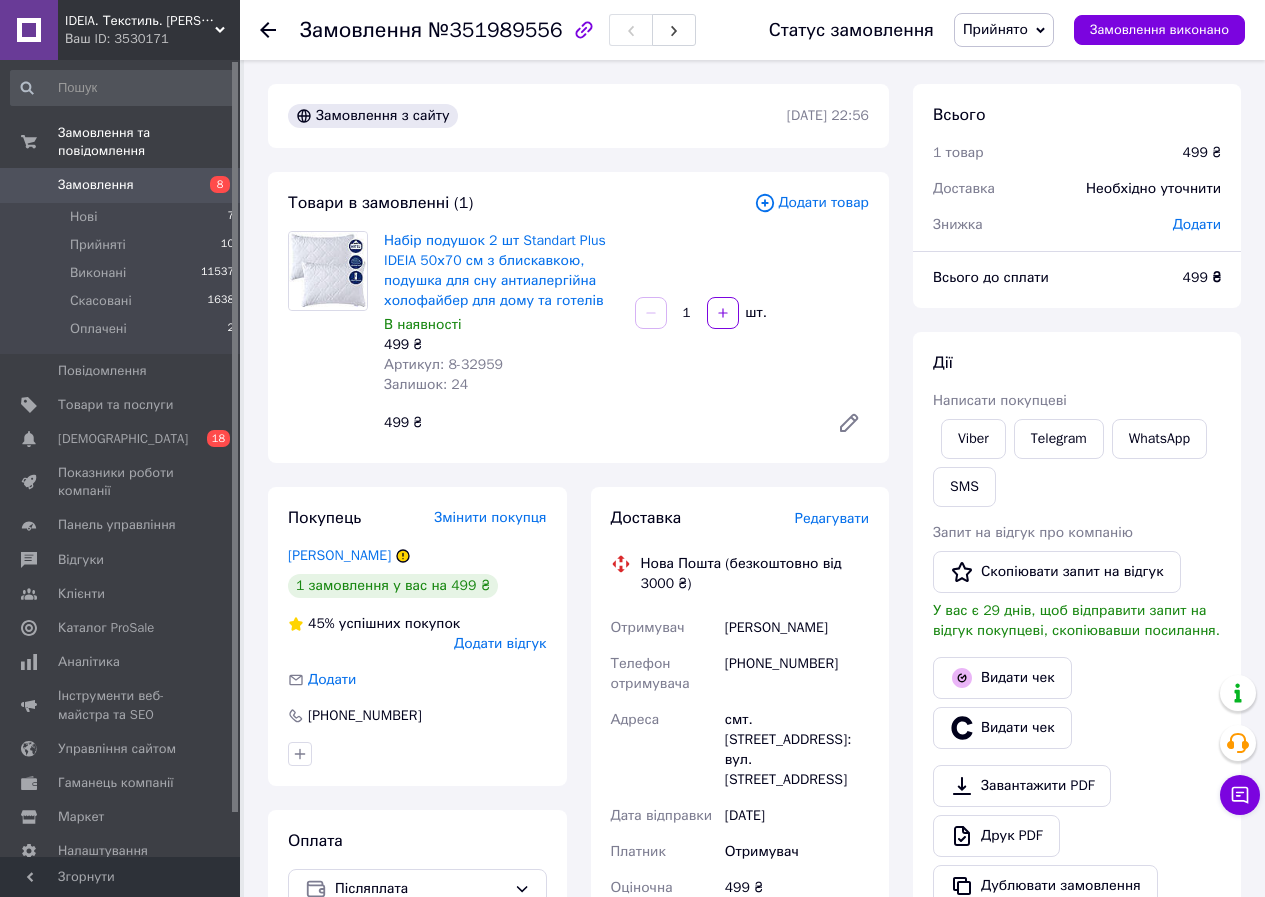 click on "Редагувати" at bounding box center [832, 518] 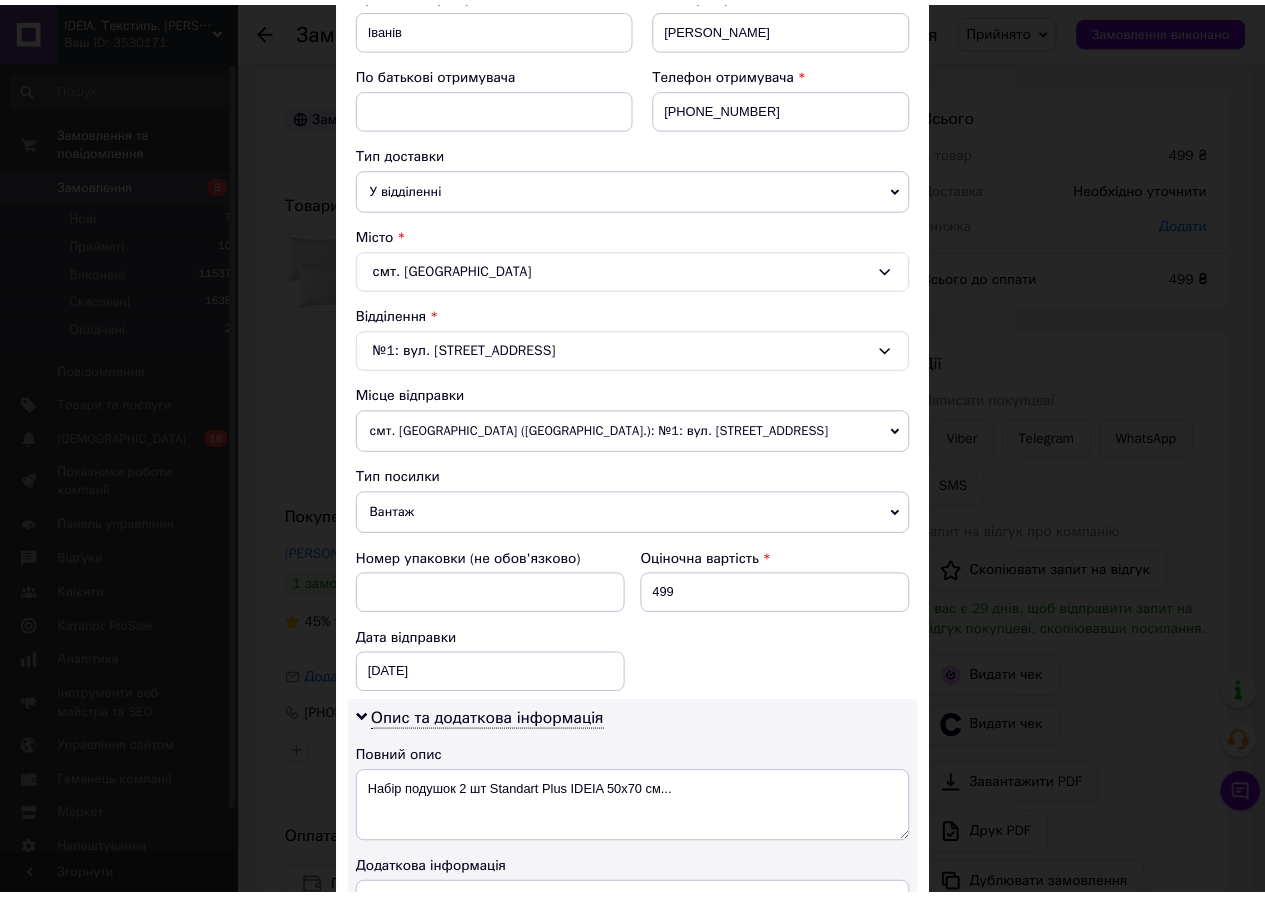 scroll, scrollTop: 800, scrollLeft: 0, axis: vertical 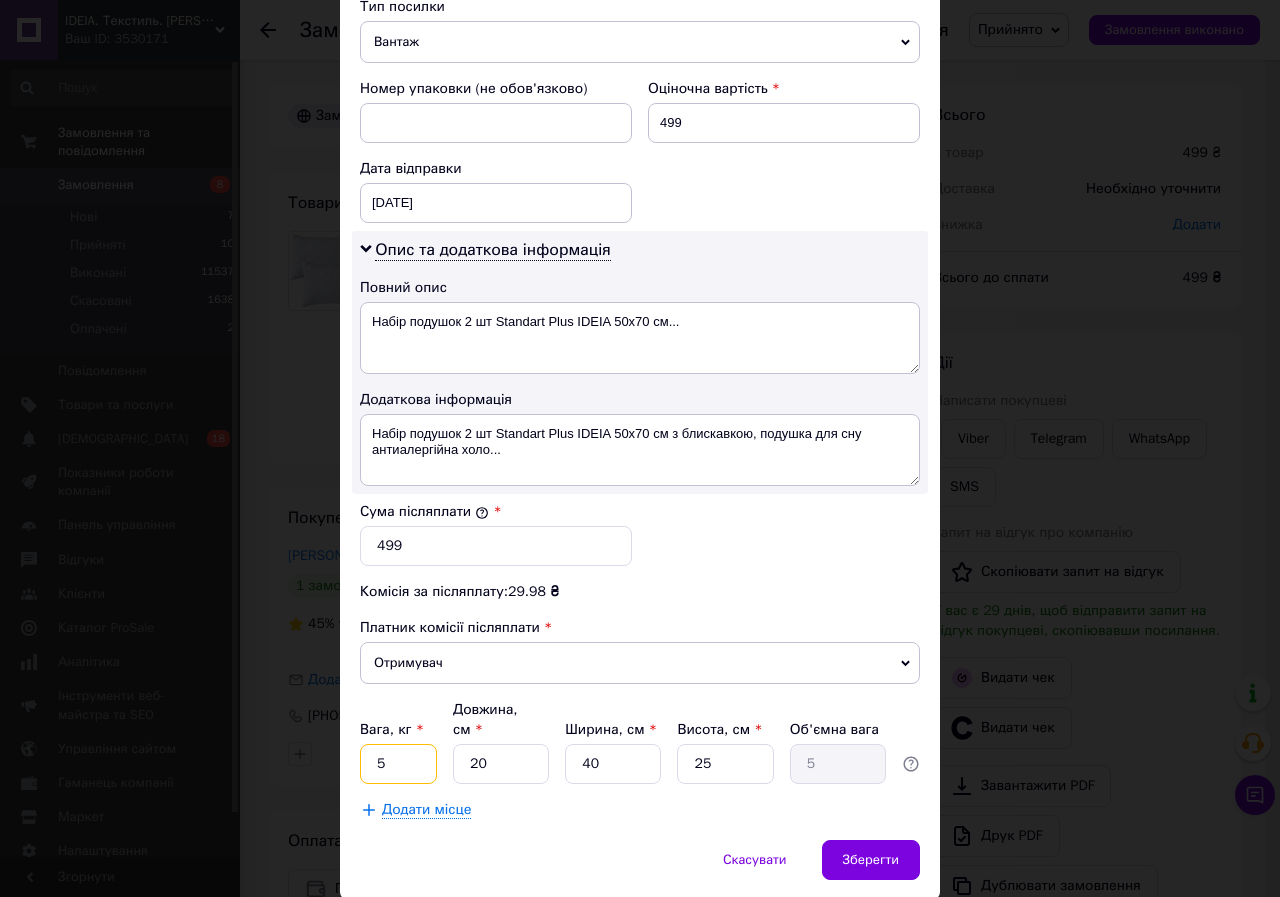 drag, startPoint x: 377, startPoint y: 748, endPoint x: 357, endPoint y: 750, distance: 20.09975 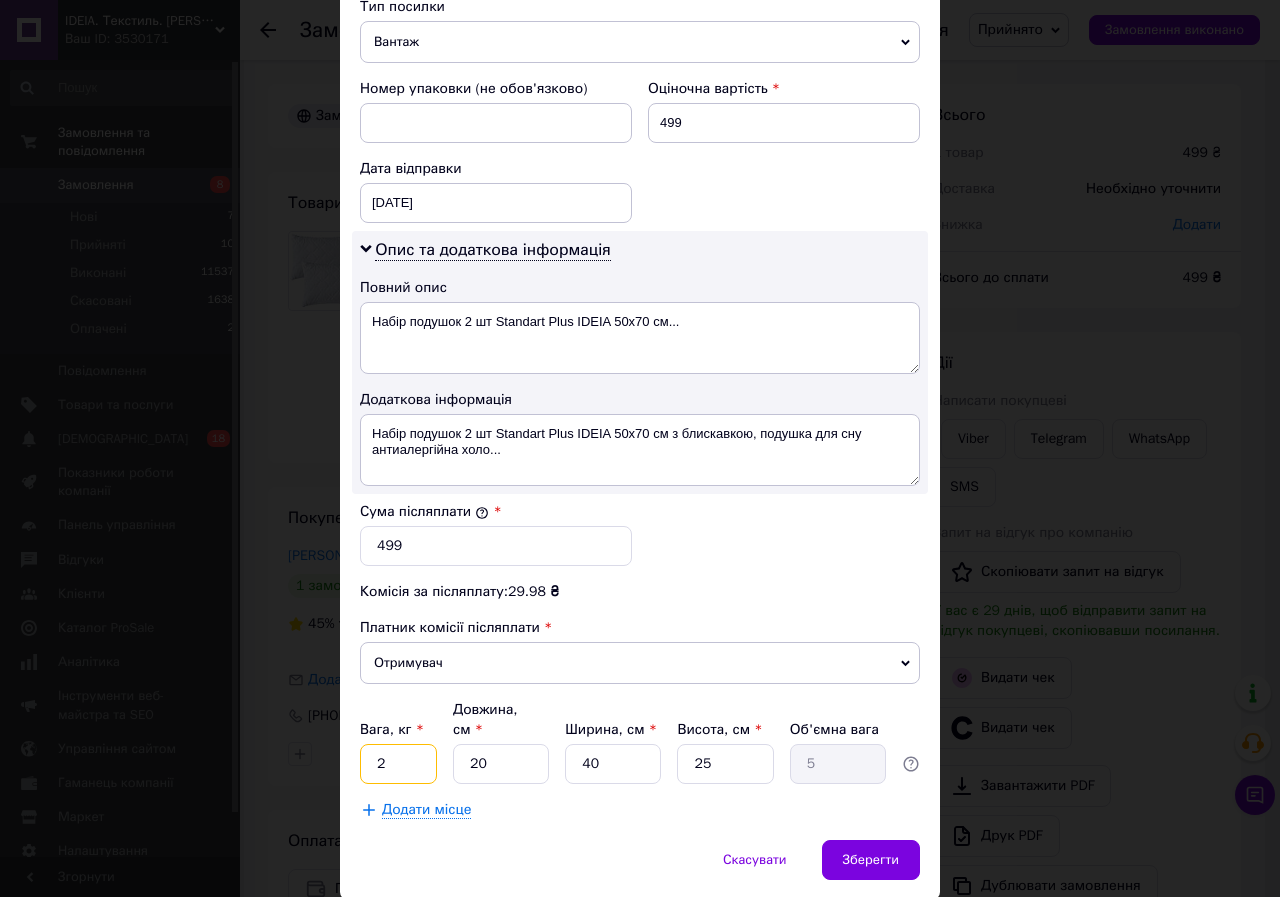 type on "2" 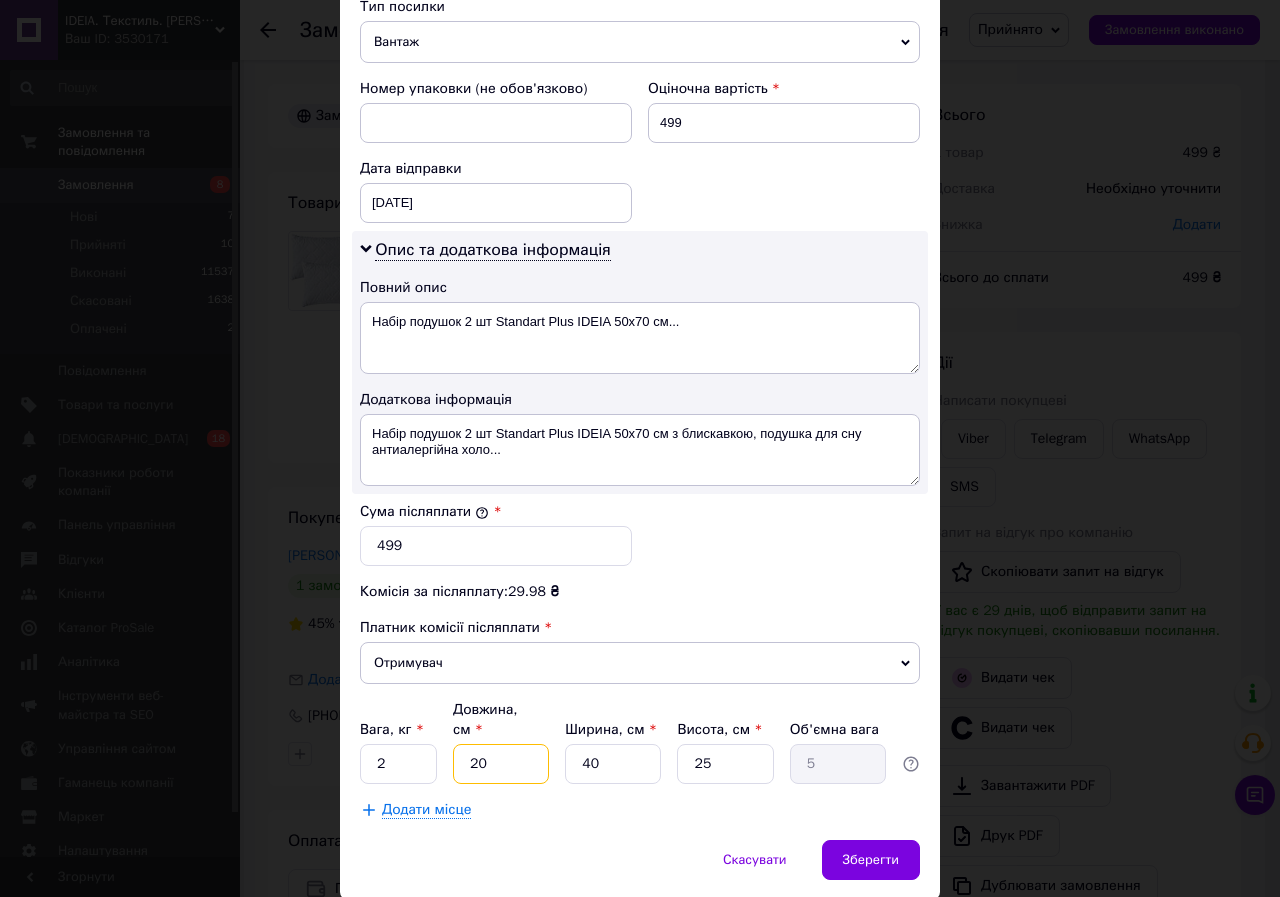 drag, startPoint x: 505, startPoint y: 746, endPoint x: 446, endPoint y: 753, distance: 59.413803 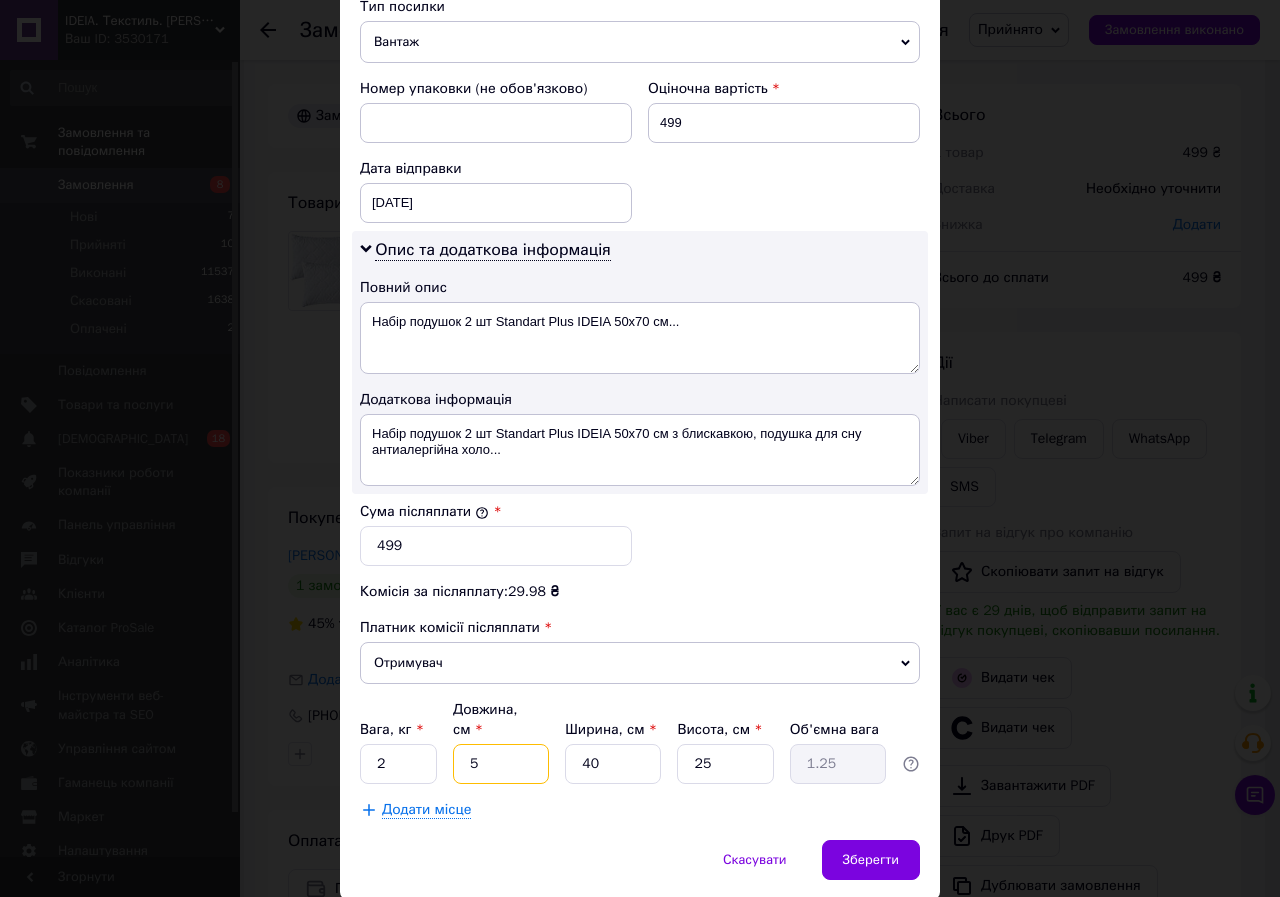 type on "52" 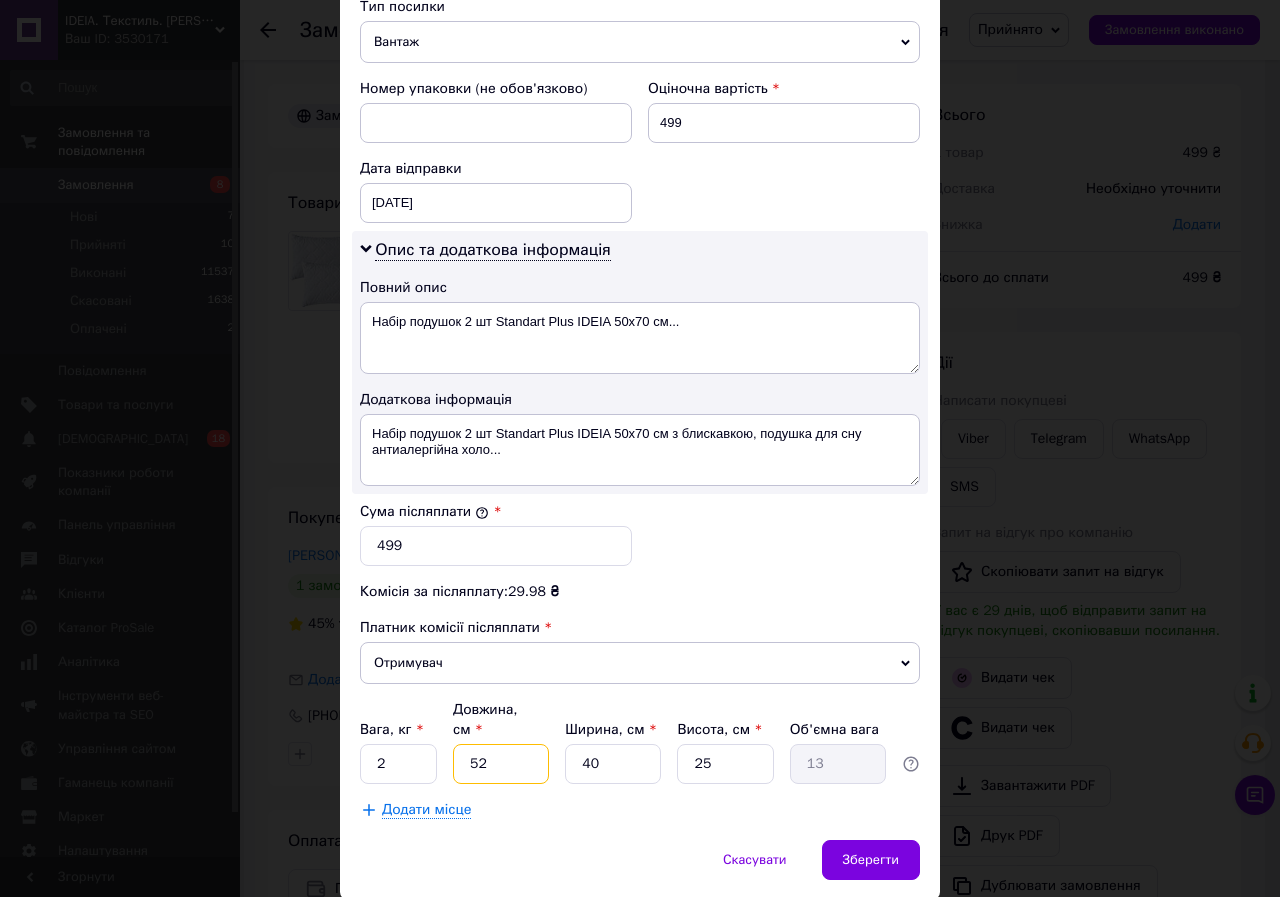 type on "52" 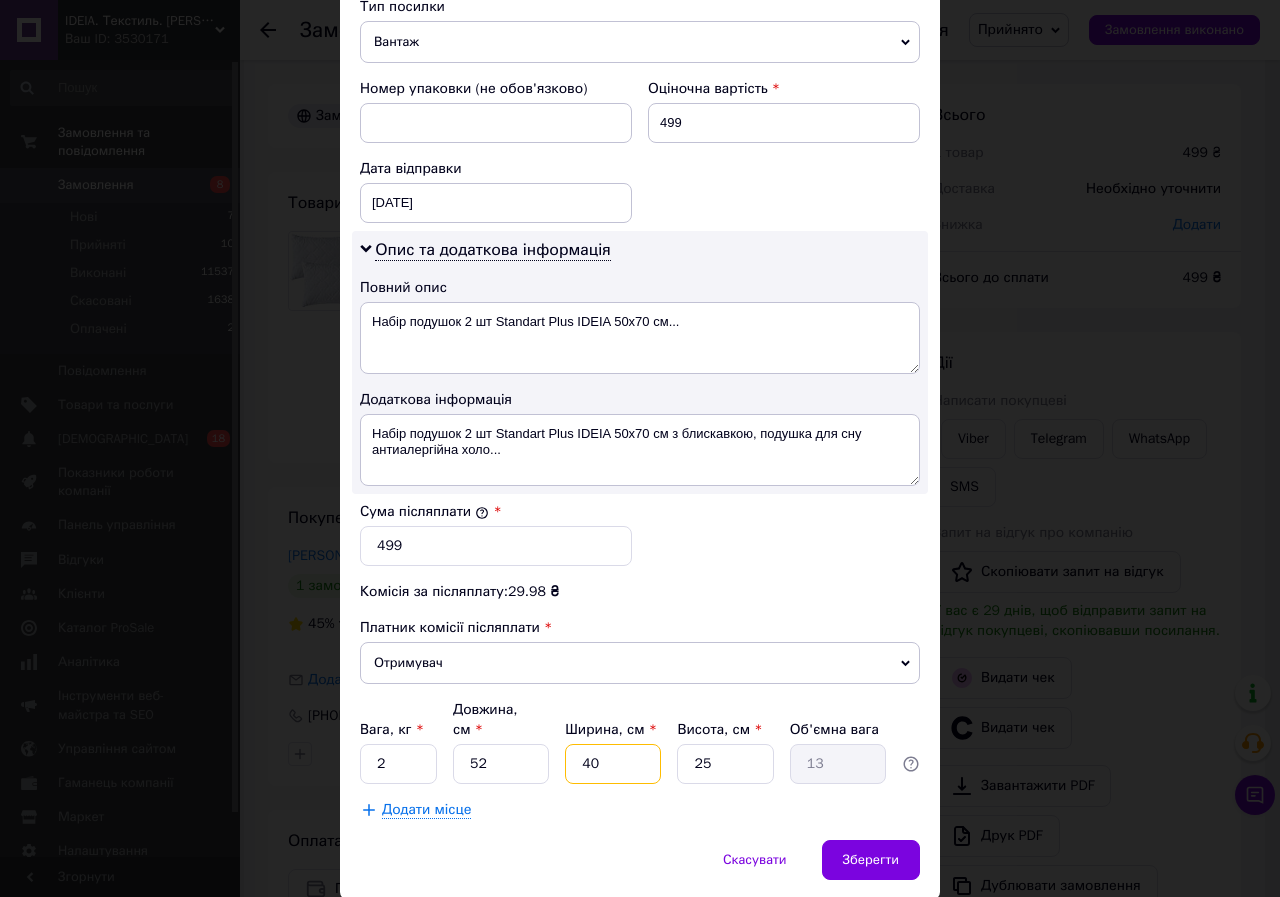 type on "2" 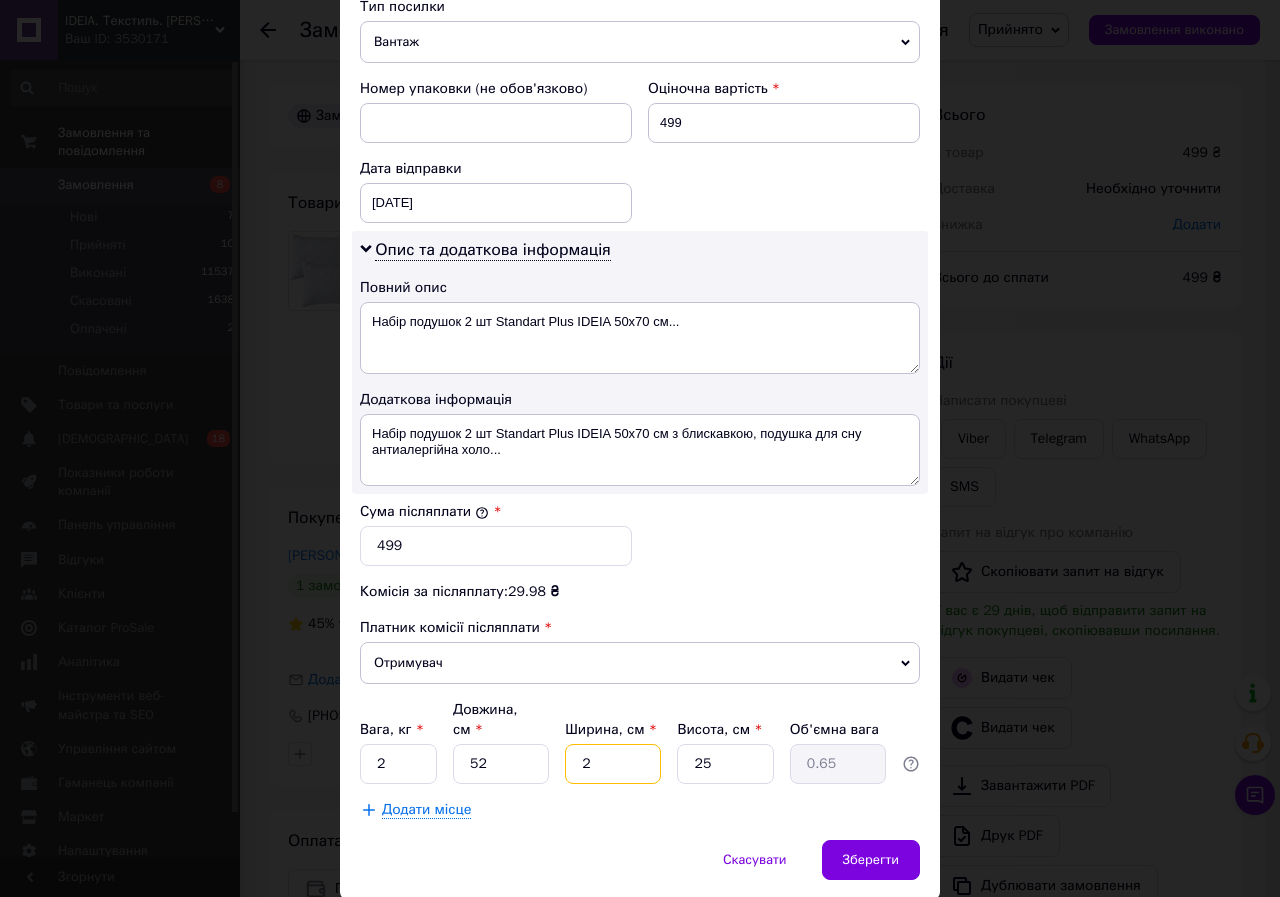 type on "28" 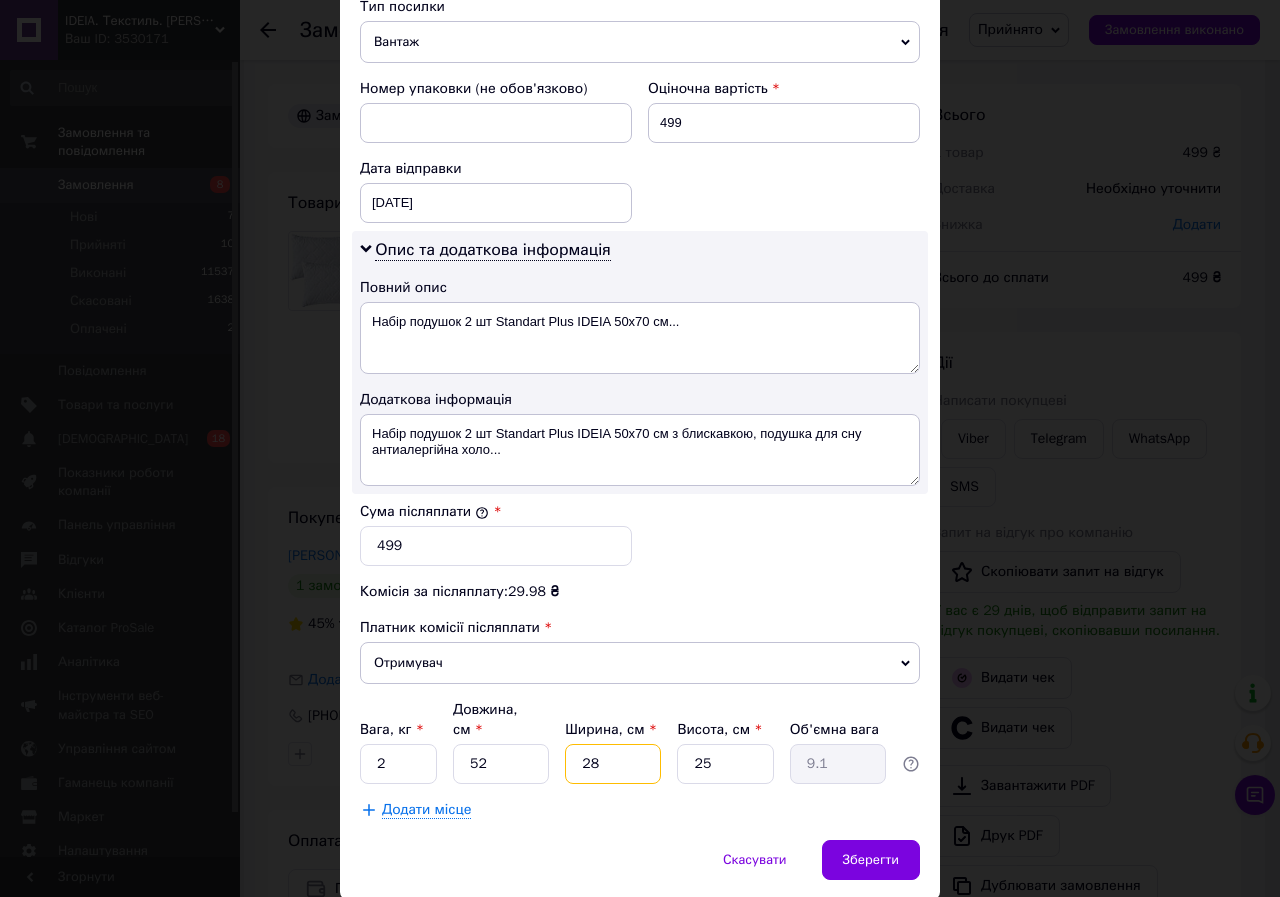 type on "28" 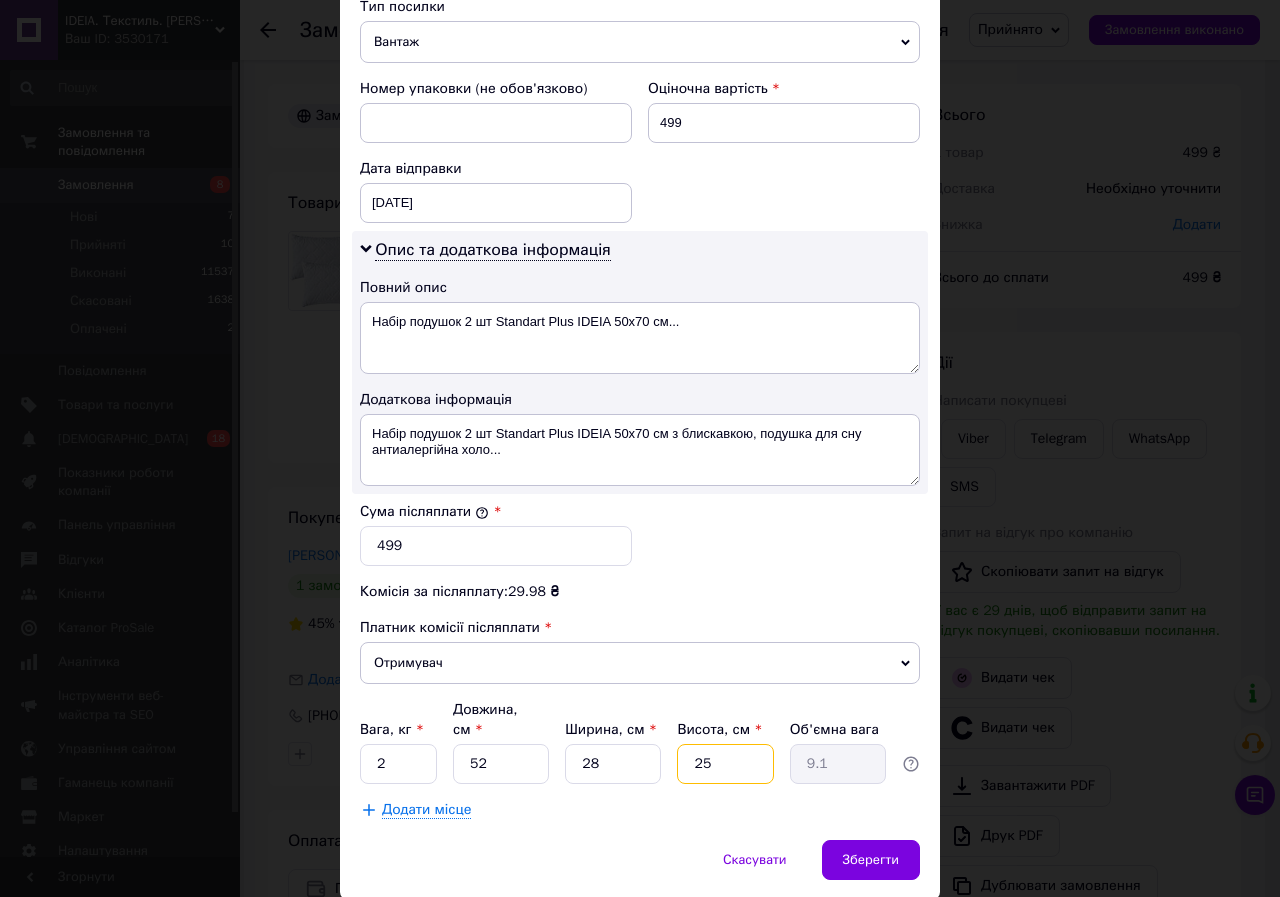 type on "3" 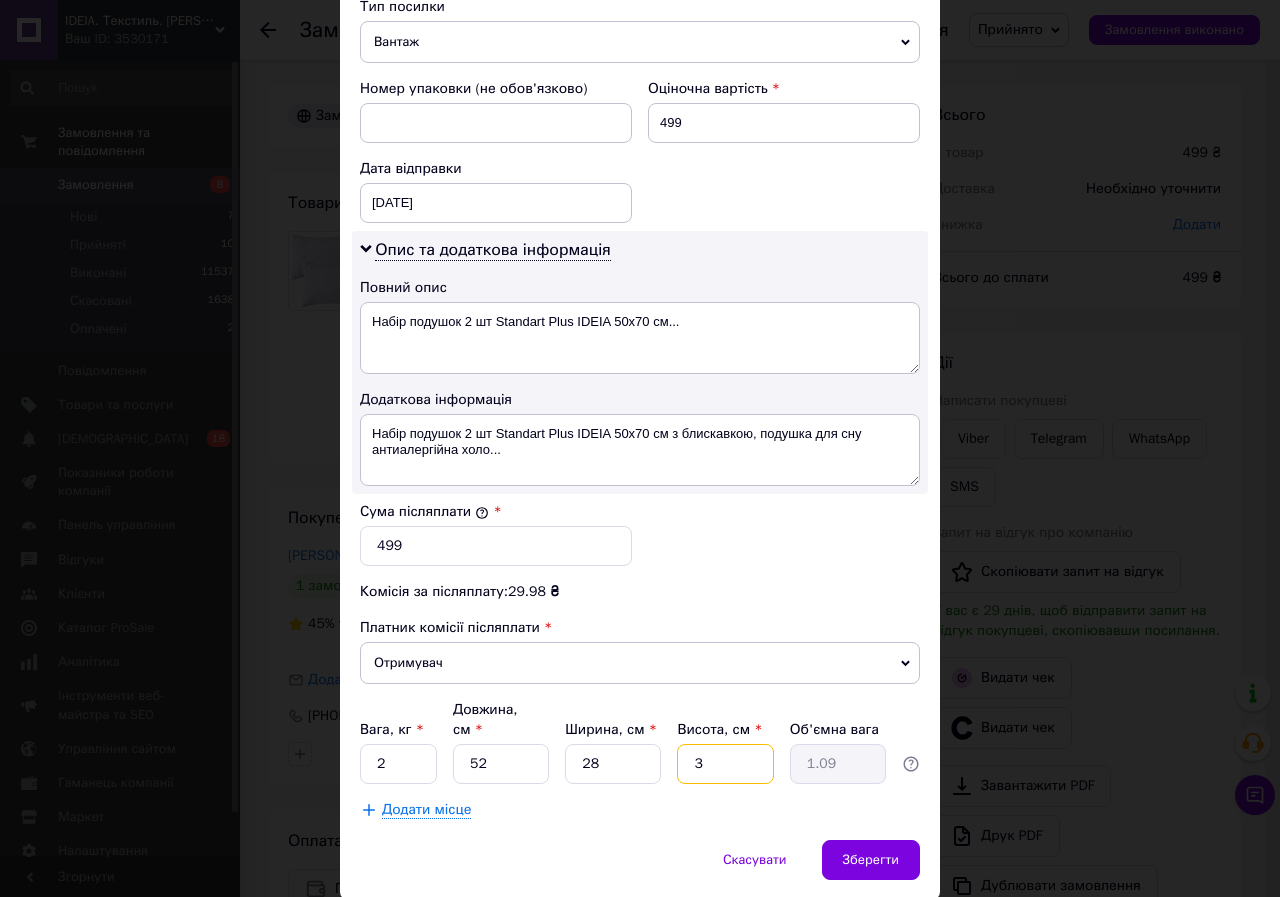 type on "35" 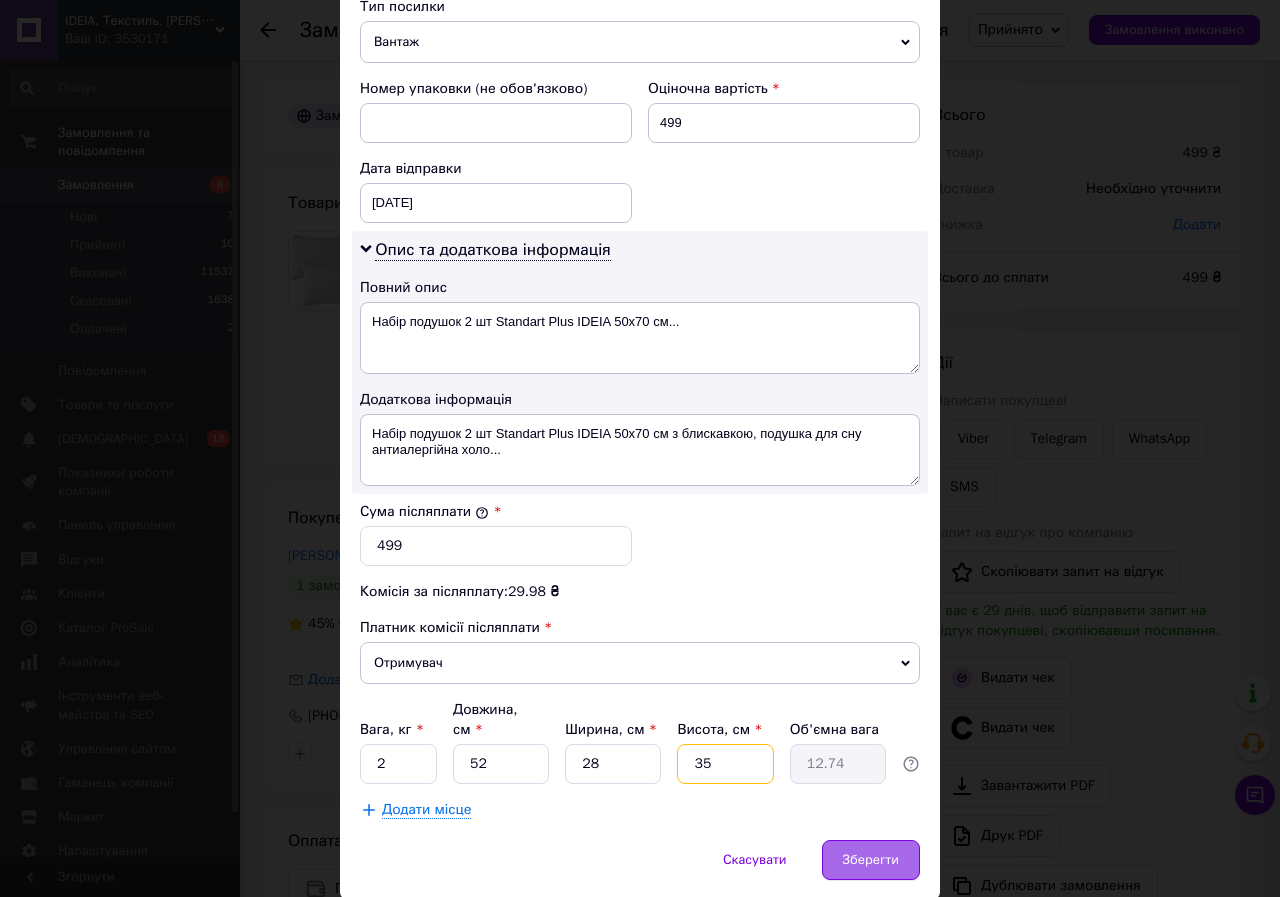 type on "35" 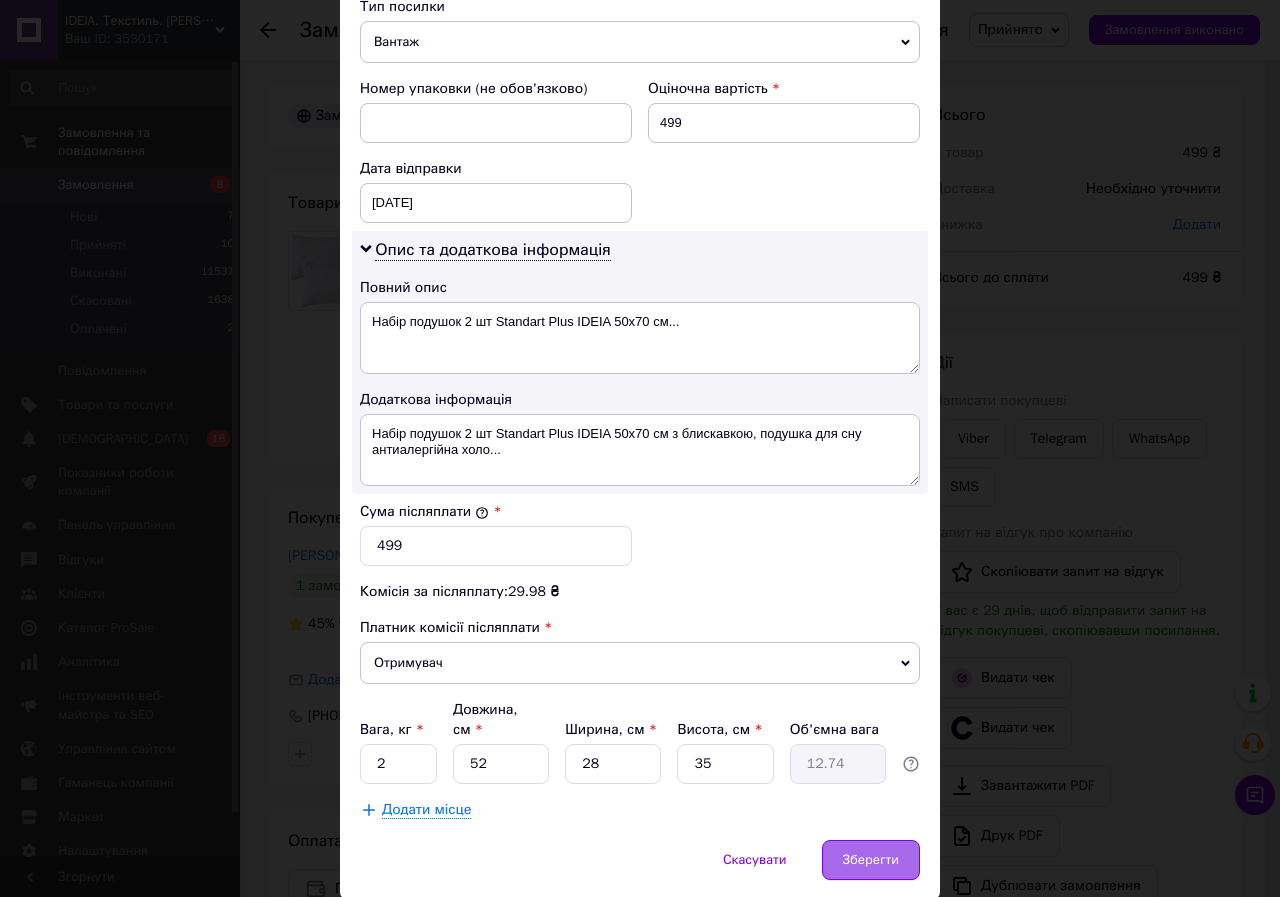 click on "Зберегти" at bounding box center (871, 860) 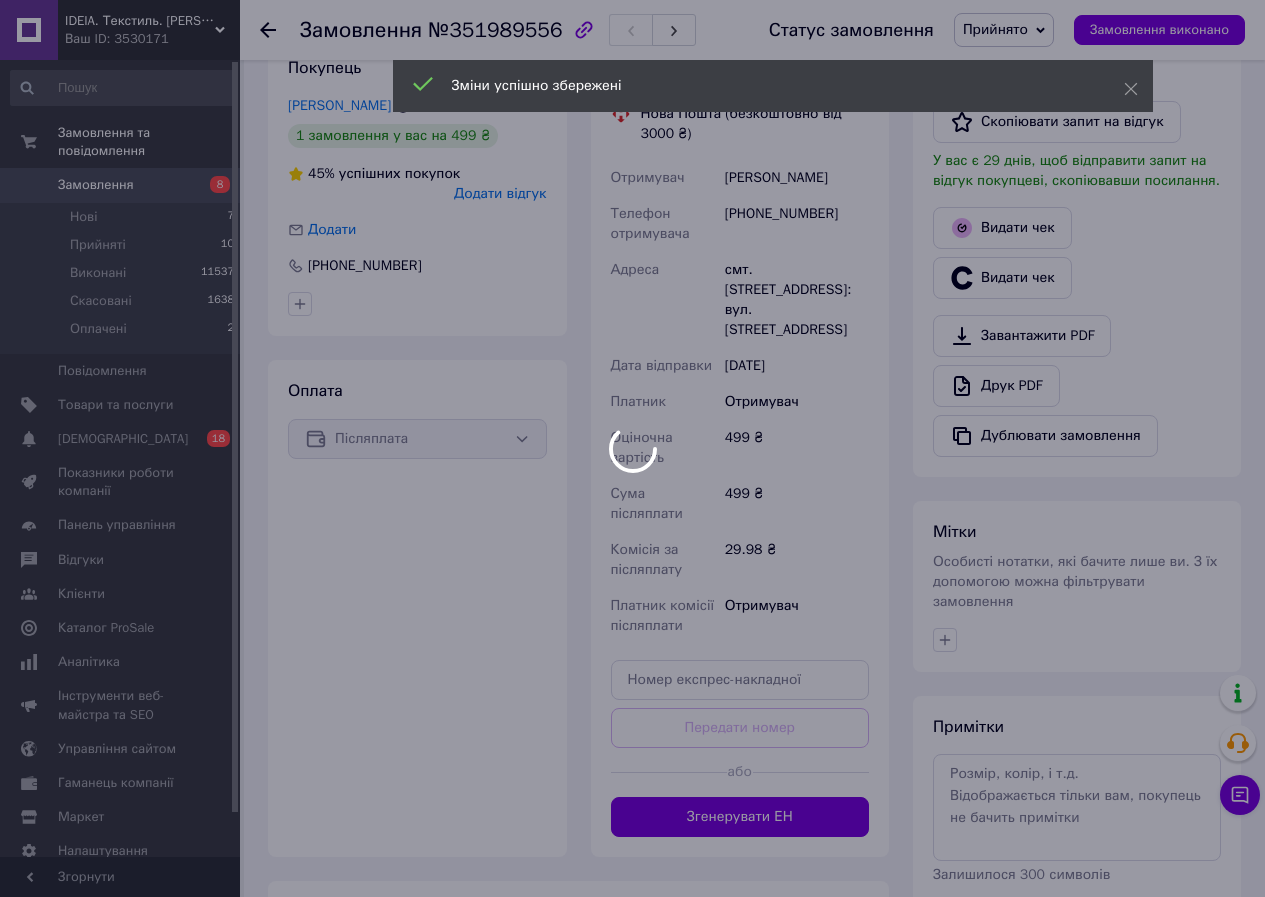 scroll, scrollTop: 500, scrollLeft: 0, axis: vertical 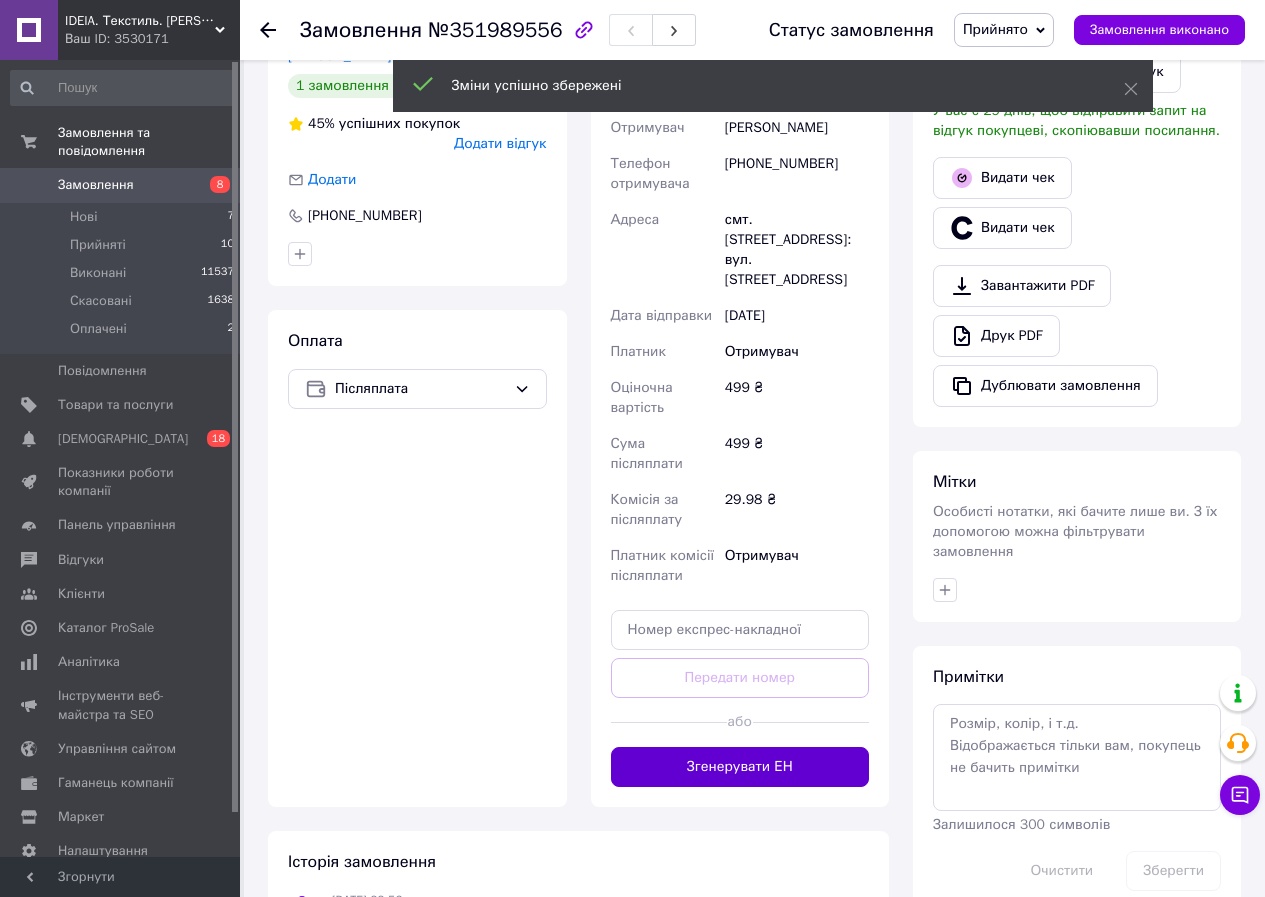 click on "Згенерувати ЕН" at bounding box center [740, 767] 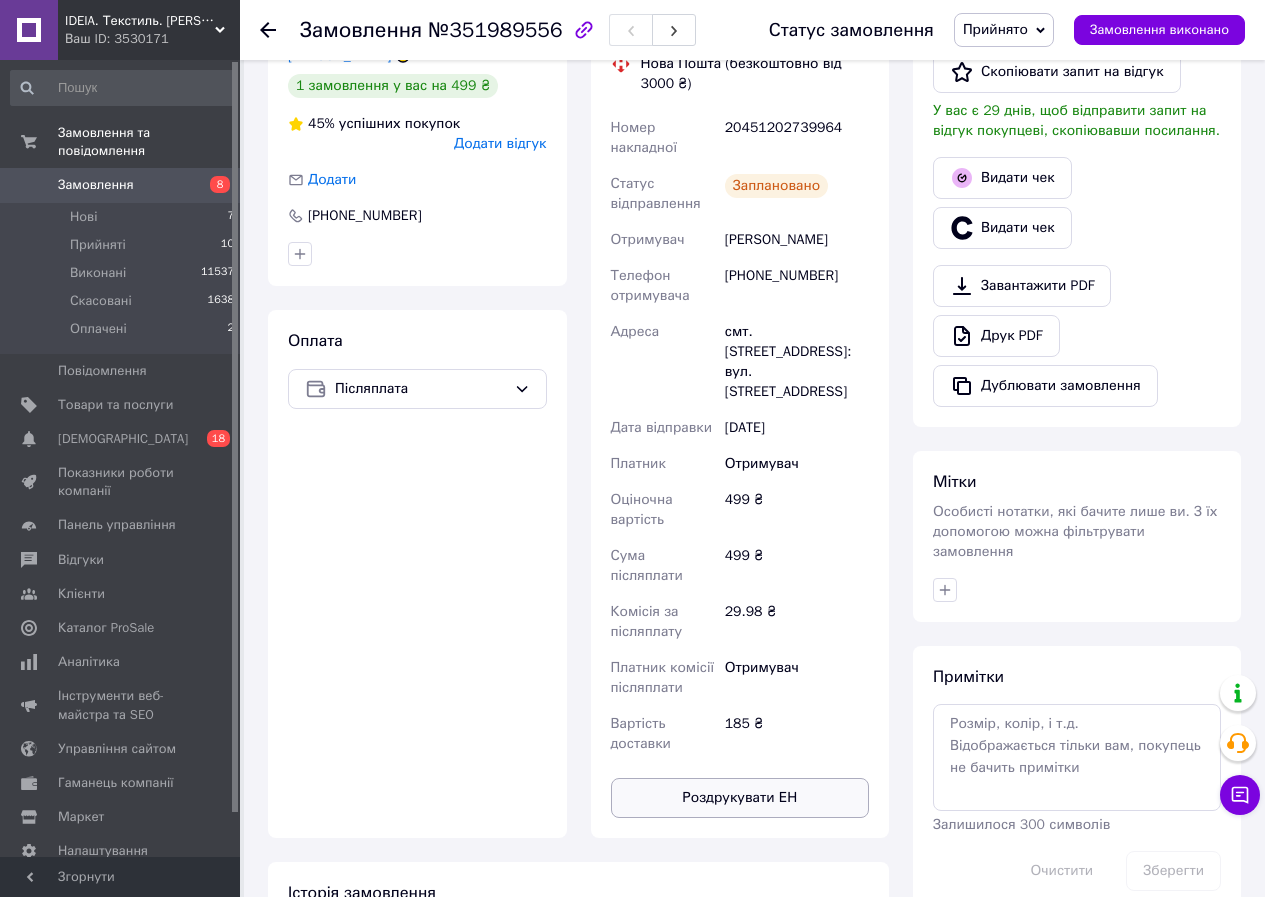 click on "Роздрукувати ЕН" at bounding box center (740, 798) 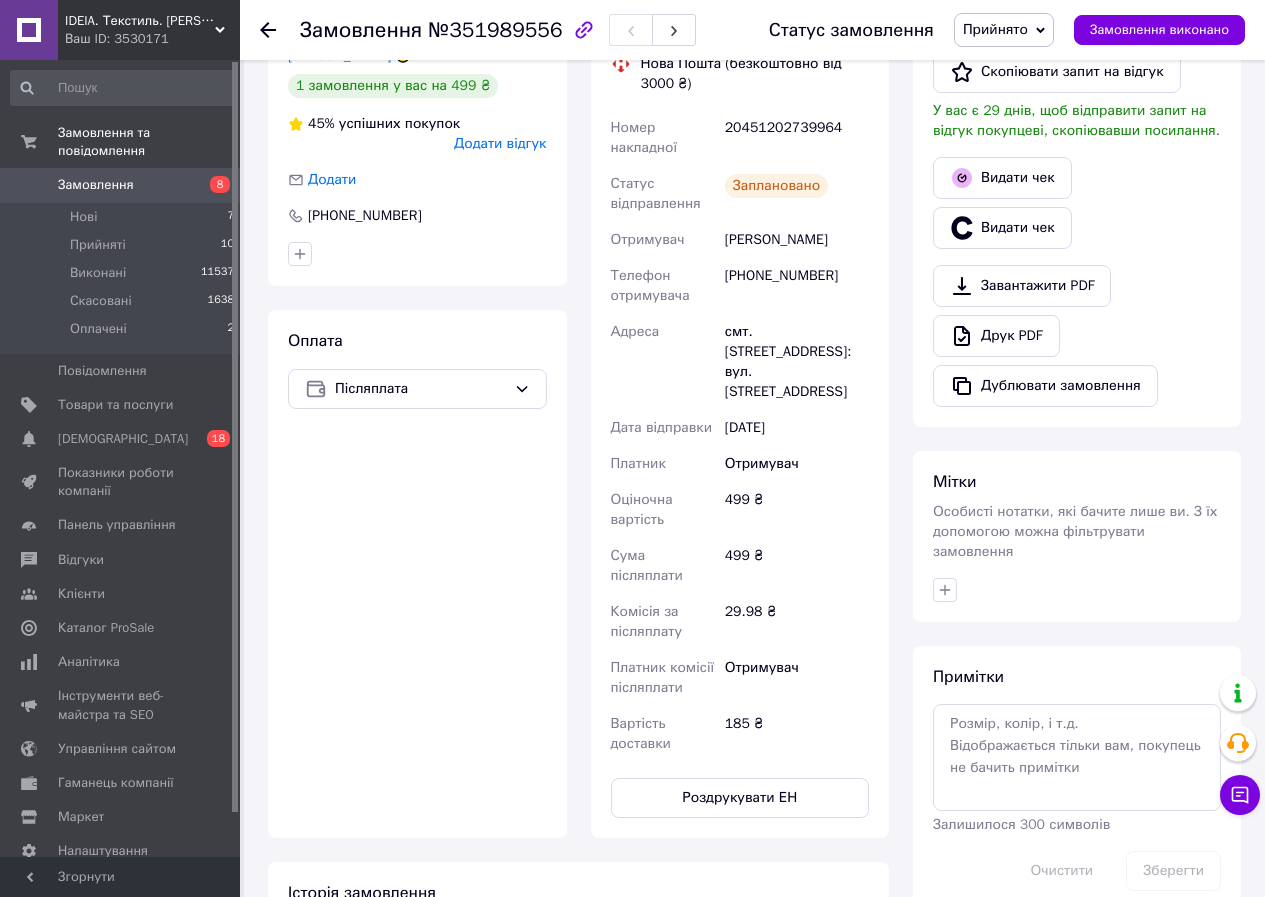 click 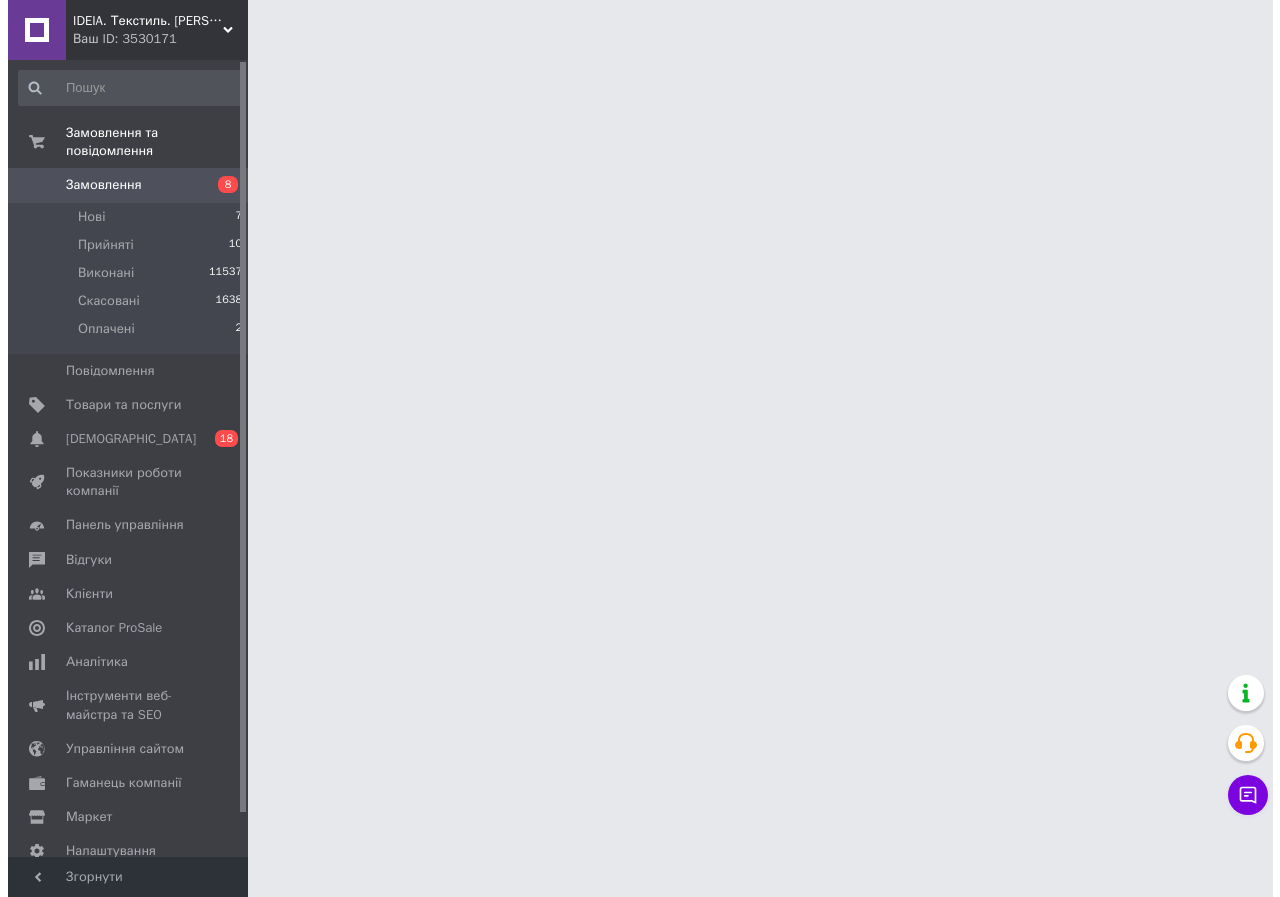scroll, scrollTop: 0, scrollLeft: 0, axis: both 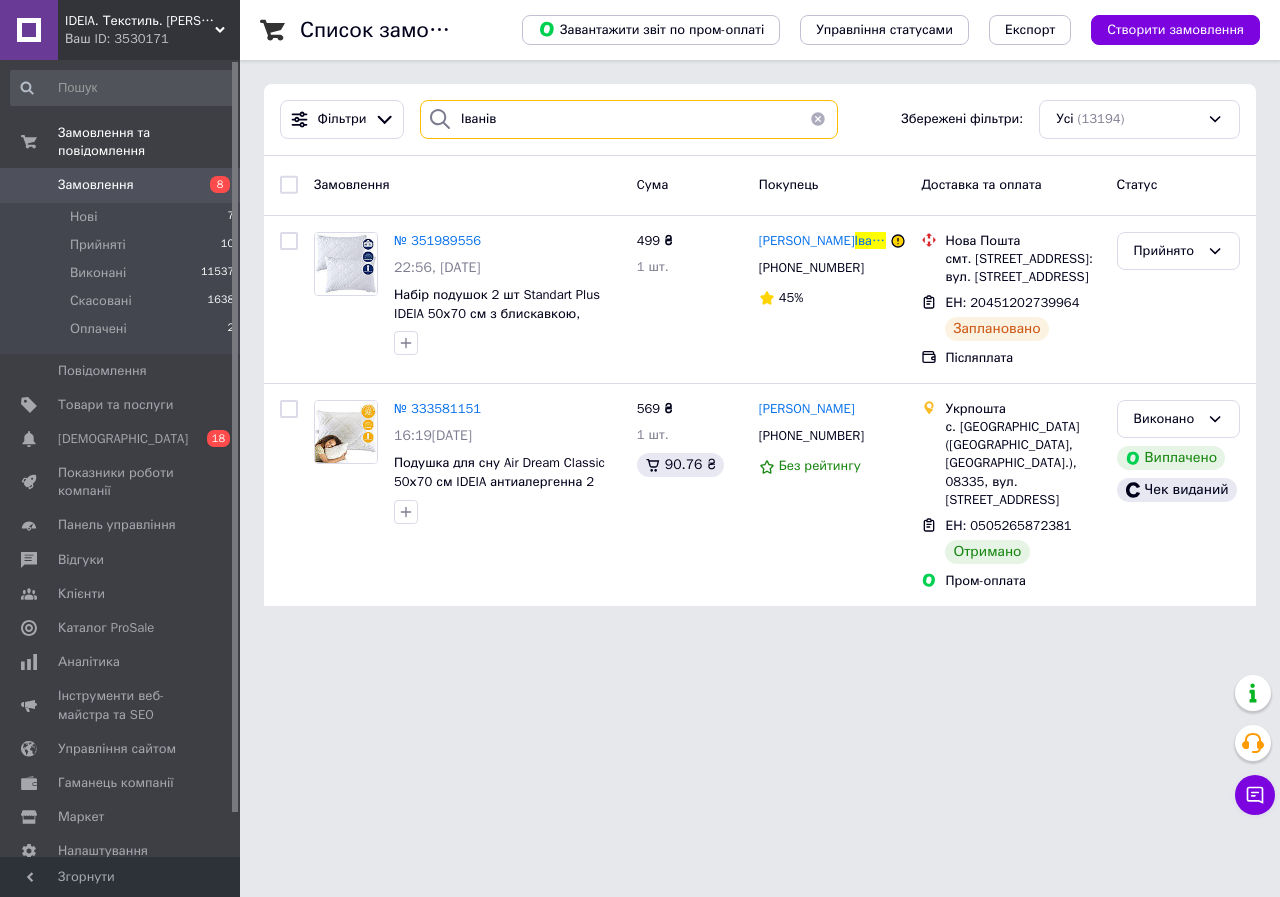 drag, startPoint x: 493, startPoint y: 119, endPoint x: 426, endPoint y: 123, distance: 67.11929 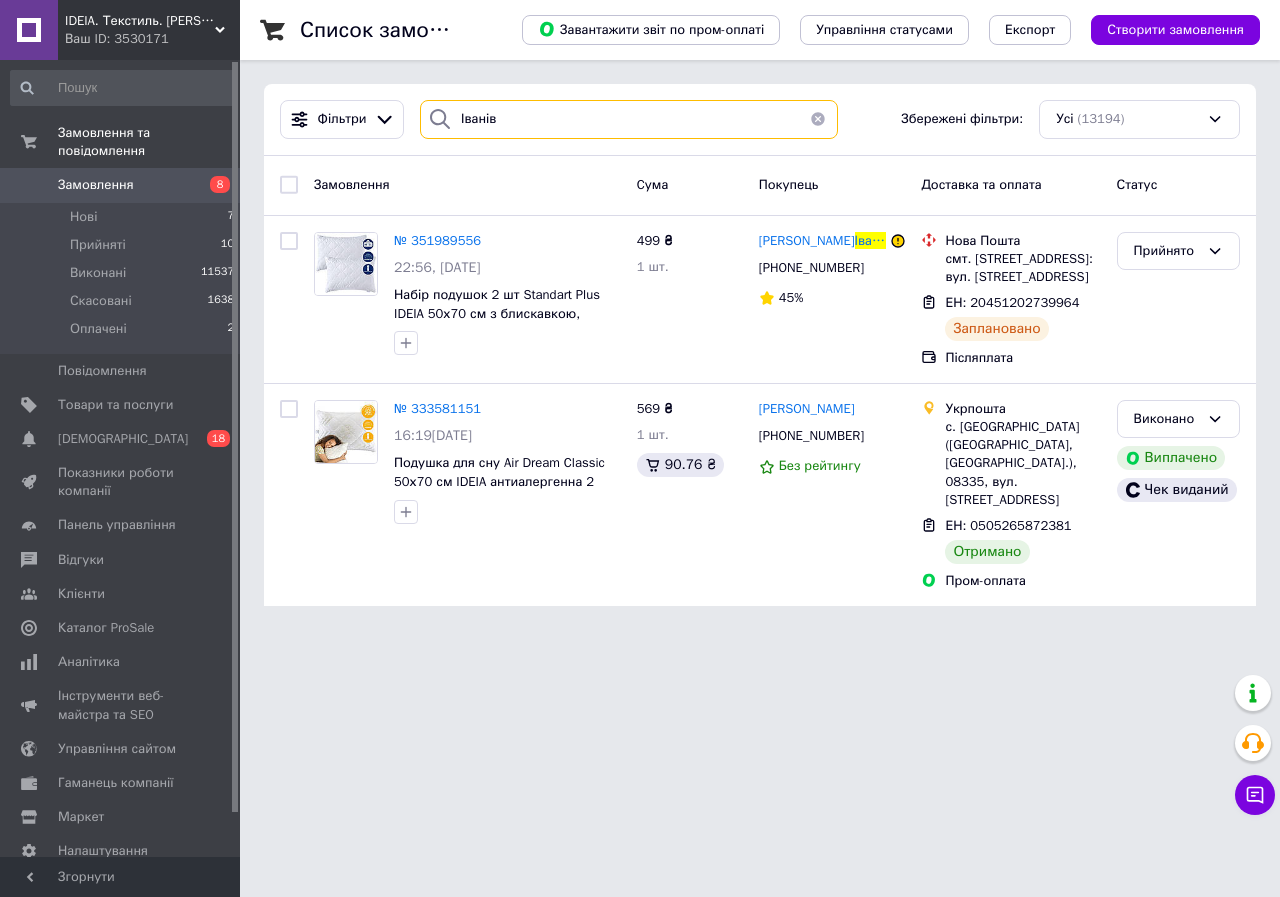 paste on "атырлыу" 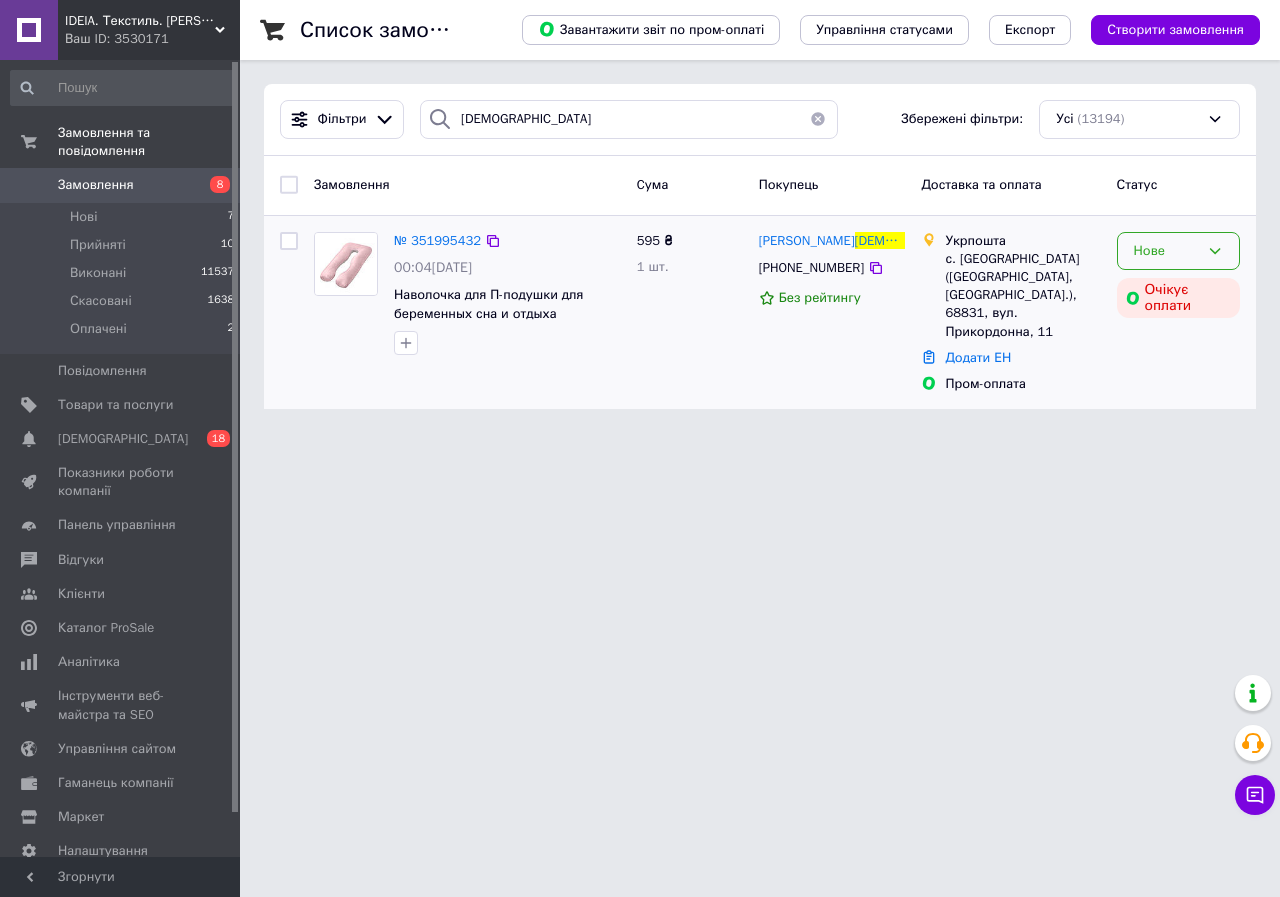 click on "Нове" at bounding box center [1178, 251] 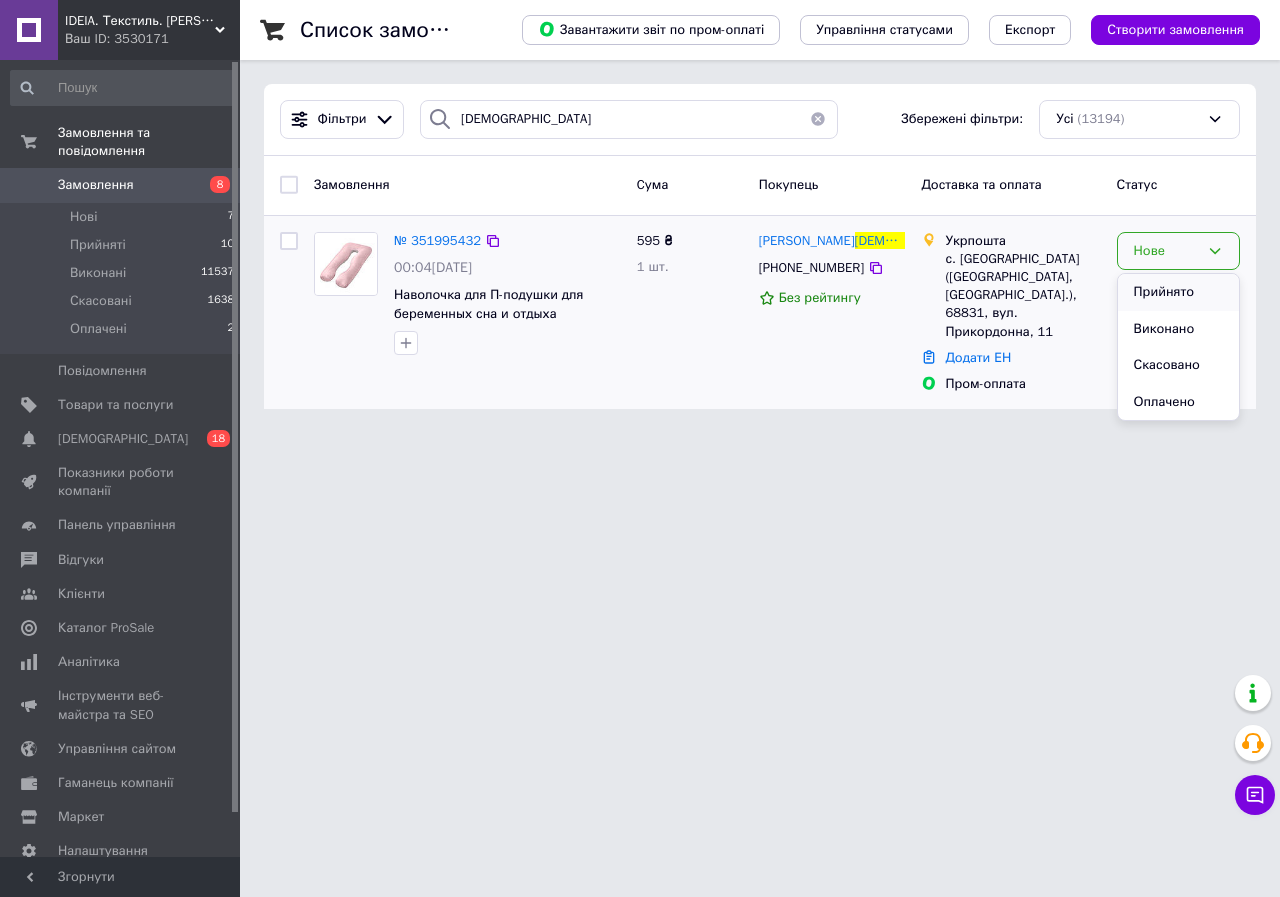 click on "Прийнято" at bounding box center (1178, 292) 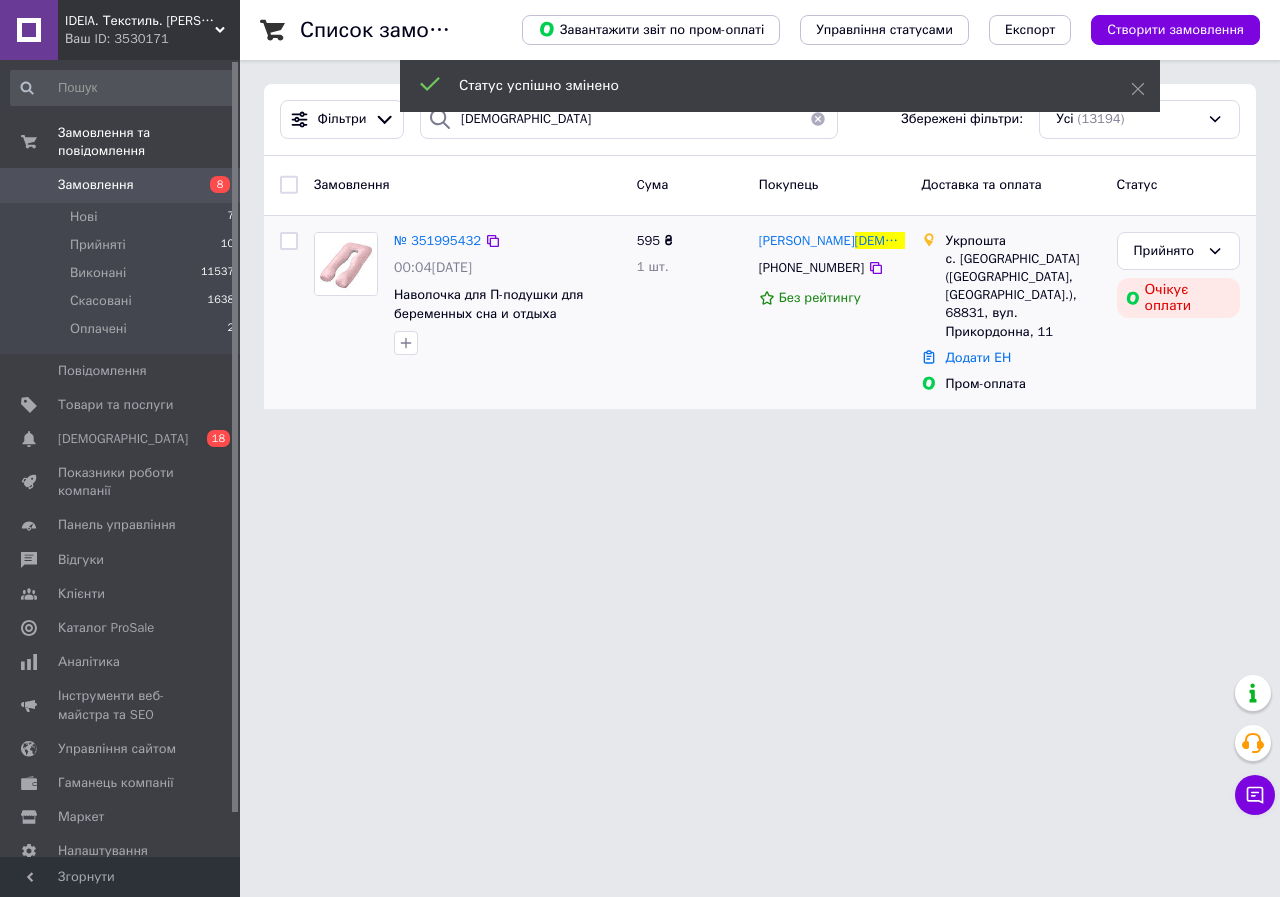 click 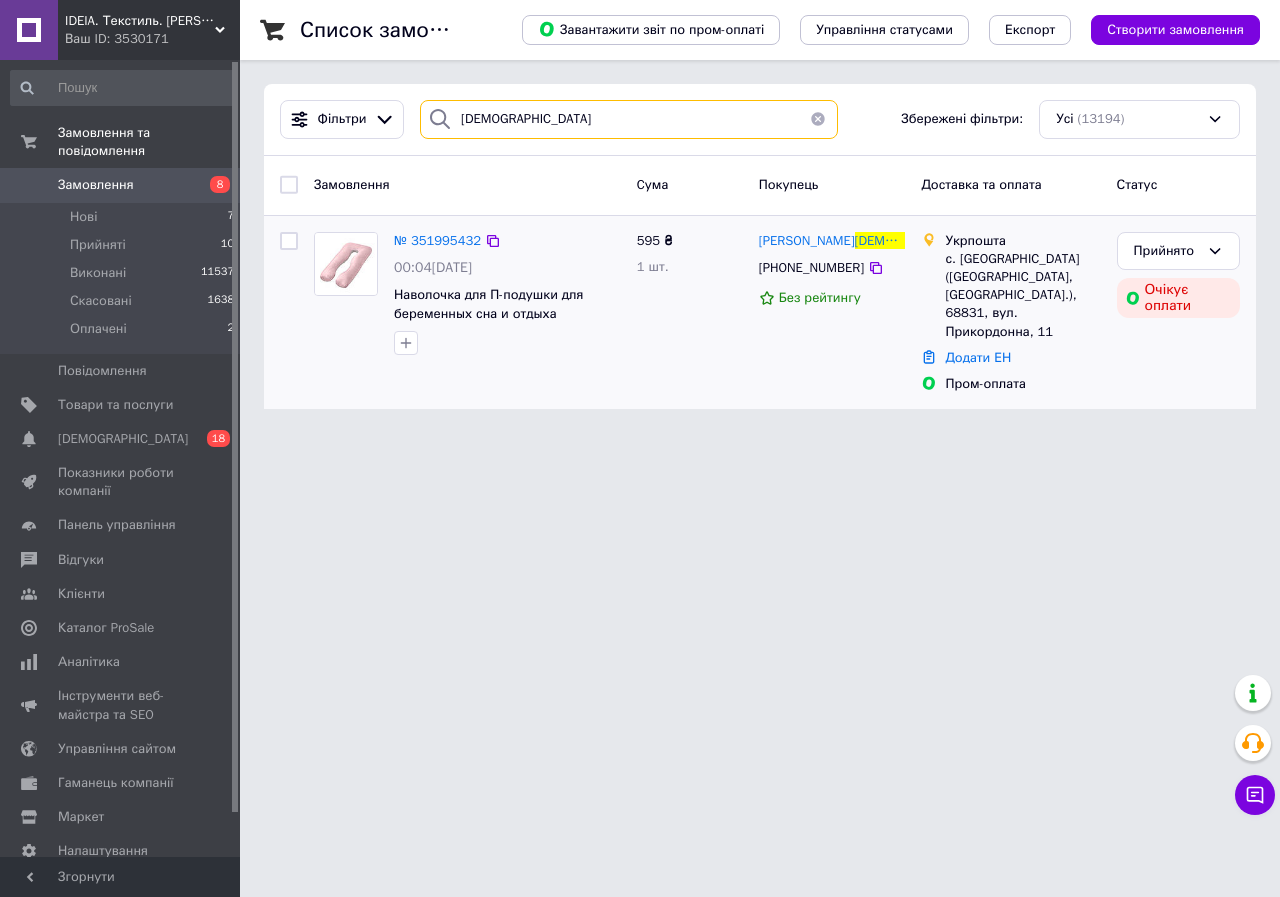 drag, startPoint x: 588, startPoint y: 135, endPoint x: 411, endPoint y: 123, distance: 177.40631 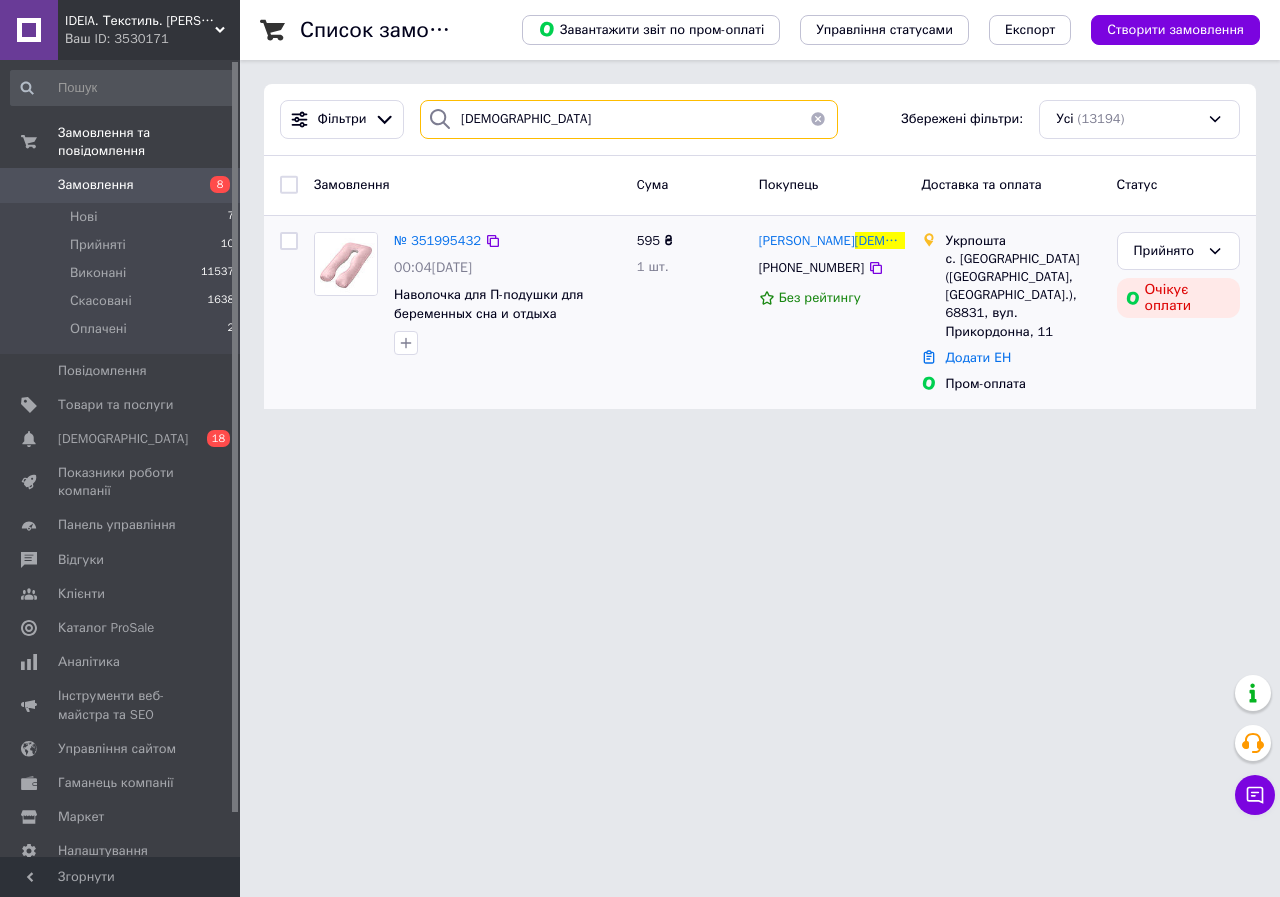 paste on "олков" 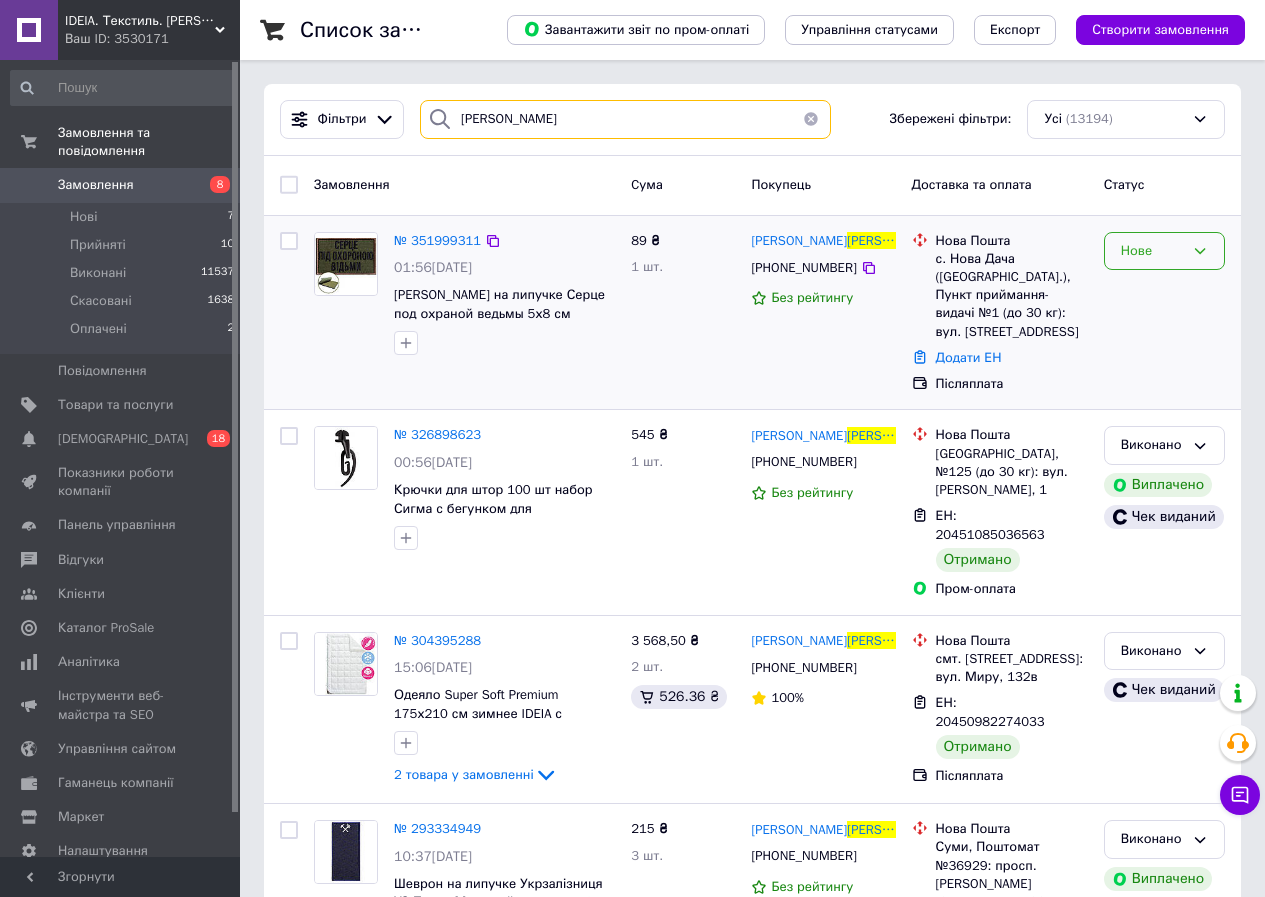 type on "[PERSON_NAME]" 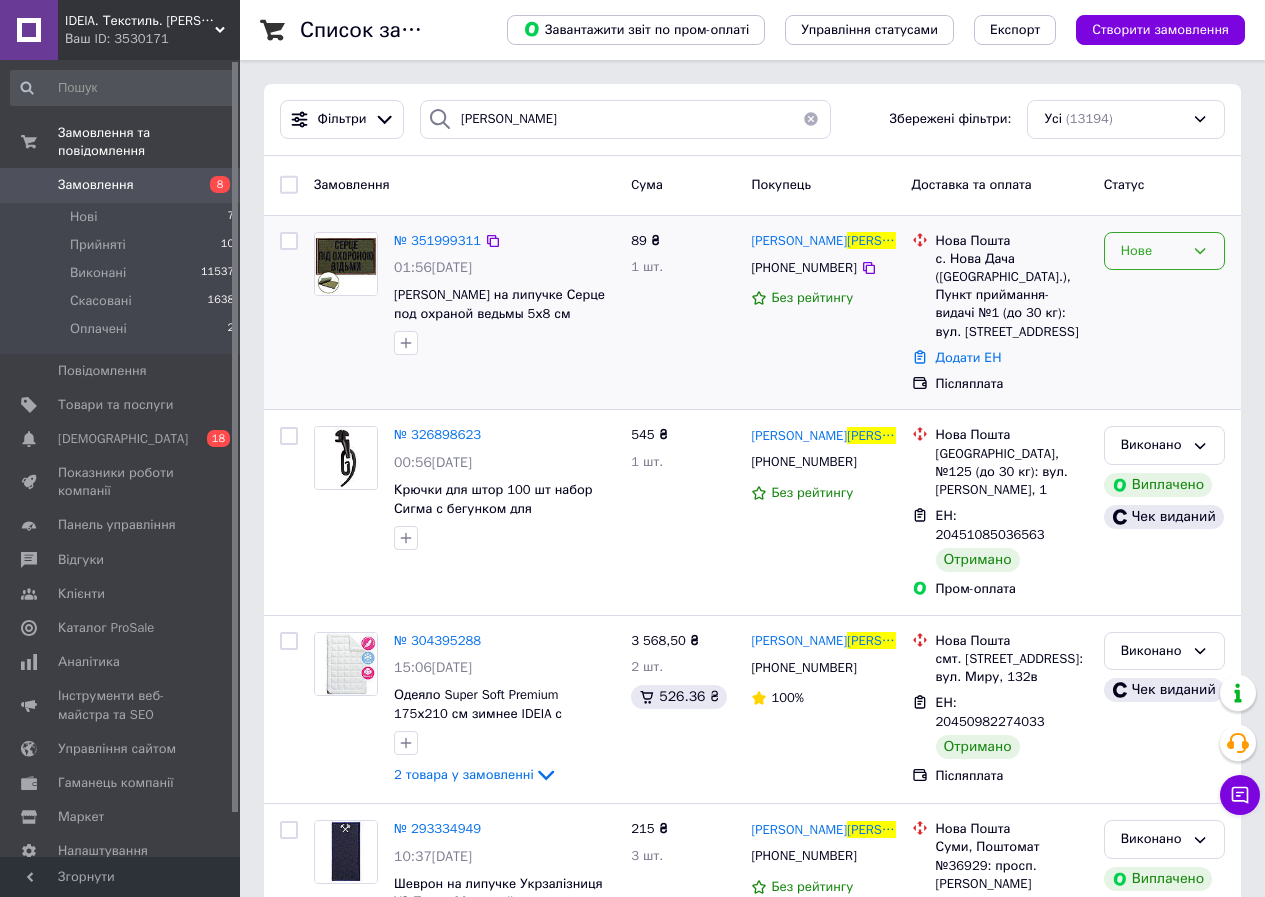 click on "Нове" at bounding box center [1164, 251] 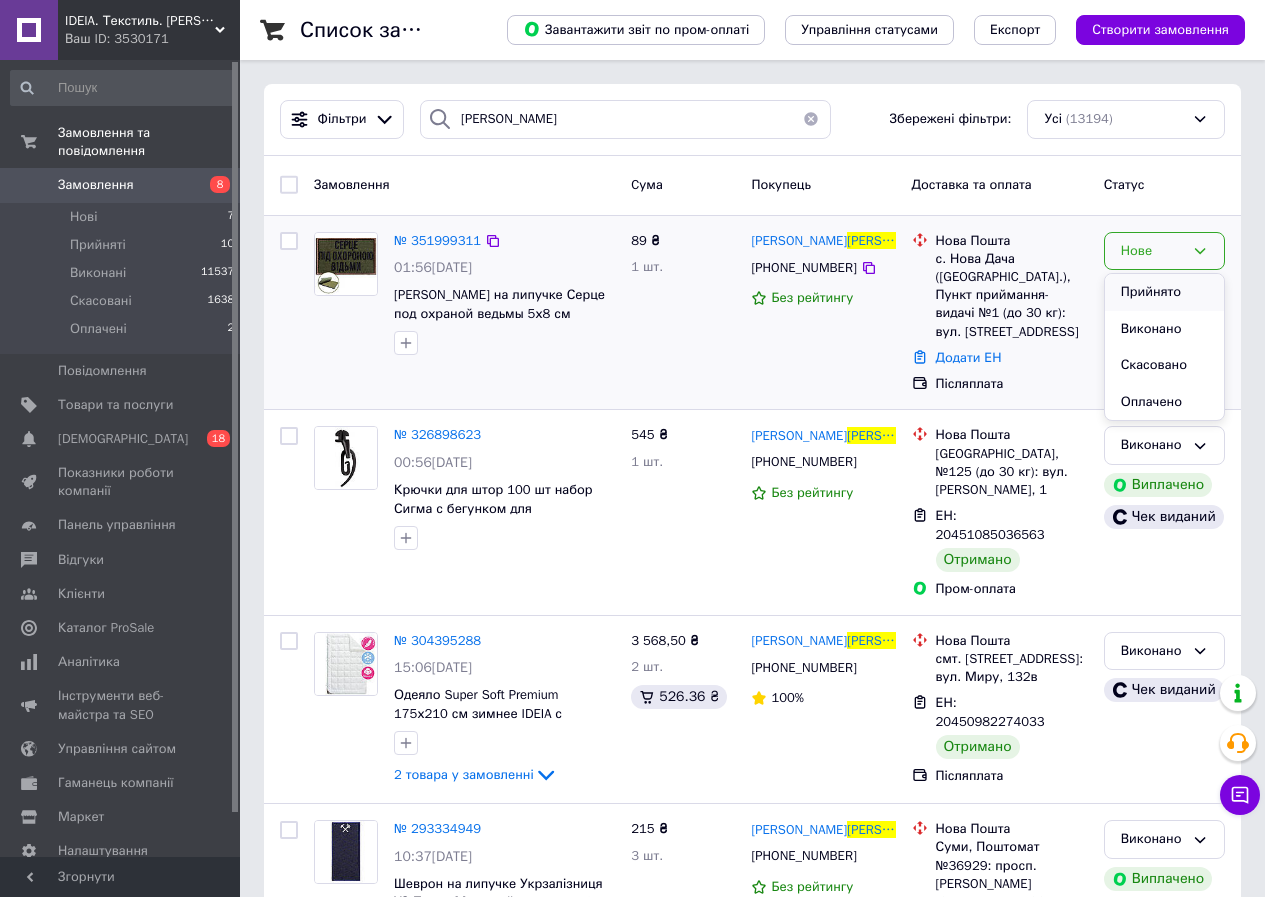 click on "Прийнято" at bounding box center (1164, 292) 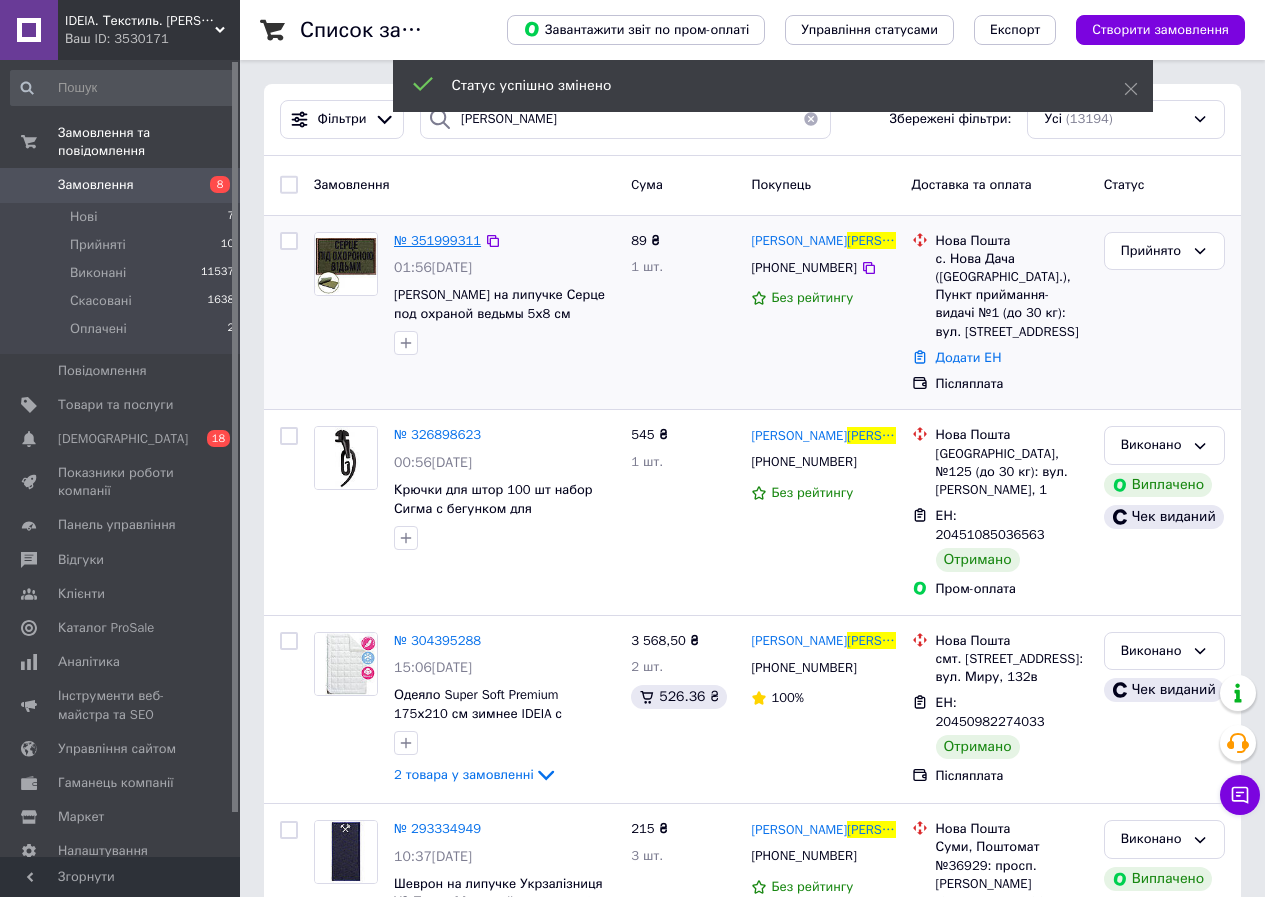 click on "№ 351999311" at bounding box center (437, 240) 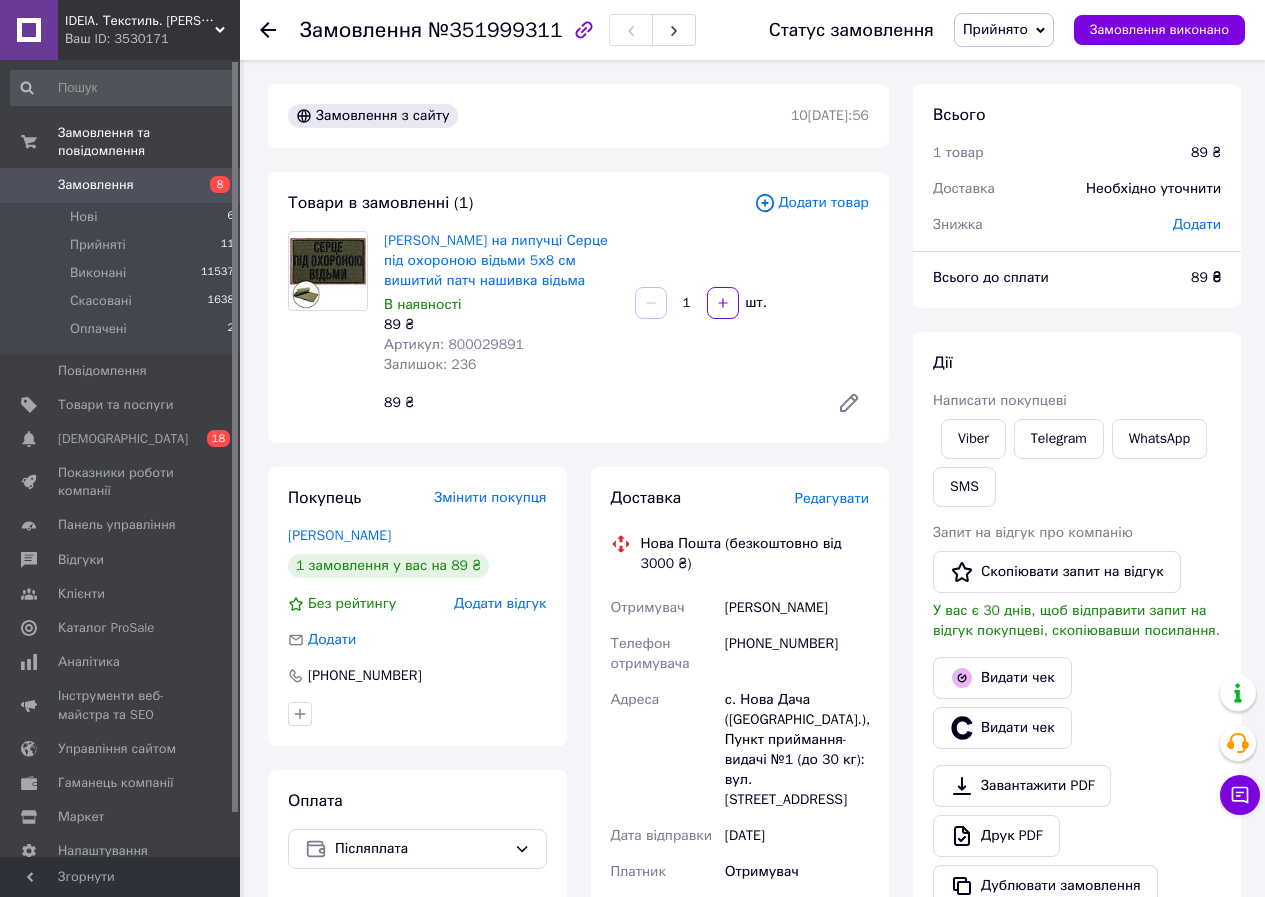 click on "Редагувати" at bounding box center (832, 499) 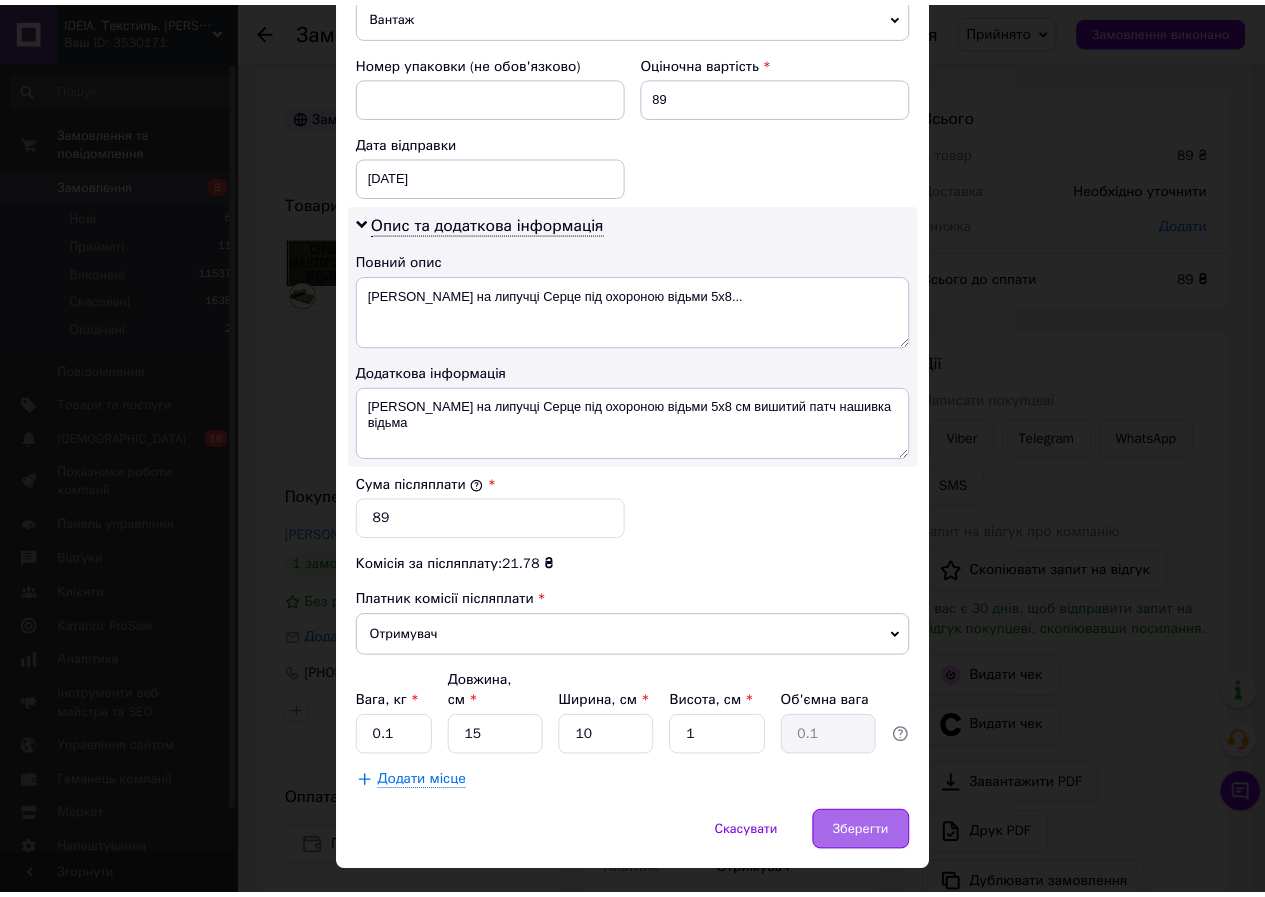 scroll, scrollTop: 853, scrollLeft: 0, axis: vertical 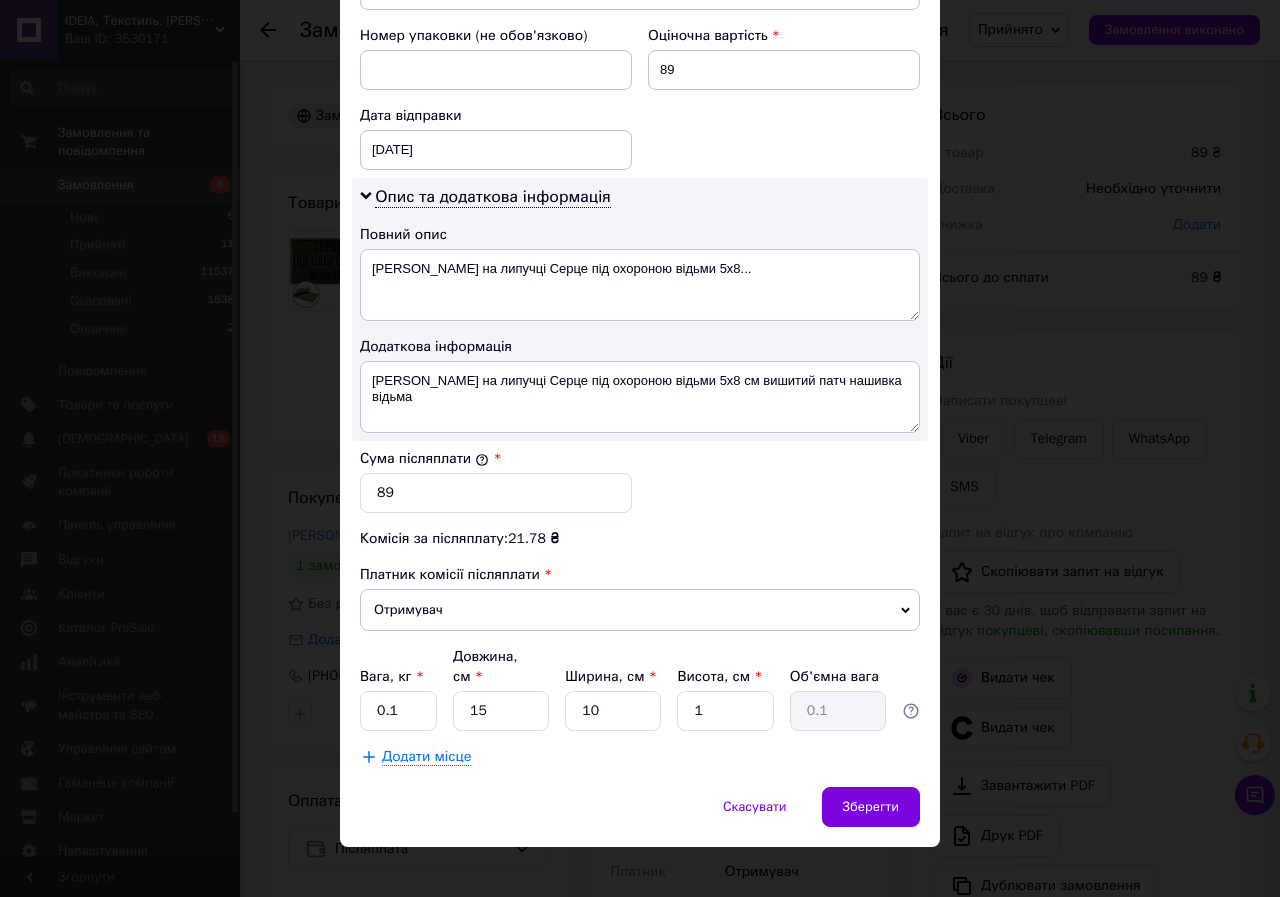drag, startPoint x: 851, startPoint y: 784, endPoint x: 741, endPoint y: 751, distance: 114.84337 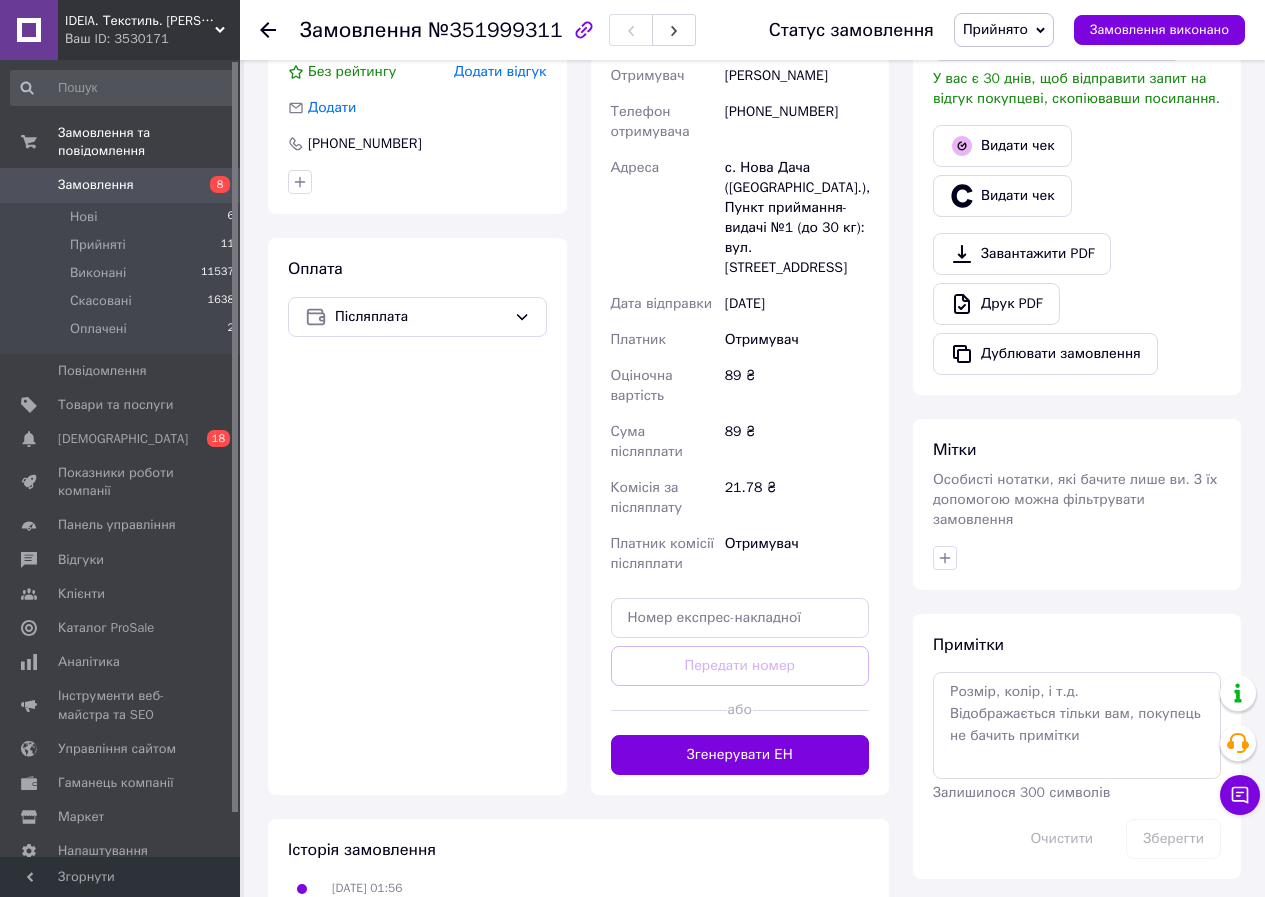 scroll, scrollTop: 600, scrollLeft: 0, axis: vertical 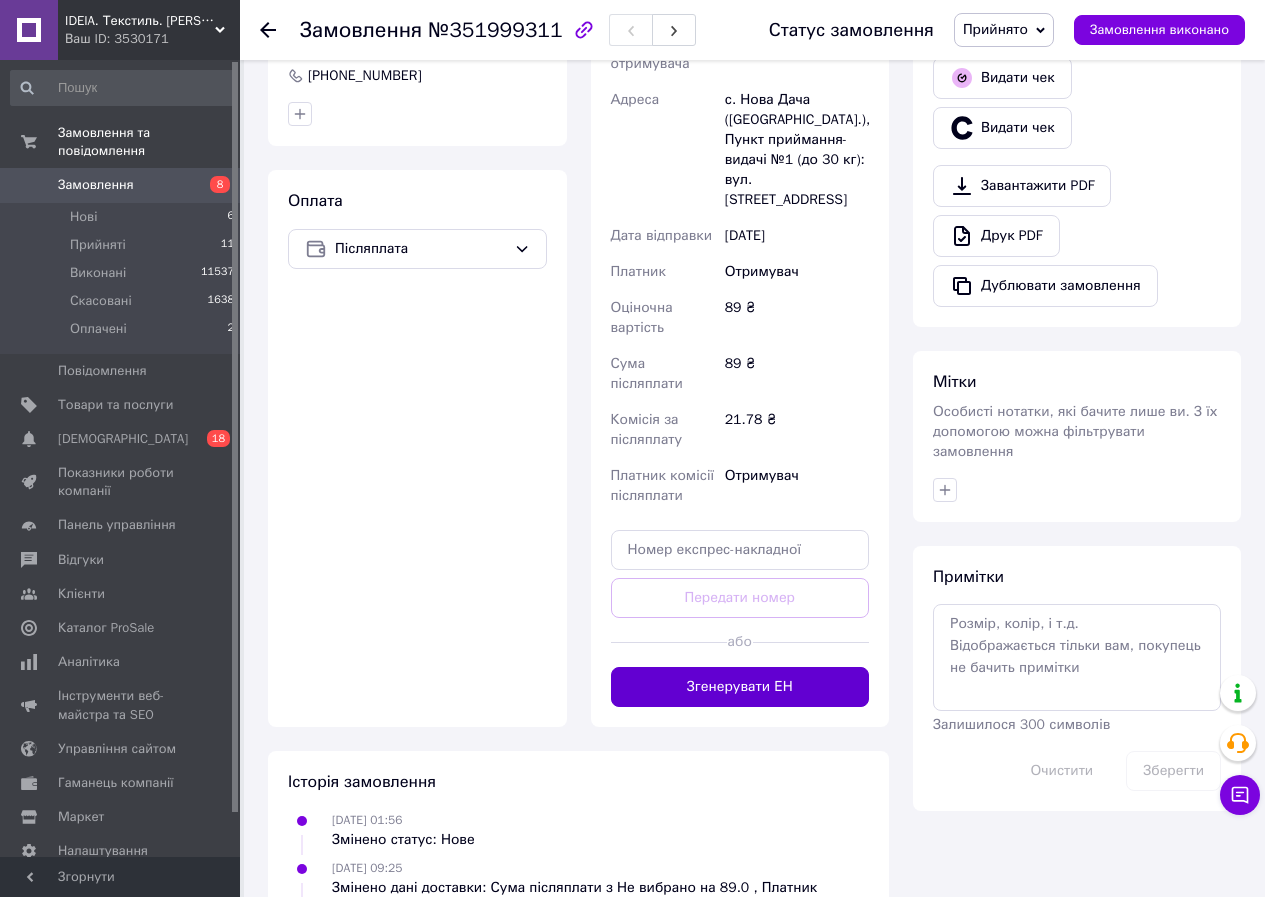 click on "Згенерувати ЕН" at bounding box center [740, 687] 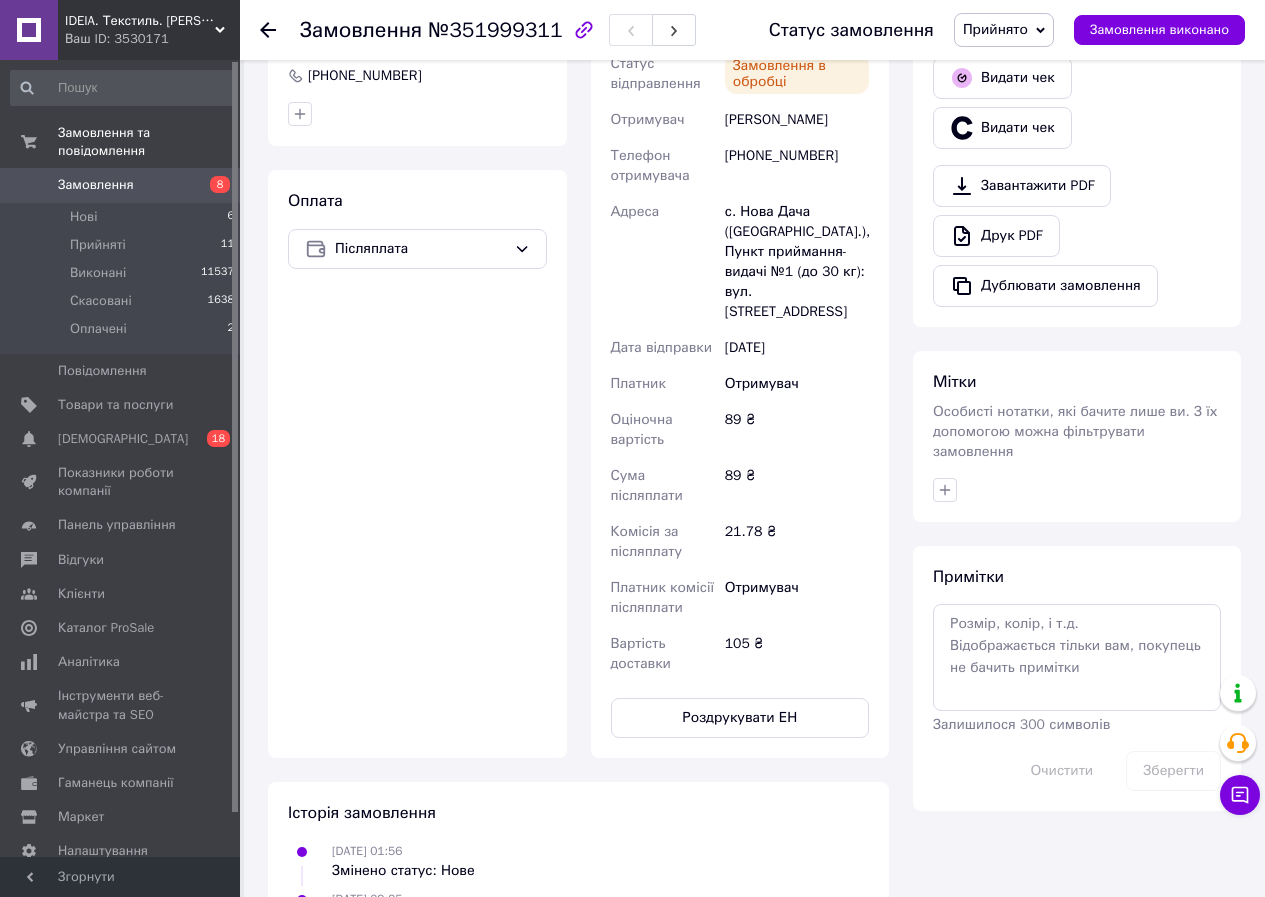 click on "Роздрукувати ЕН" at bounding box center (740, 718) 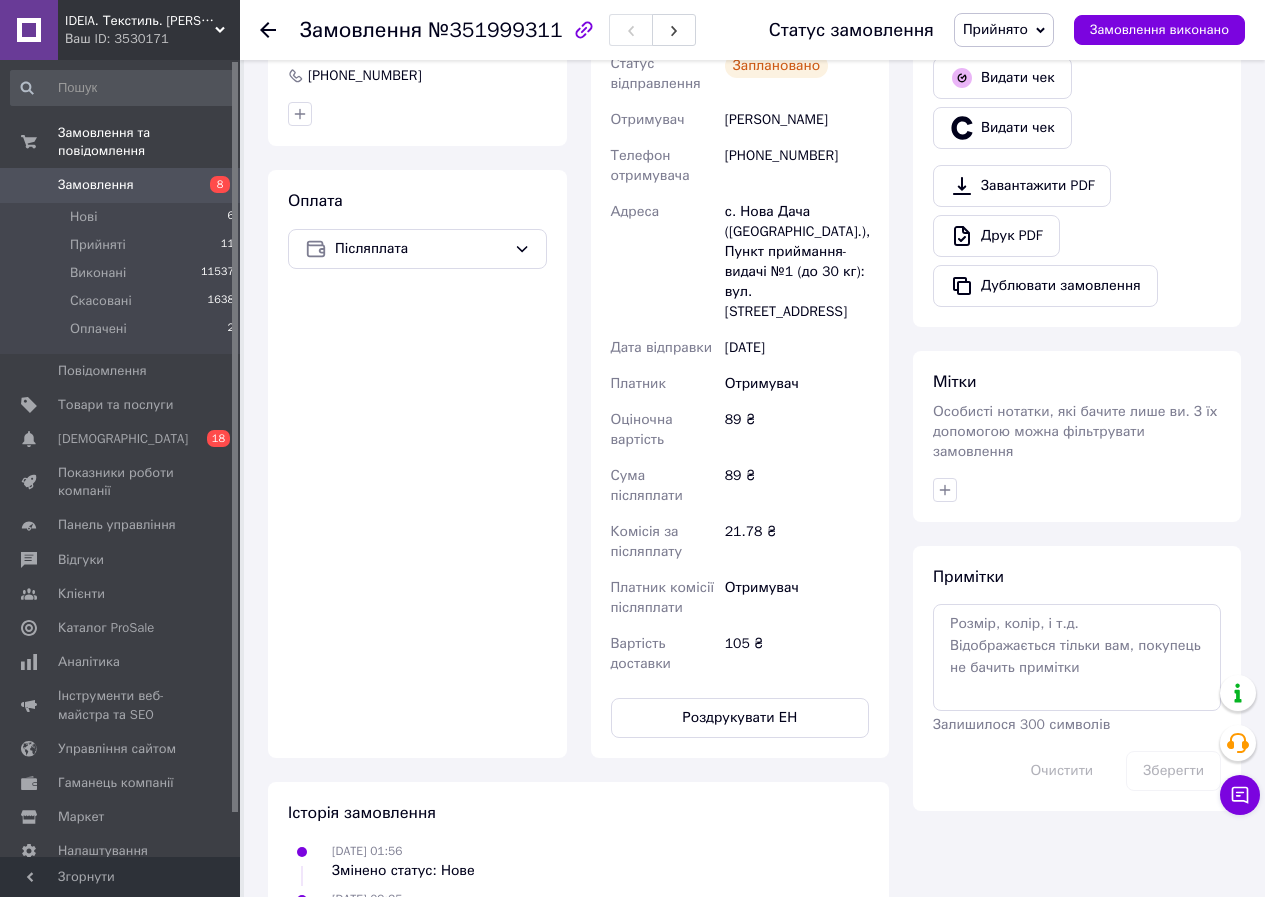 click 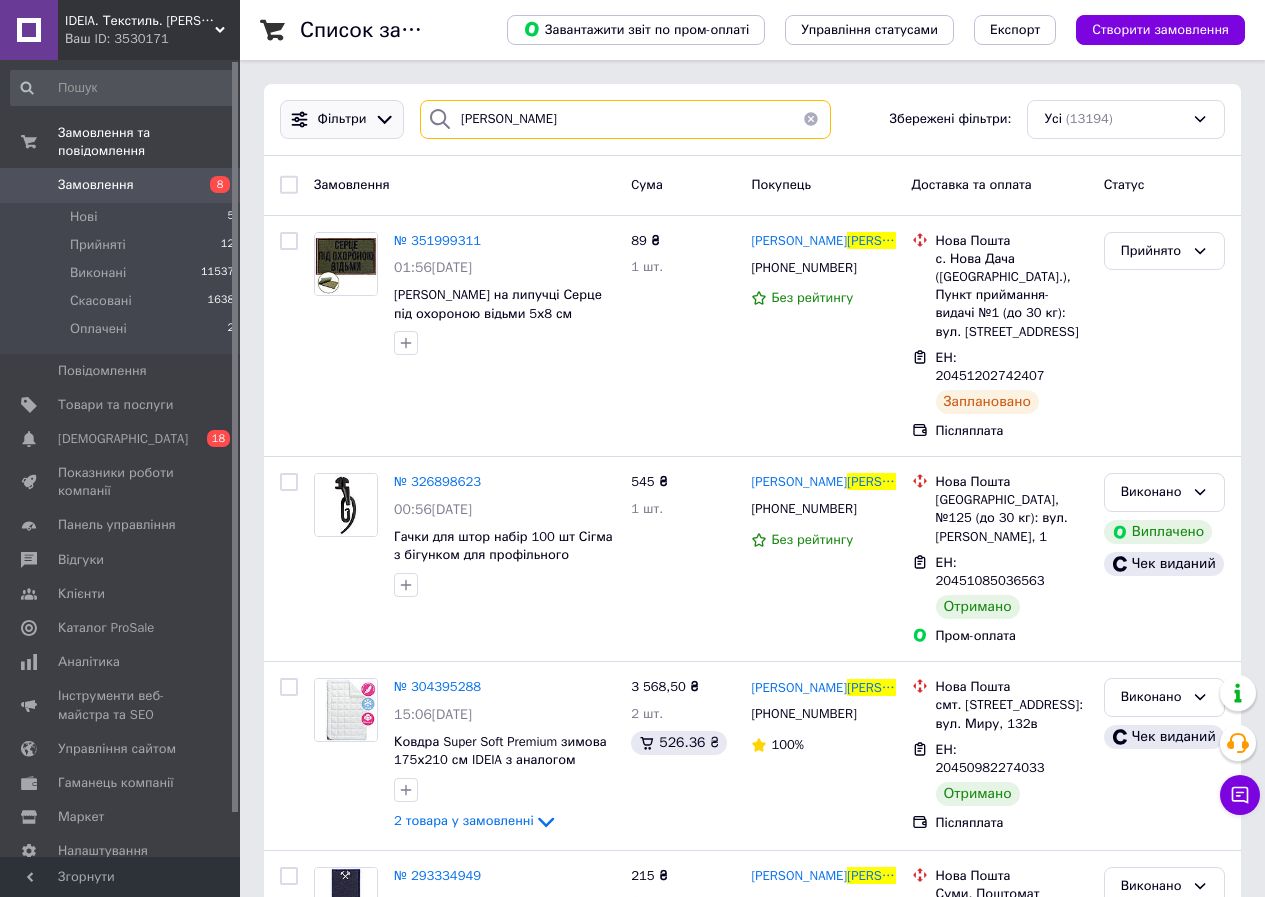 drag, startPoint x: 545, startPoint y: 122, endPoint x: 363, endPoint y: 132, distance: 182.27452 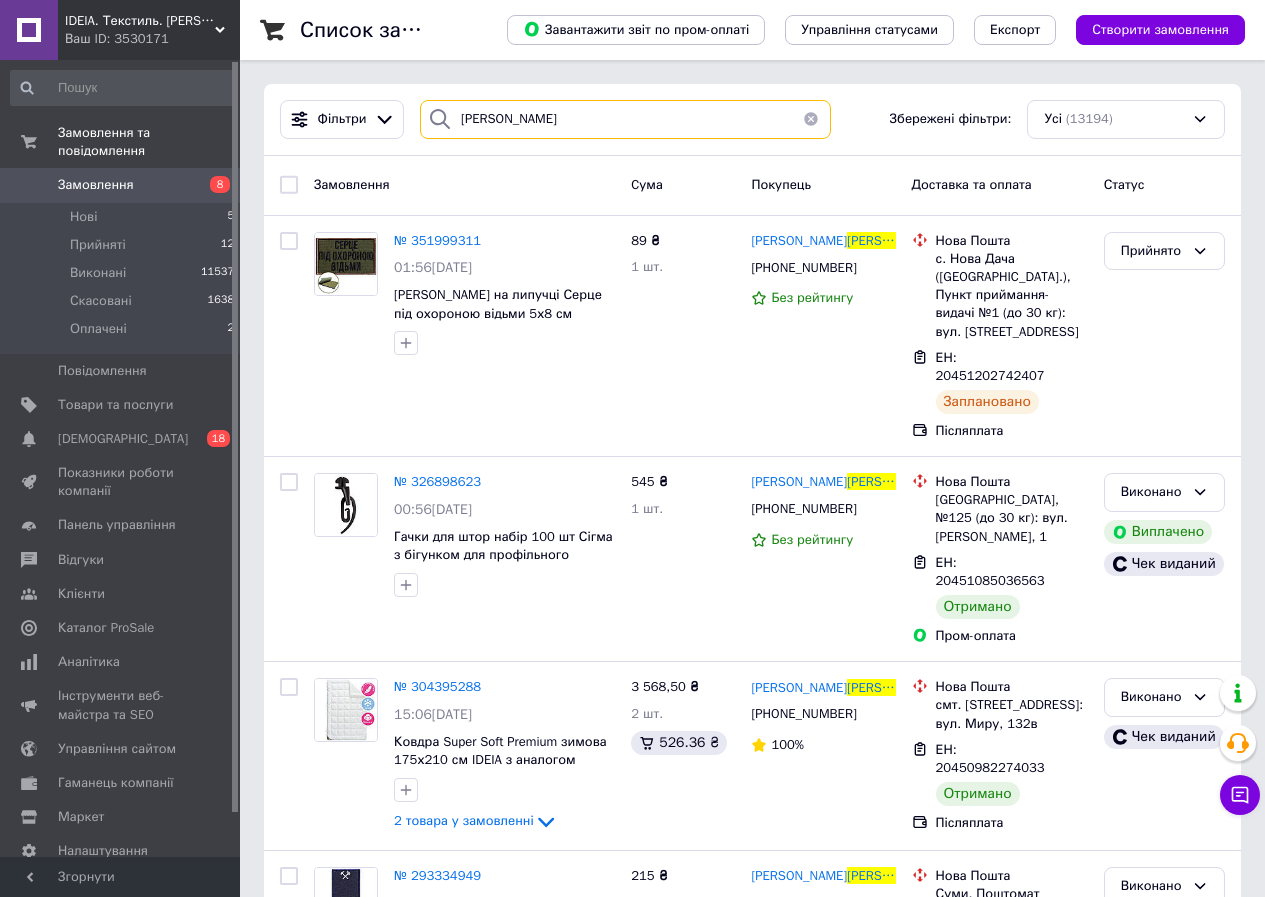 paste on "[PERSON_NAME]" 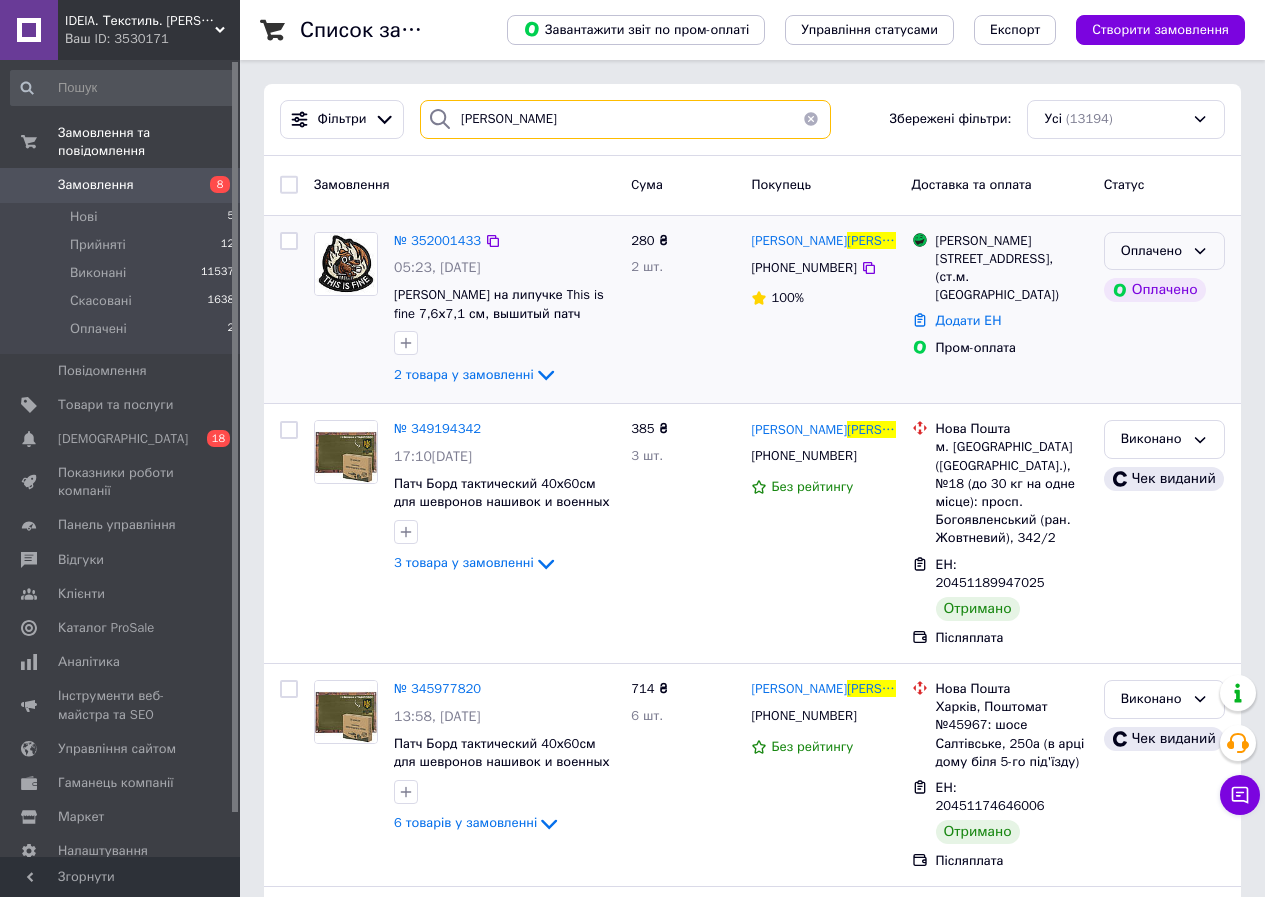type on "[PERSON_NAME]" 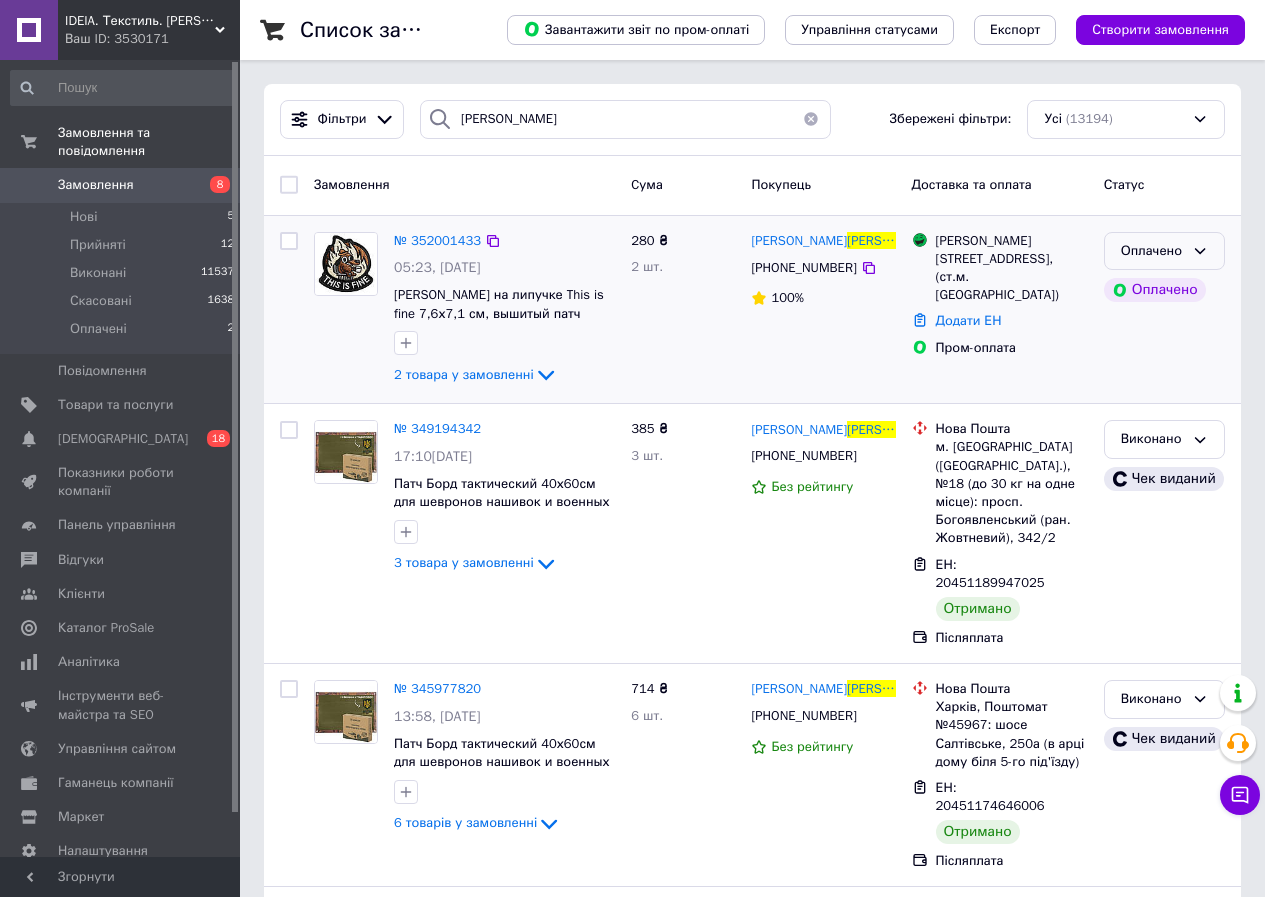click 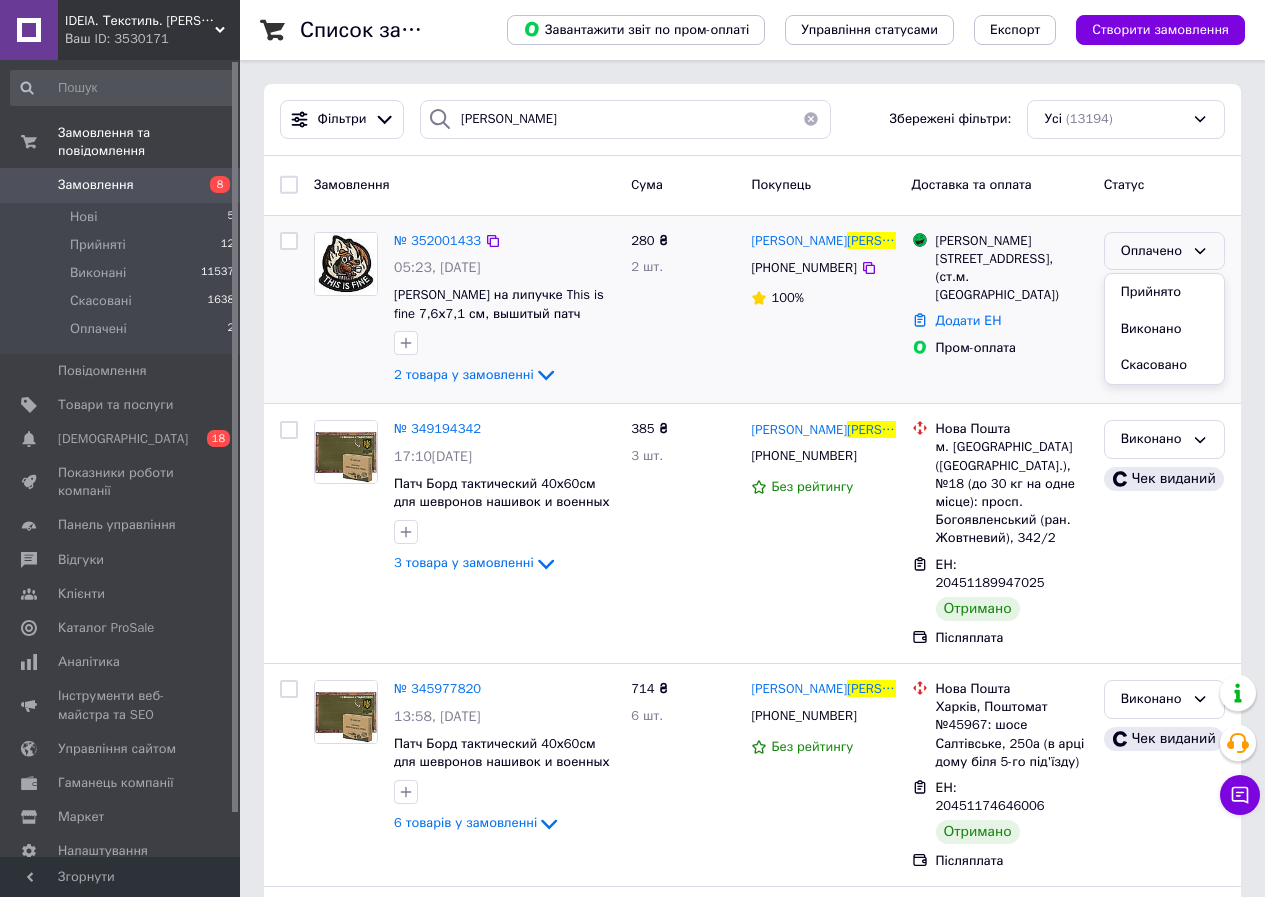 click on "Прийнято" at bounding box center [1164, 292] 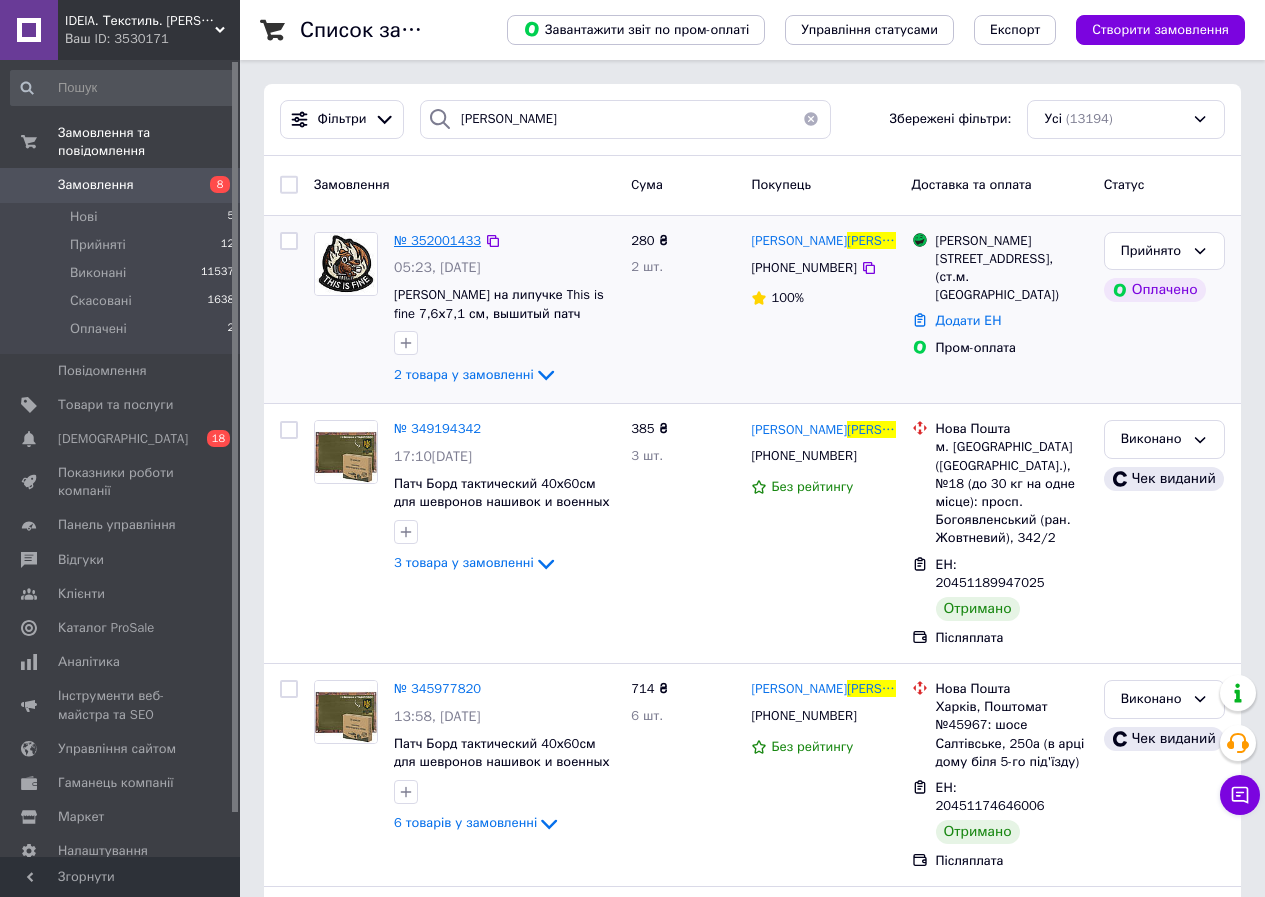 click on "№ 352001433" at bounding box center [437, 240] 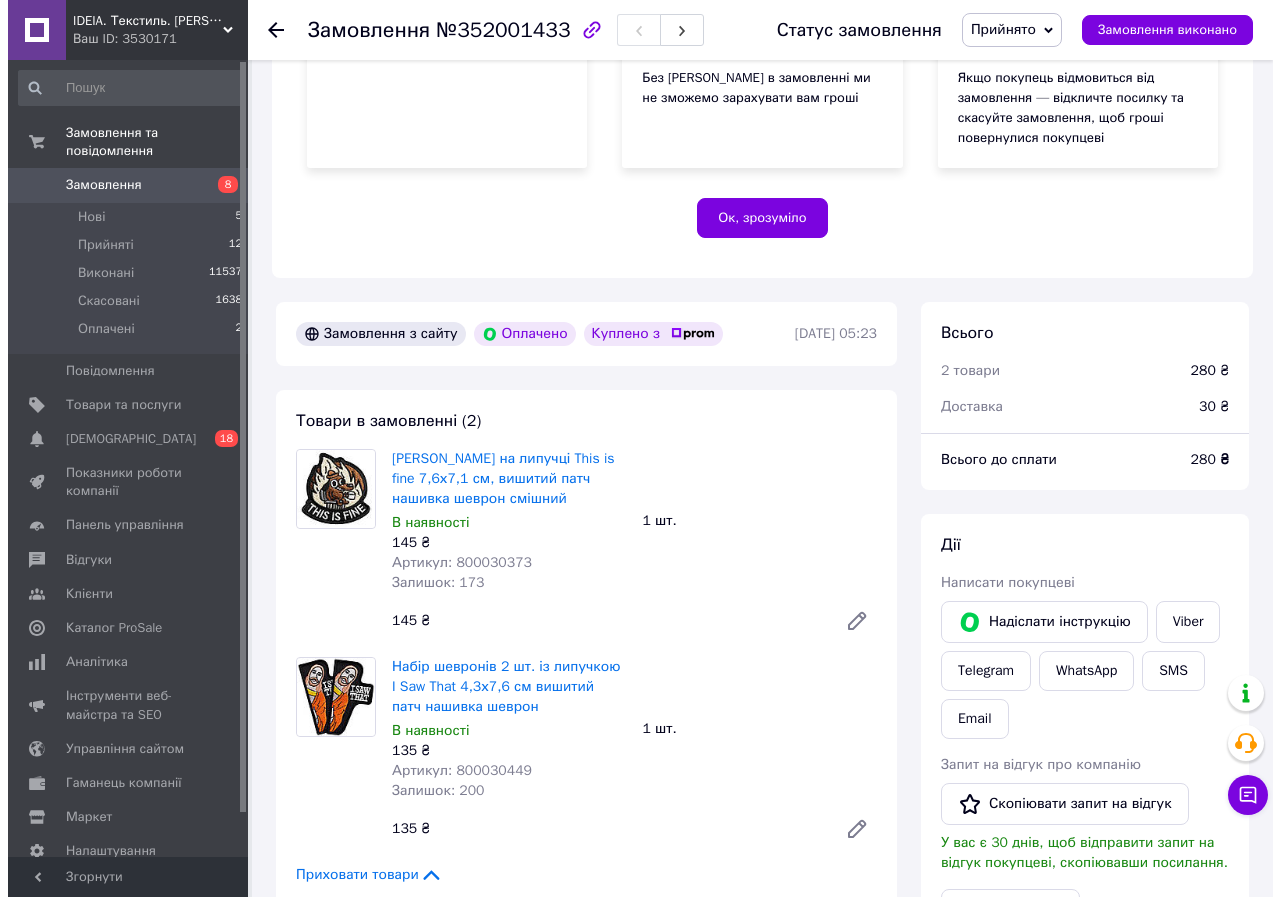 scroll, scrollTop: 700, scrollLeft: 0, axis: vertical 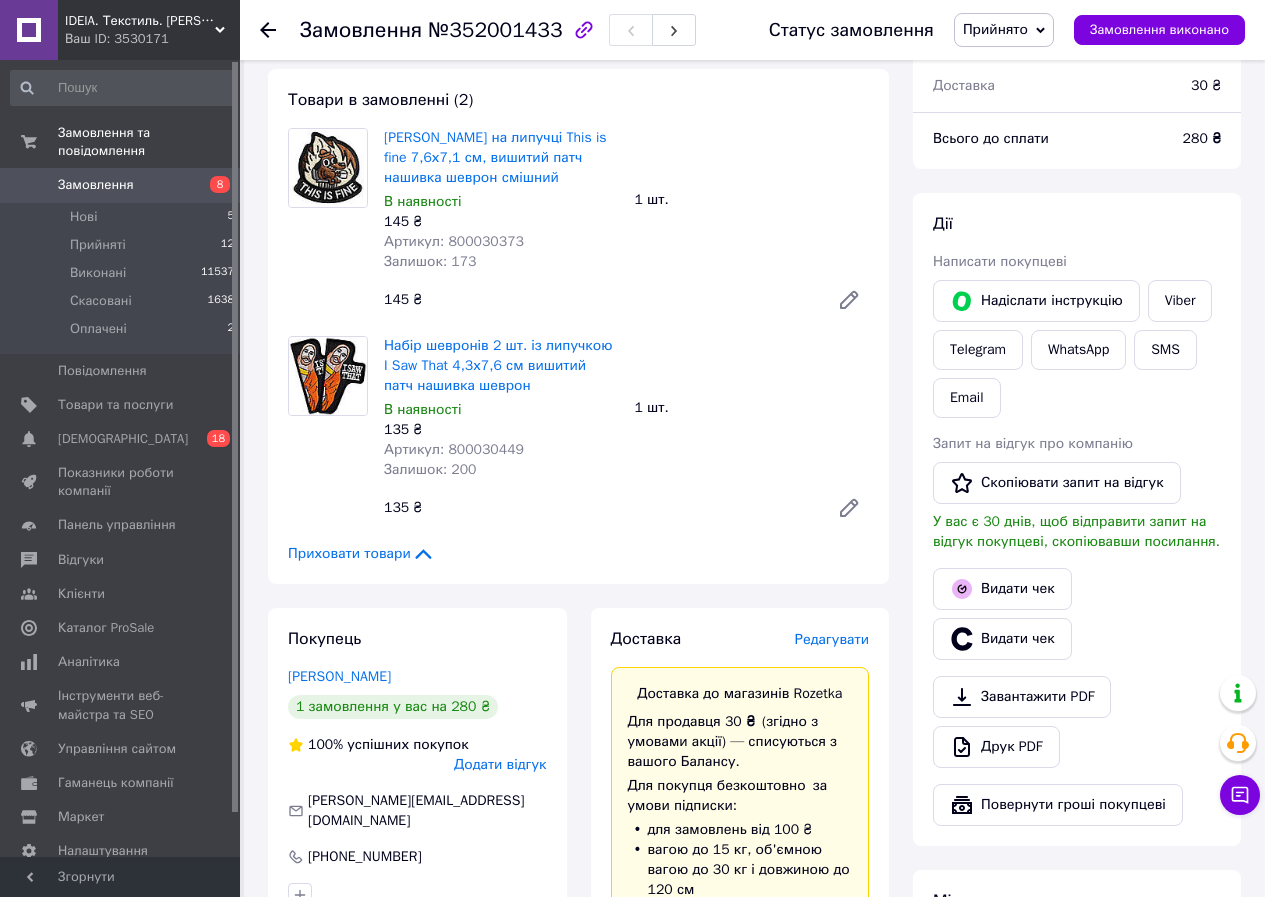 click on "Редагувати" at bounding box center (832, 639) 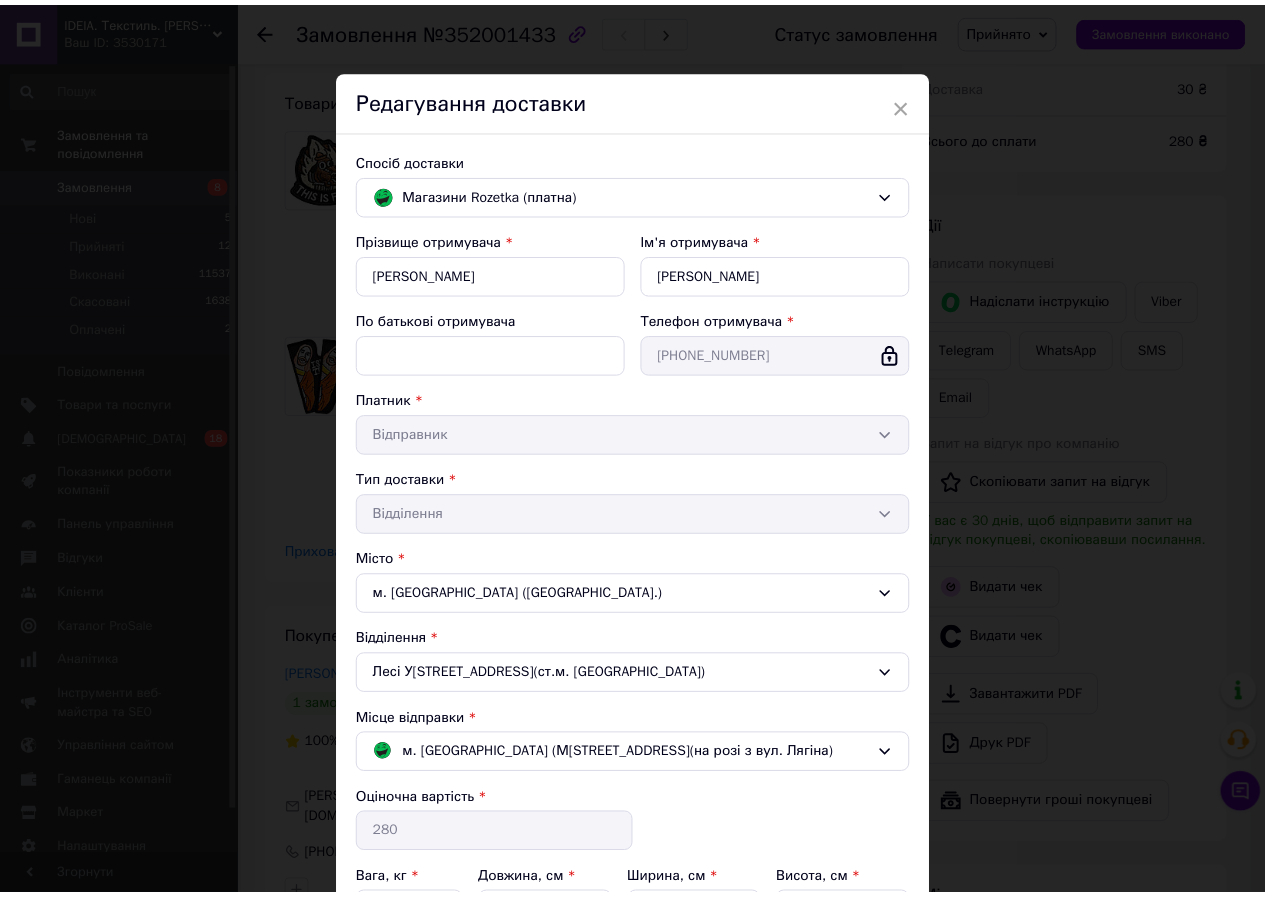 scroll, scrollTop: 343, scrollLeft: 0, axis: vertical 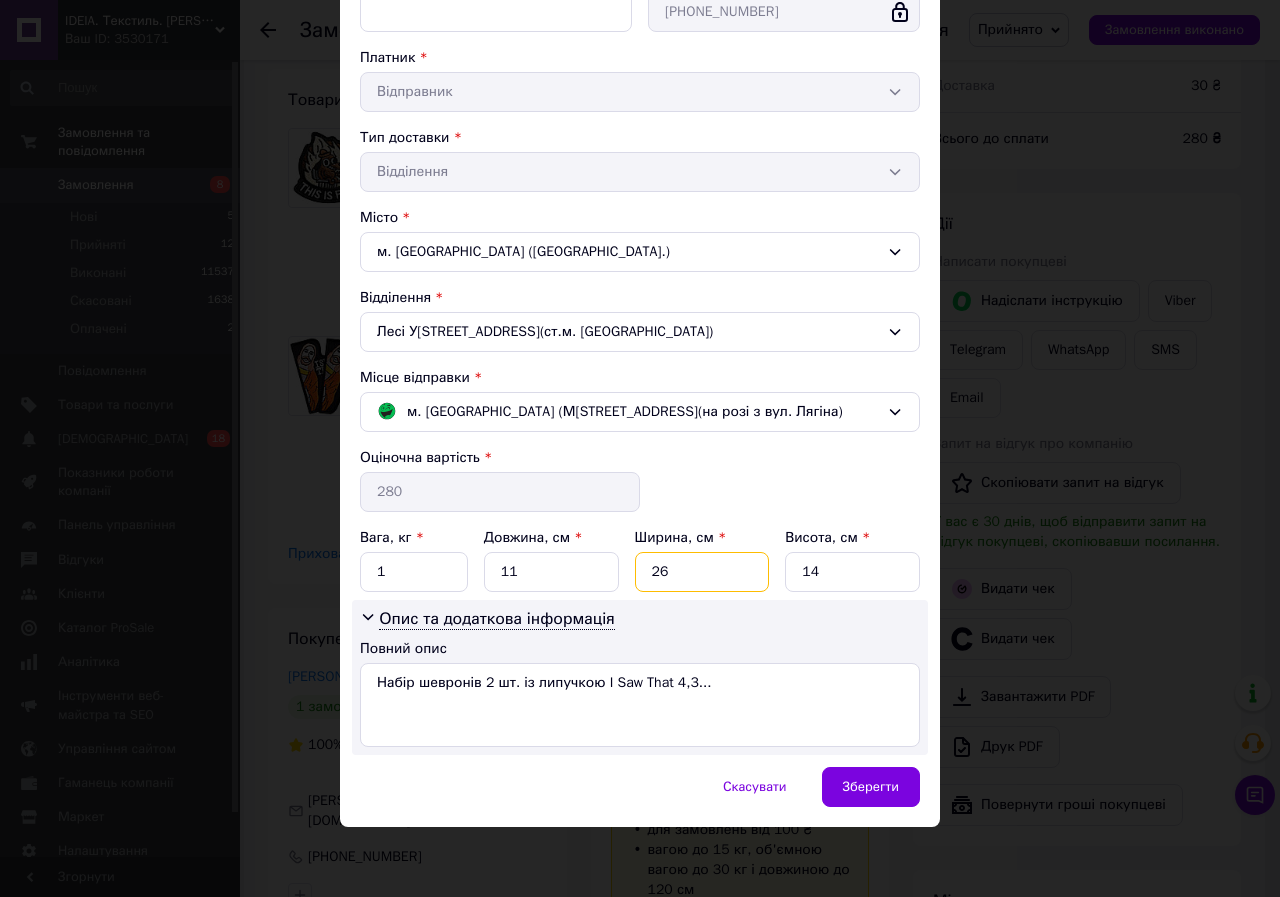 drag, startPoint x: 629, startPoint y: 582, endPoint x: 564, endPoint y: 567, distance: 66.70832 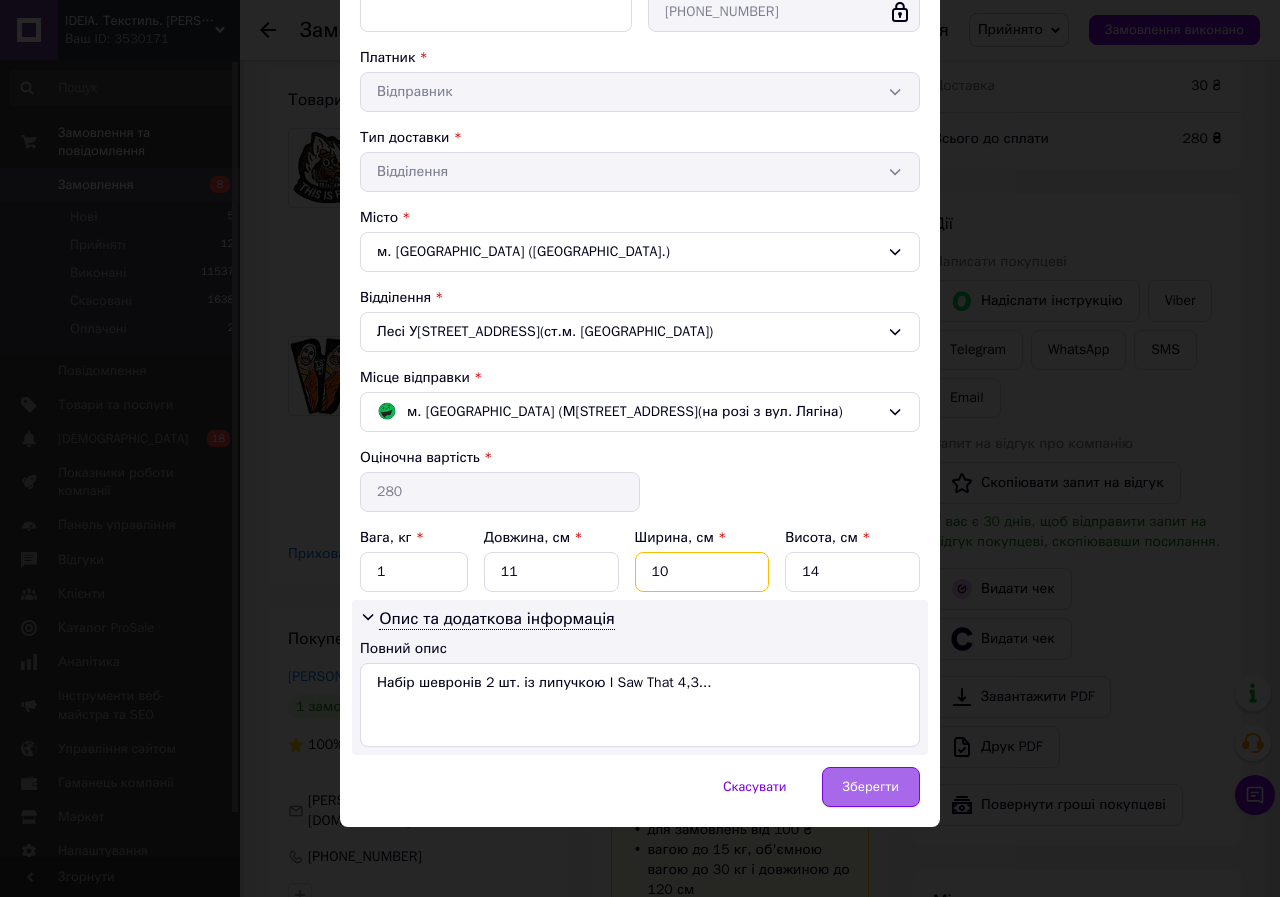 type on "10" 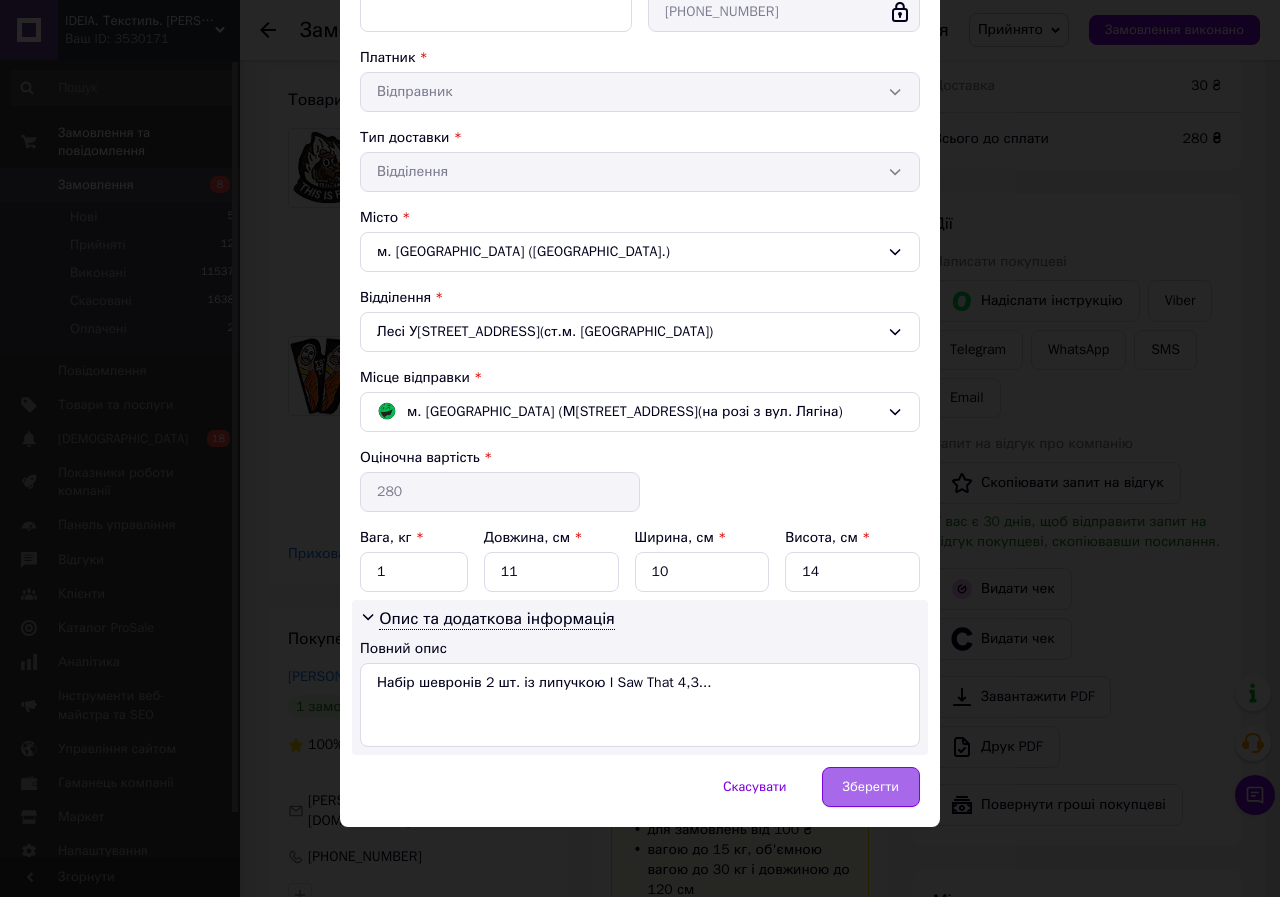 click on "Зберегти" at bounding box center [871, 787] 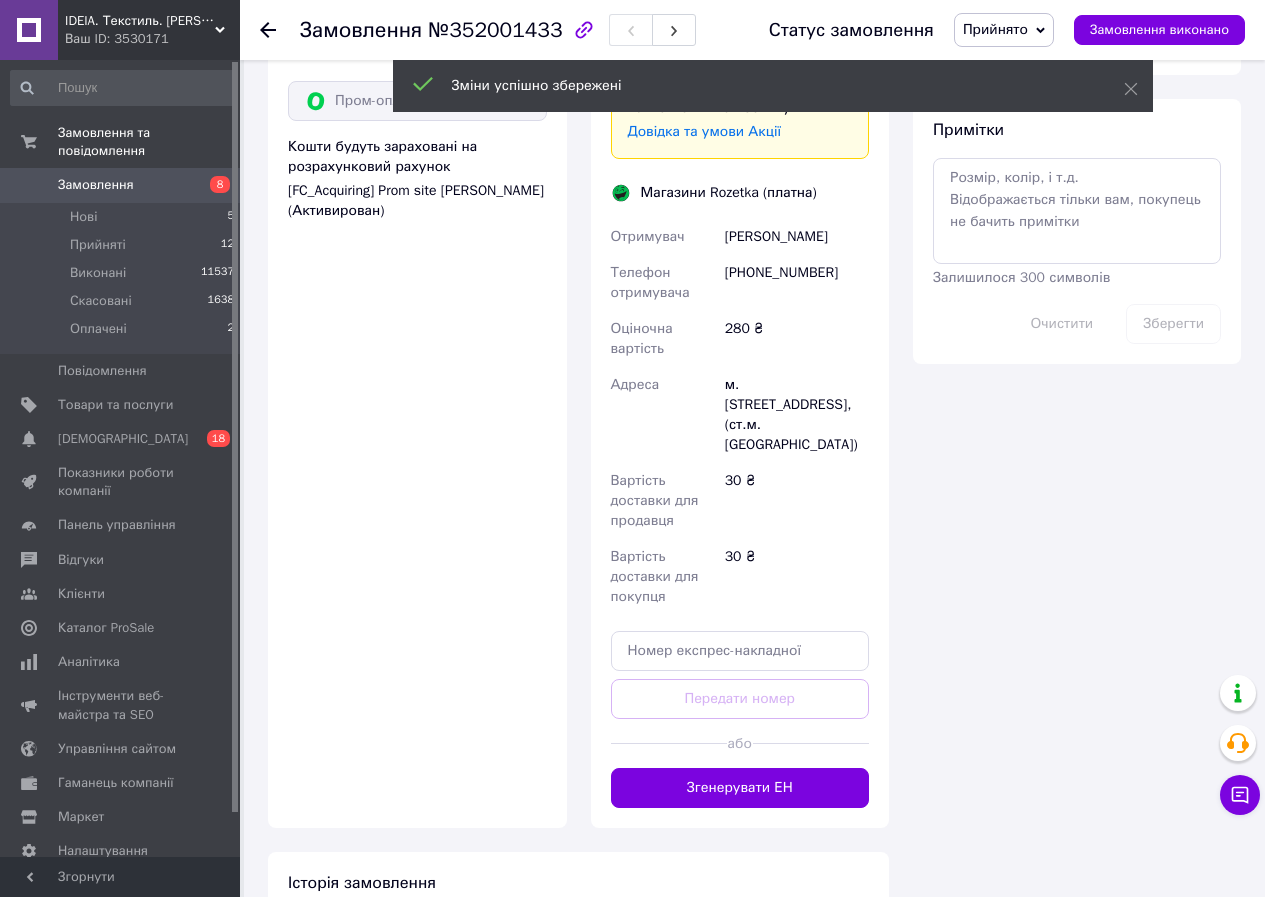 scroll, scrollTop: 1900, scrollLeft: 0, axis: vertical 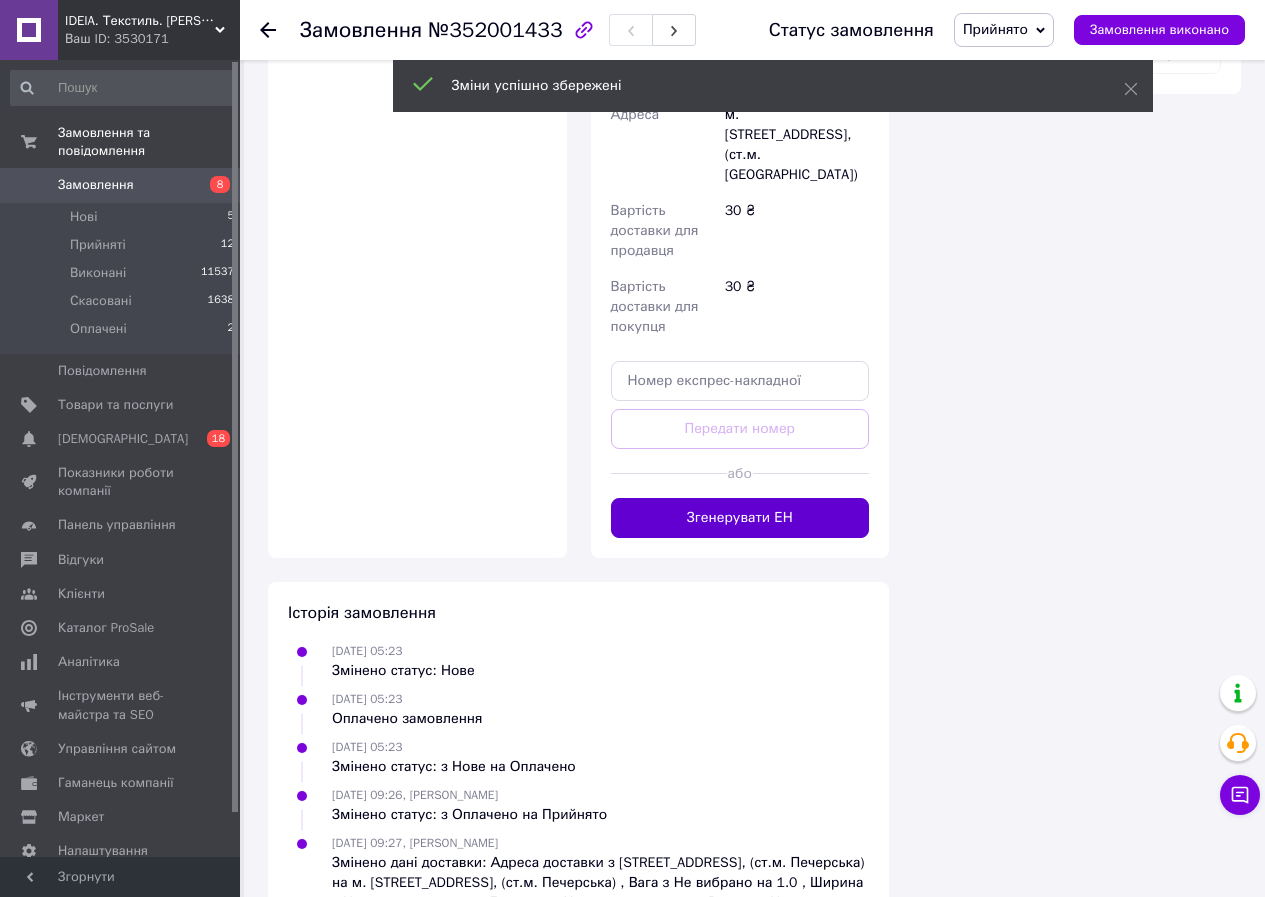 click on "Згенерувати ЕН" at bounding box center [740, 518] 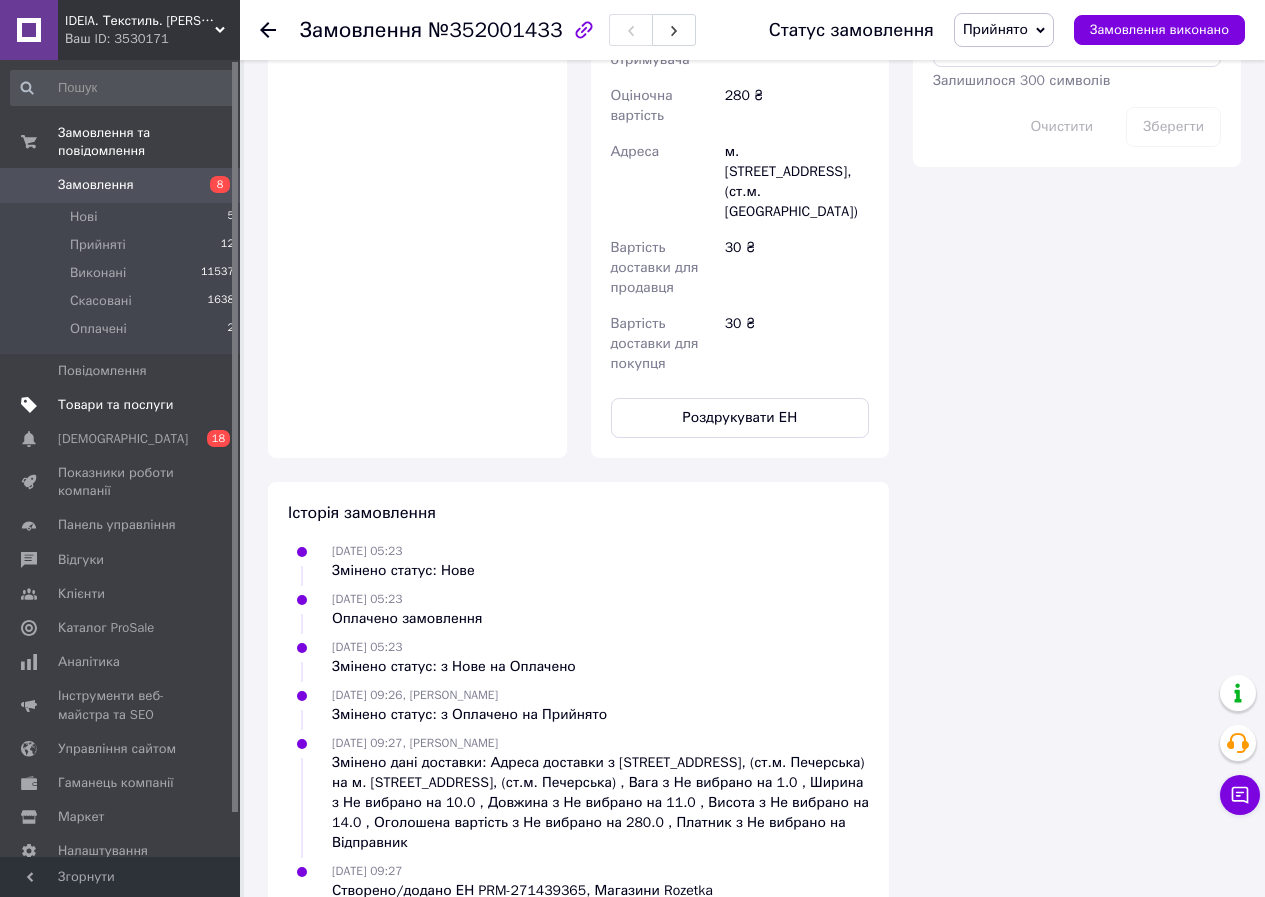 scroll, scrollTop: 1900, scrollLeft: 0, axis: vertical 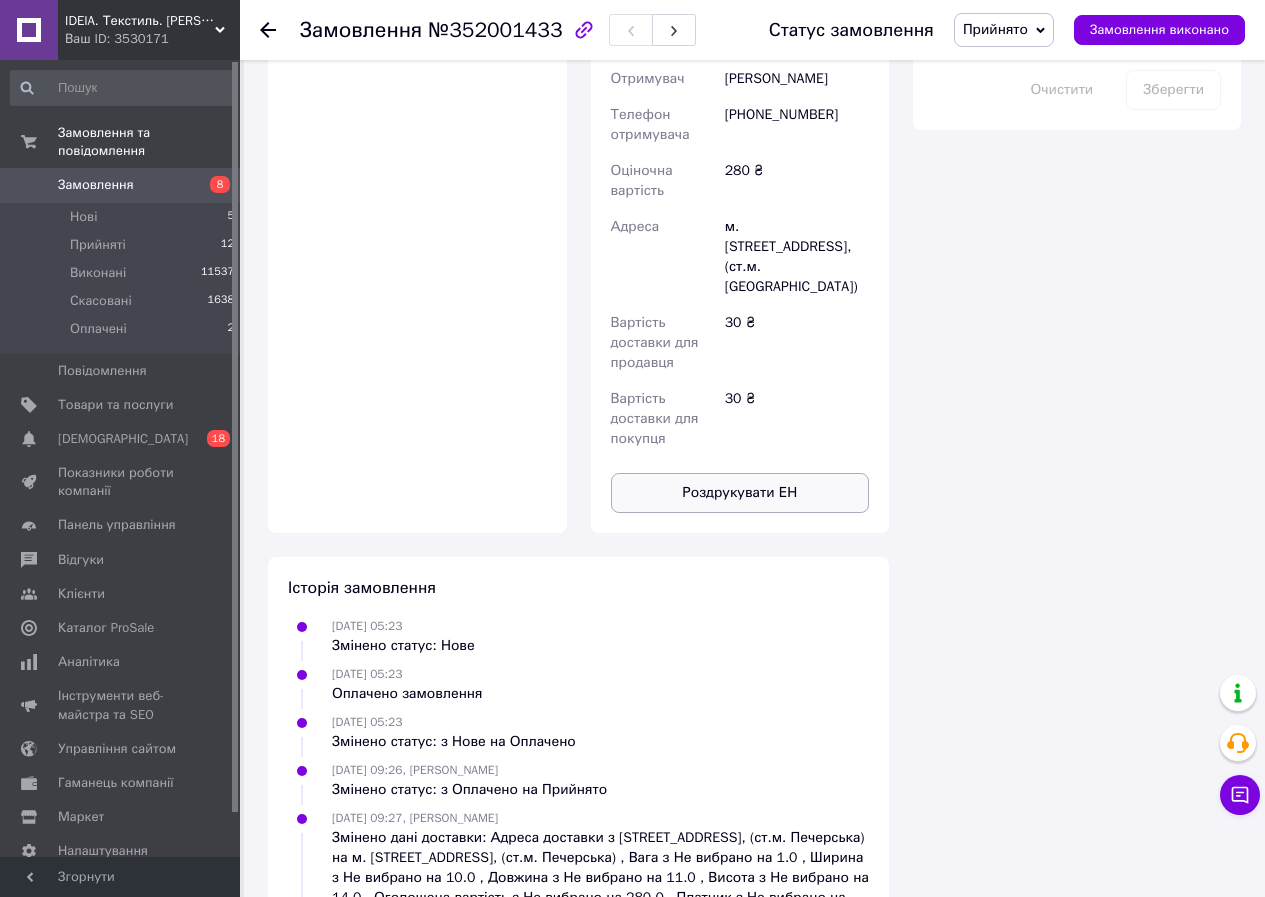 click on "Роздрукувати ЕН" at bounding box center [740, 493] 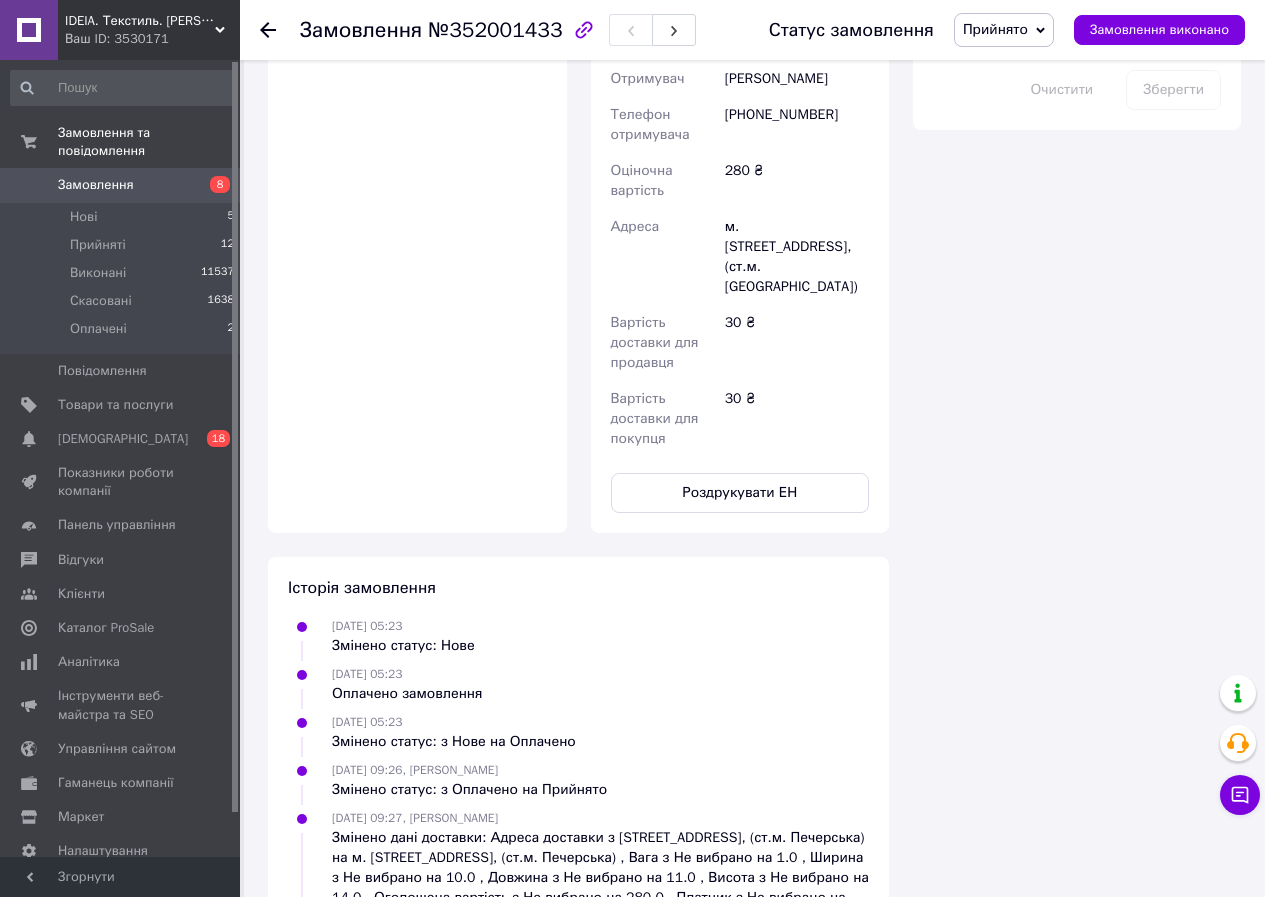click 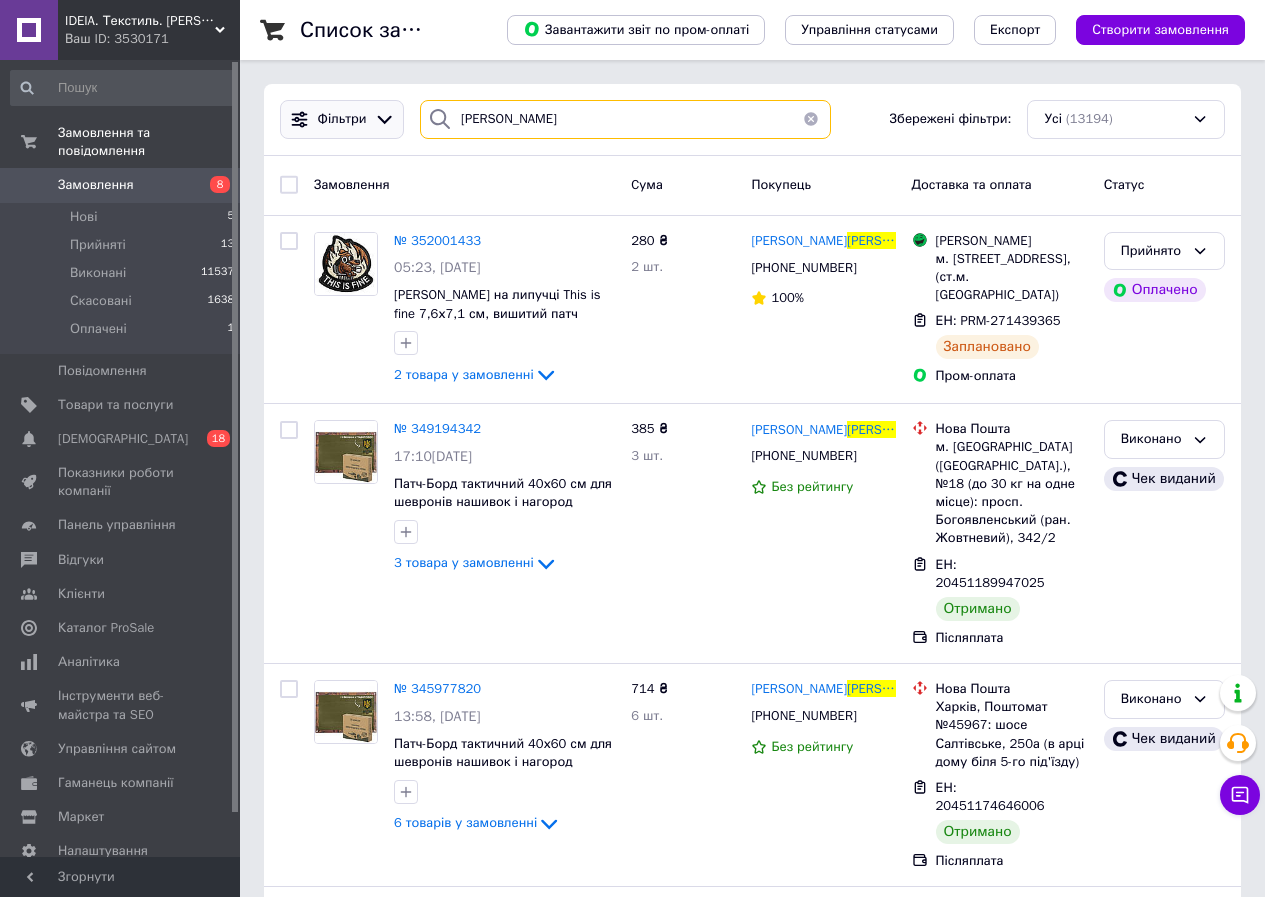 drag, startPoint x: 549, startPoint y: 111, endPoint x: 400, endPoint y: 122, distance: 149.40549 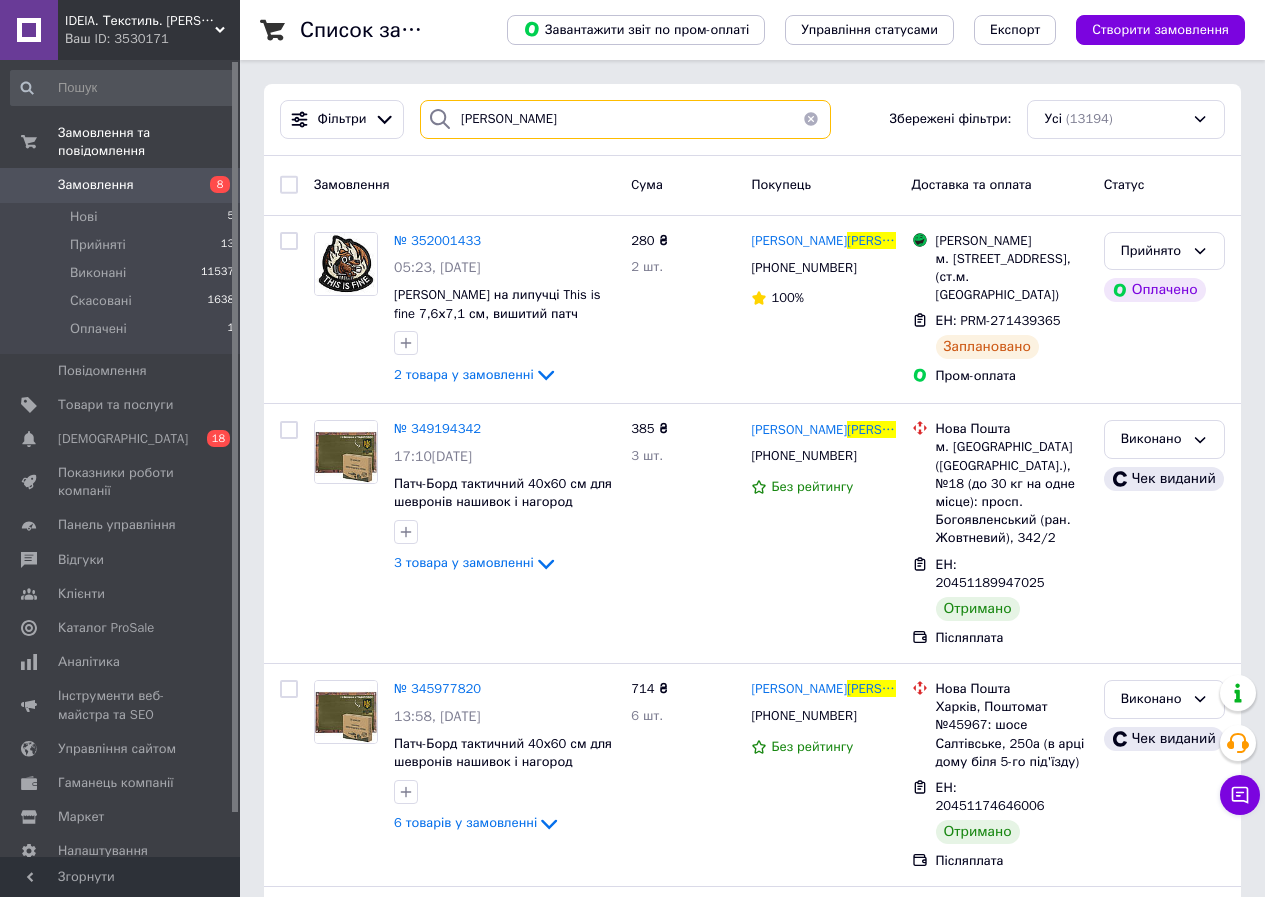paste on "атырлыу" 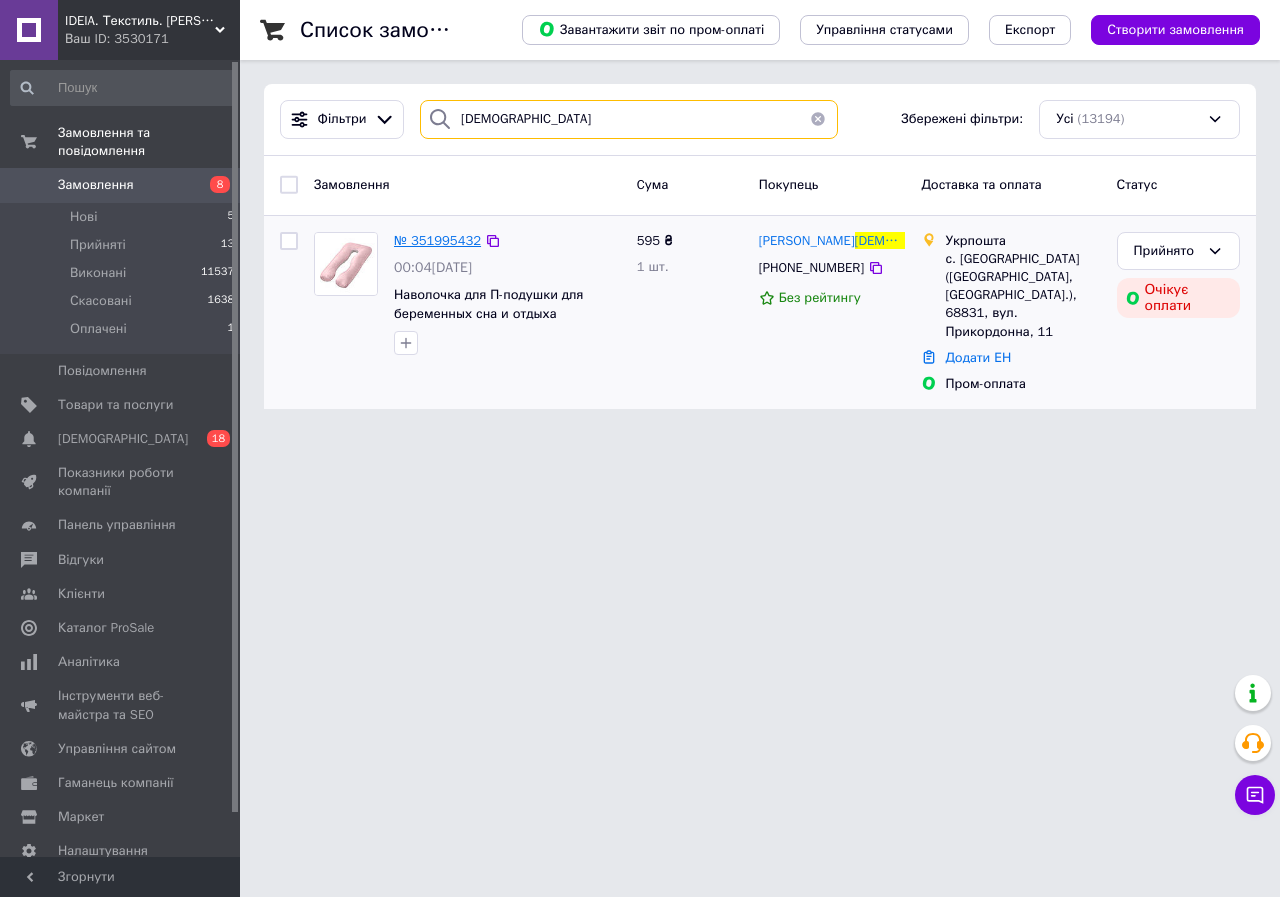 type on "[DEMOGRAPHIC_DATA]" 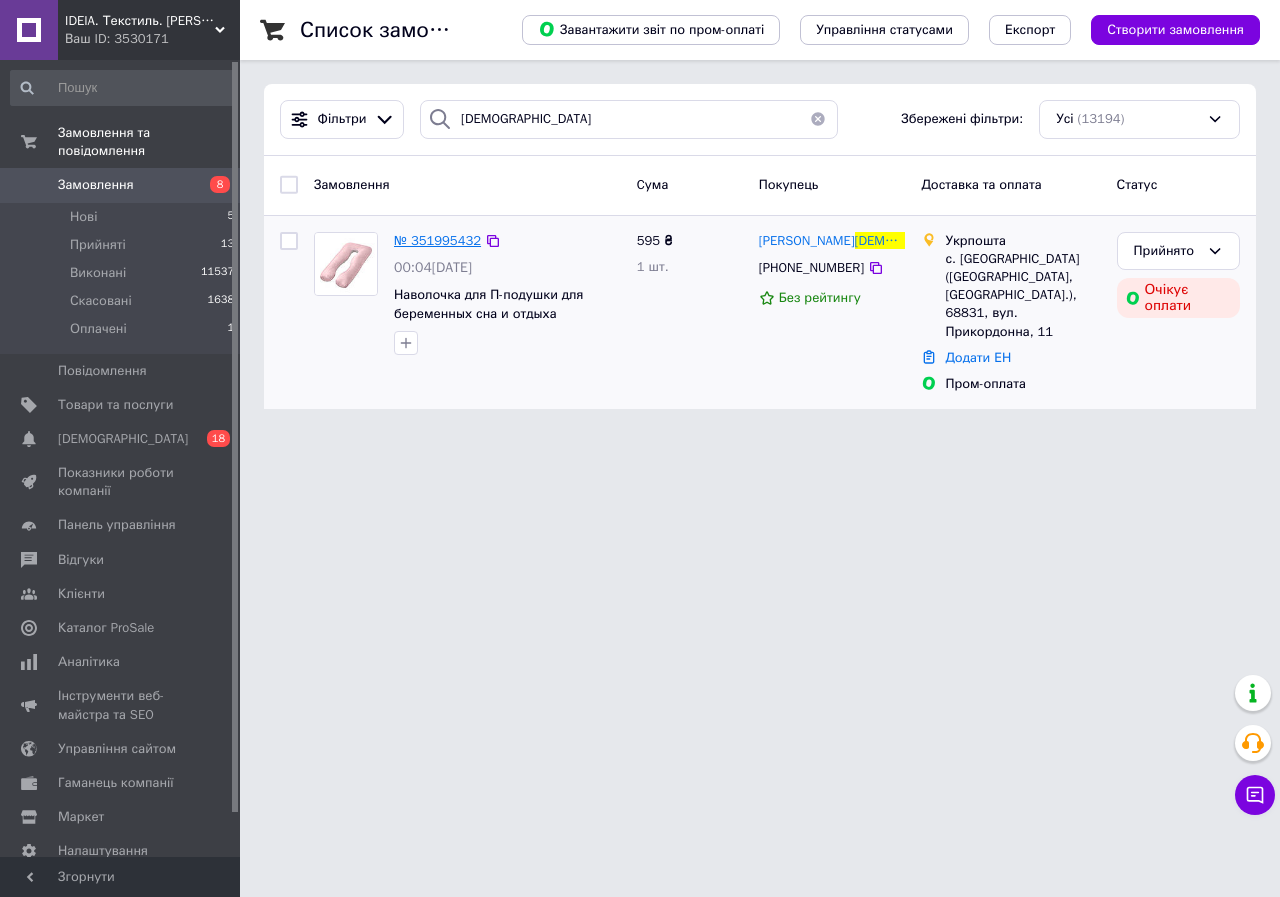 click on "№ 351995432" at bounding box center [437, 240] 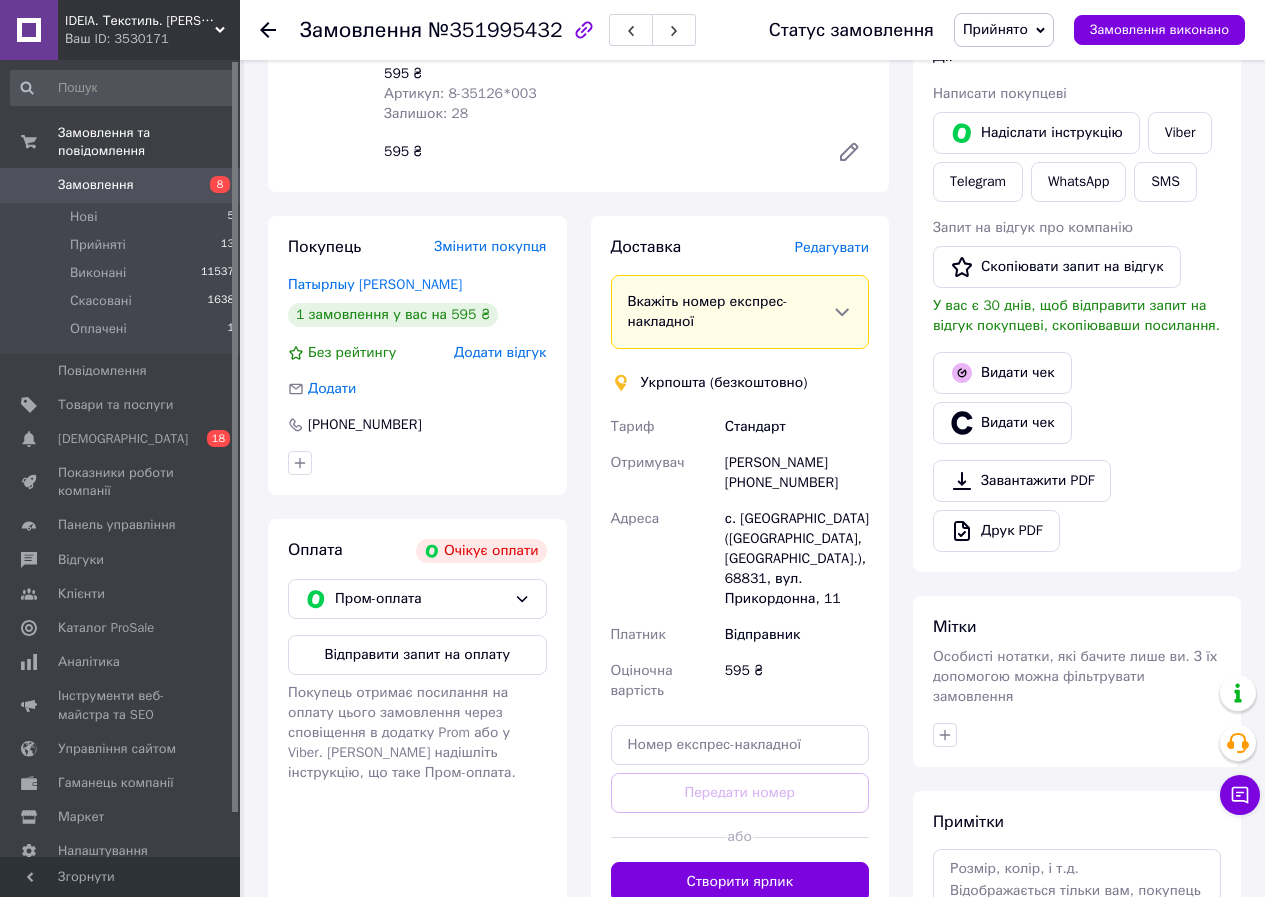 scroll, scrollTop: 329, scrollLeft: 0, axis: vertical 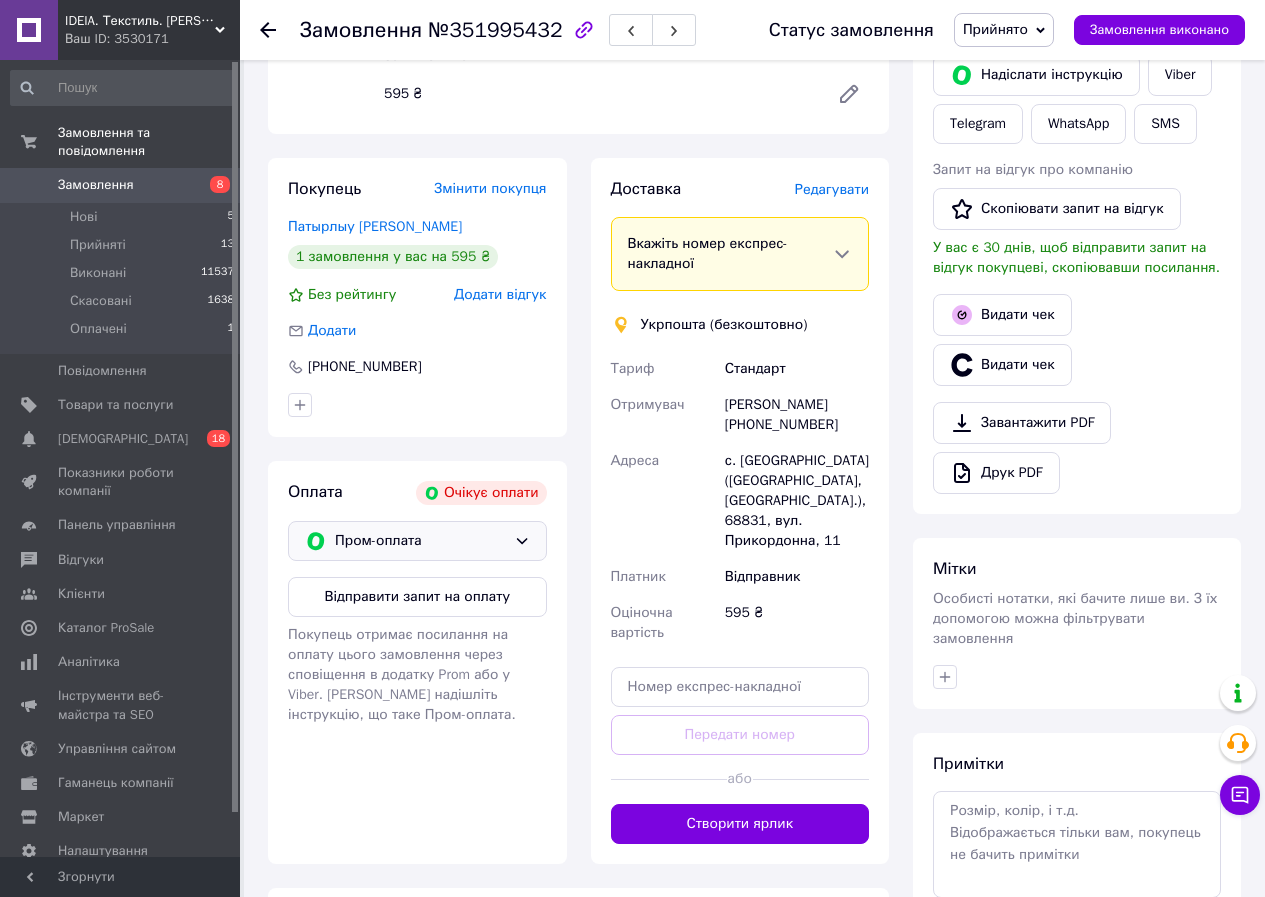 click on "Пром-оплата" at bounding box center [417, 541] 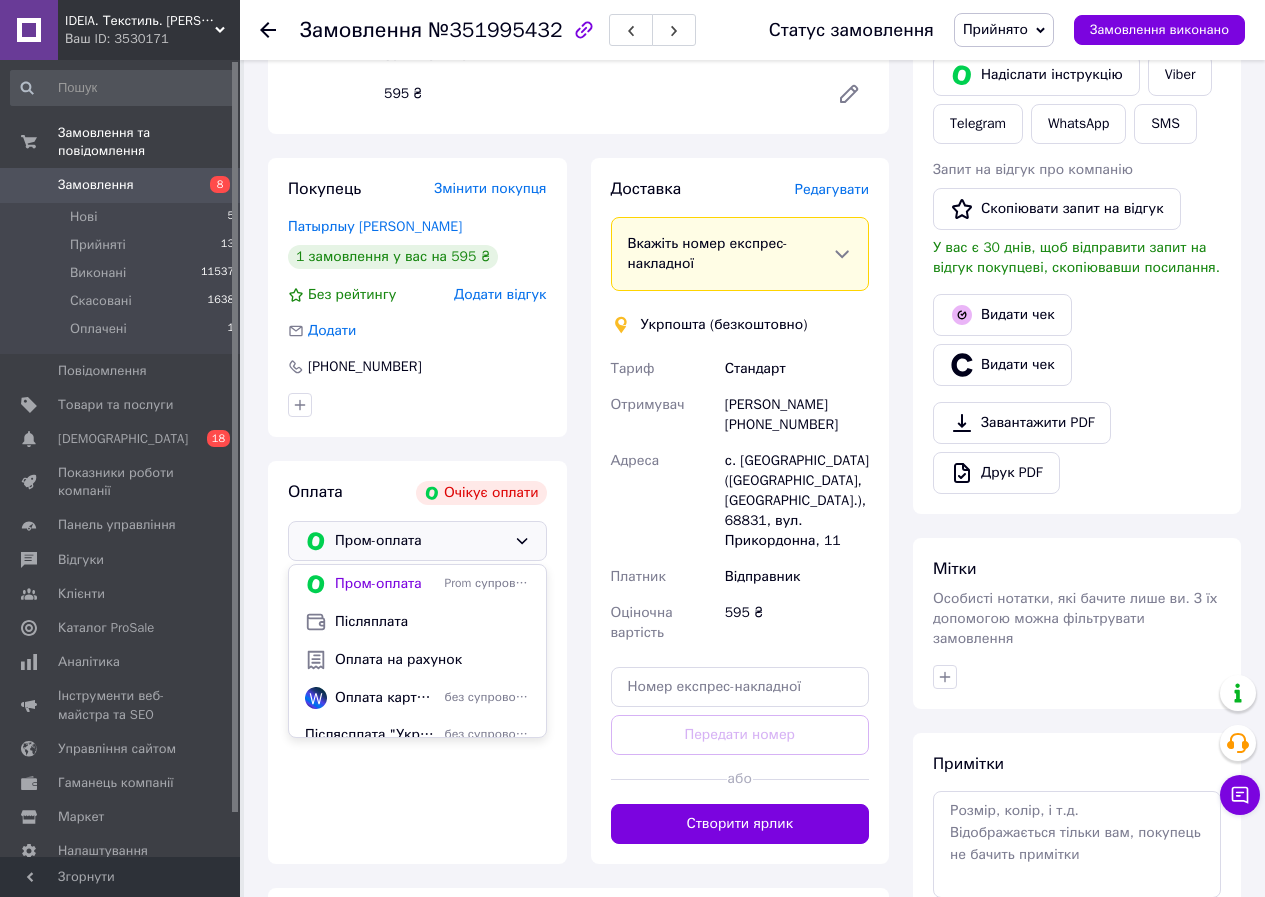 click on "Післяплата" at bounding box center [432, 622] 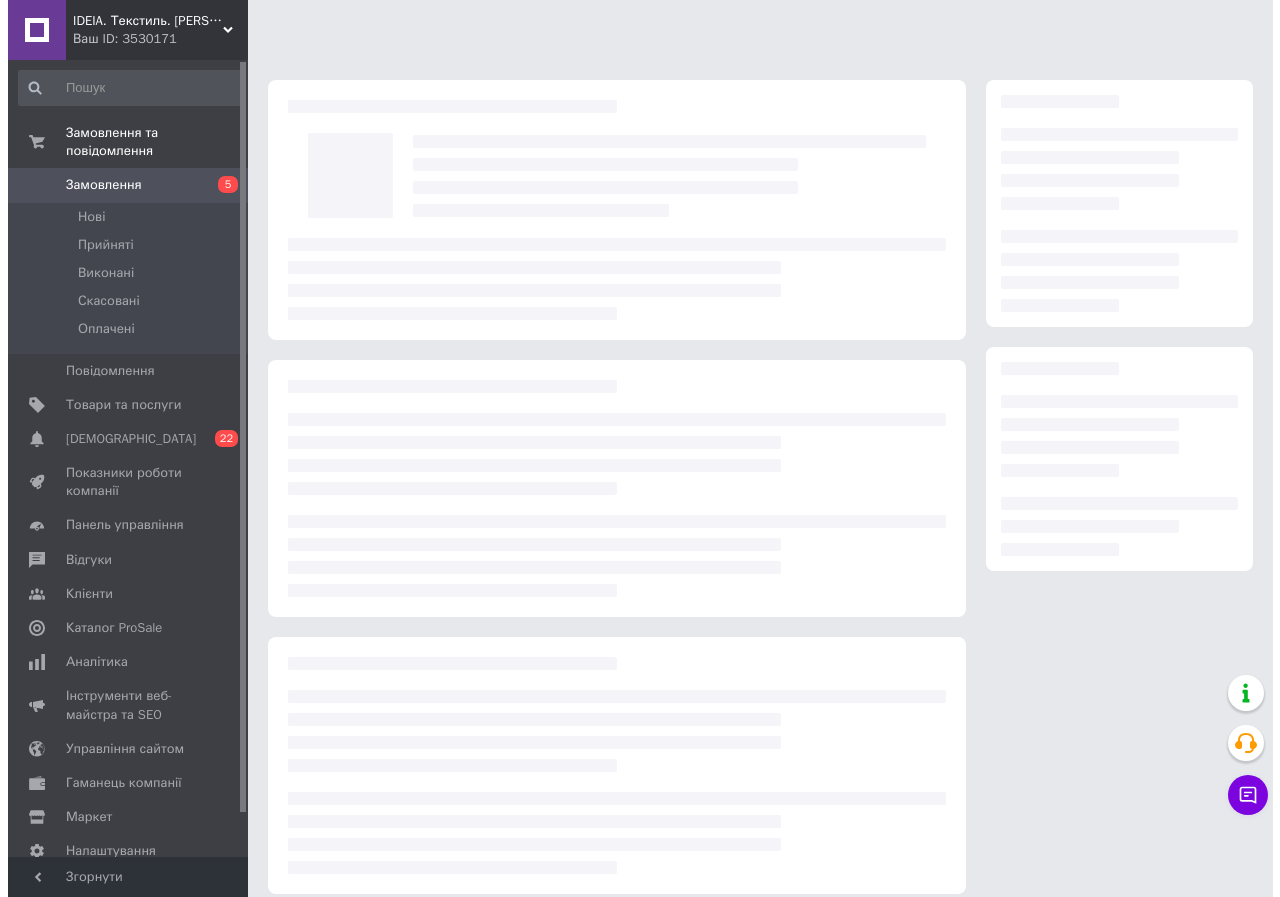 scroll, scrollTop: 17, scrollLeft: 0, axis: vertical 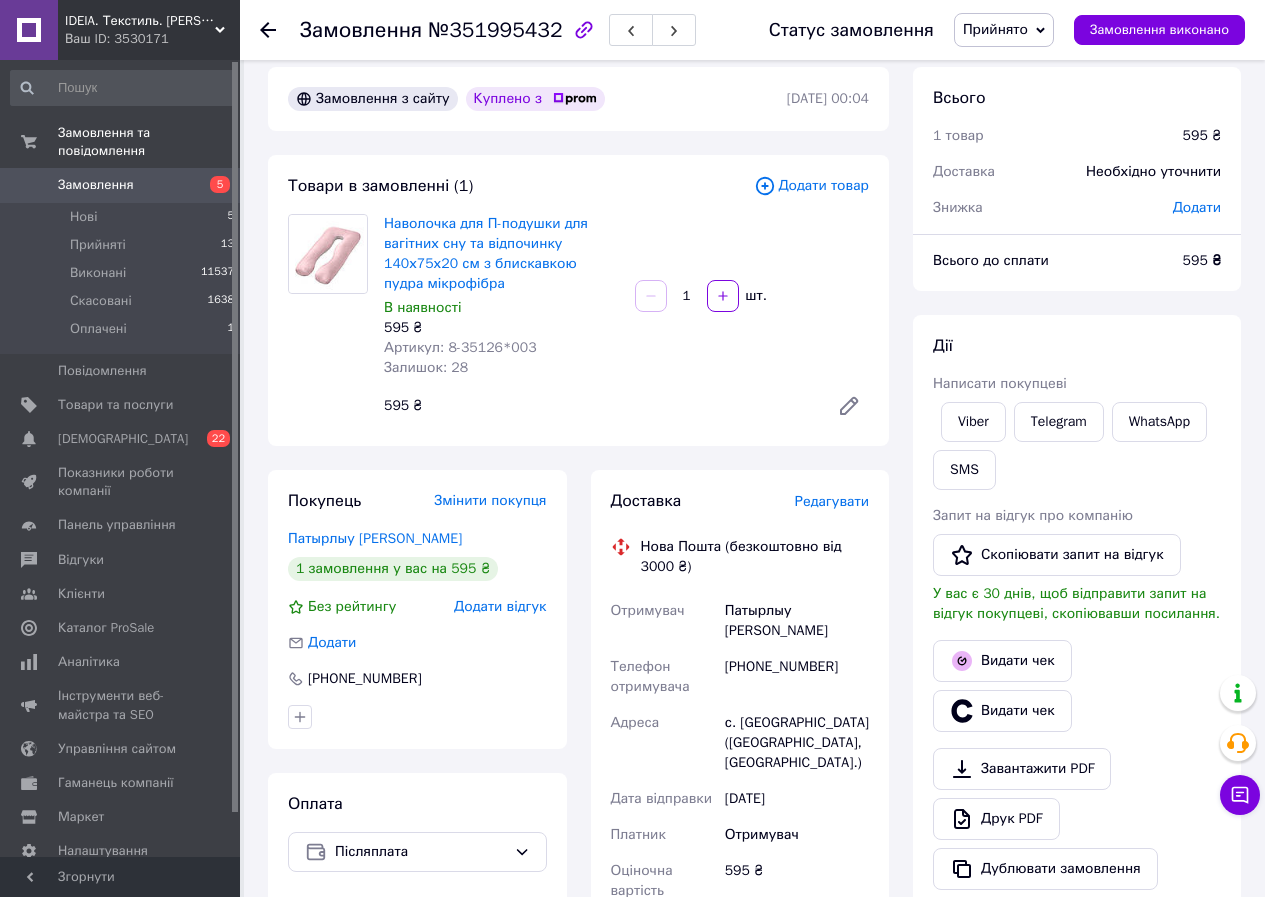 click on "Редагувати" at bounding box center [832, 501] 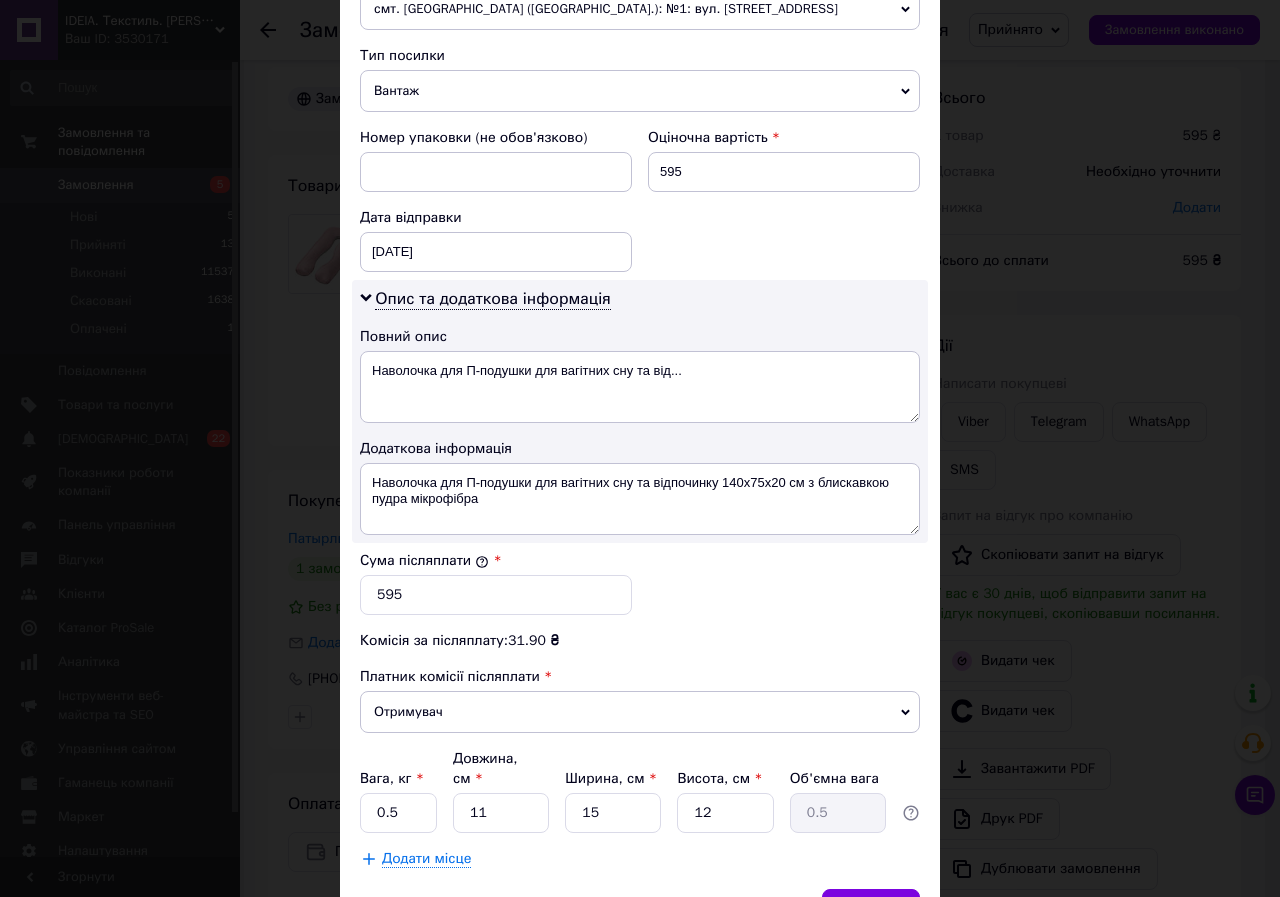 scroll, scrollTop: 800, scrollLeft: 0, axis: vertical 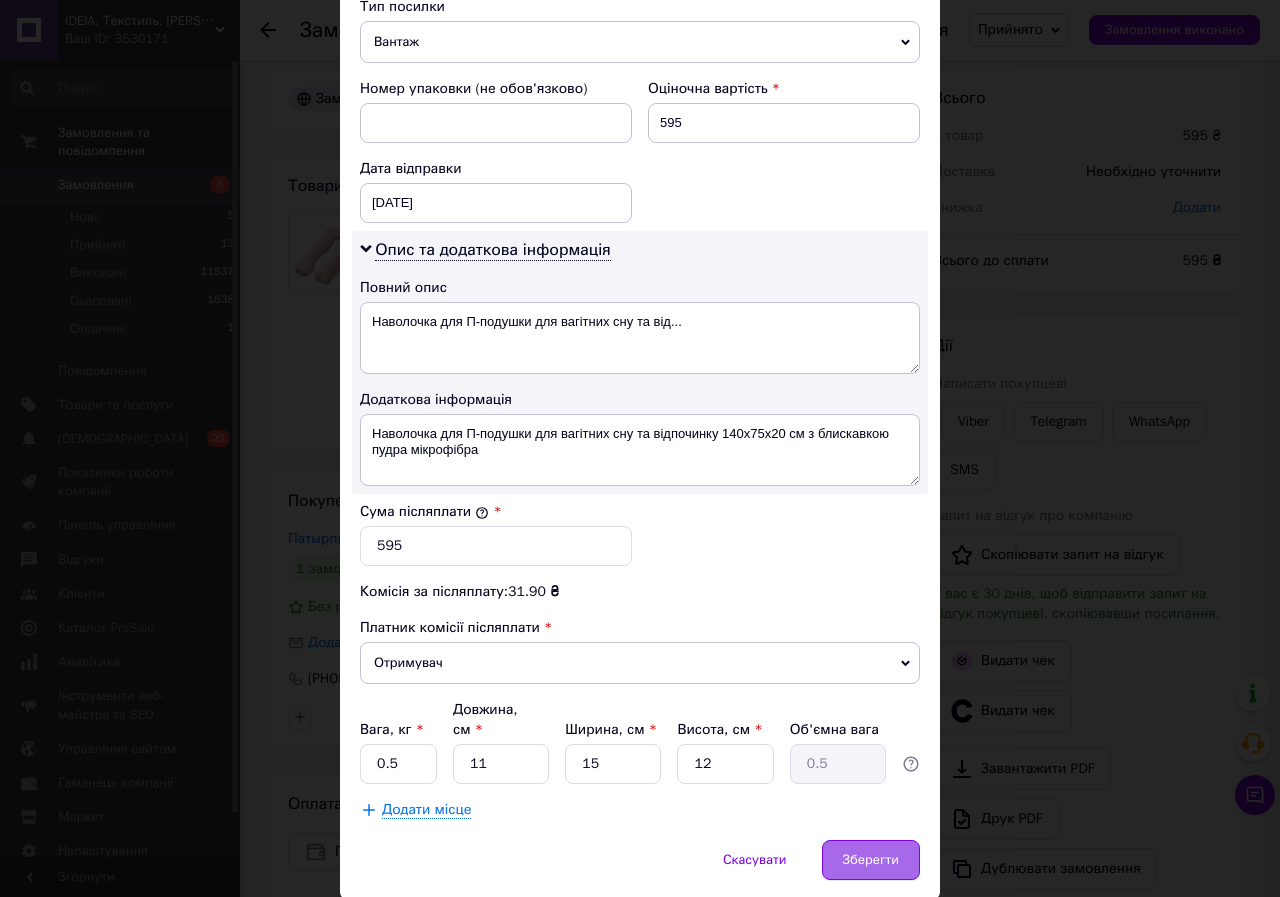 click on "Зберегти" at bounding box center (871, 860) 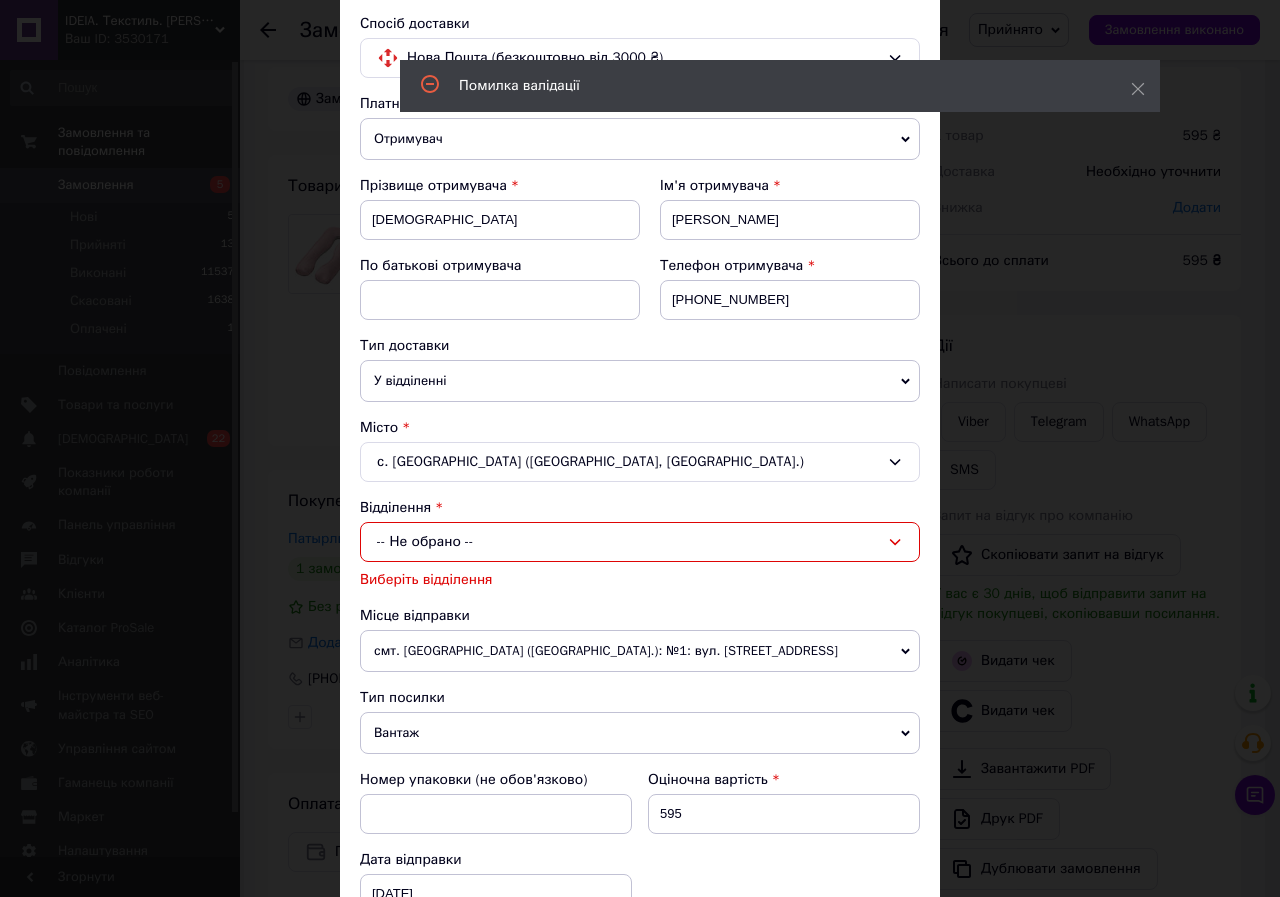 scroll, scrollTop: 0, scrollLeft: 0, axis: both 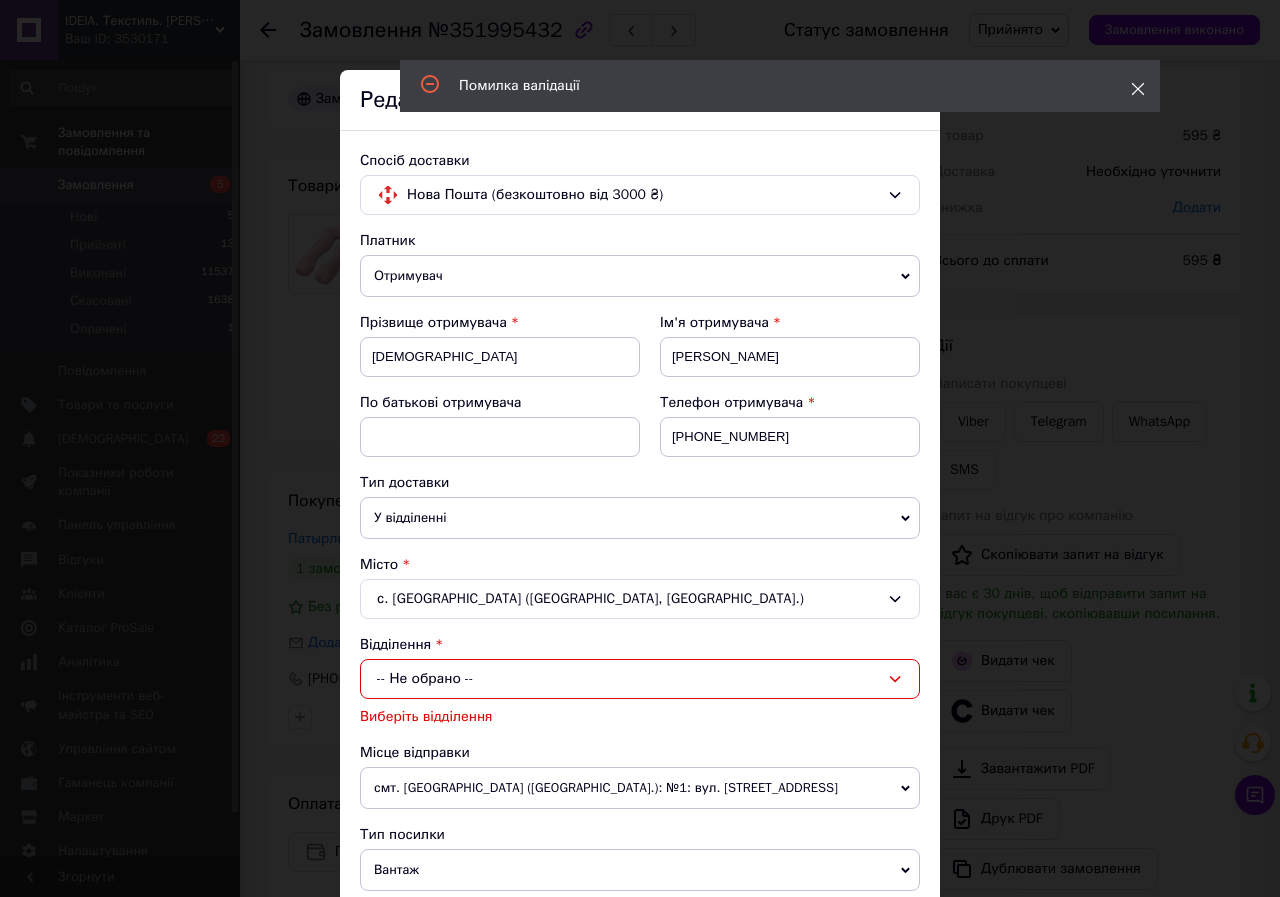 click 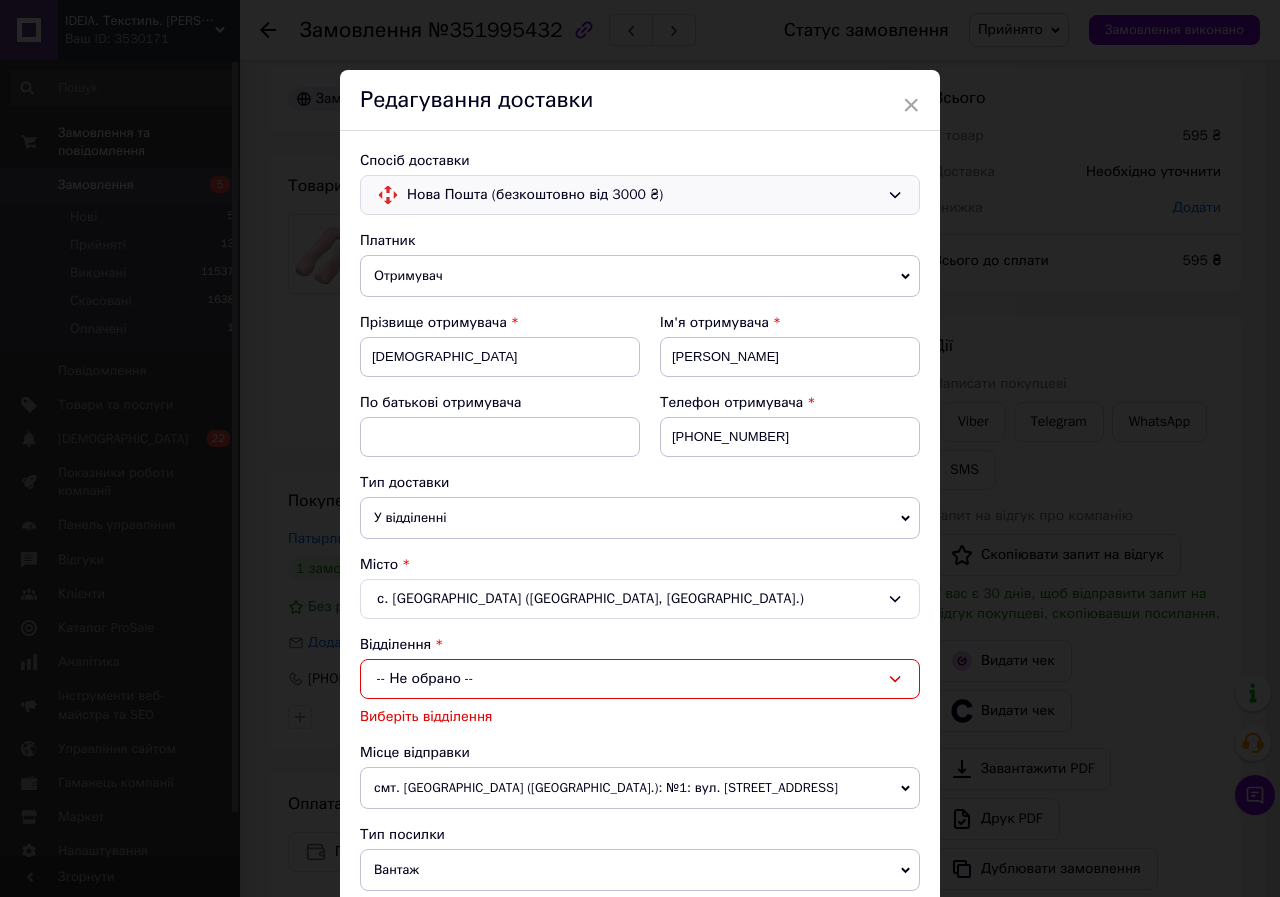 click 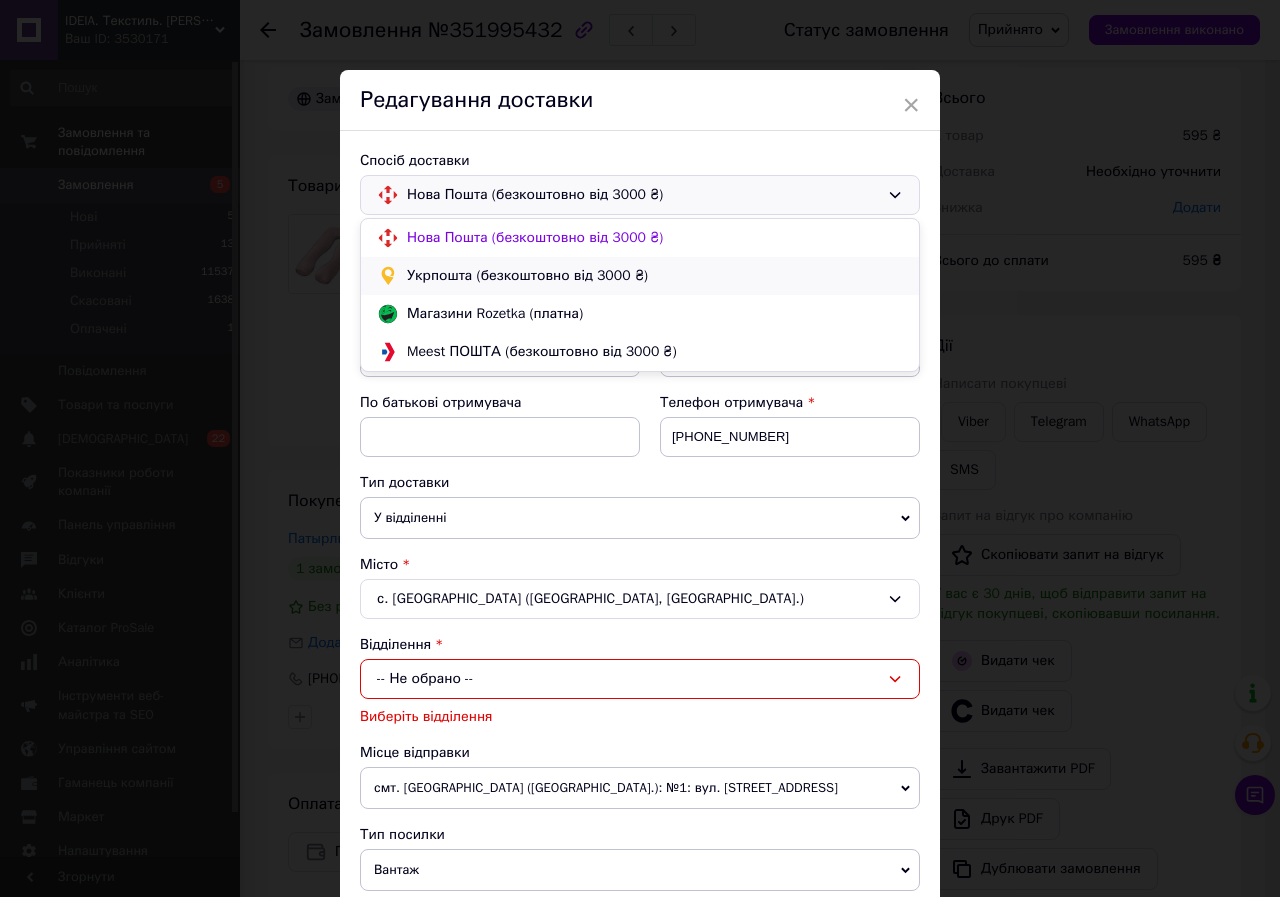 click on "Укрпошта (безкоштовно від 3000 ₴)" at bounding box center [655, 276] 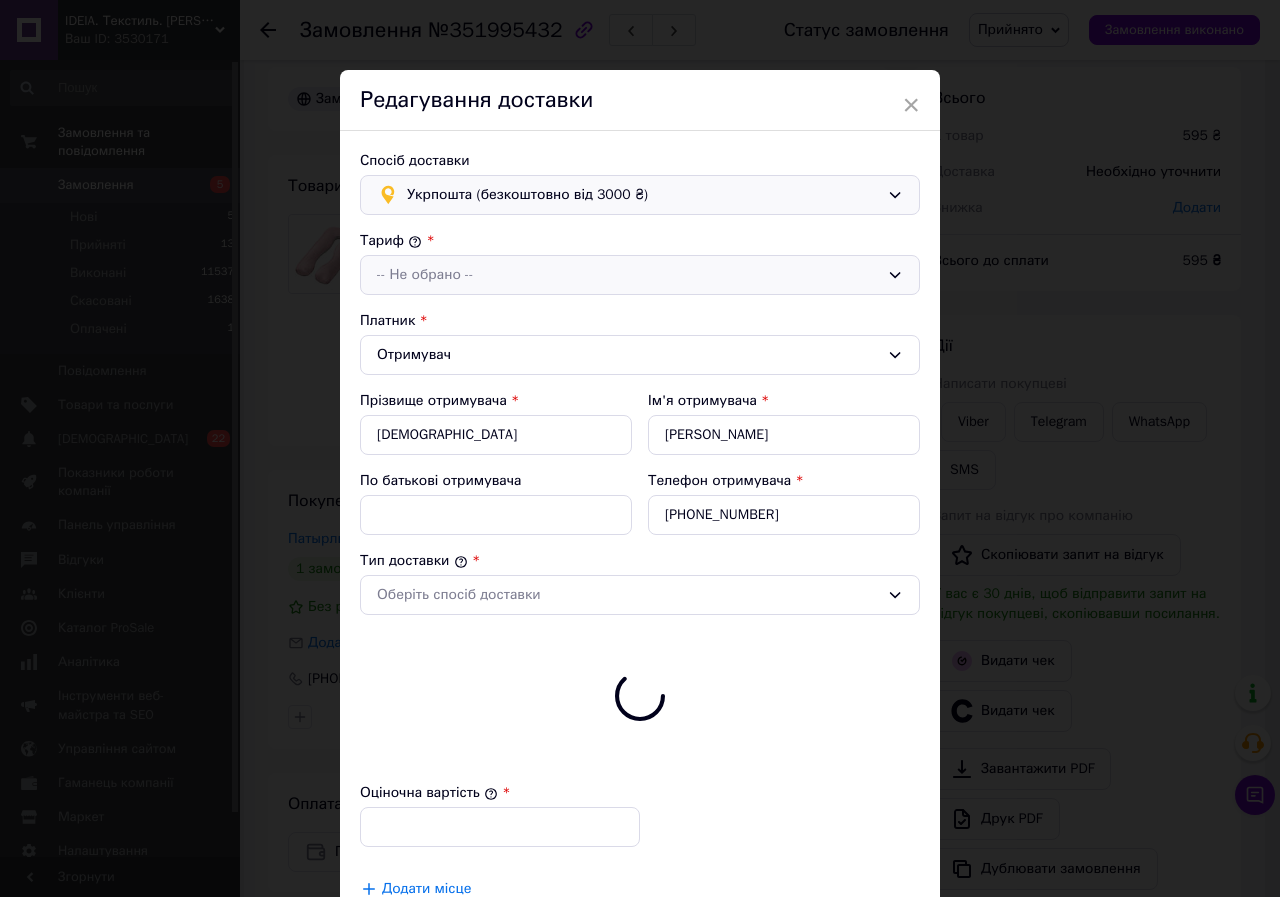 type on "595" 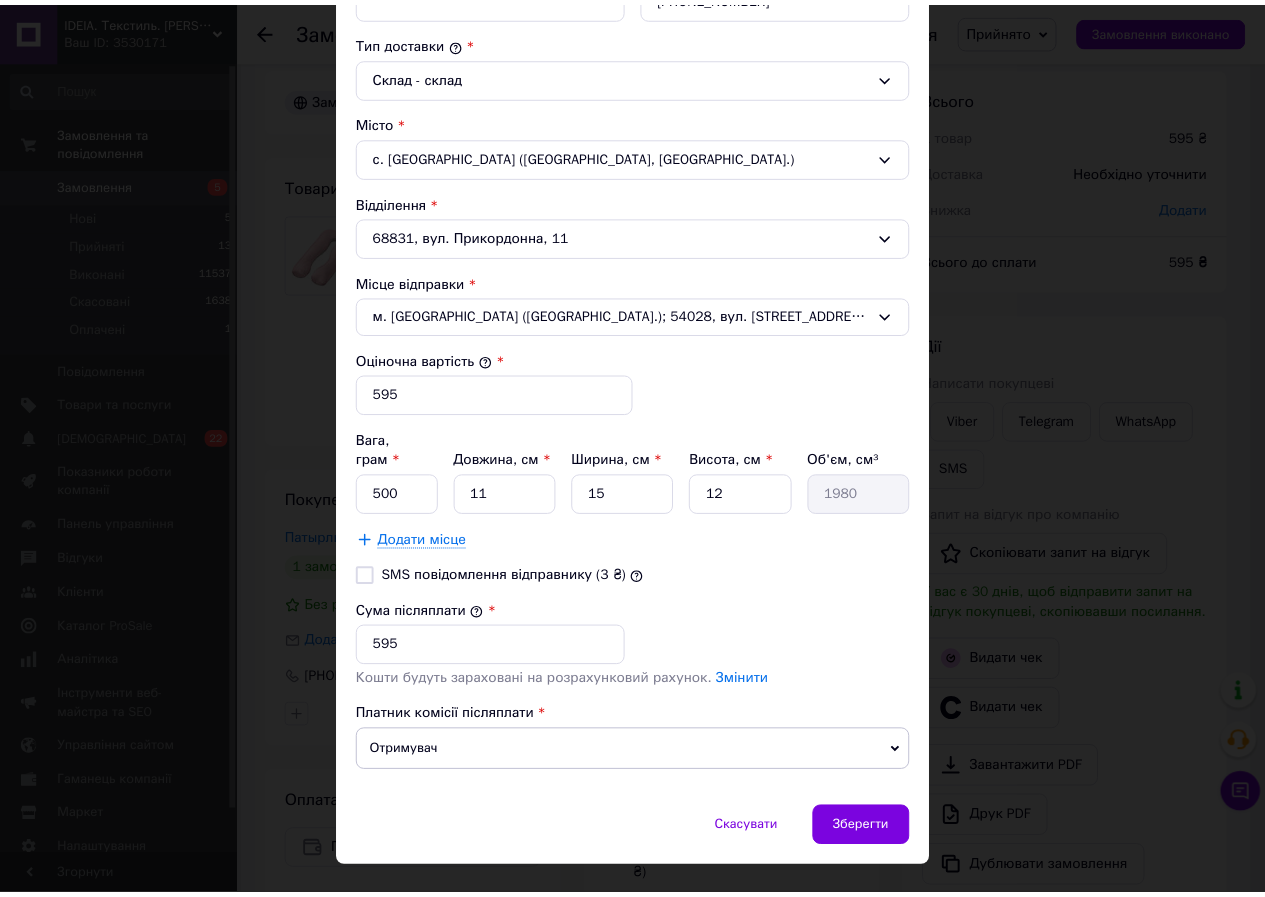 scroll, scrollTop: 540, scrollLeft: 0, axis: vertical 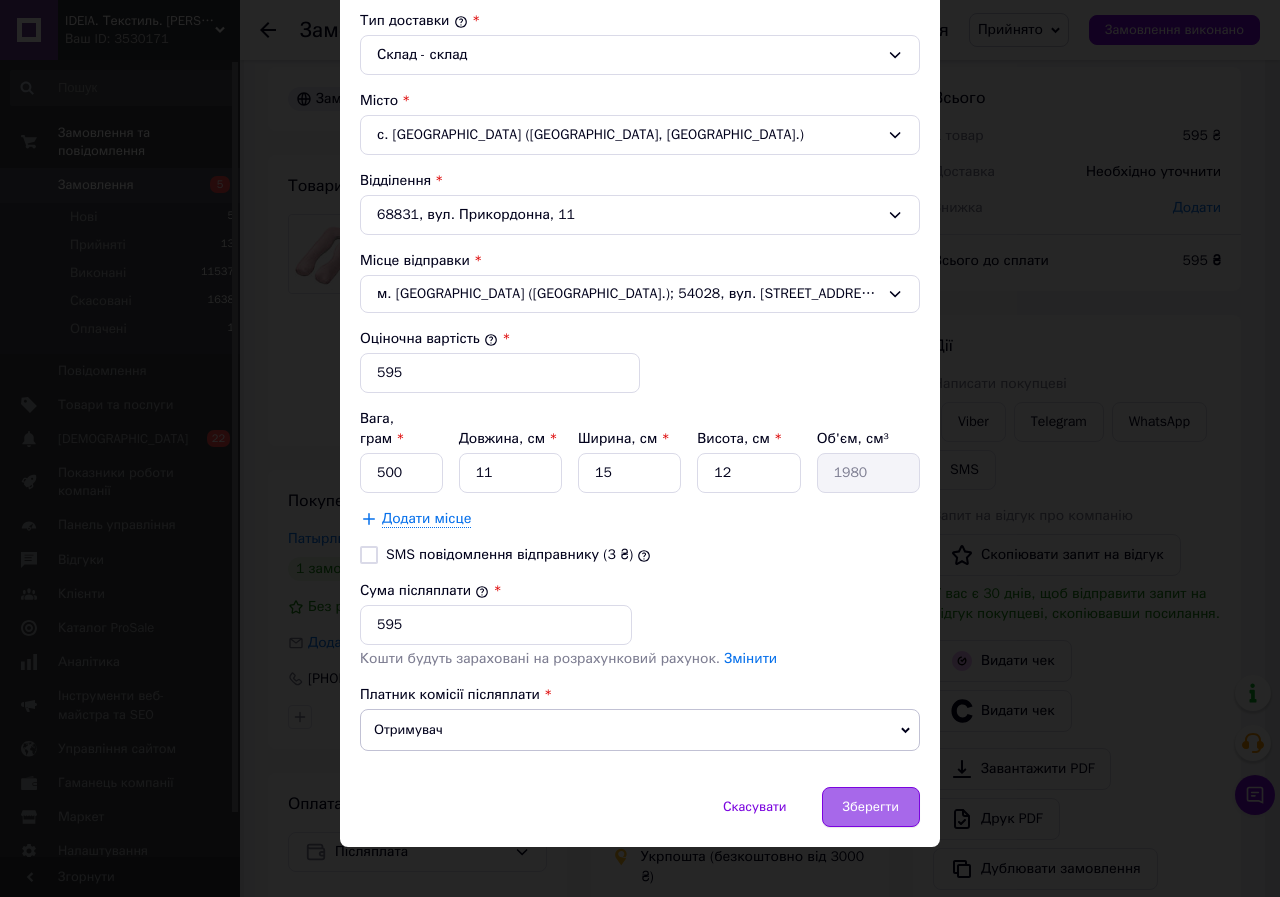 click on "Зберегти" at bounding box center [871, 807] 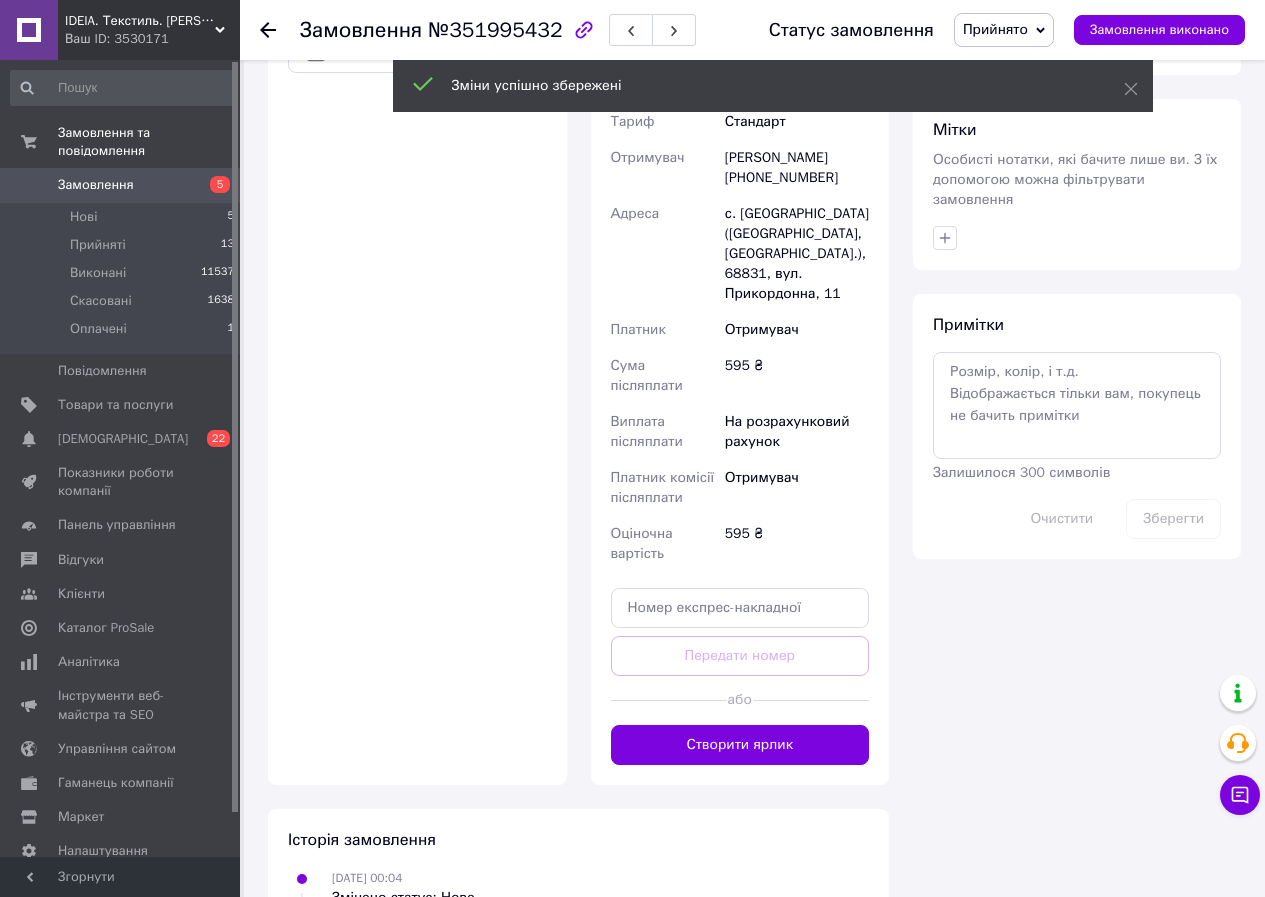 scroll, scrollTop: 817, scrollLeft: 0, axis: vertical 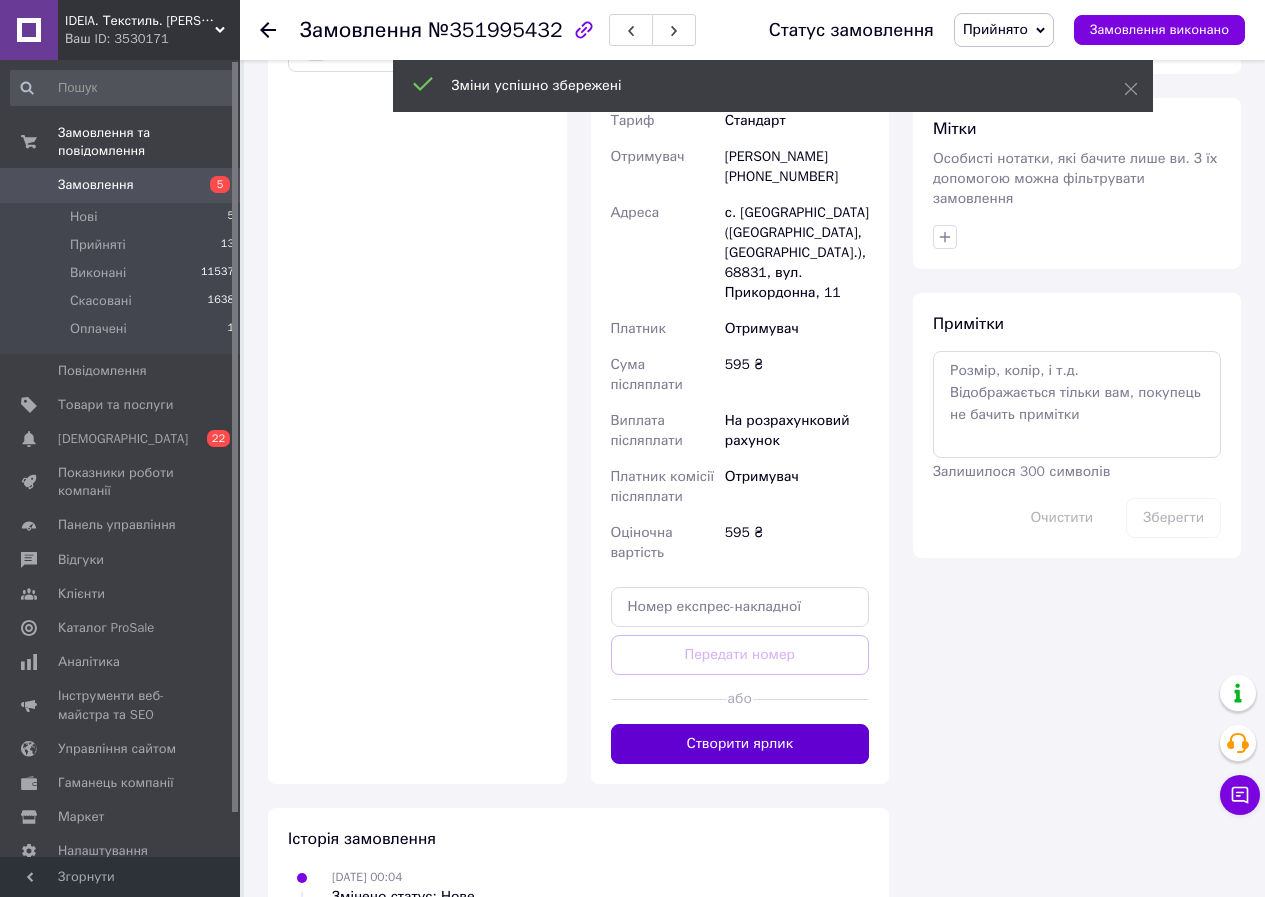 click on "Створити ярлик" at bounding box center [740, 744] 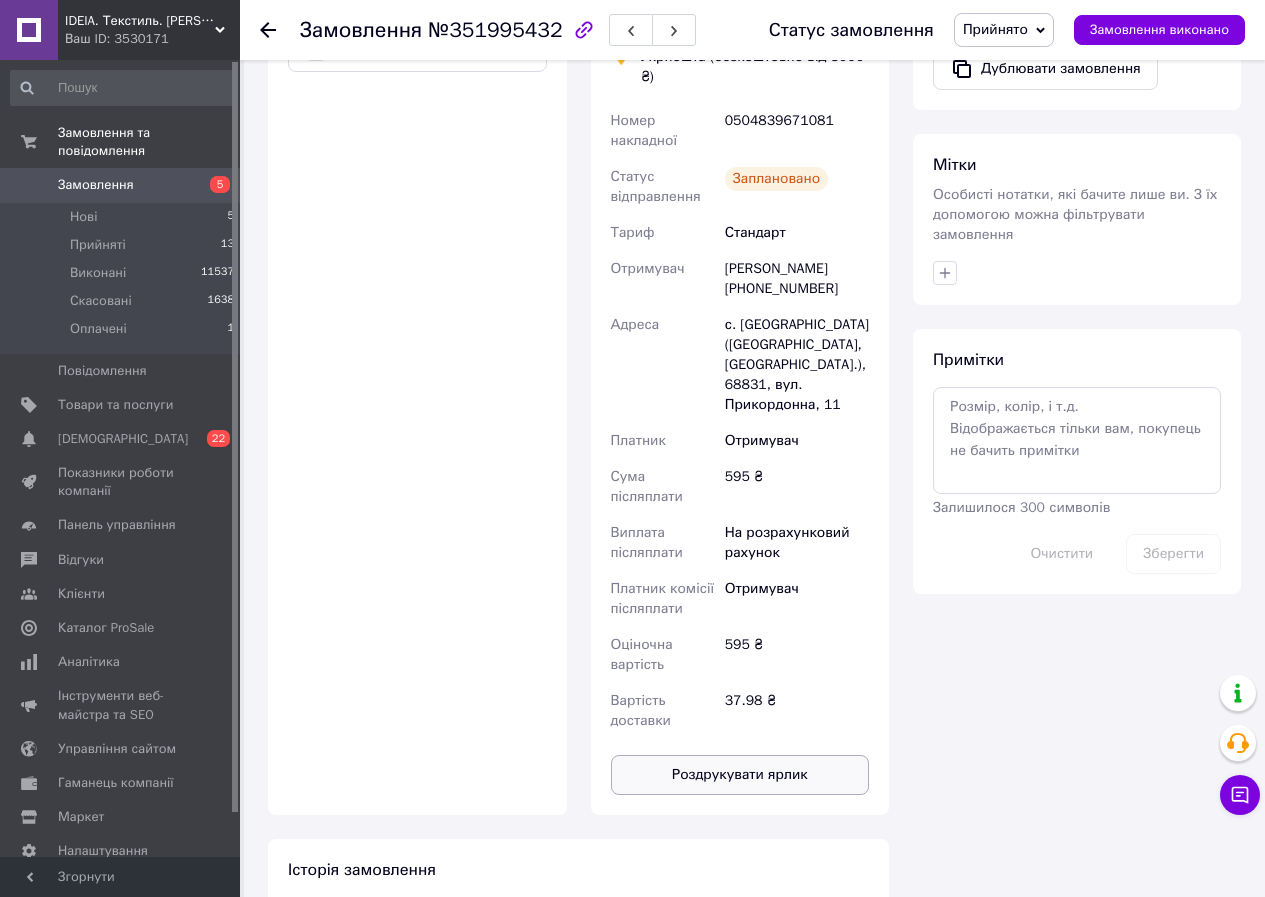 click on "Роздрукувати ярлик" at bounding box center (740, 775) 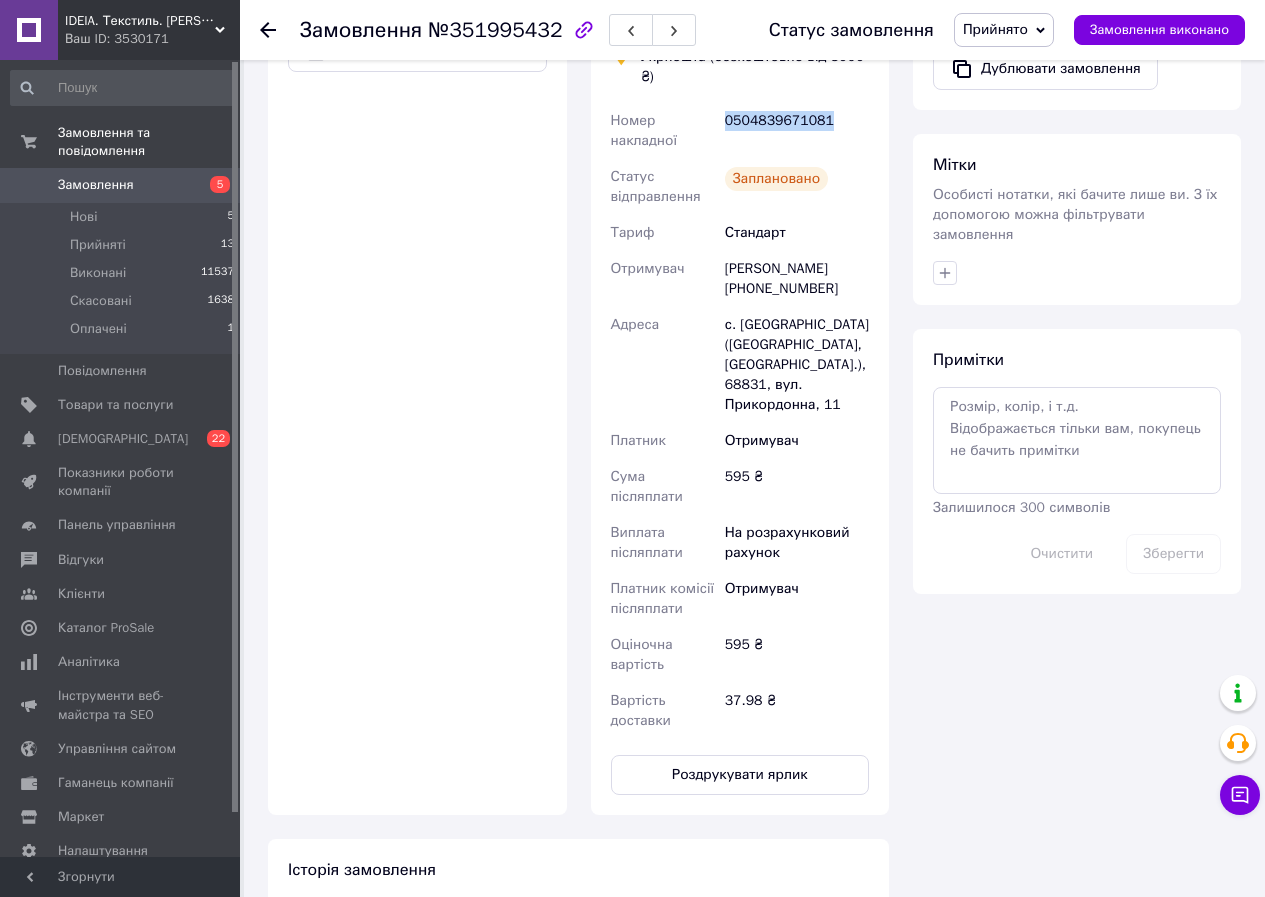 drag, startPoint x: 825, startPoint y: 128, endPoint x: 735, endPoint y: 122, distance: 90.199776 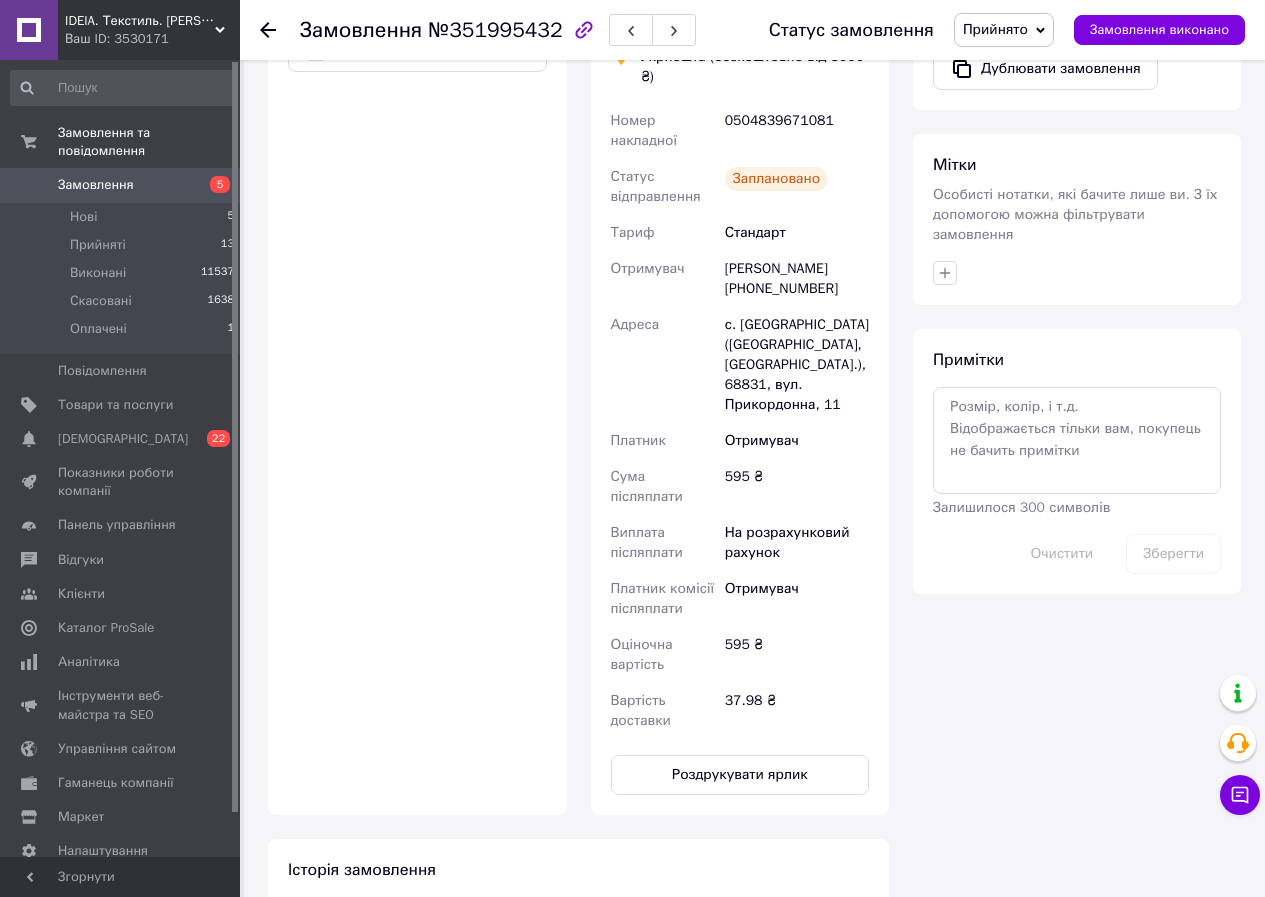 click 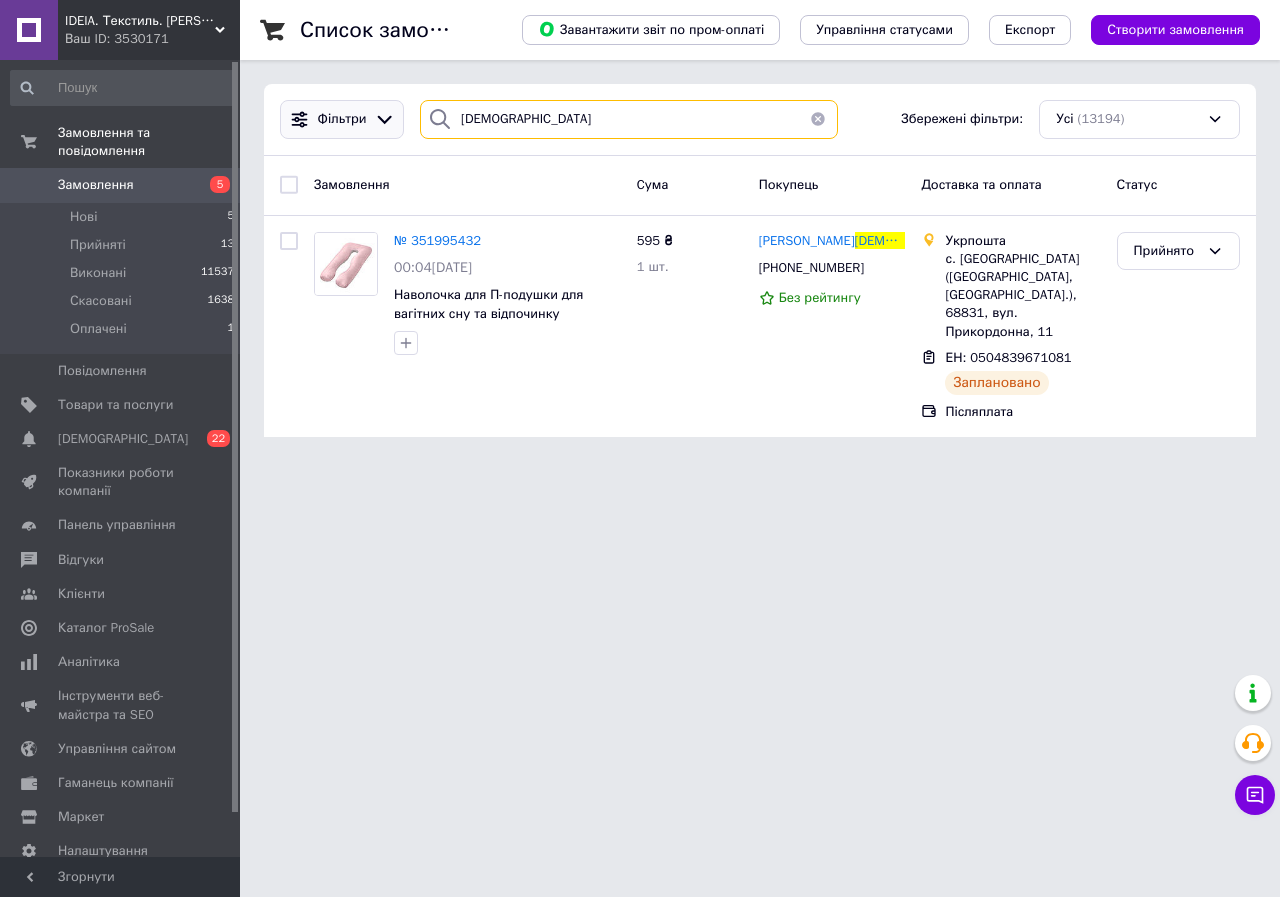 drag, startPoint x: 566, startPoint y: 122, endPoint x: 394, endPoint y: 121, distance: 172.00291 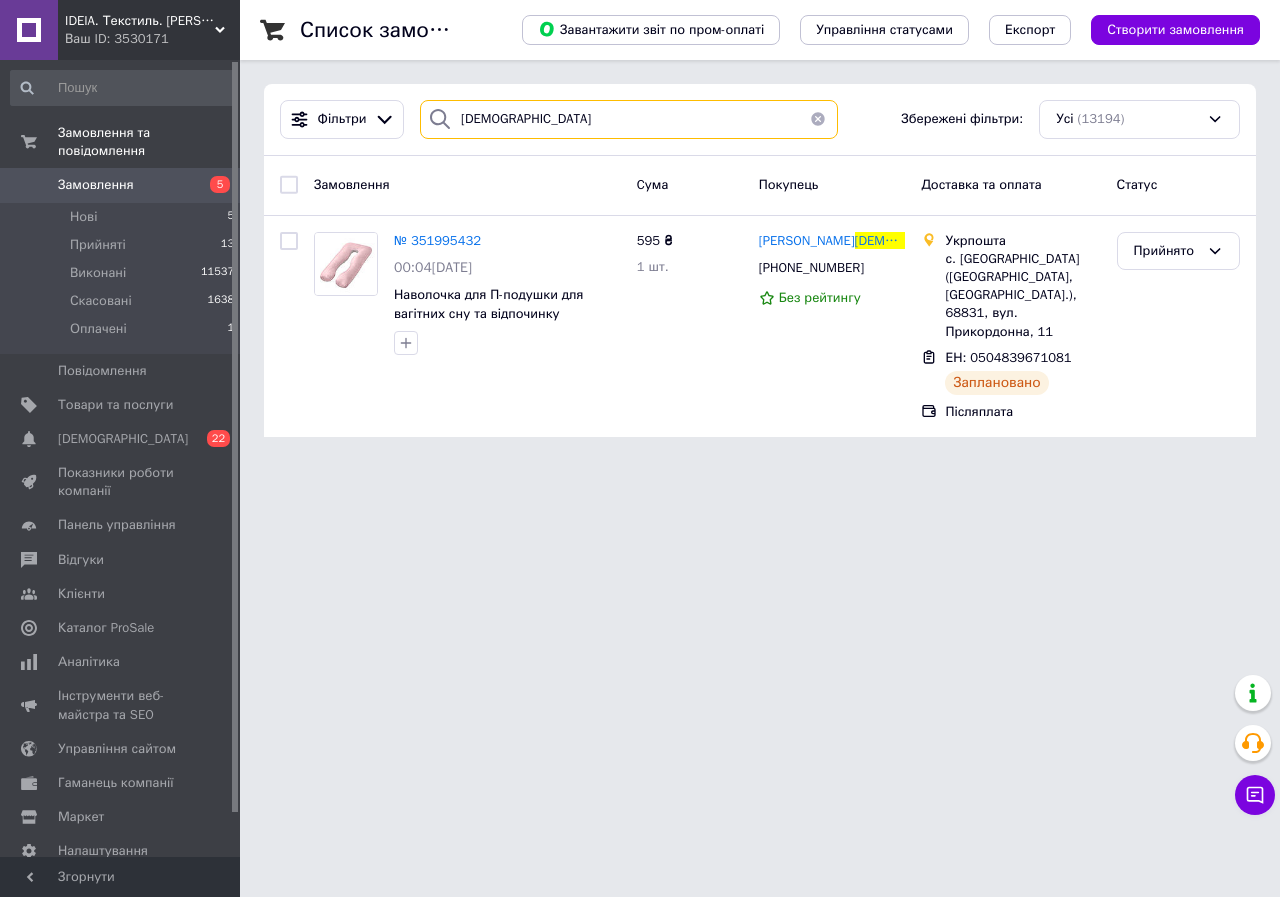 paste on "окач" 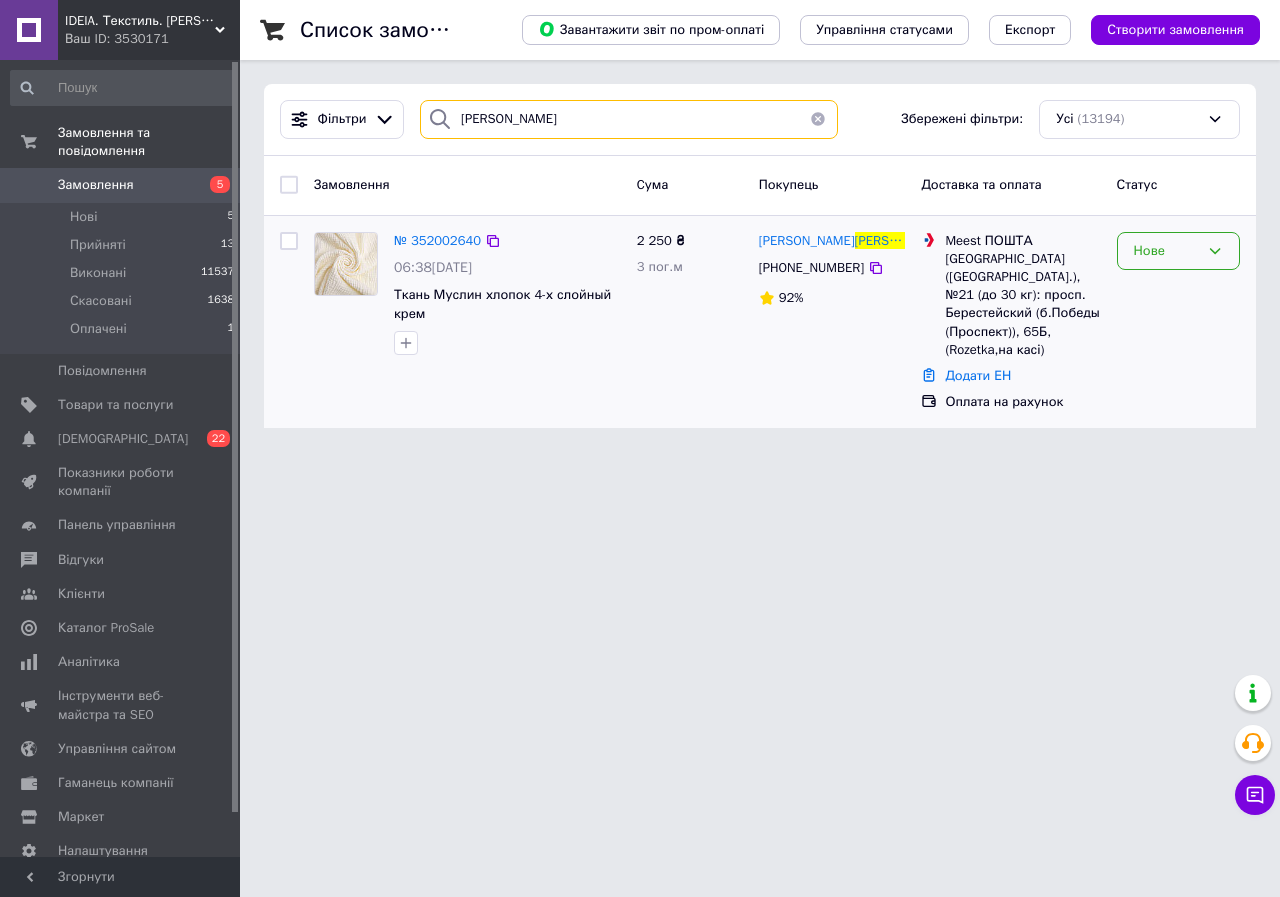 type on "Бокач" 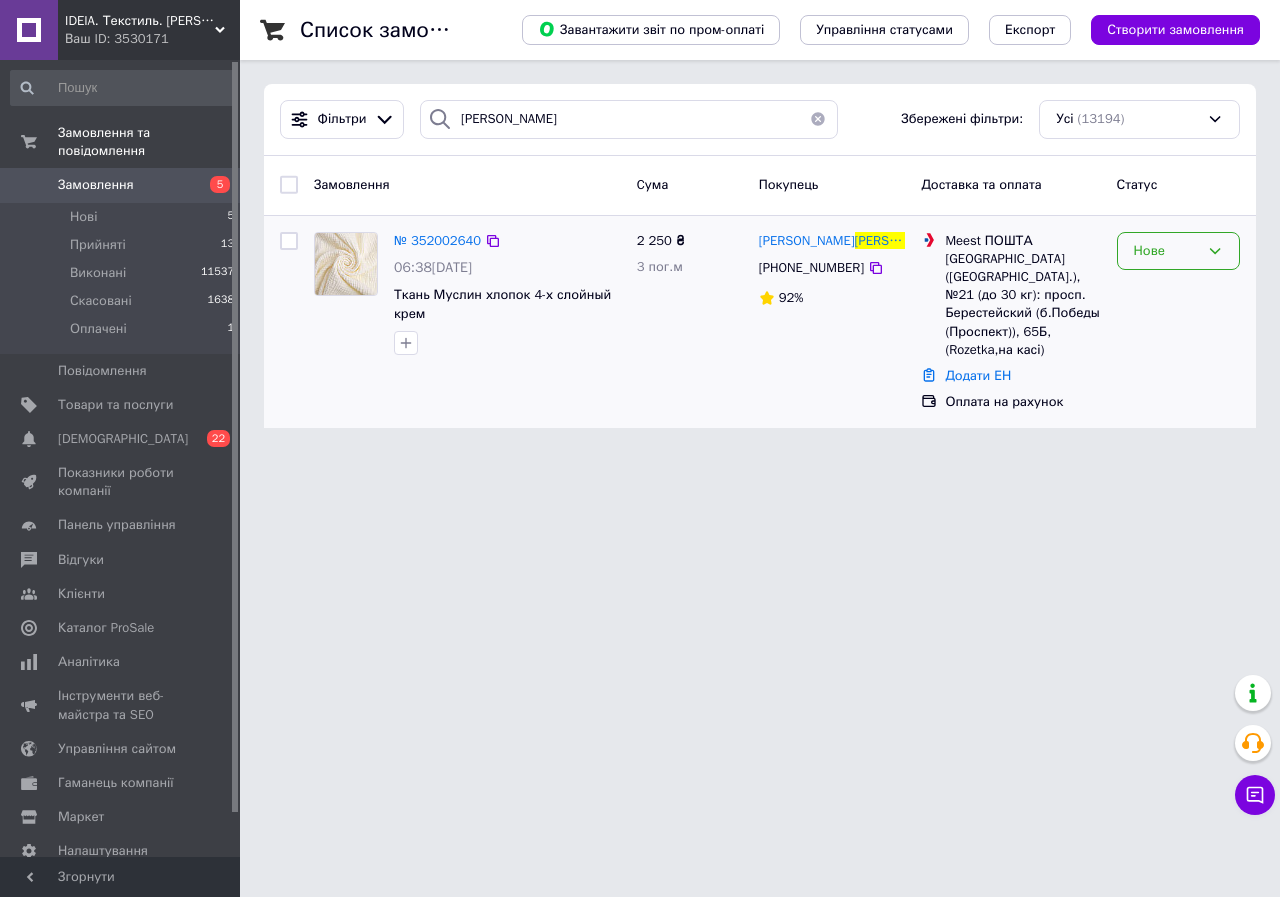click on "Нове" at bounding box center [1166, 251] 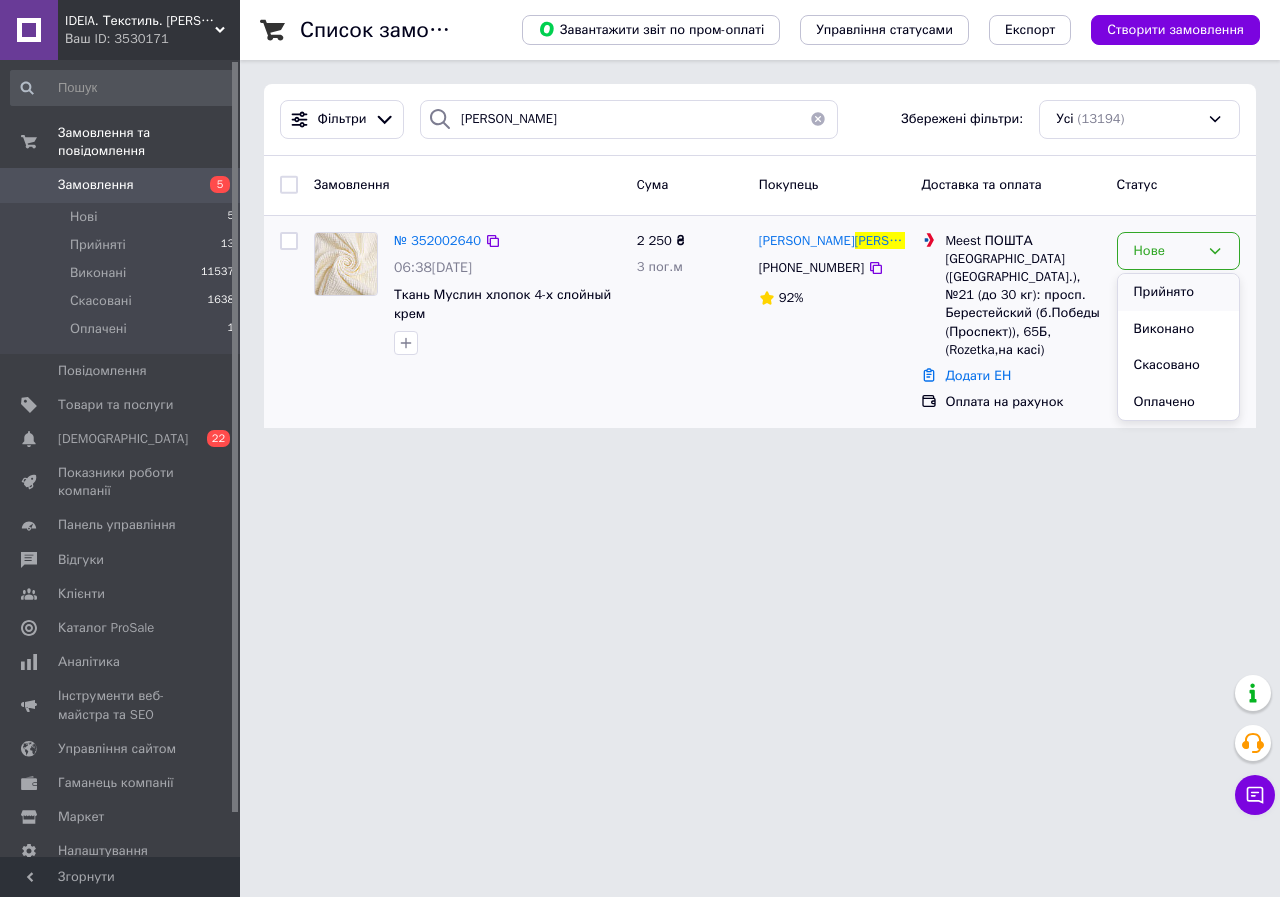click on "Прийнято" at bounding box center (1178, 292) 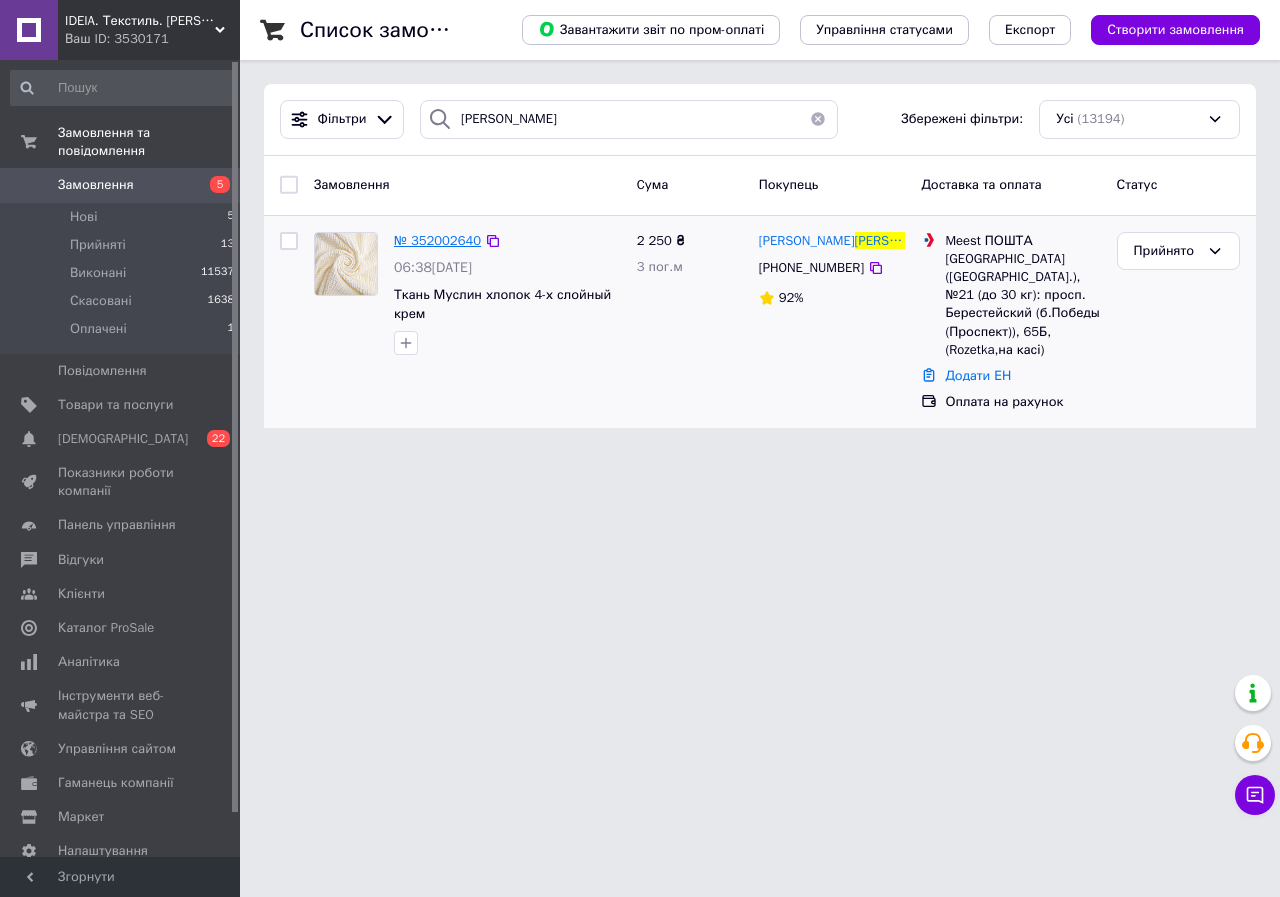 click on "№ 352002640" at bounding box center (437, 241) 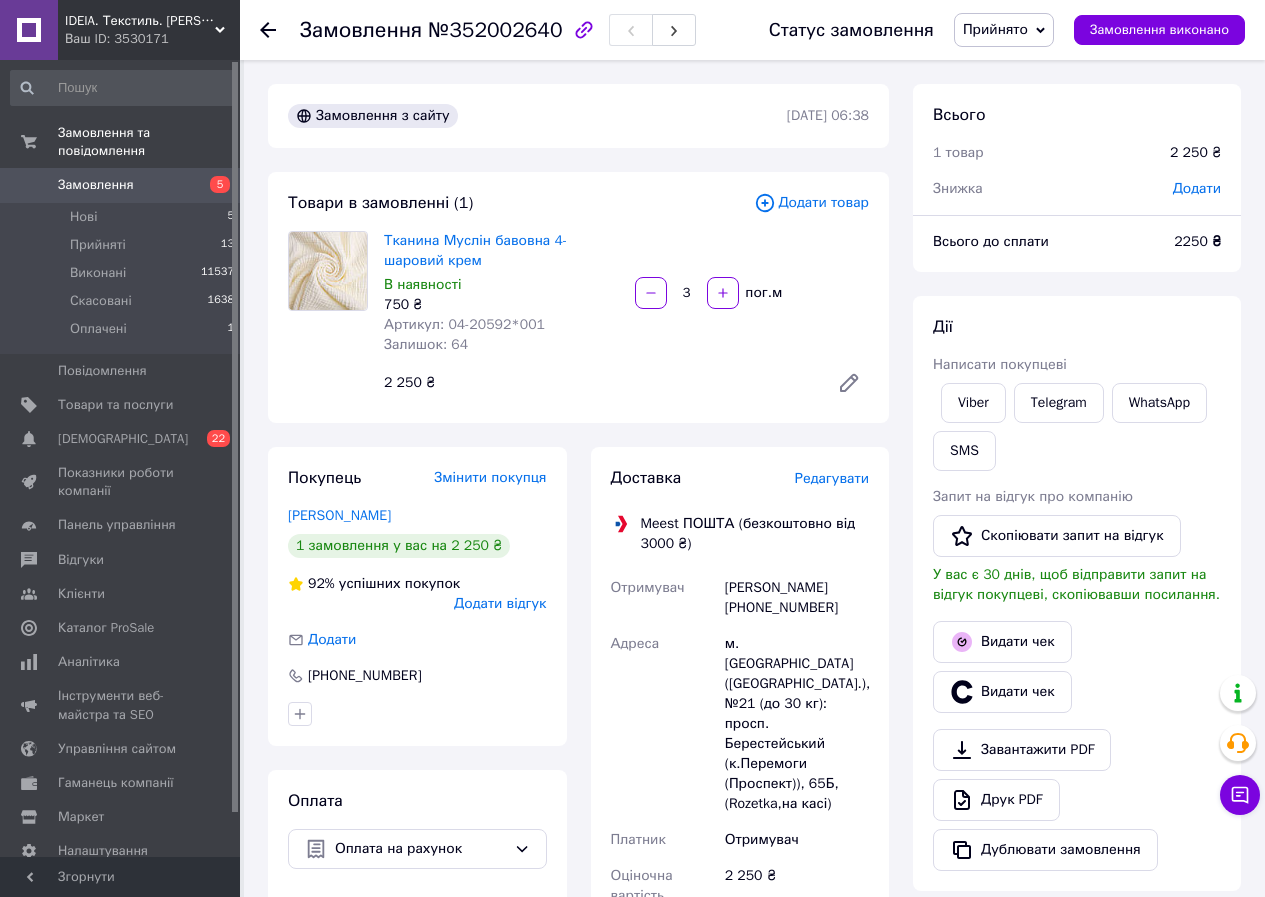 click 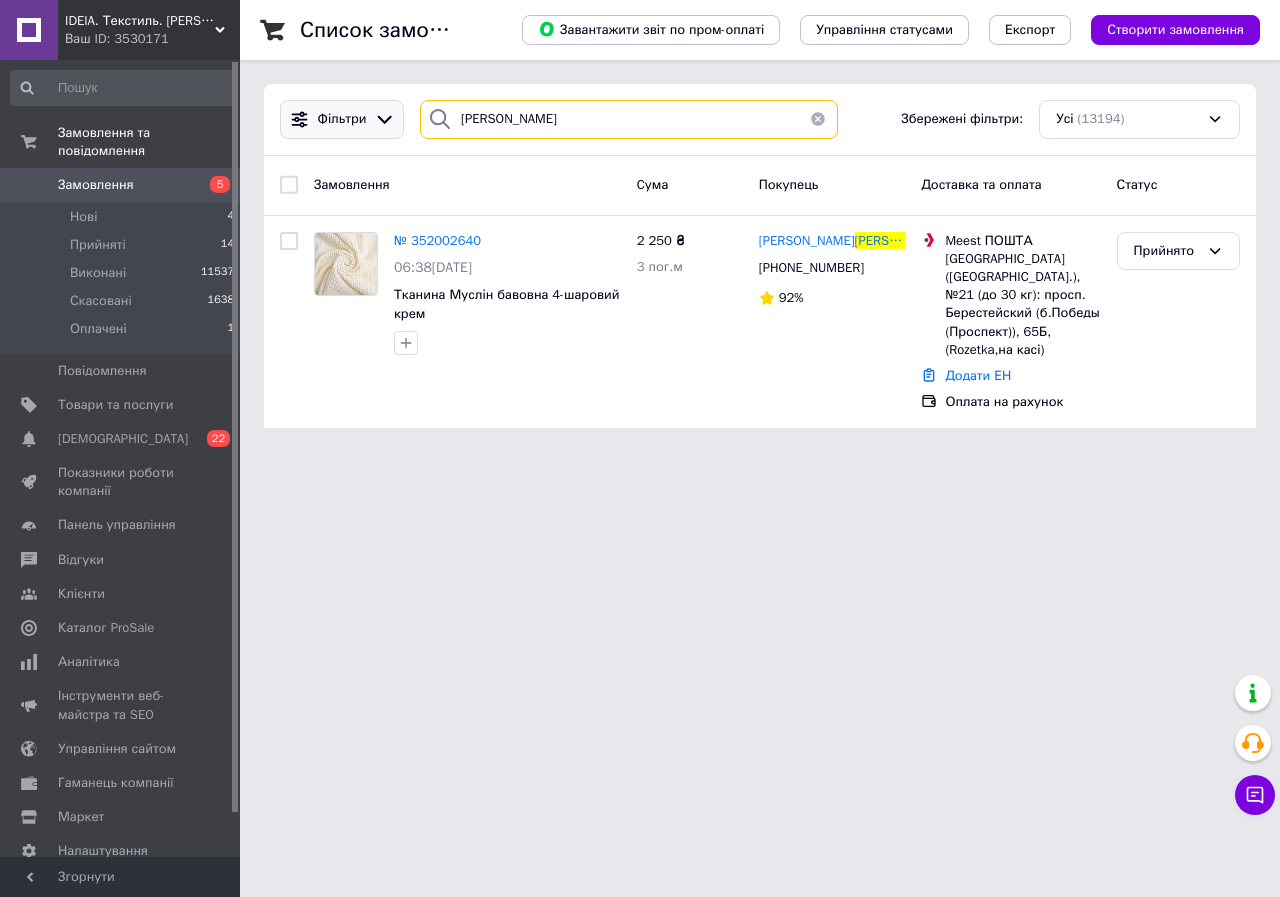 drag, startPoint x: 528, startPoint y: 121, endPoint x: 394, endPoint y: 125, distance: 134.0597 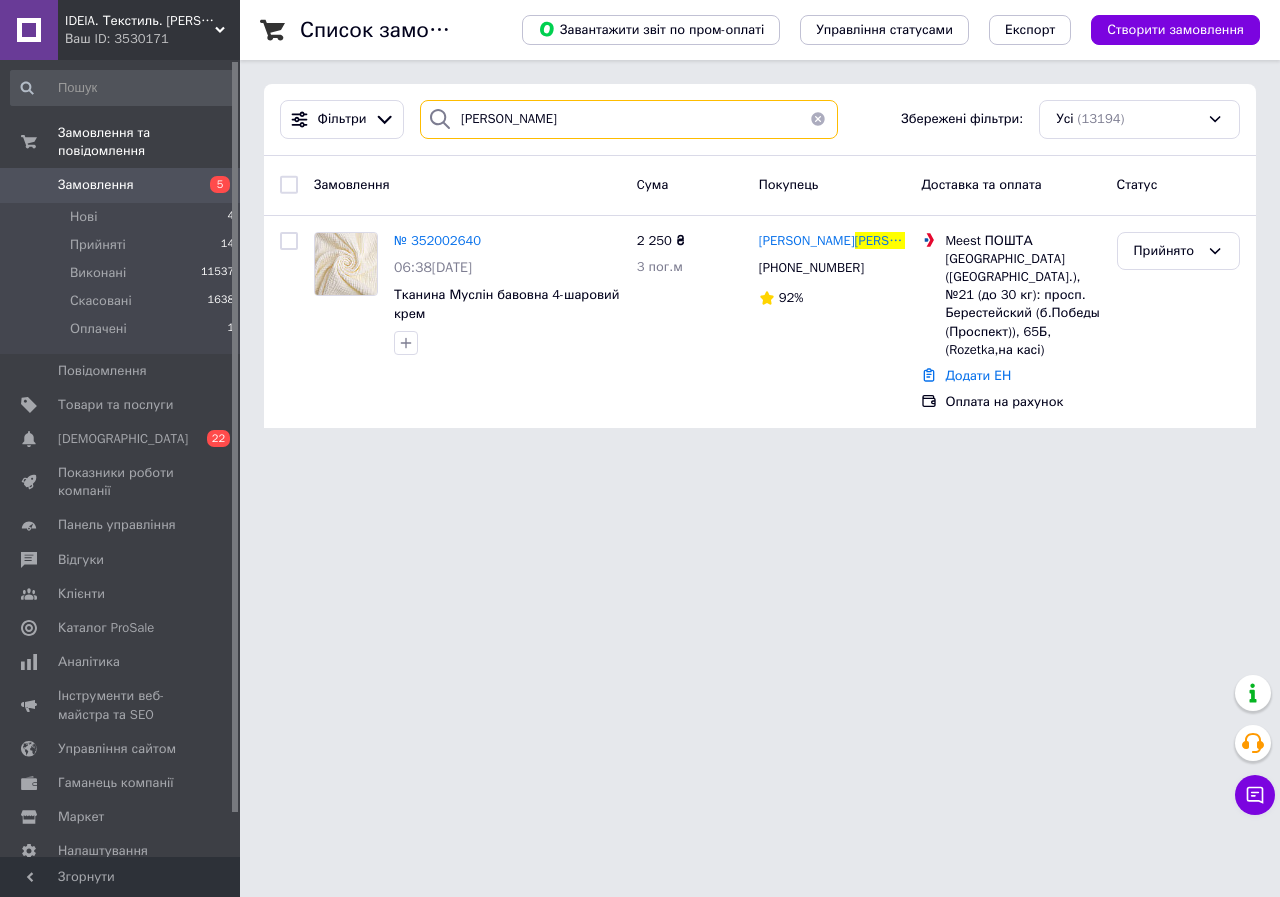 paste on "олоскова" 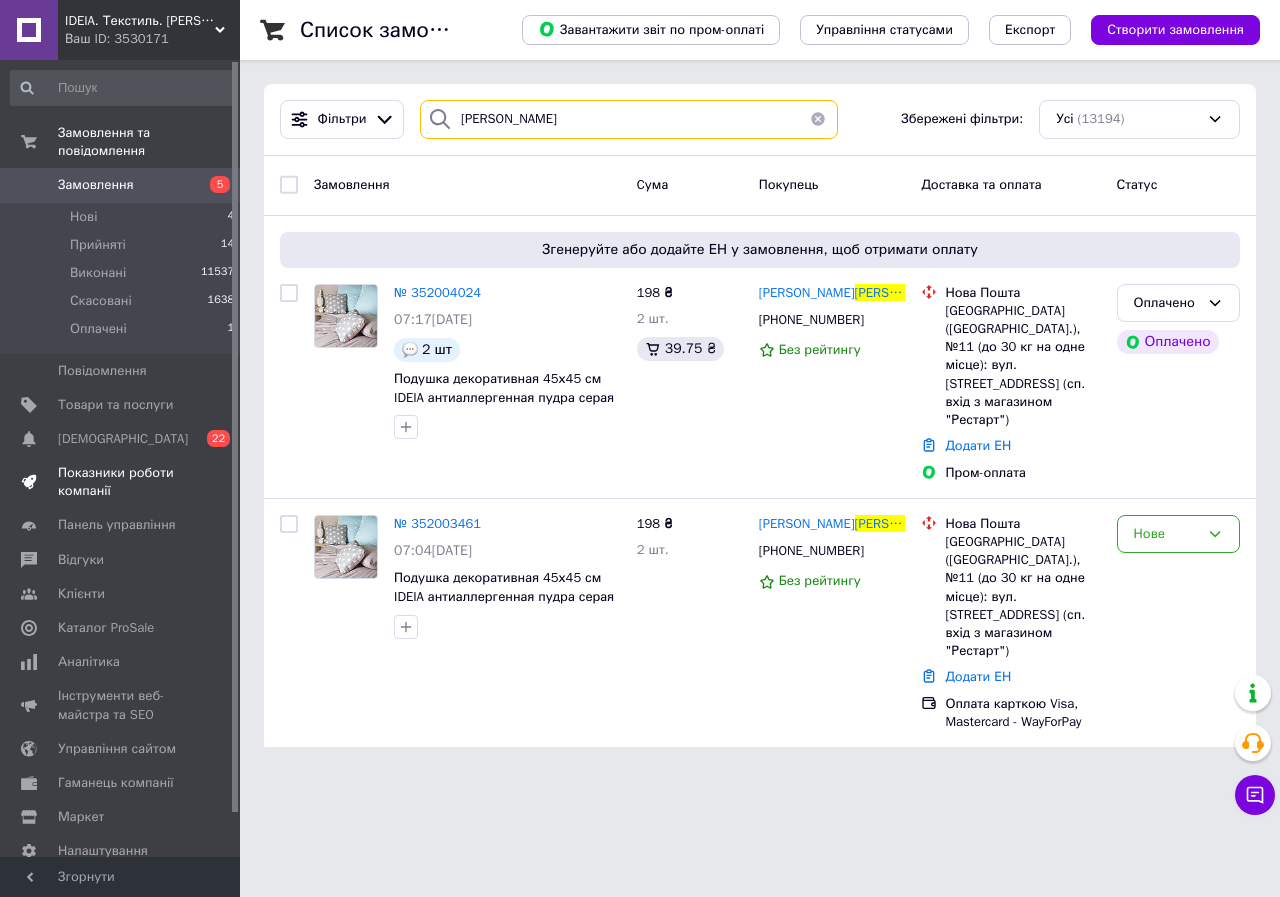 type on "Голоскова" 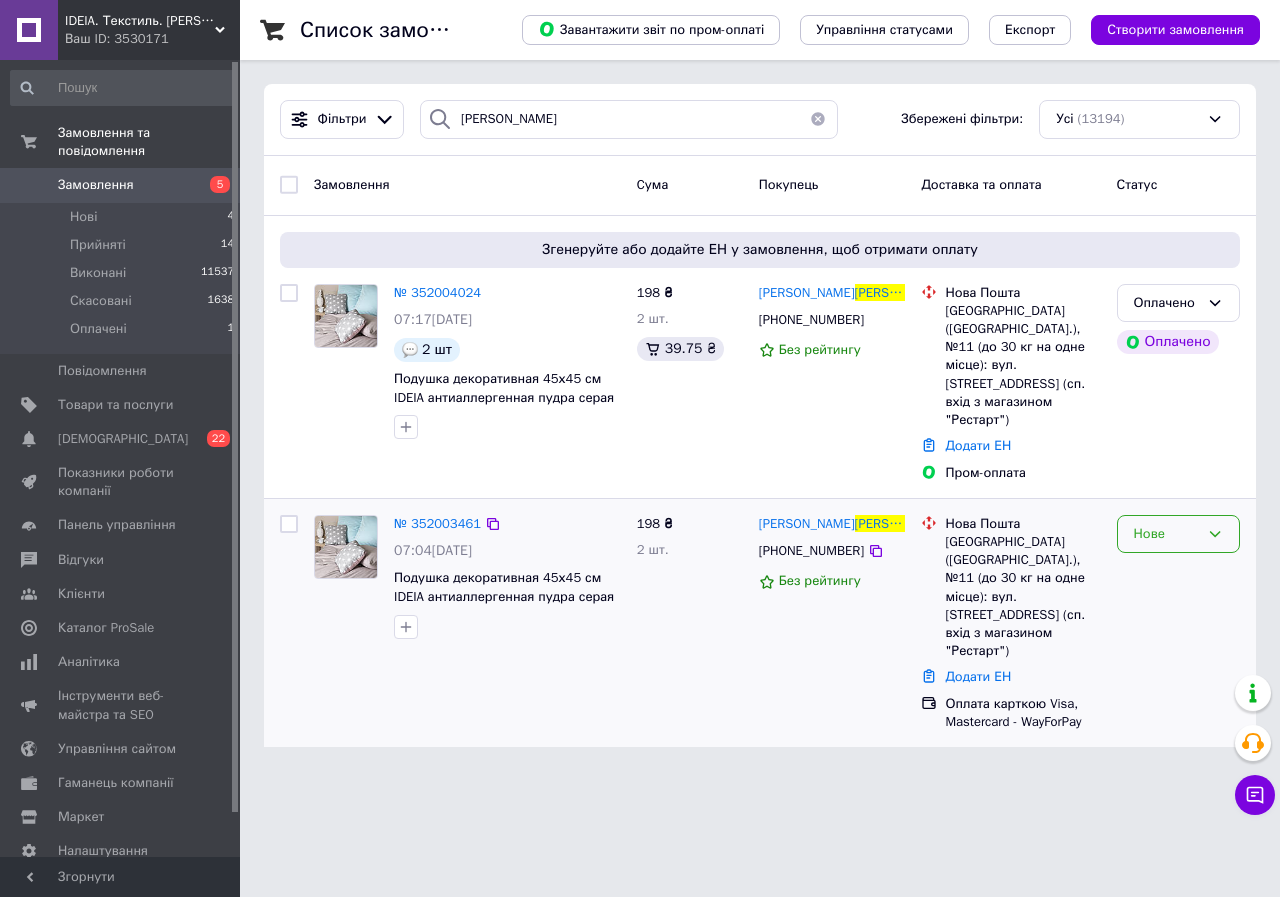 click on "Нове" at bounding box center (1166, 534) 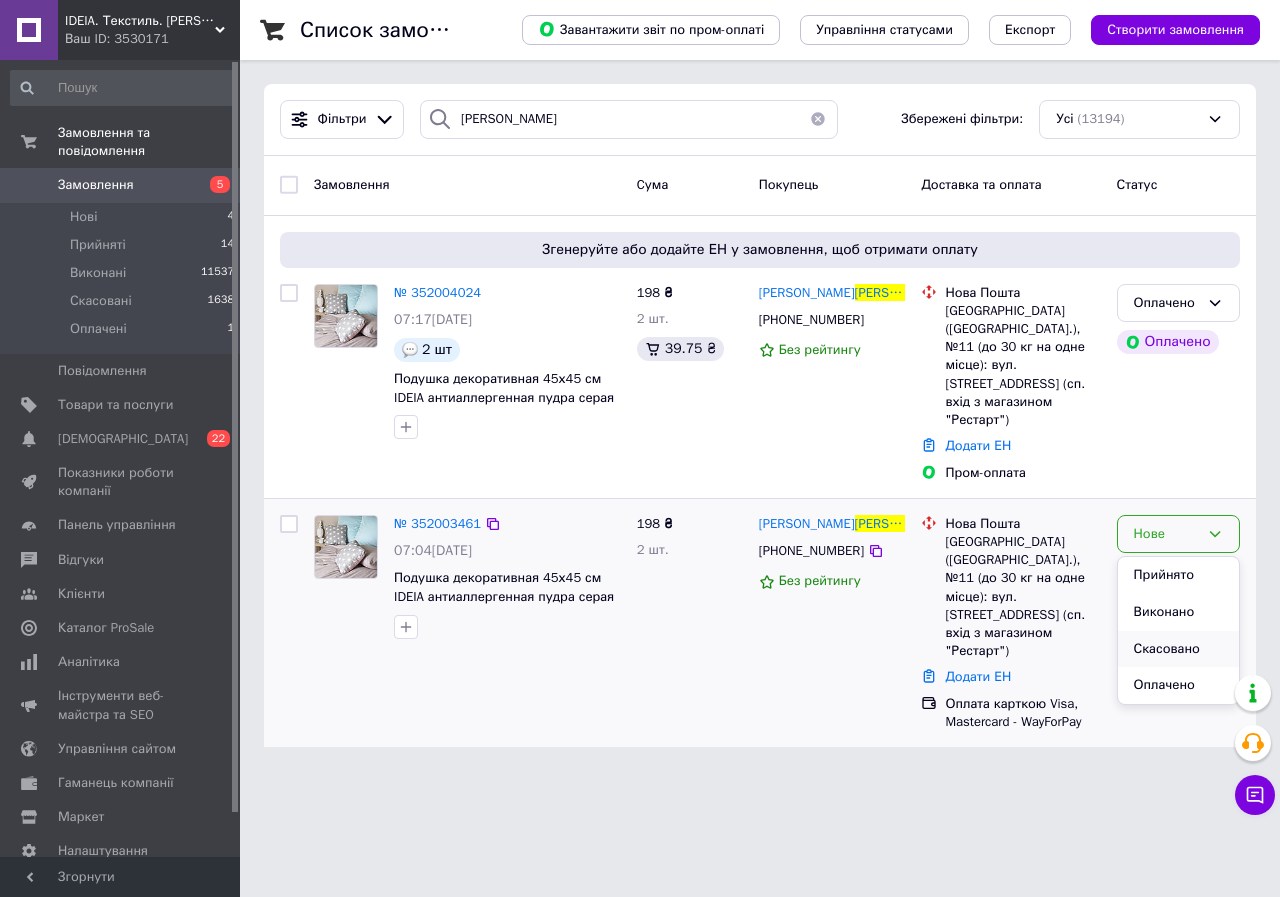 click on "Скасовано" at bounding box center [1178, 649] 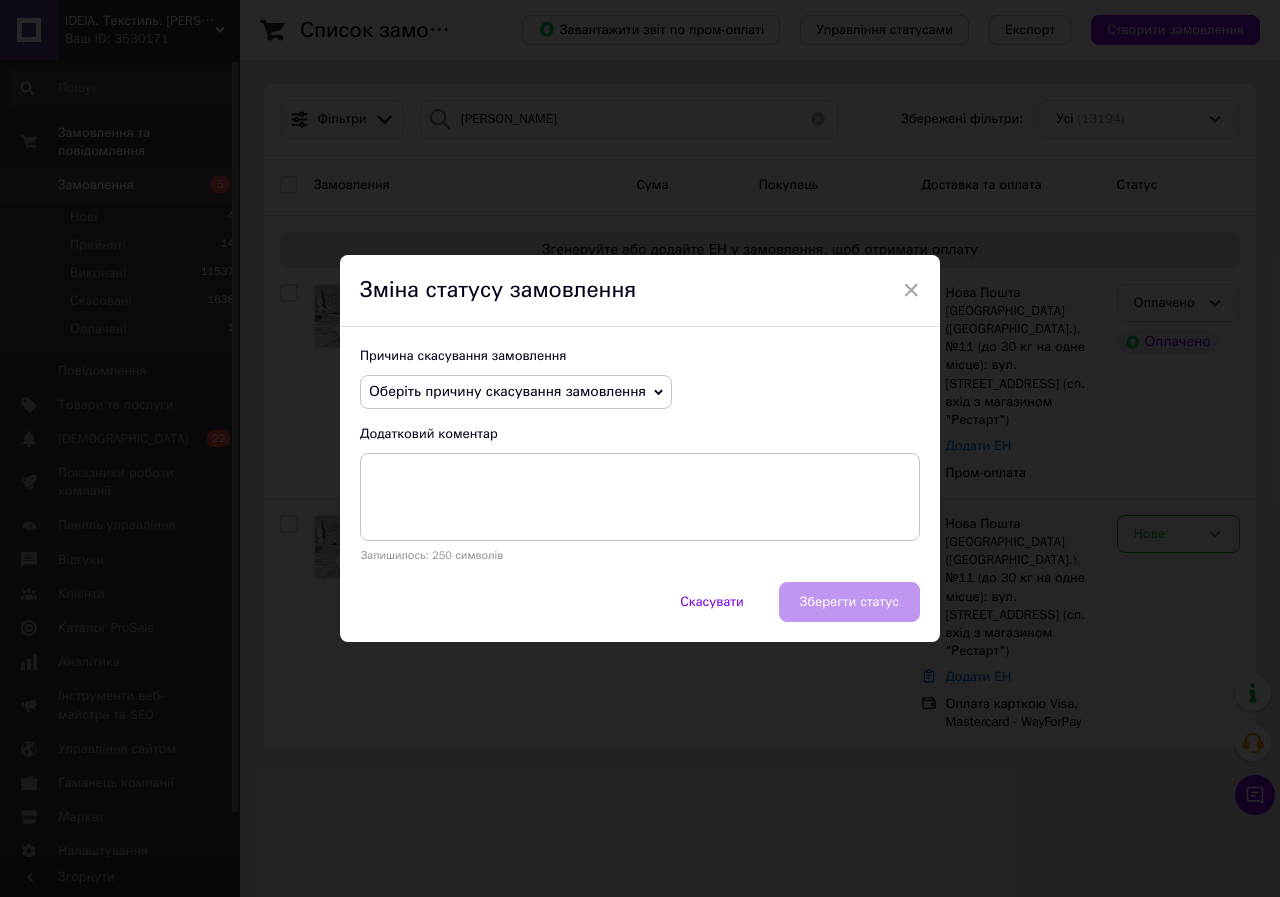 click on "Оберіть причину скасування замовлення" at bounding box center (516, 392) 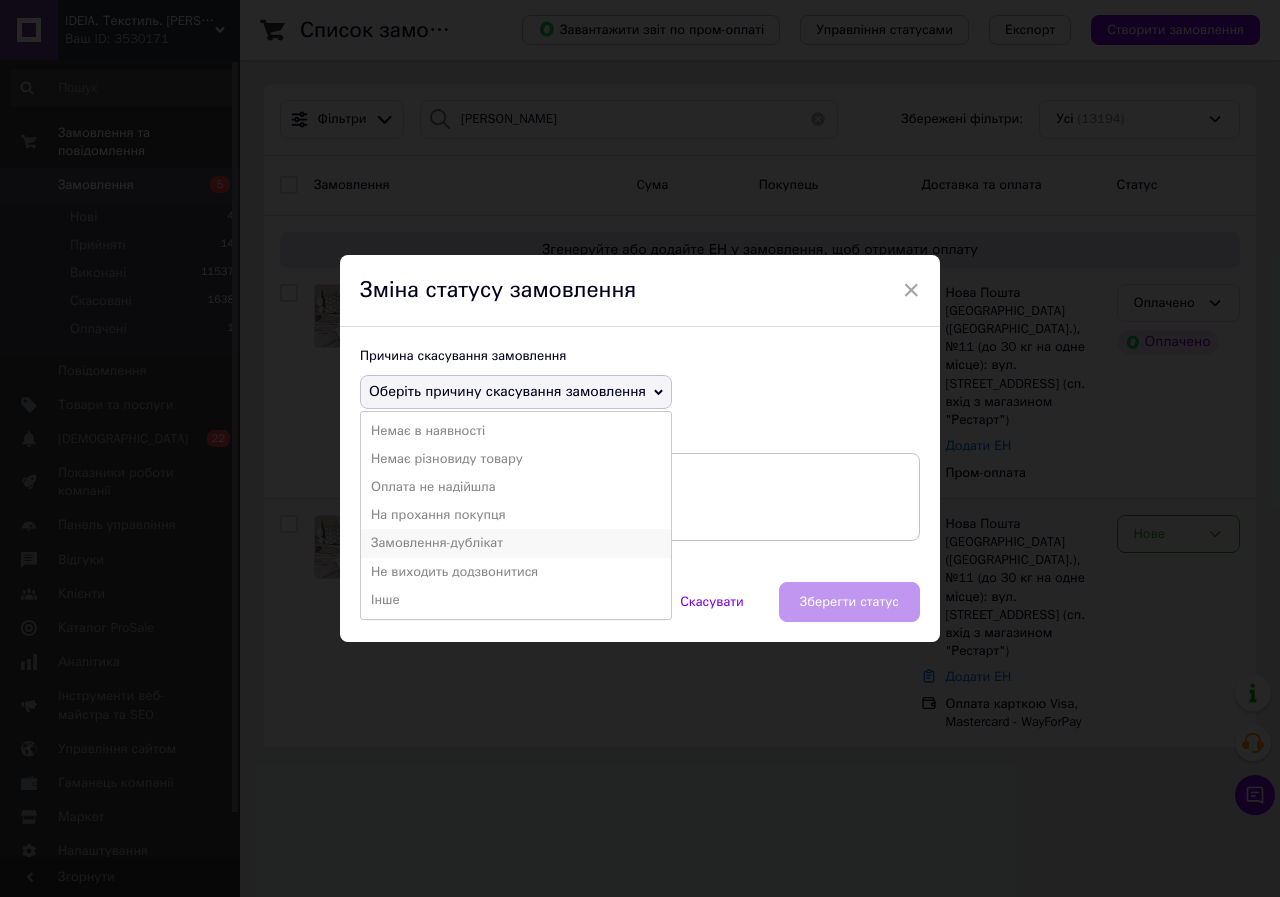 click on "Замовлення-дублікат" at bounding box center (516, 543) 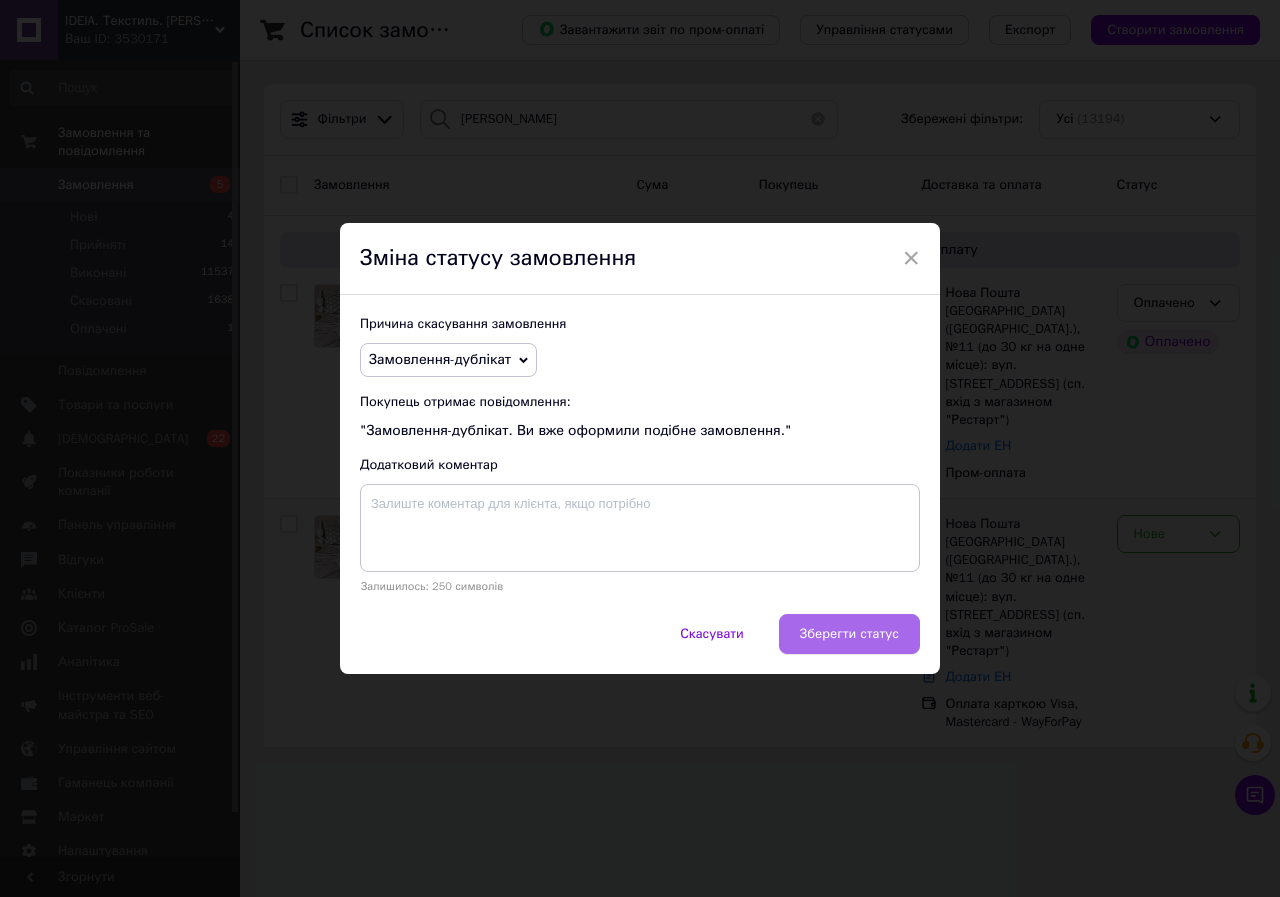 click on "Зберегти статус" at bounding box center [849, 634] 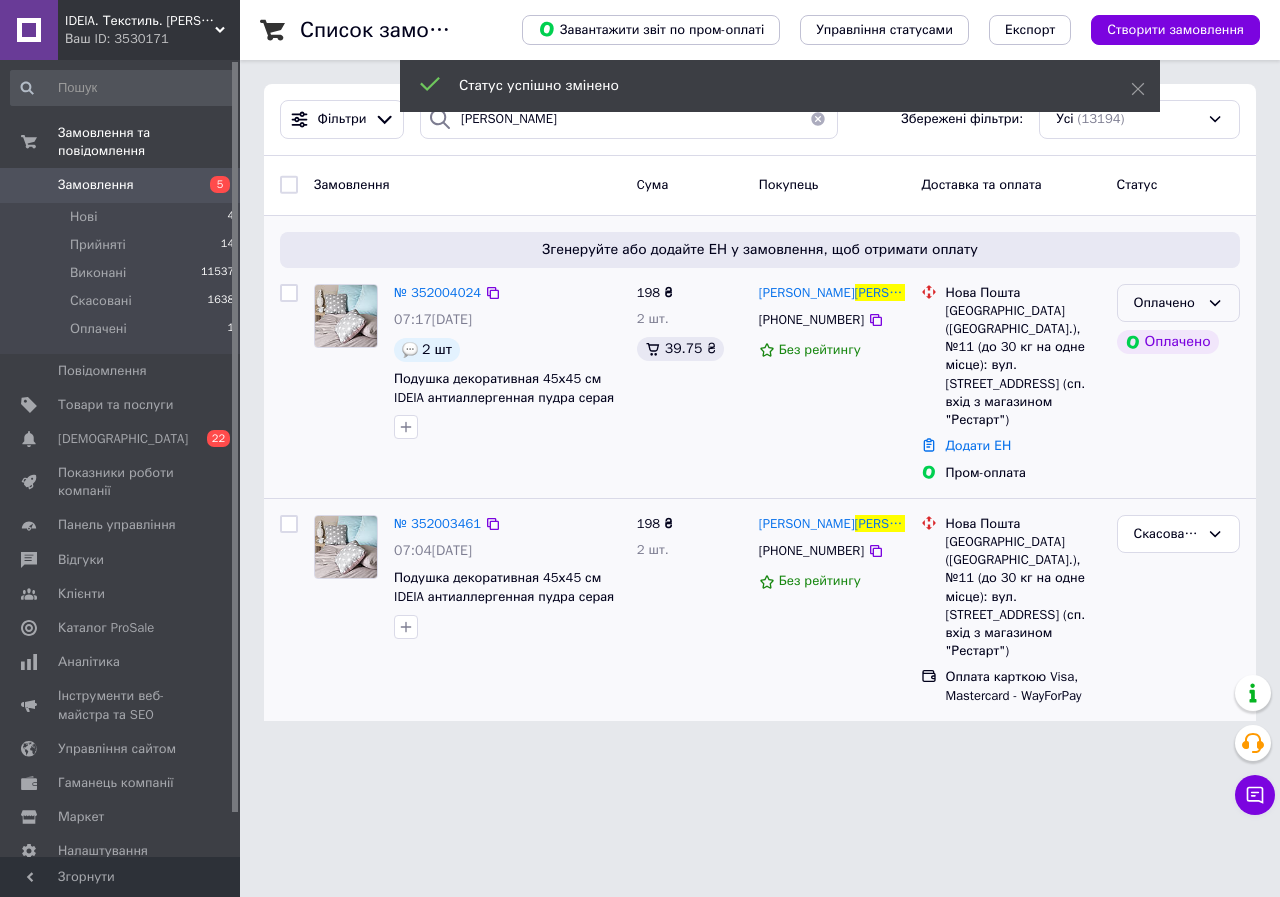 click 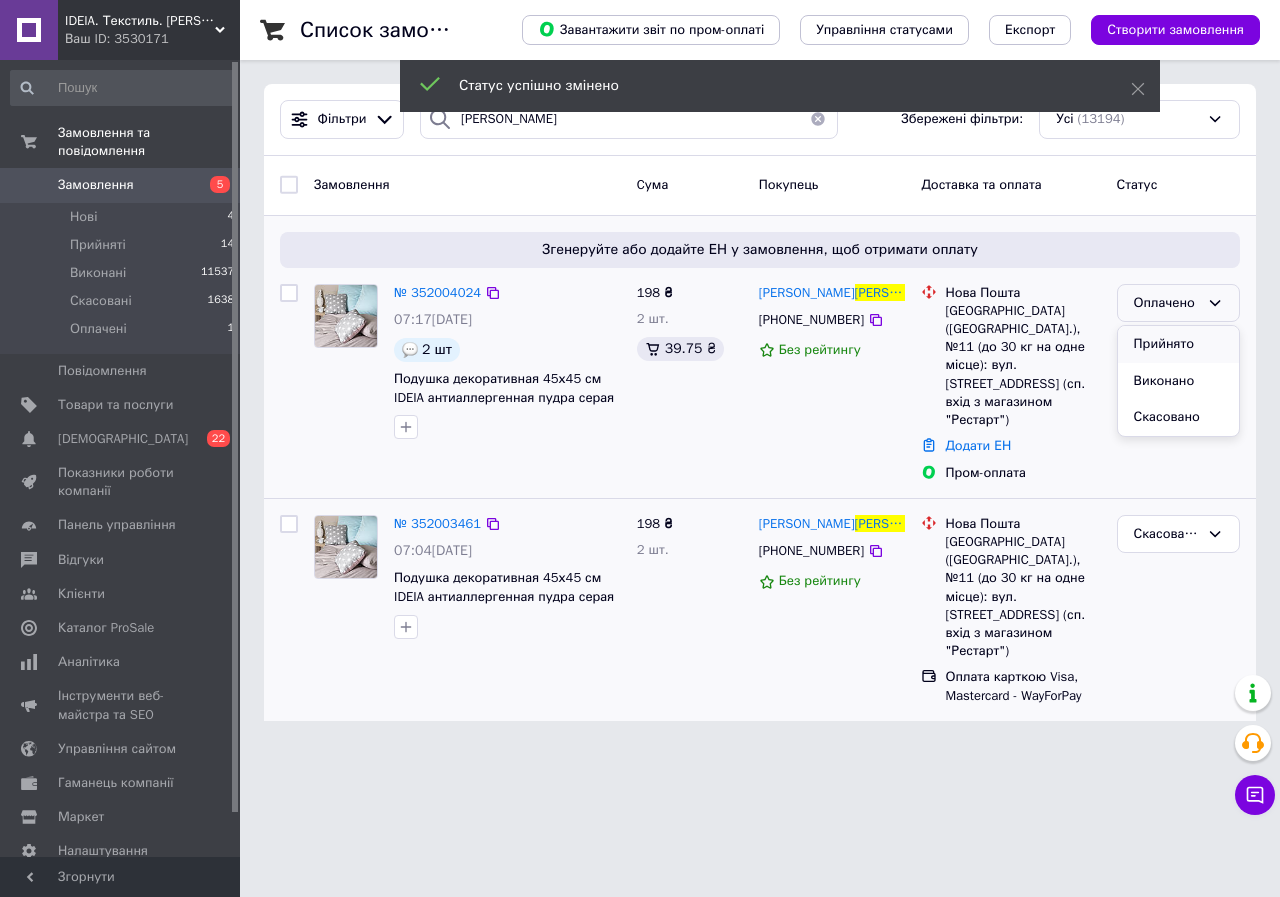 click on "Прийнято" at bounding box center [1178, 344] 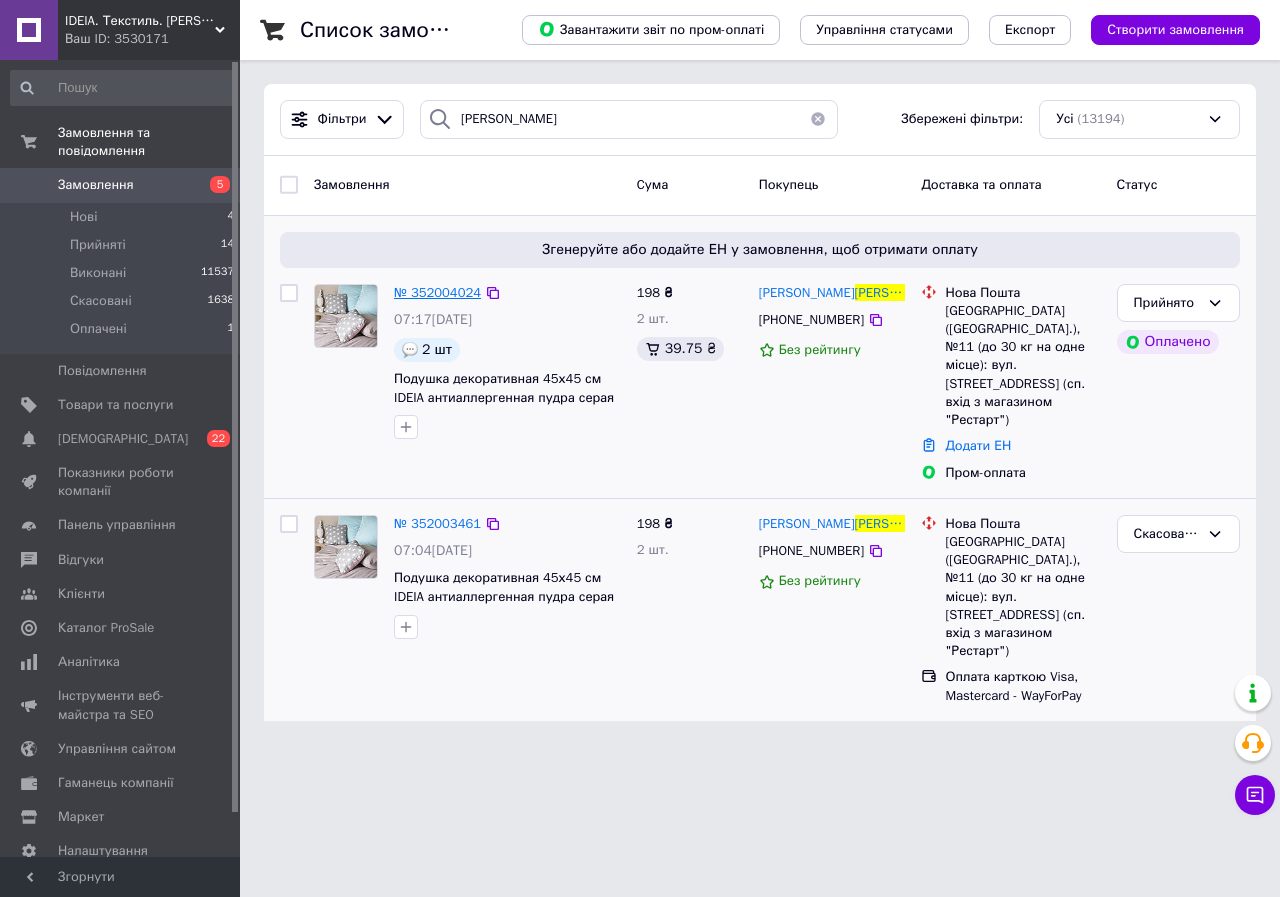 click on "№ 352004024" at bounding box center (437, 292) 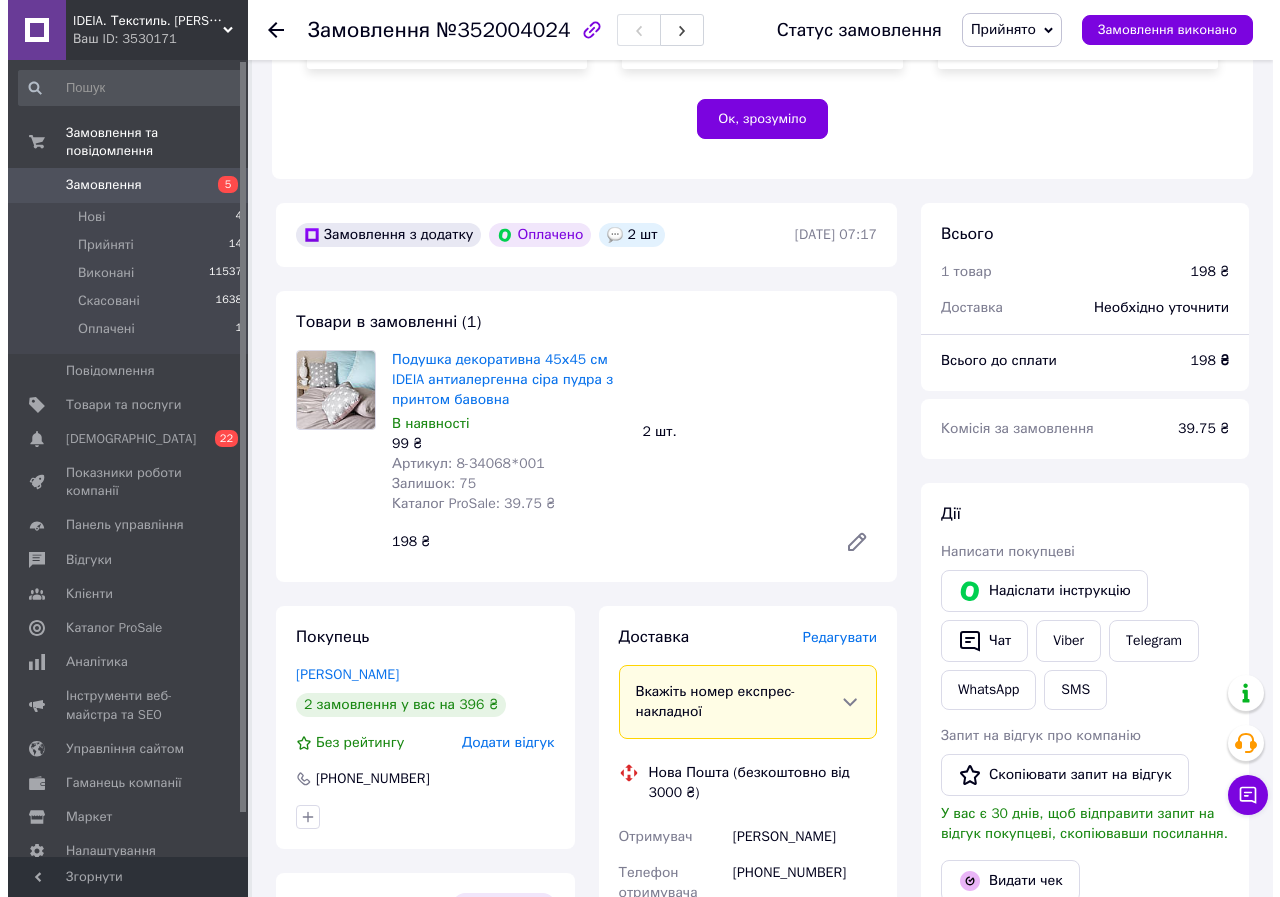 scroll, scrollTop: 500, scrollLeft: 0, axis: vertical 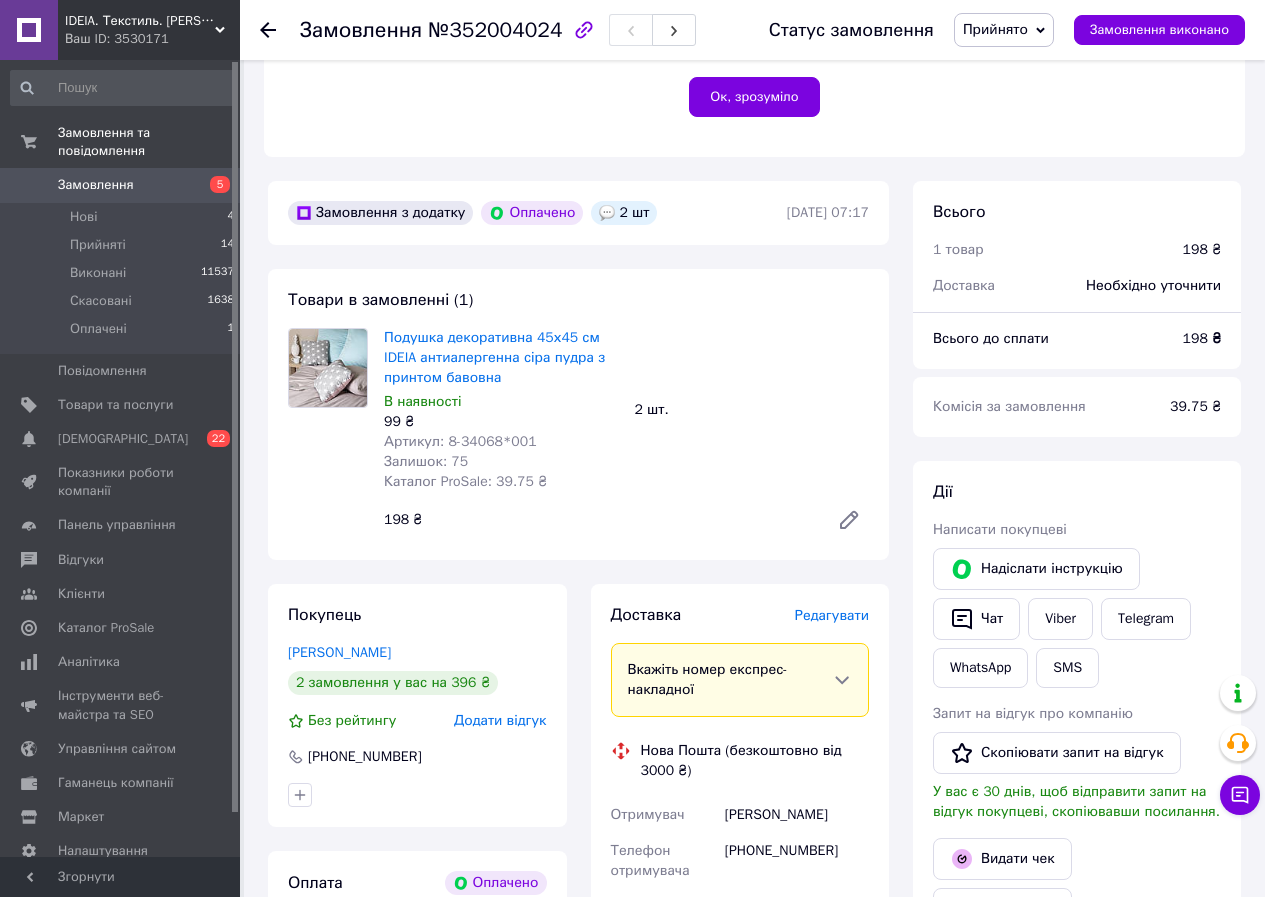 click on "Редагувати" at bounding box center (832, 615) 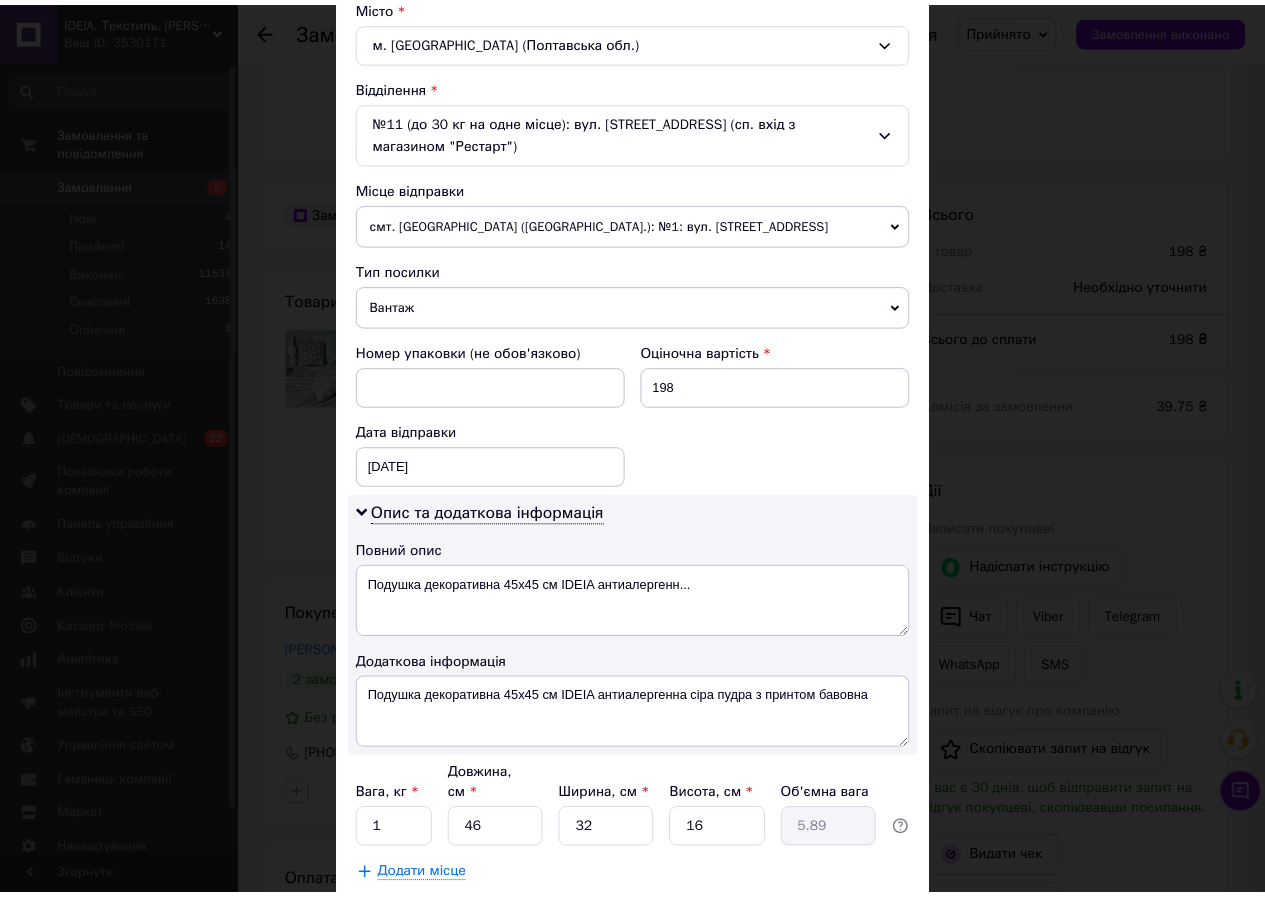 scroll, scrollTop: 677, scrollLeft: 0, axis: vertical 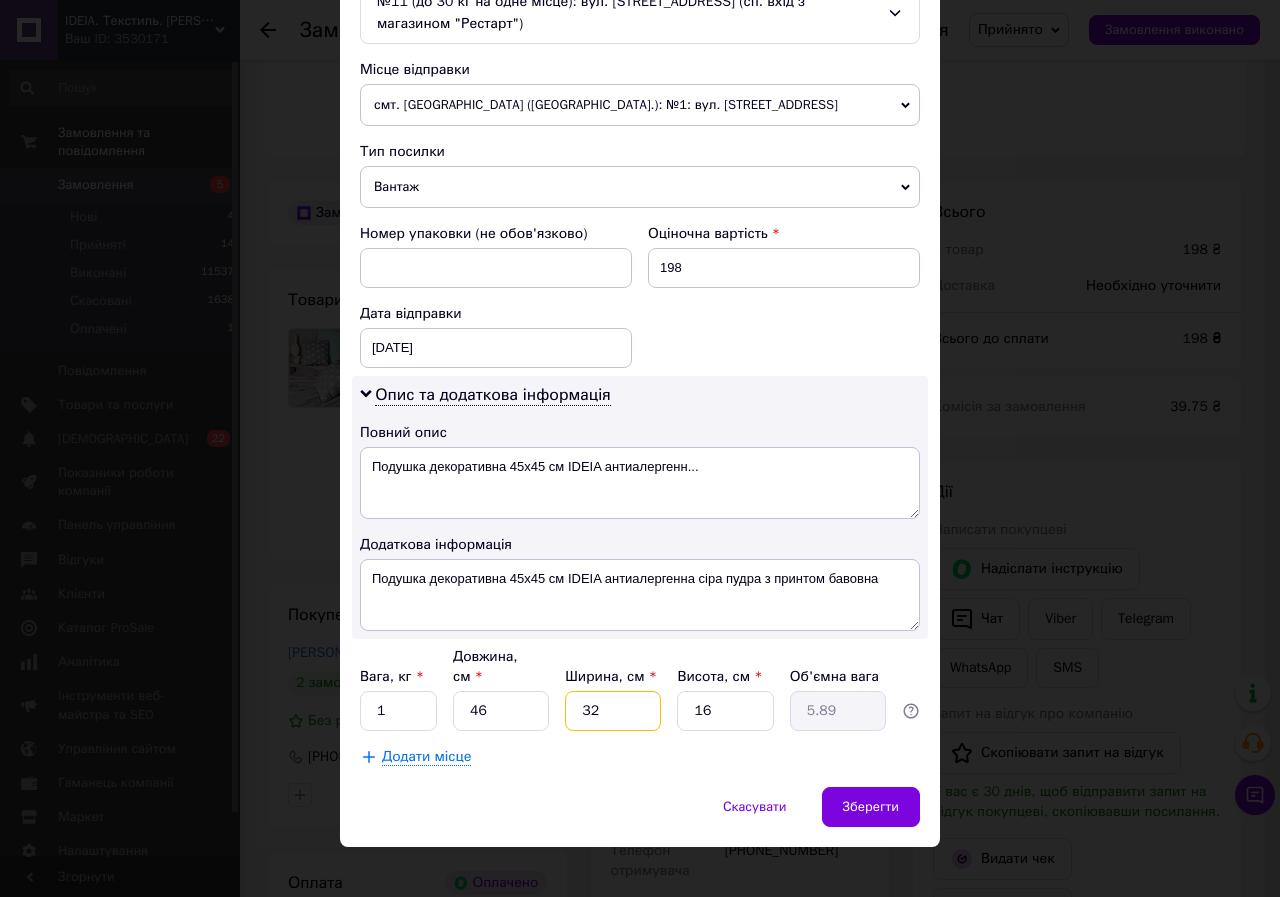 drag, startPoint x: 590, startPoint y: 689, endPoint x: 565, endPoint y: 689, distance: 25 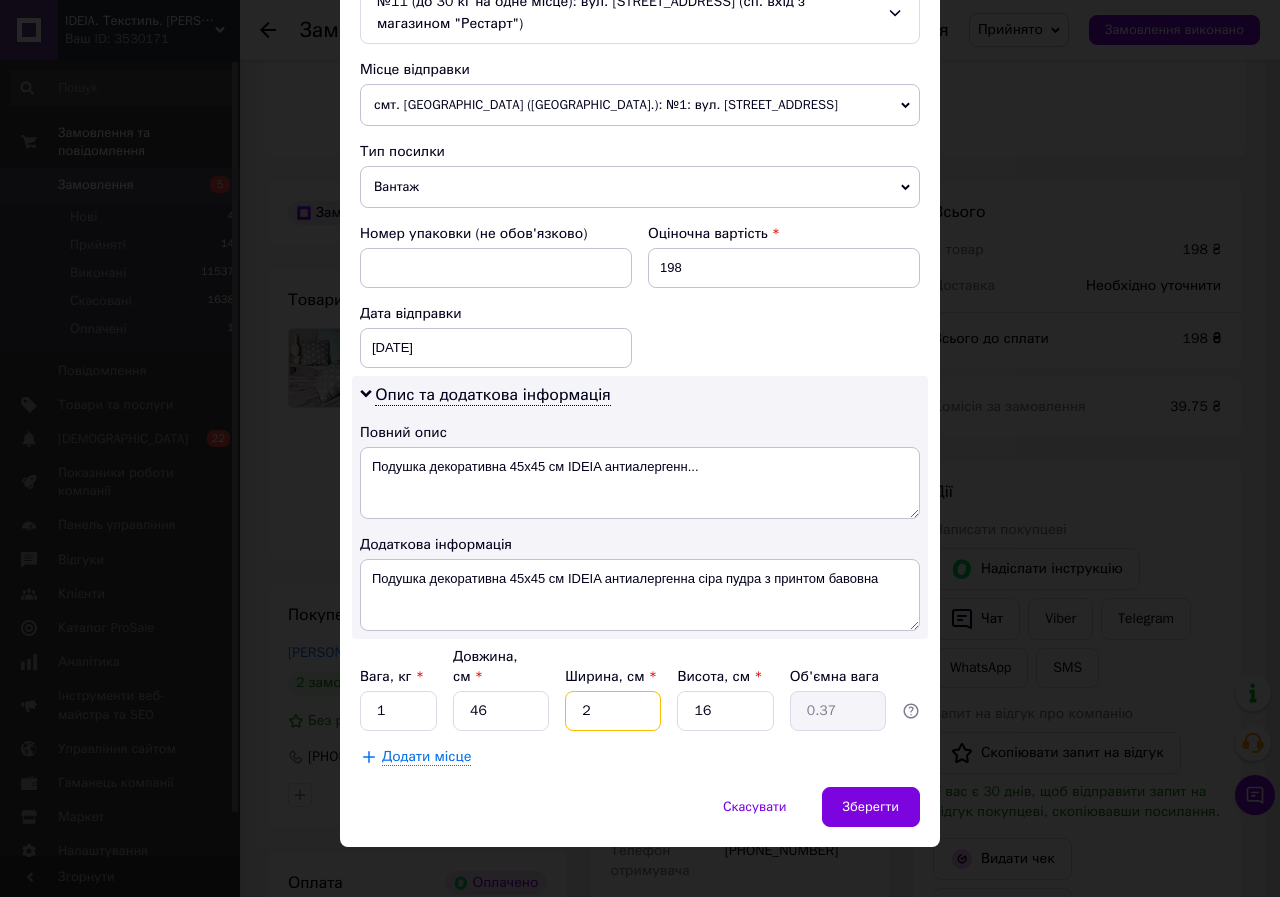 type on "28" 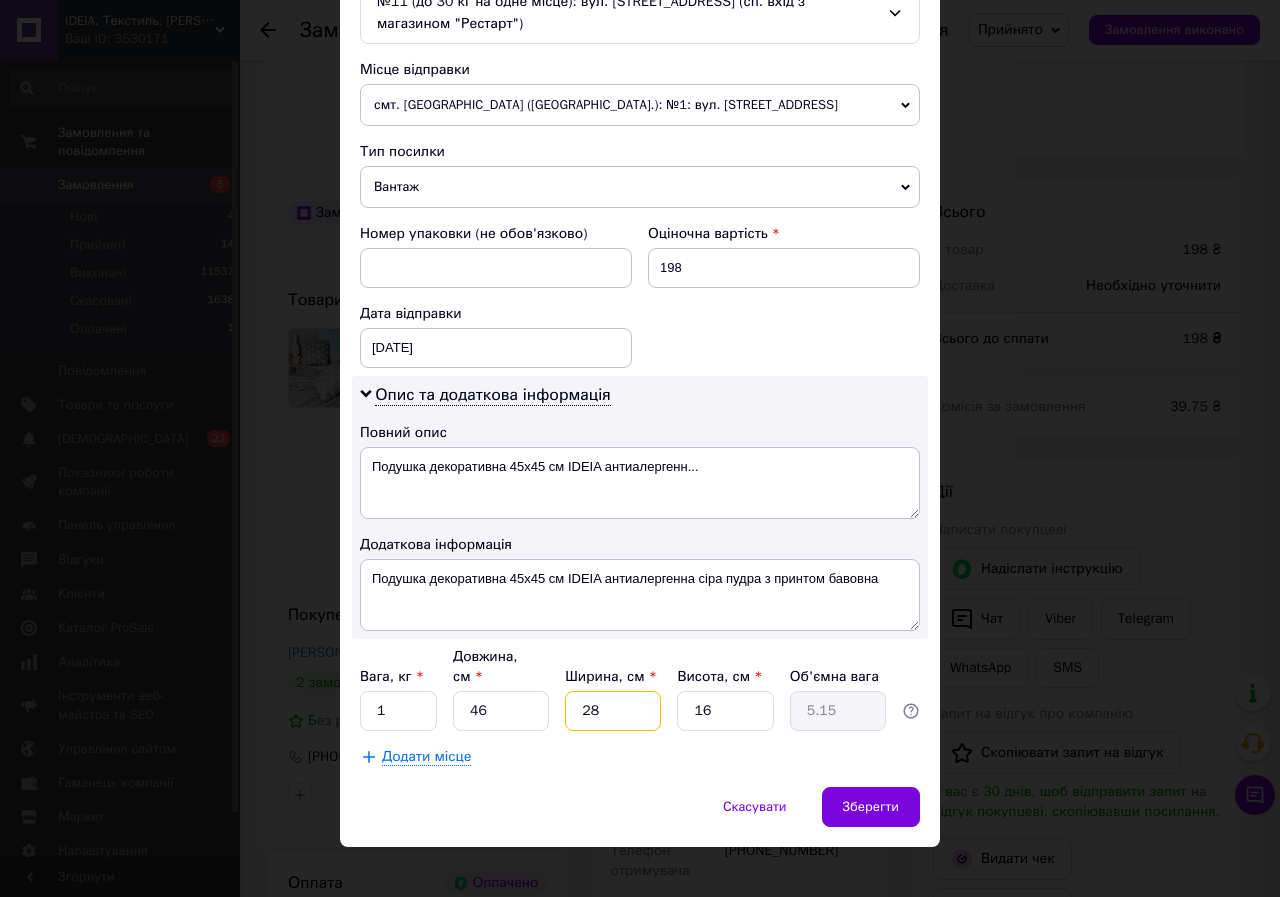 type on "28" 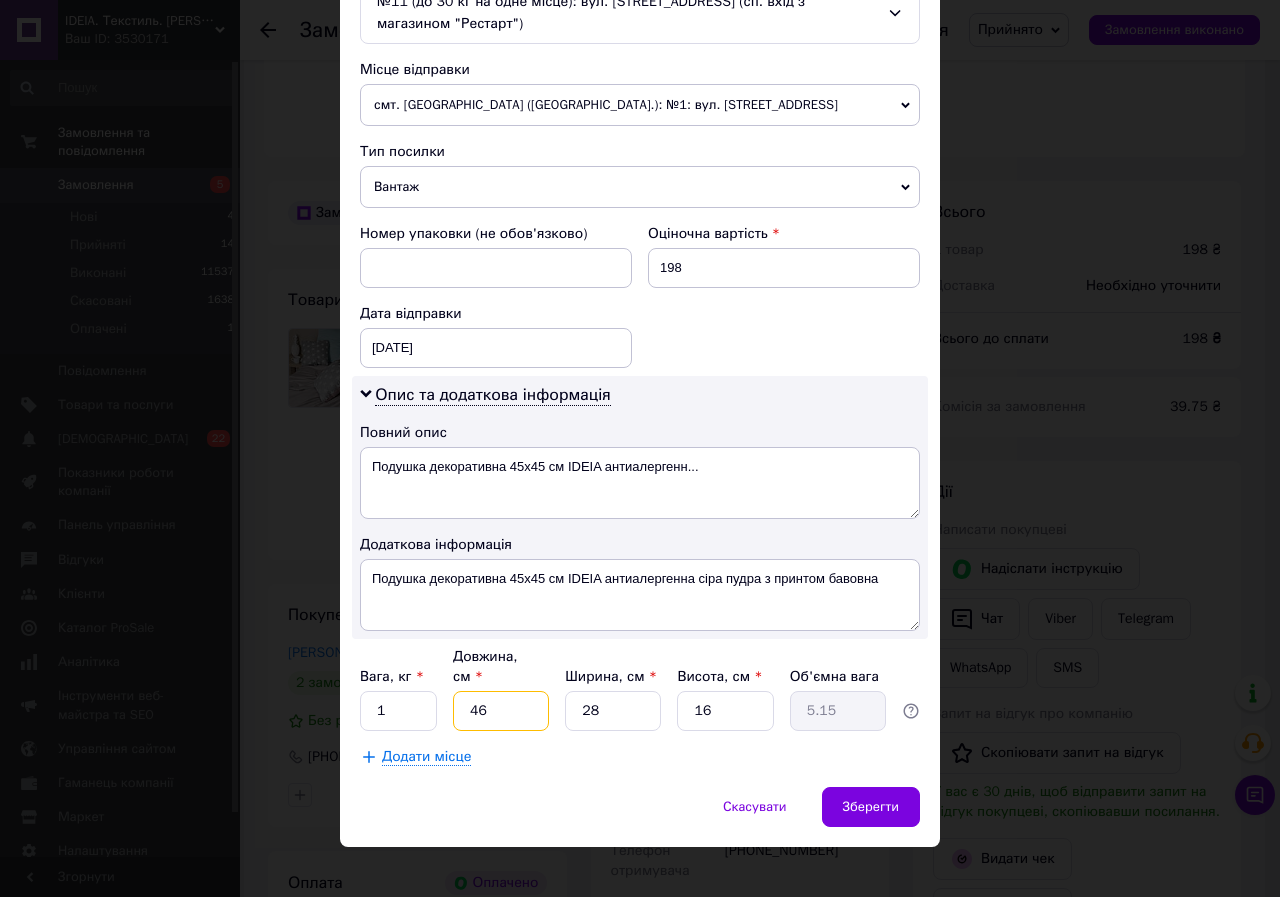 click on "46" at bounding box center [501, 711] 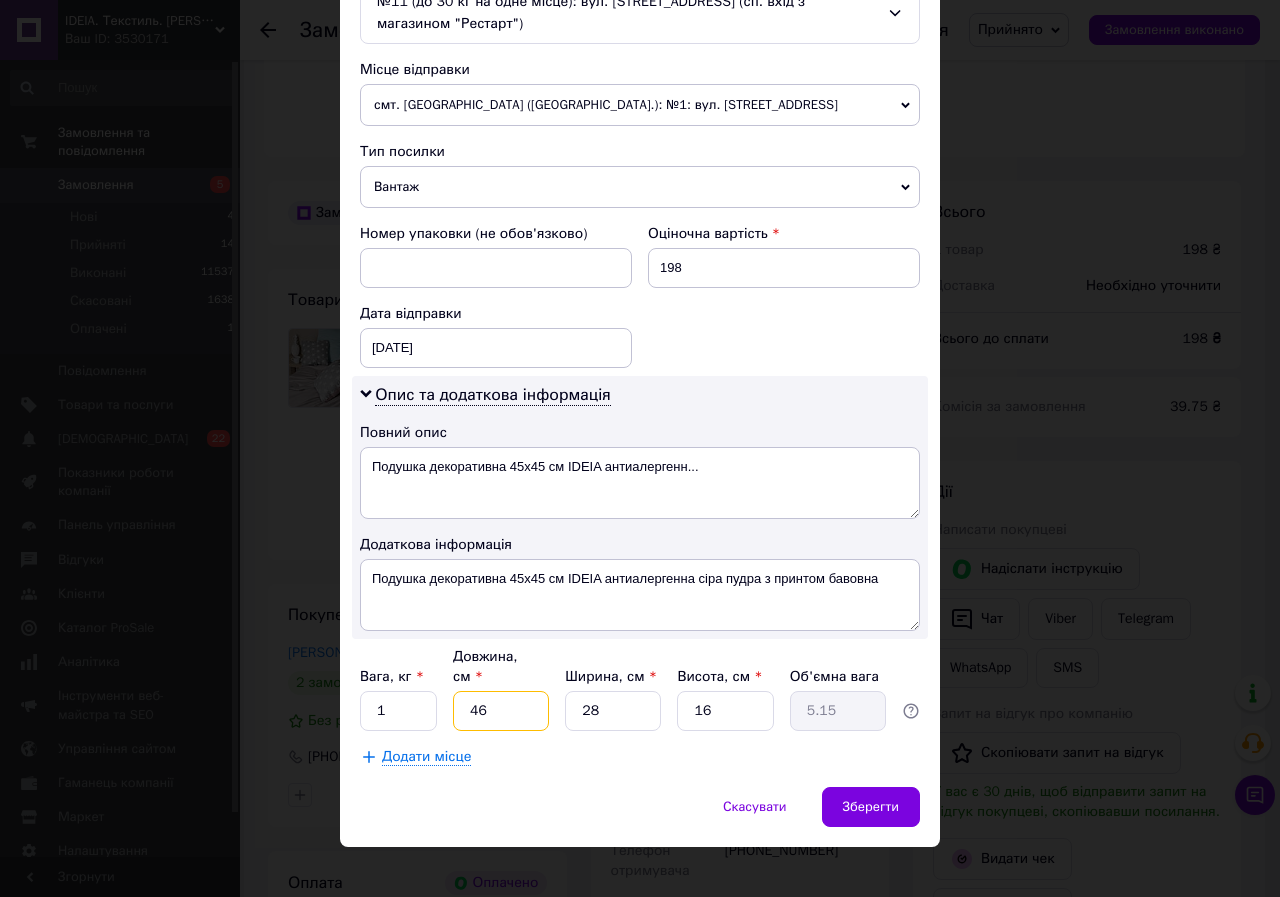 type on "4" 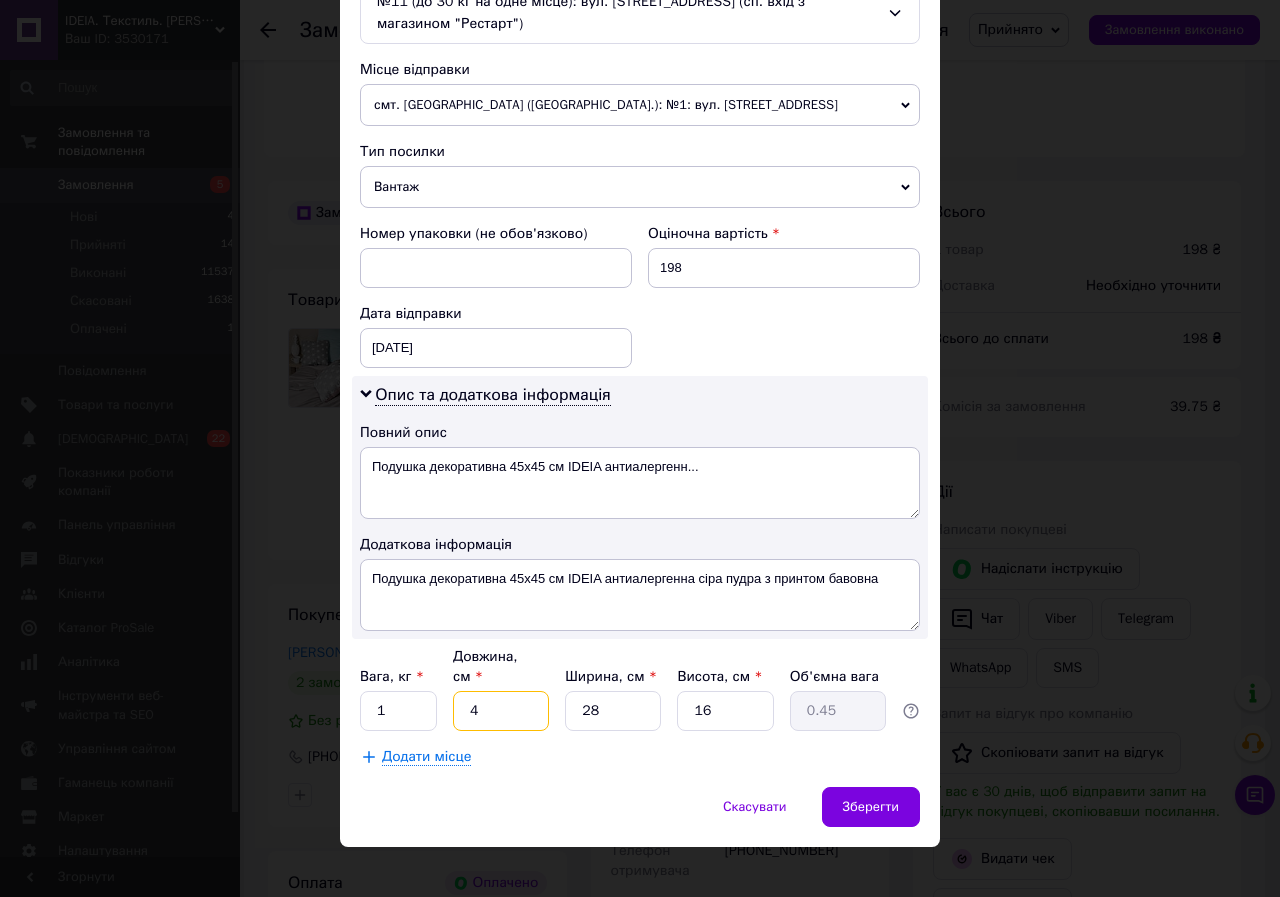 type on "43" 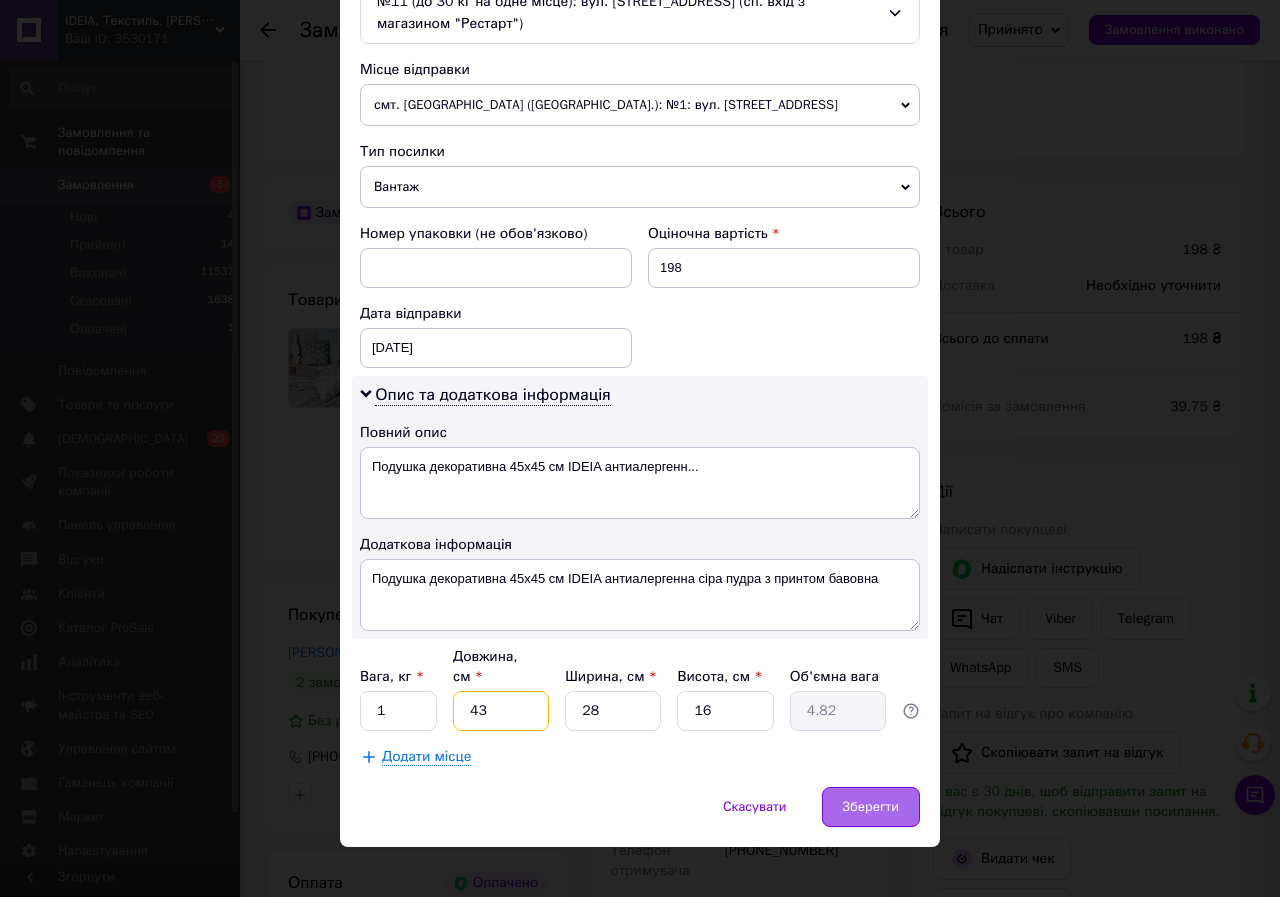 type on "43" 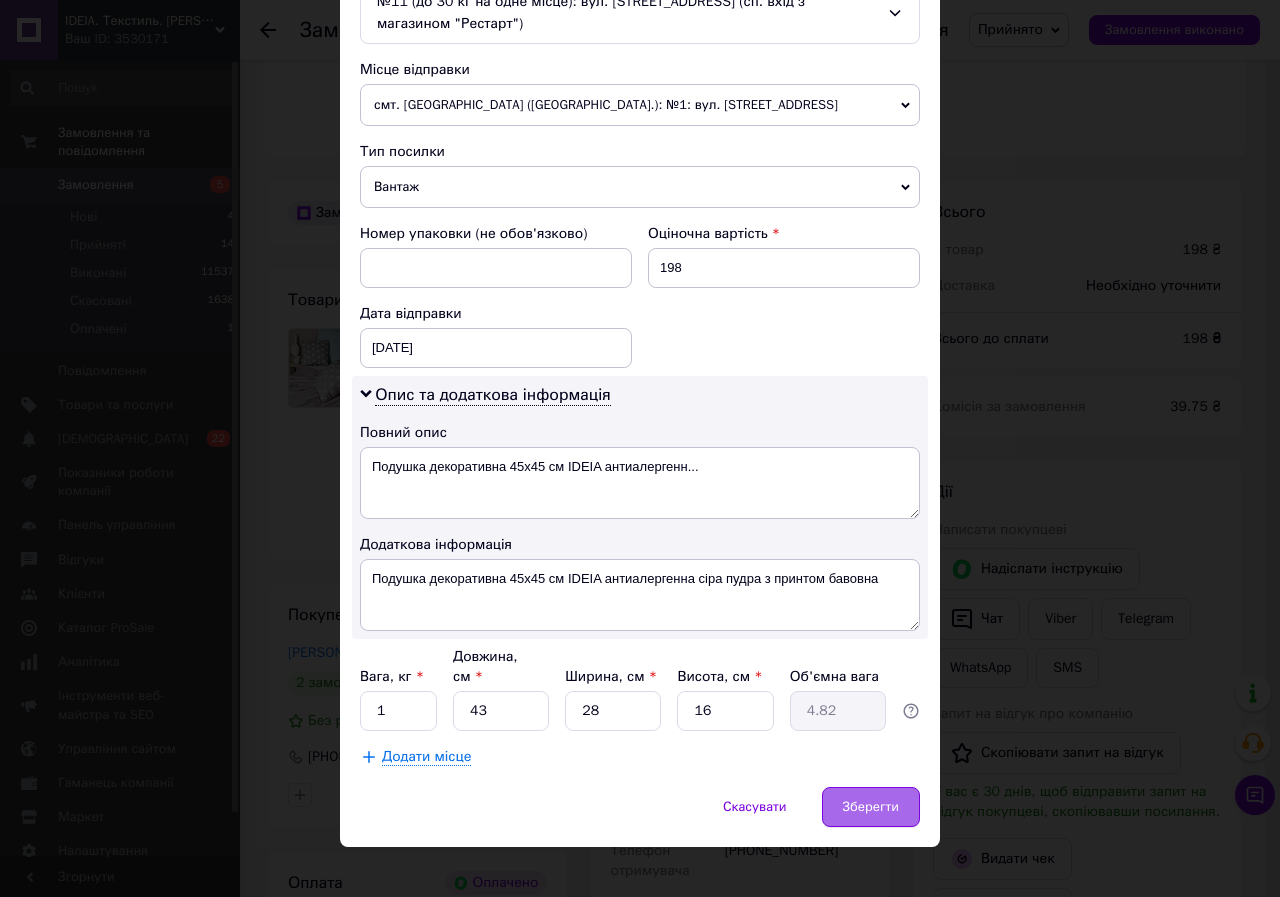 click on "Зберегти" at bounding box center [871, 807] 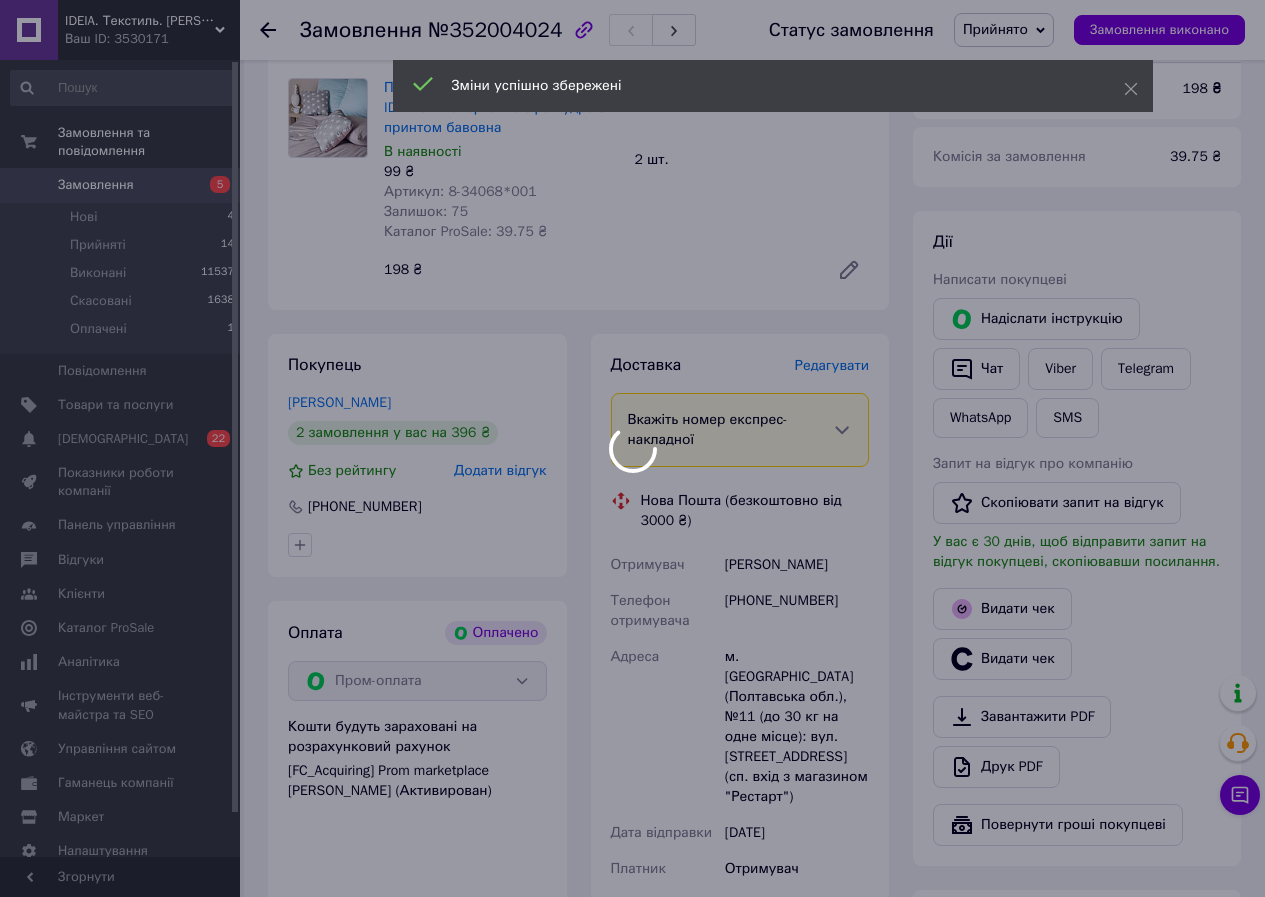 scroll, scrollTop: 1200, scrollLeft: 0, axis: vertical 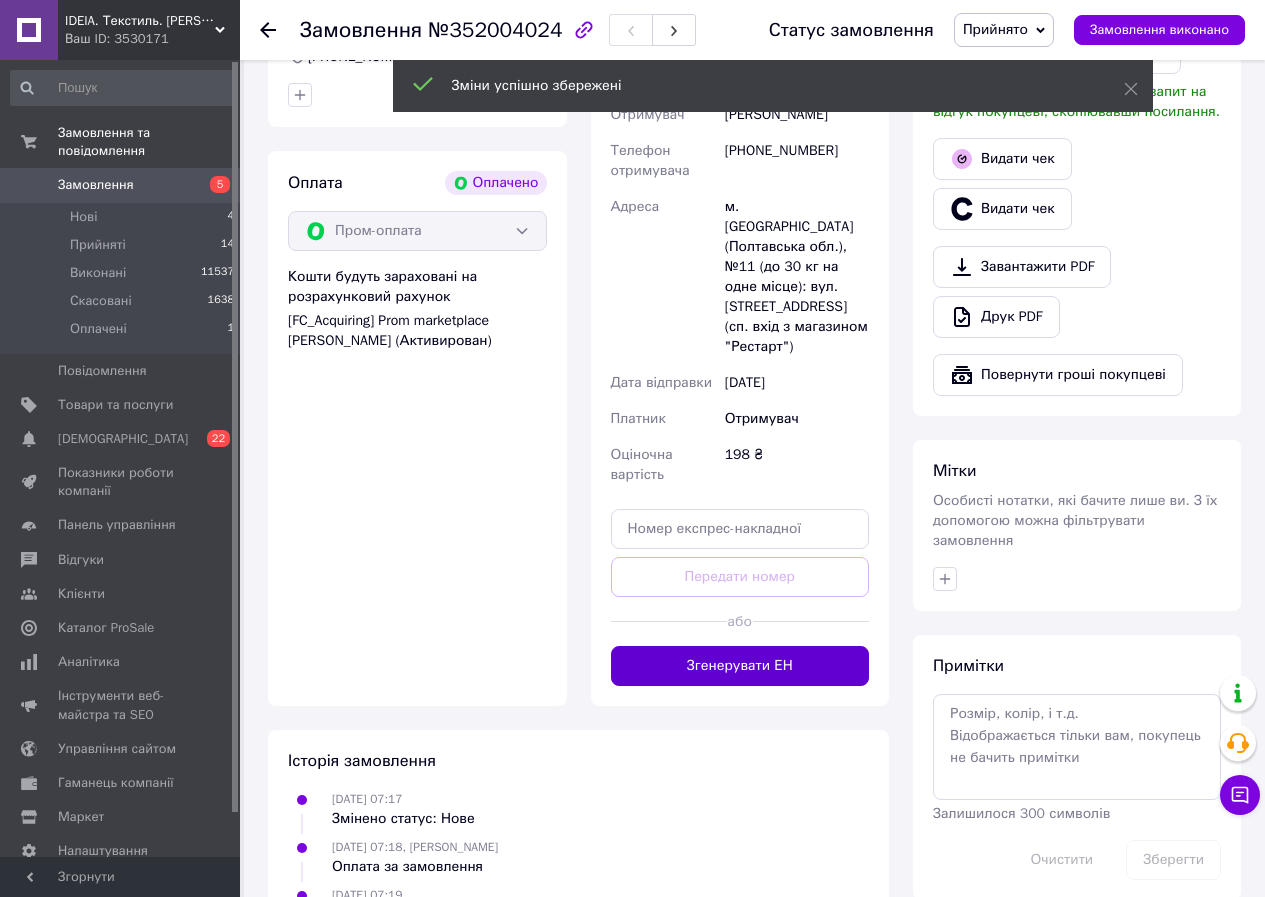 click on "Згенерувати ЕН" at bounding box center (740, 666) 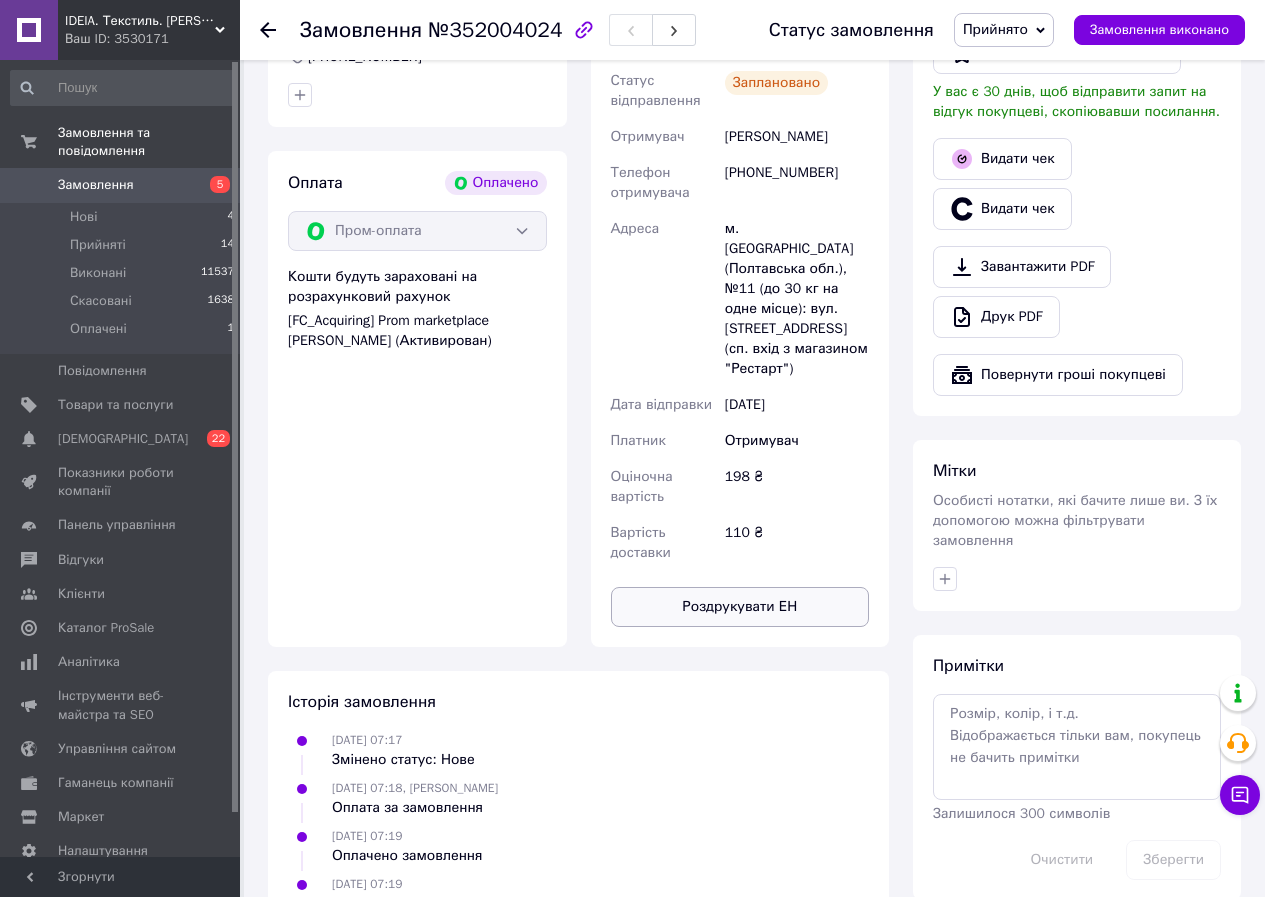 click on "Роздрукувати ЕН" at bounding box center (740, 607) 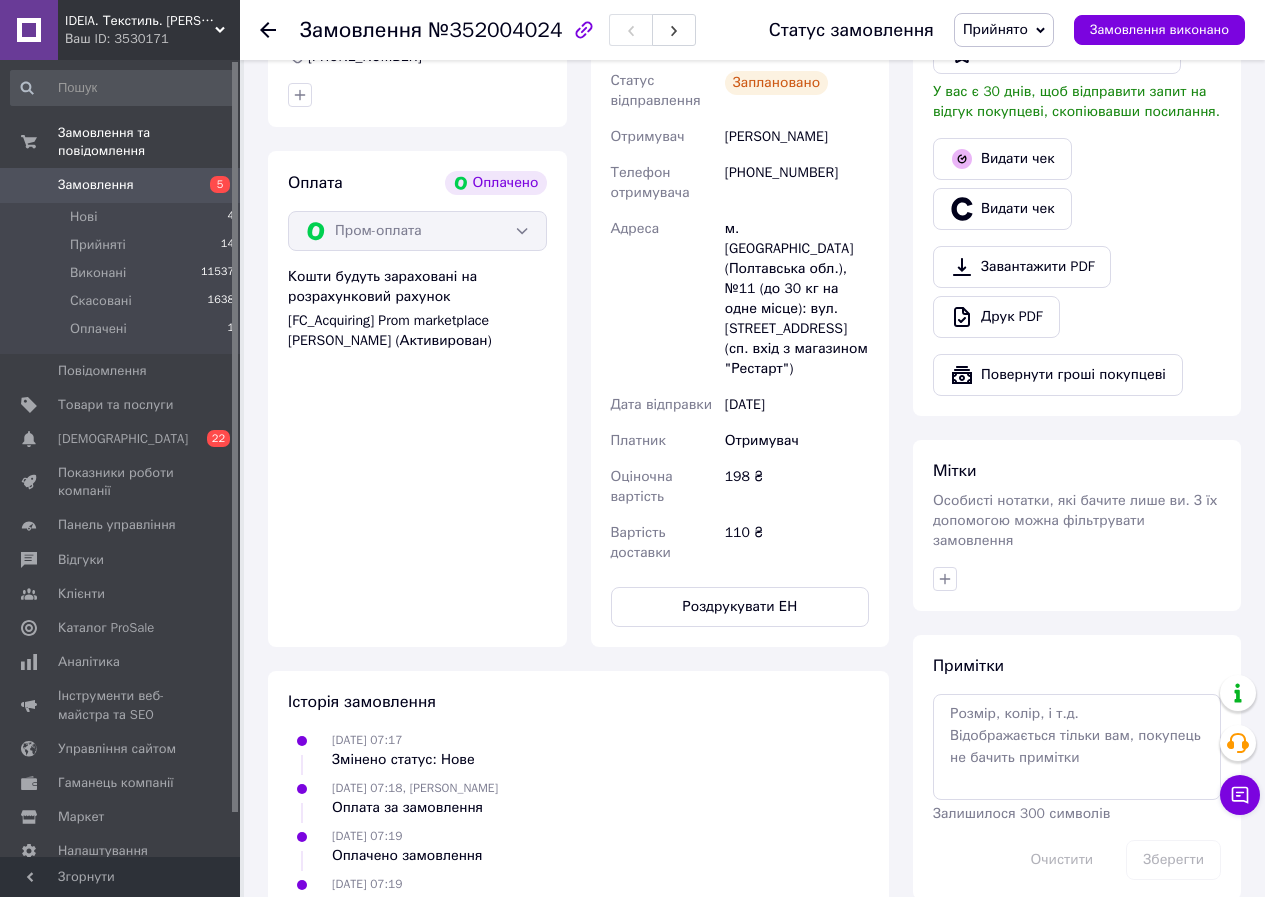 click 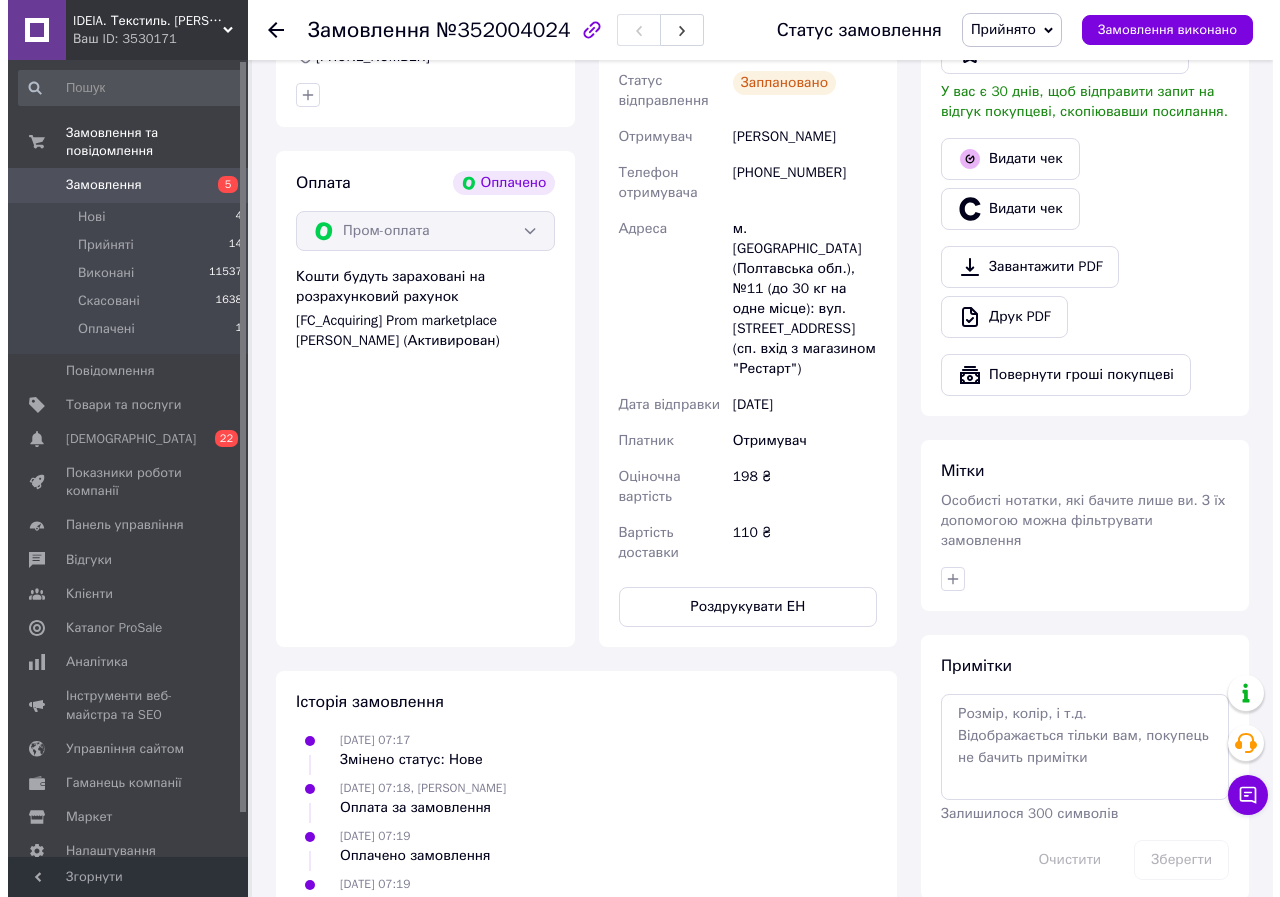 scroll, scrollTop: 0, scrollLeft: 0, axis: both 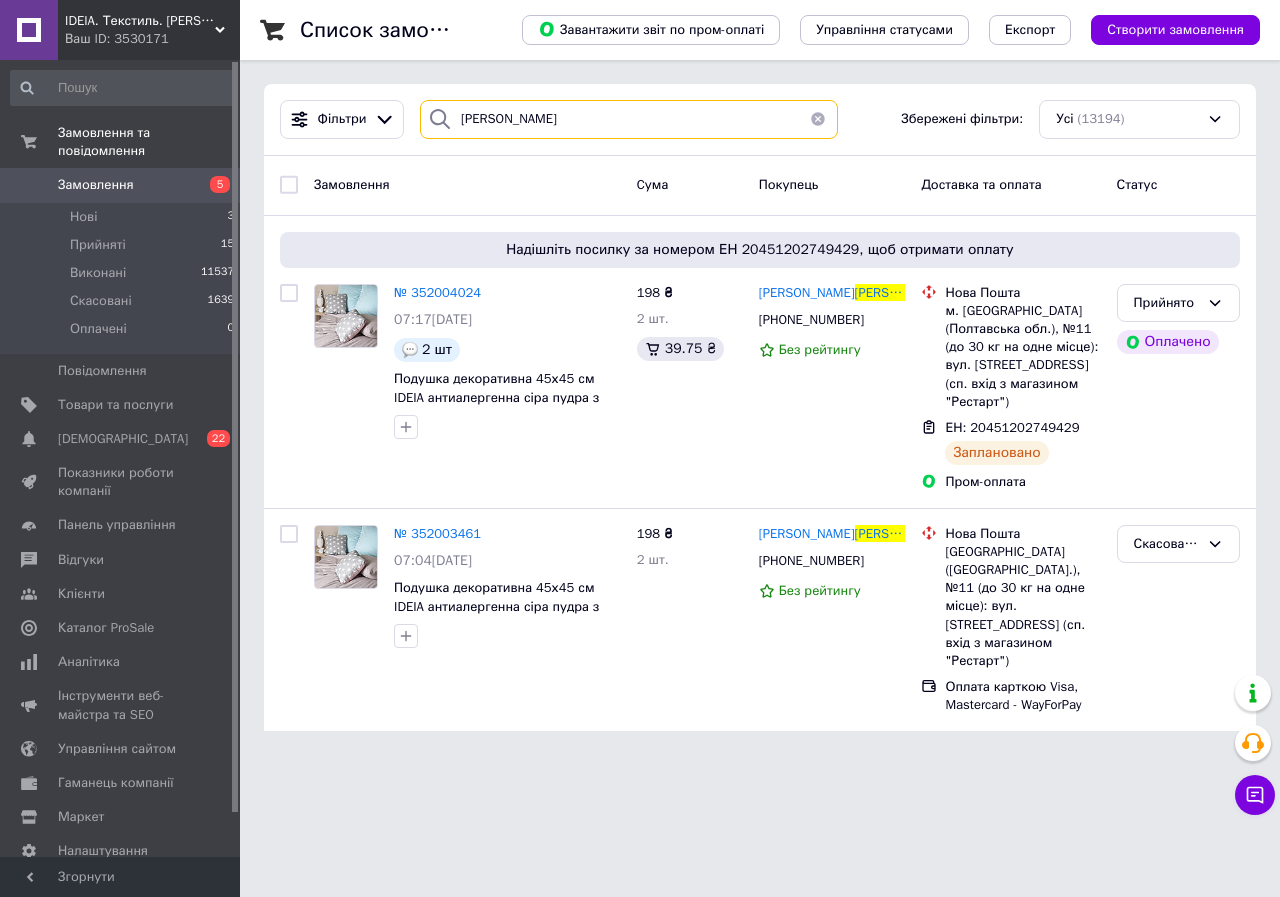 drag, startPoint x: 556, startPoint y: 117, endPoint x: 449, endPoint y: 124, distance: 107.22873 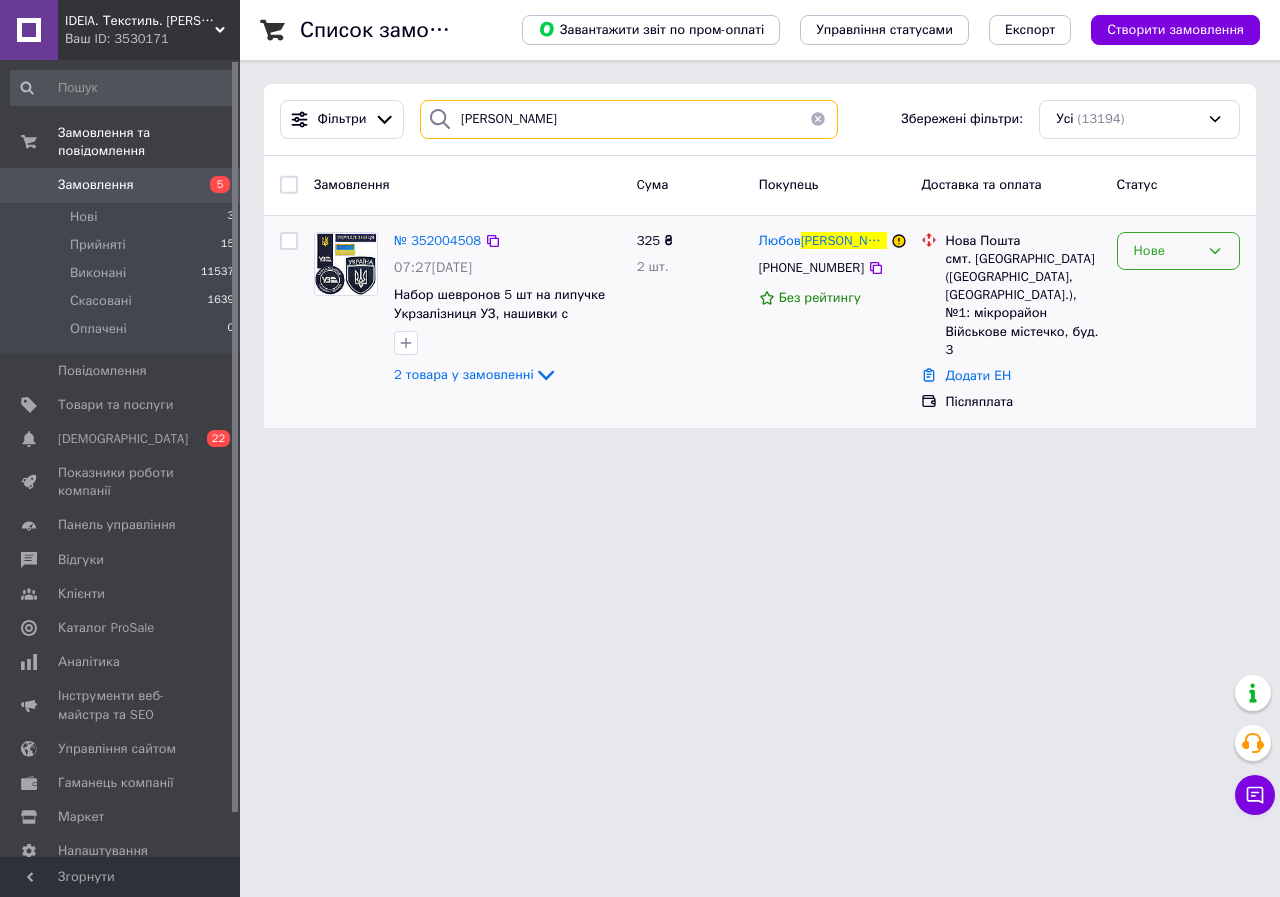 type on "Маймескул" 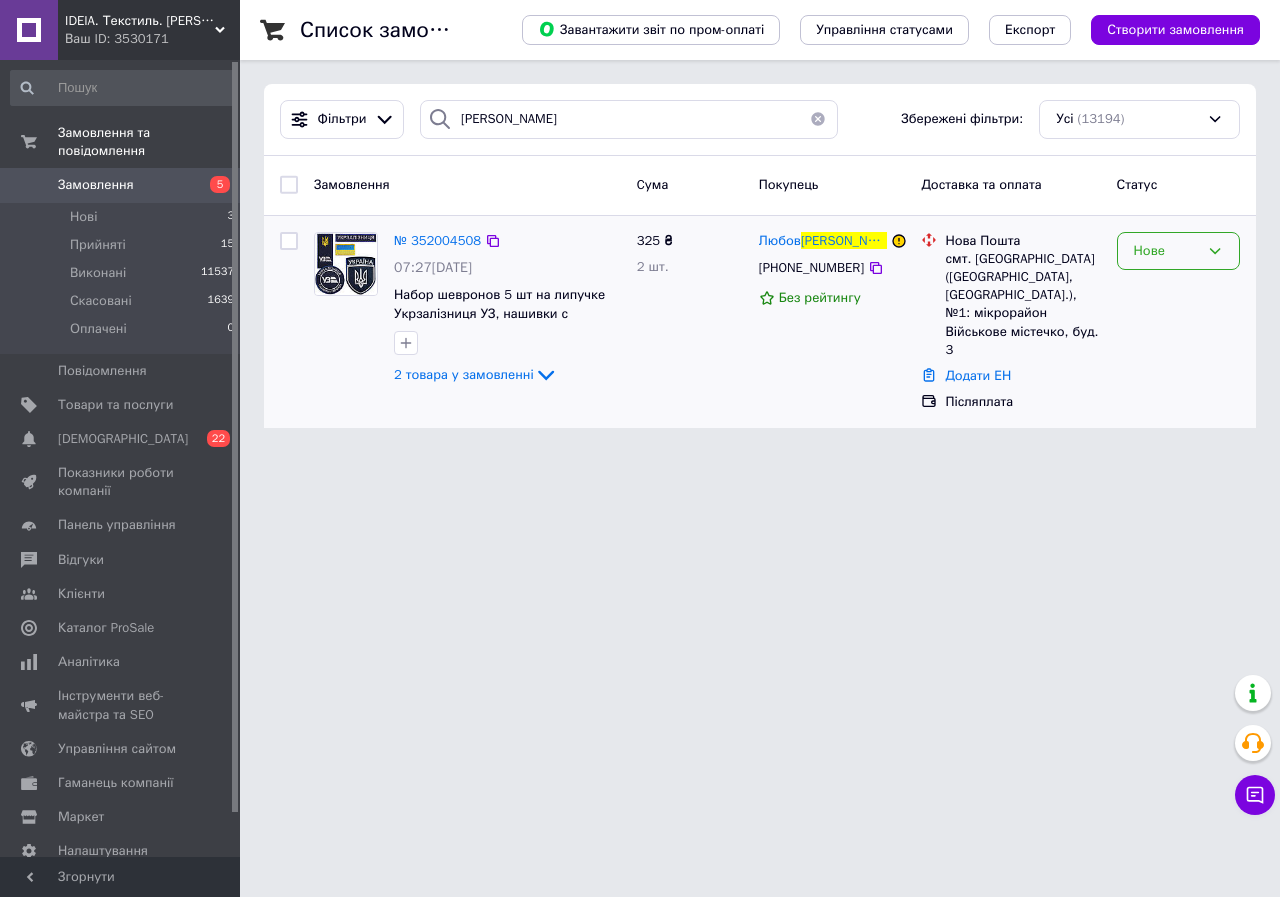 click on "Нове" at bounding box center [1166, 251] 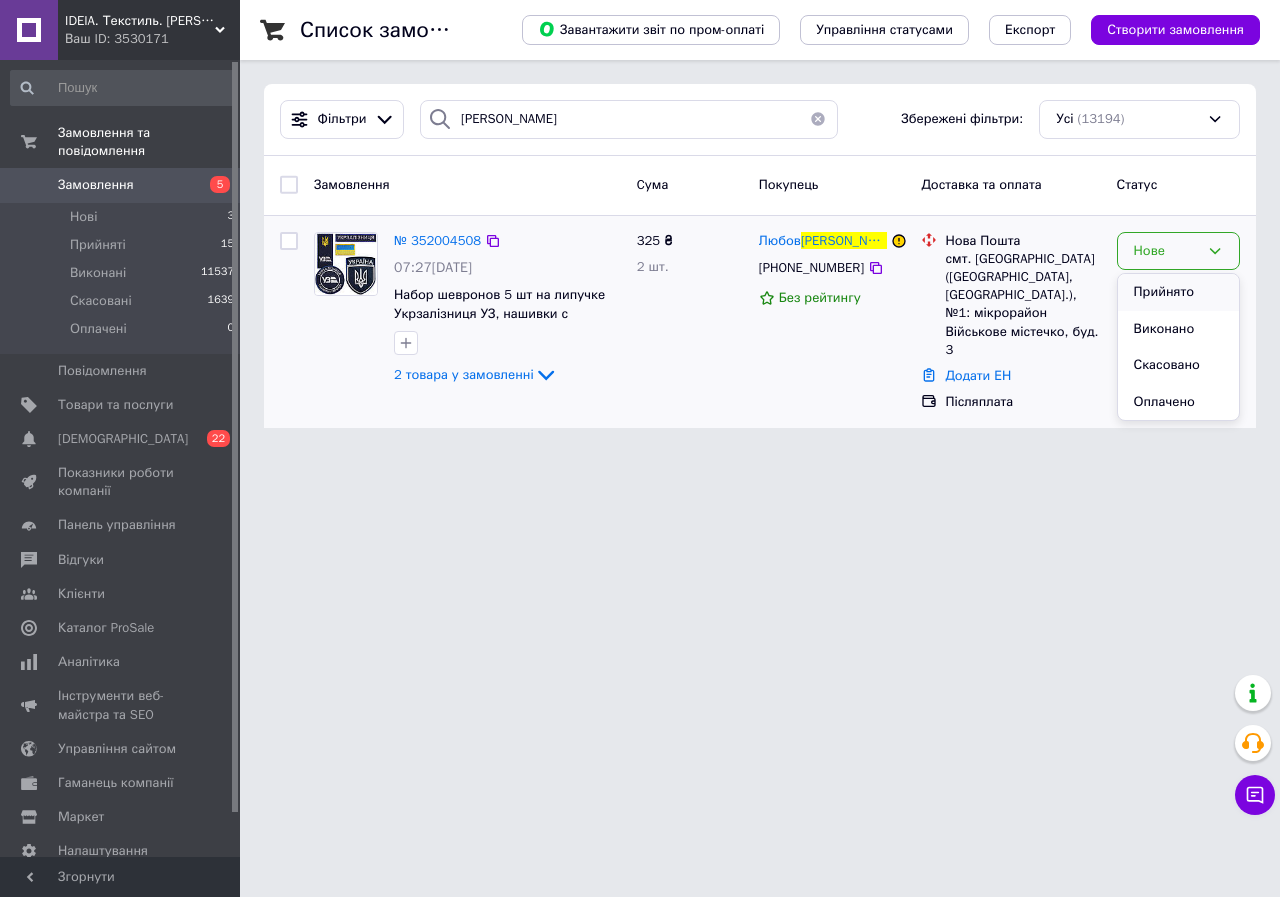 click on "Прийнято" at bounding box center (1178, 292) 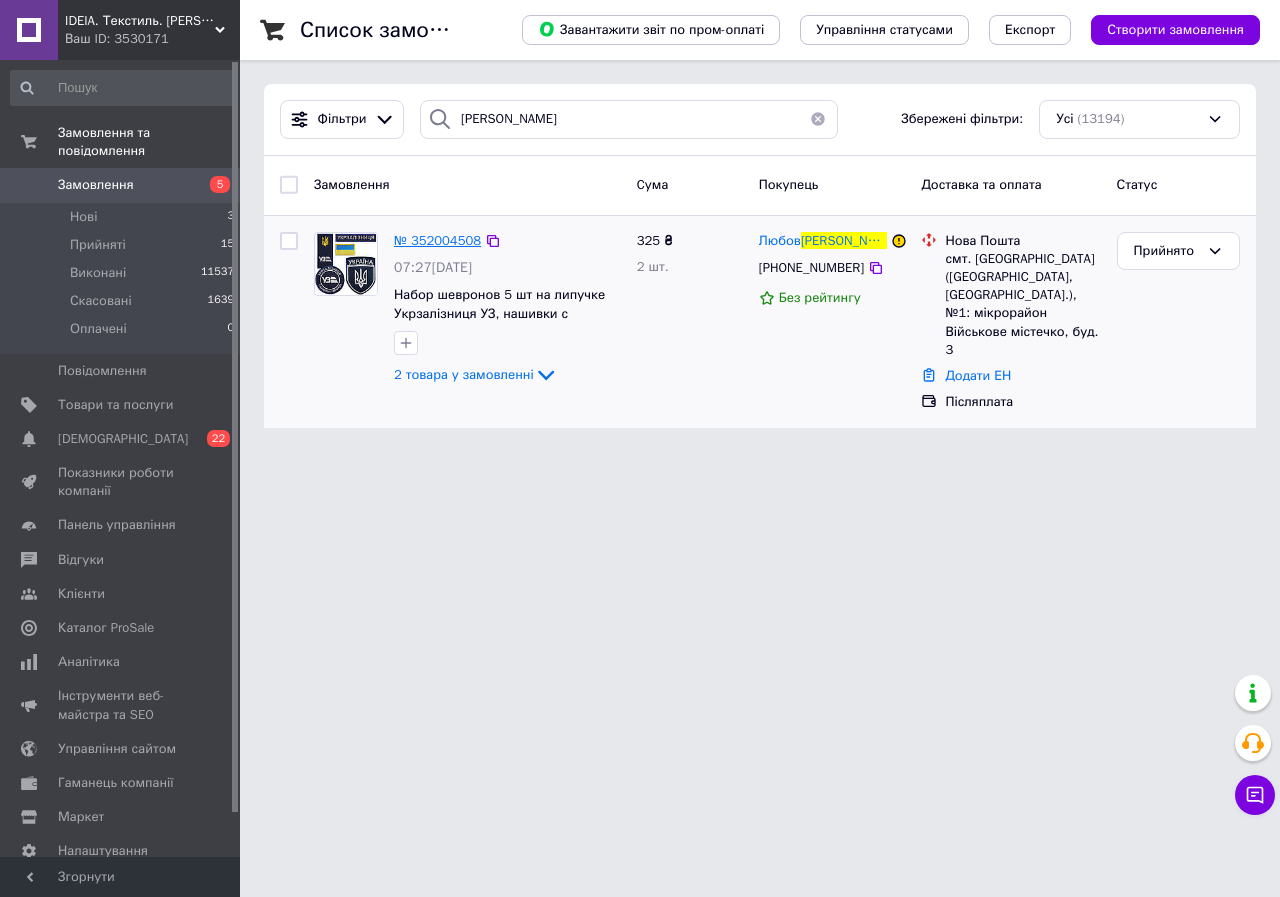 click on "№ 352004508" at bounding box center (437, 240) 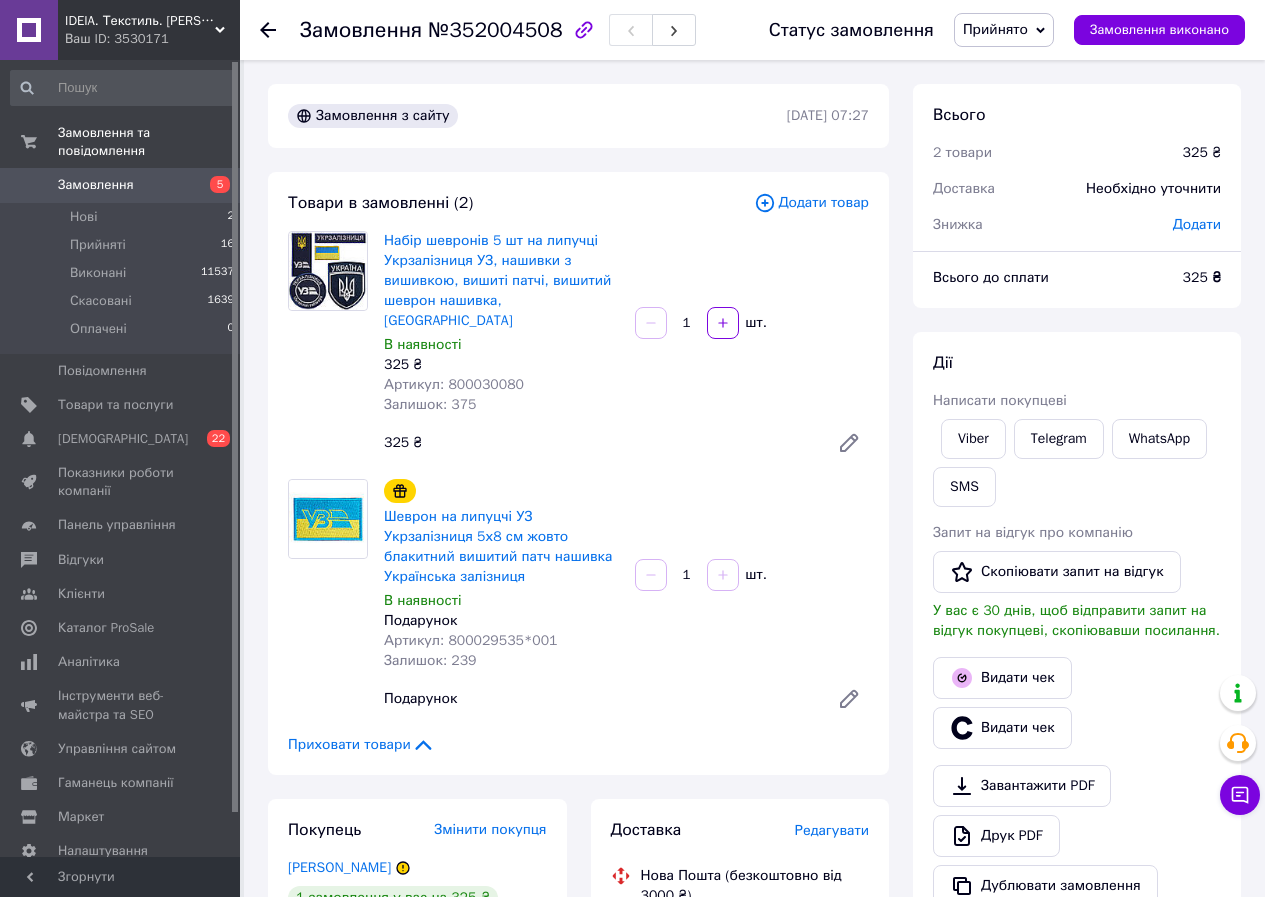 click on "Редагувати" at bounding box center (832, 830) 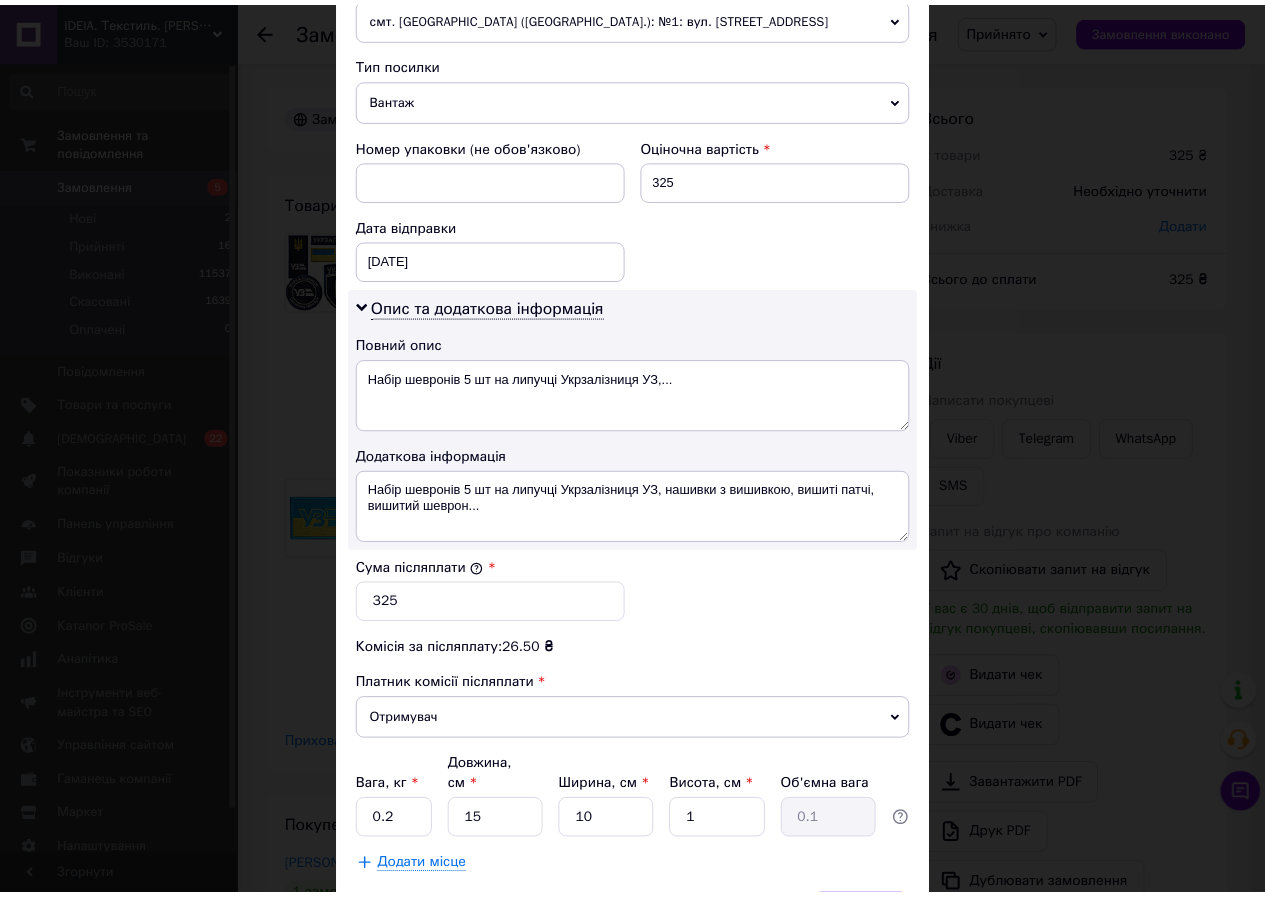 scroll, scrollTop: 800, scrollLeft: 0, axis: vertical 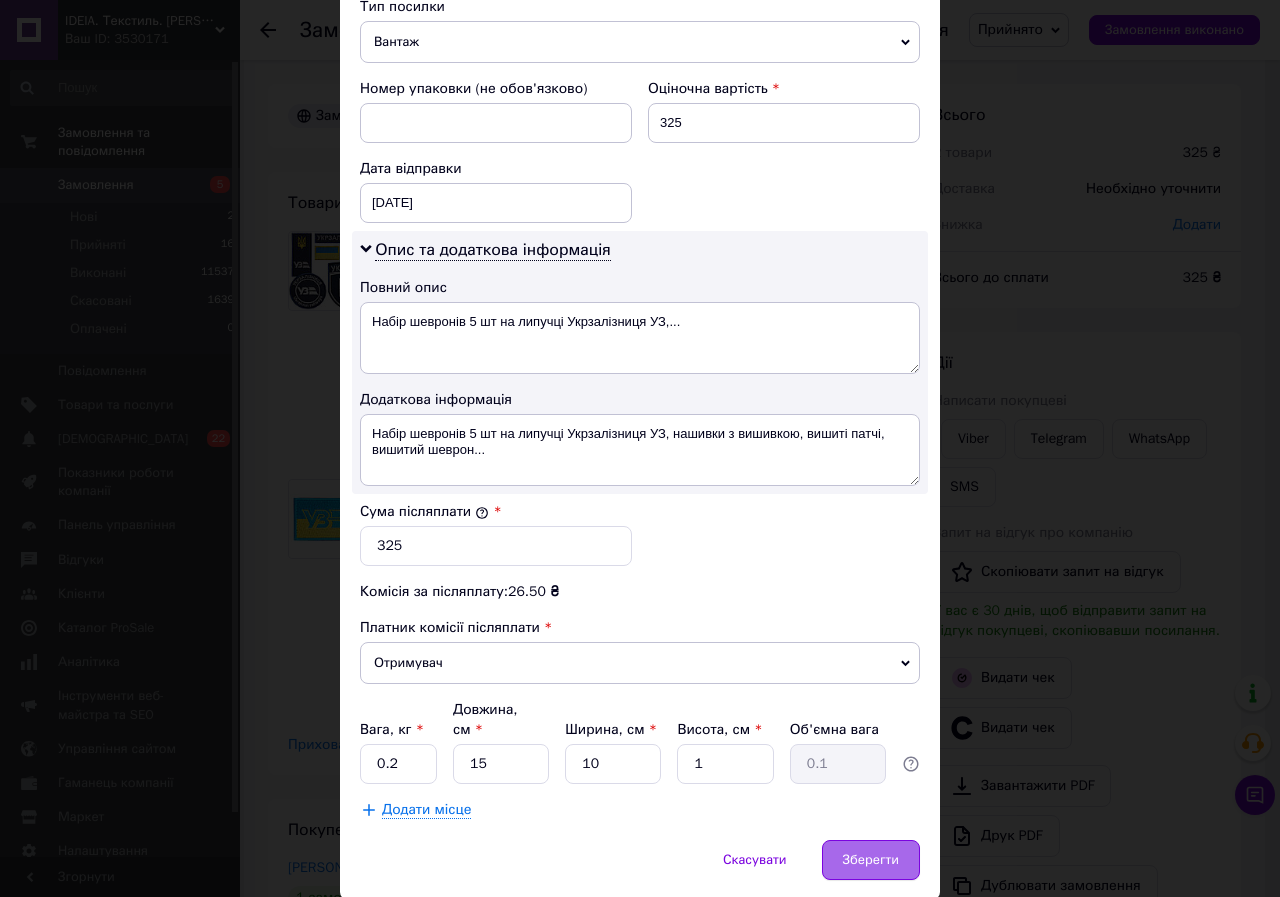 click on "Зберегти" at bounding box center (871, 860) 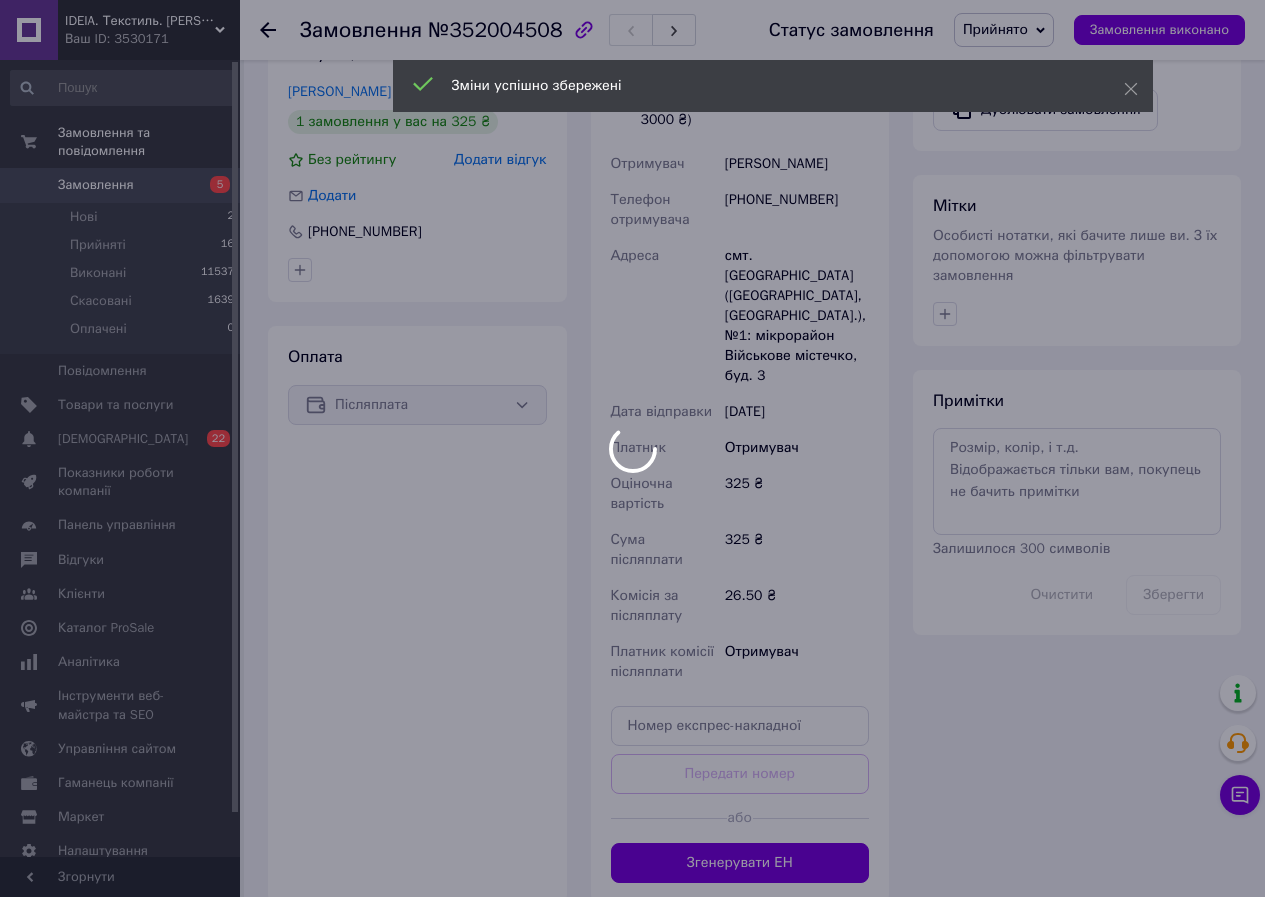 scroll, scrollTop: 800, scrollLeft: 0, axis: vertical 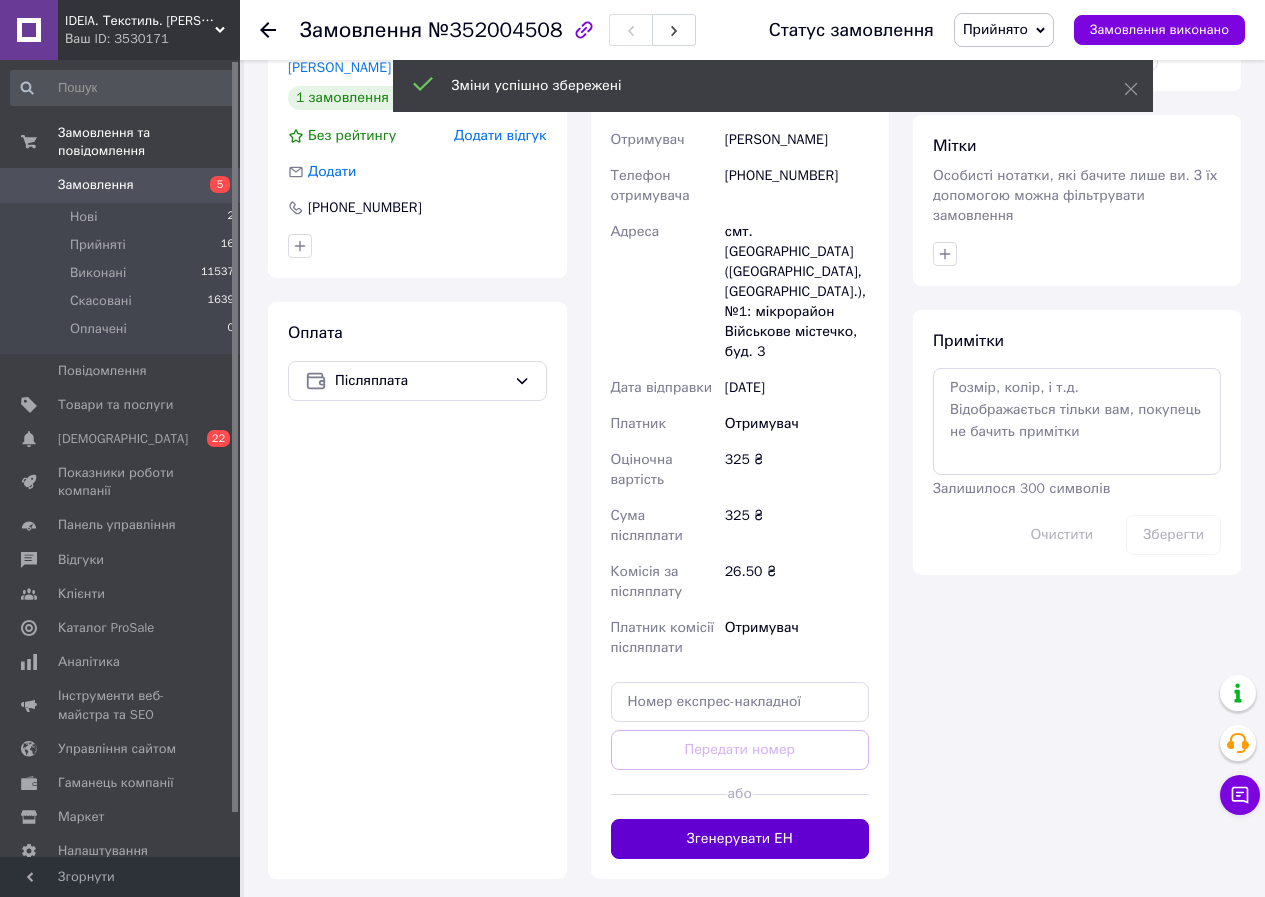 click on "Згенерувати ЕН" at bounding box center [740, 839] 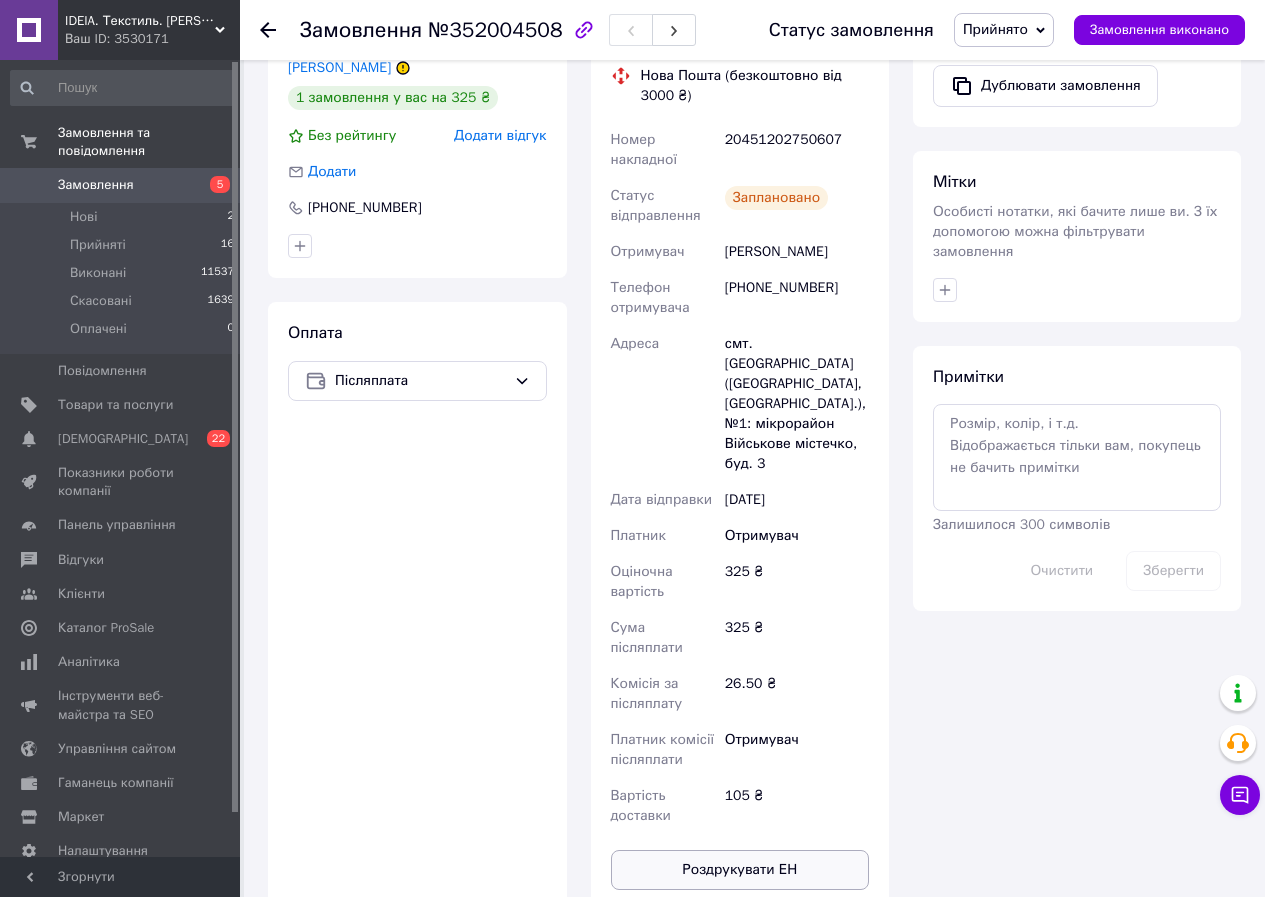 click on "Роздрукувати ЕН" at bounding box center (740, 870) 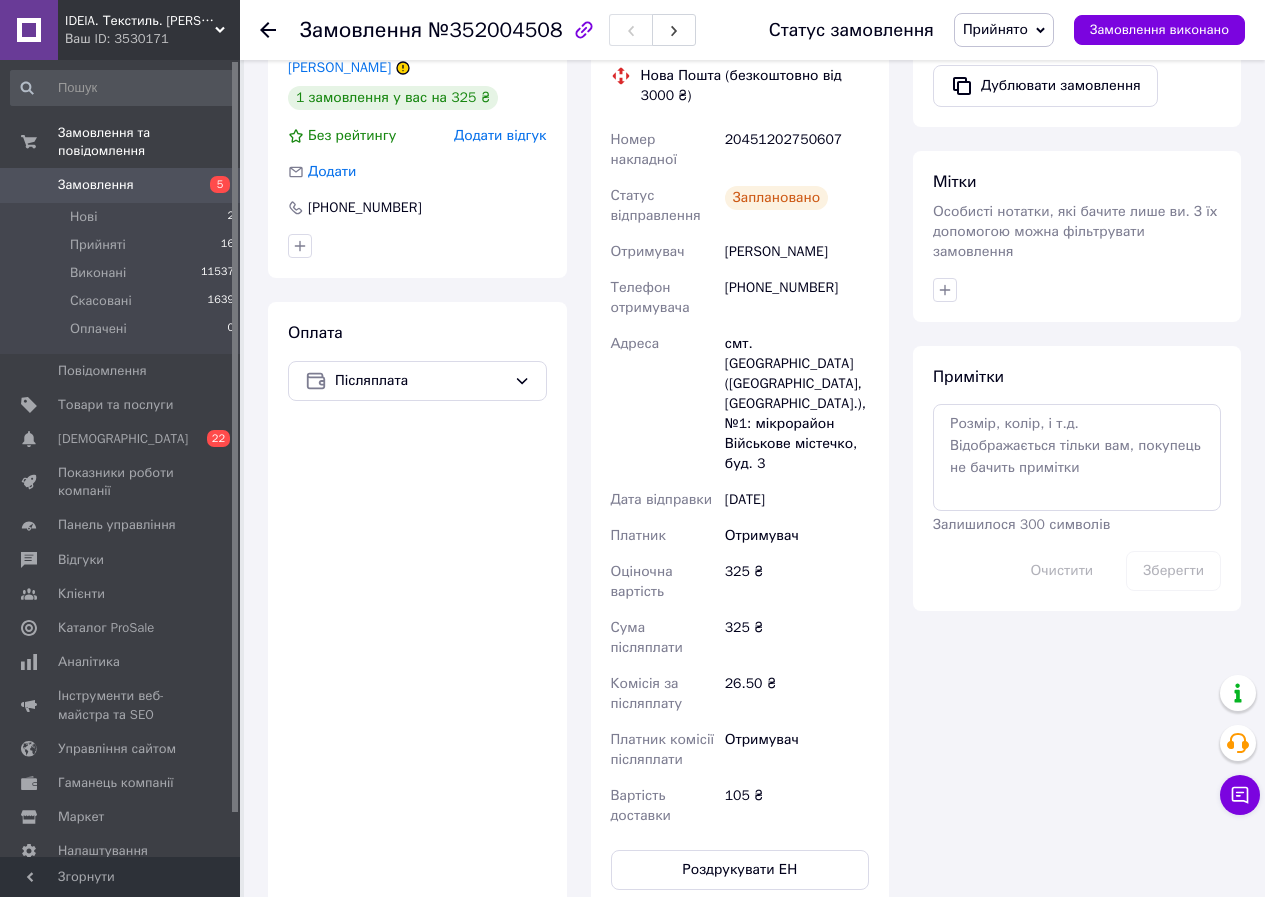 click 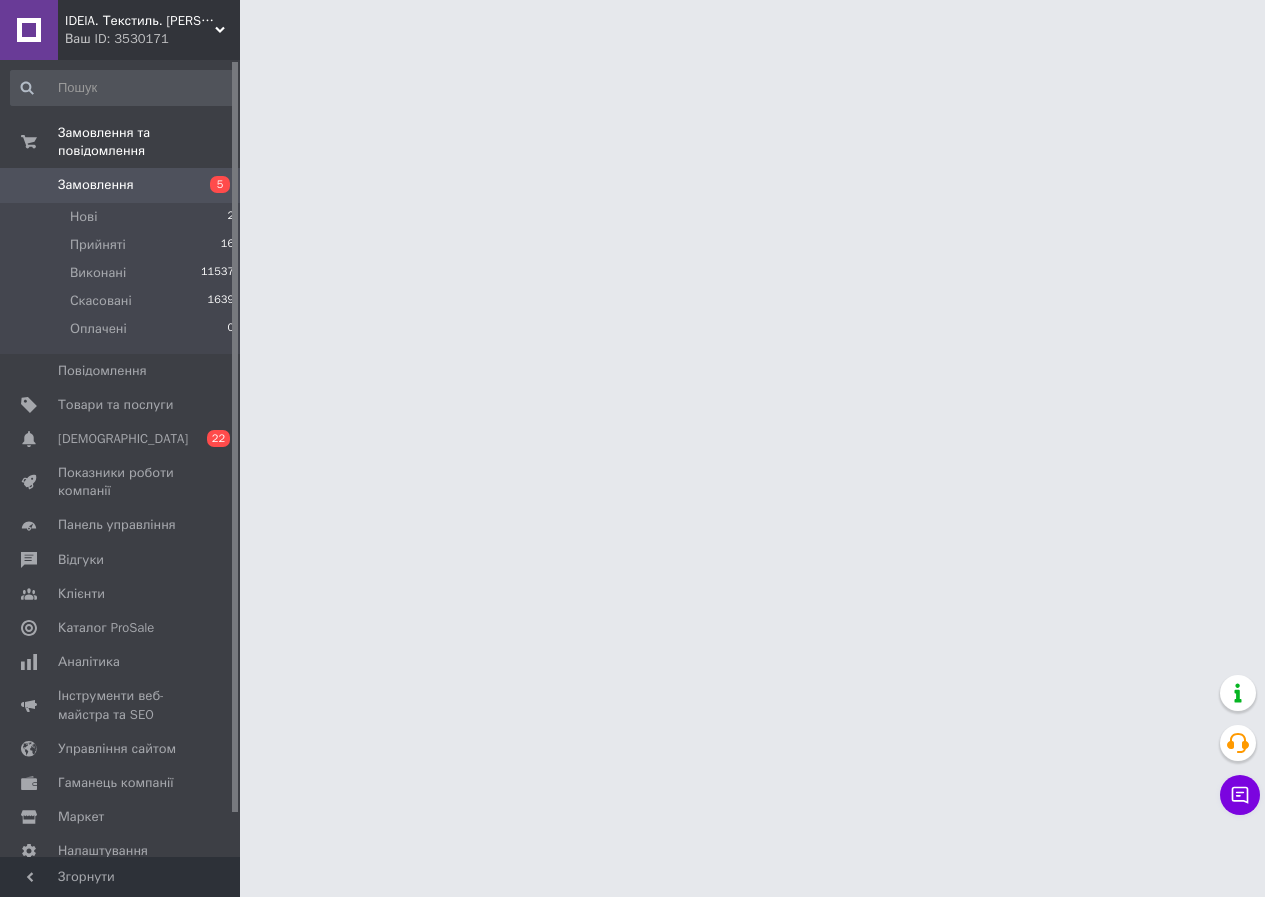 scroll, scrollTop: 0, scrollLeft: 0, axis: both 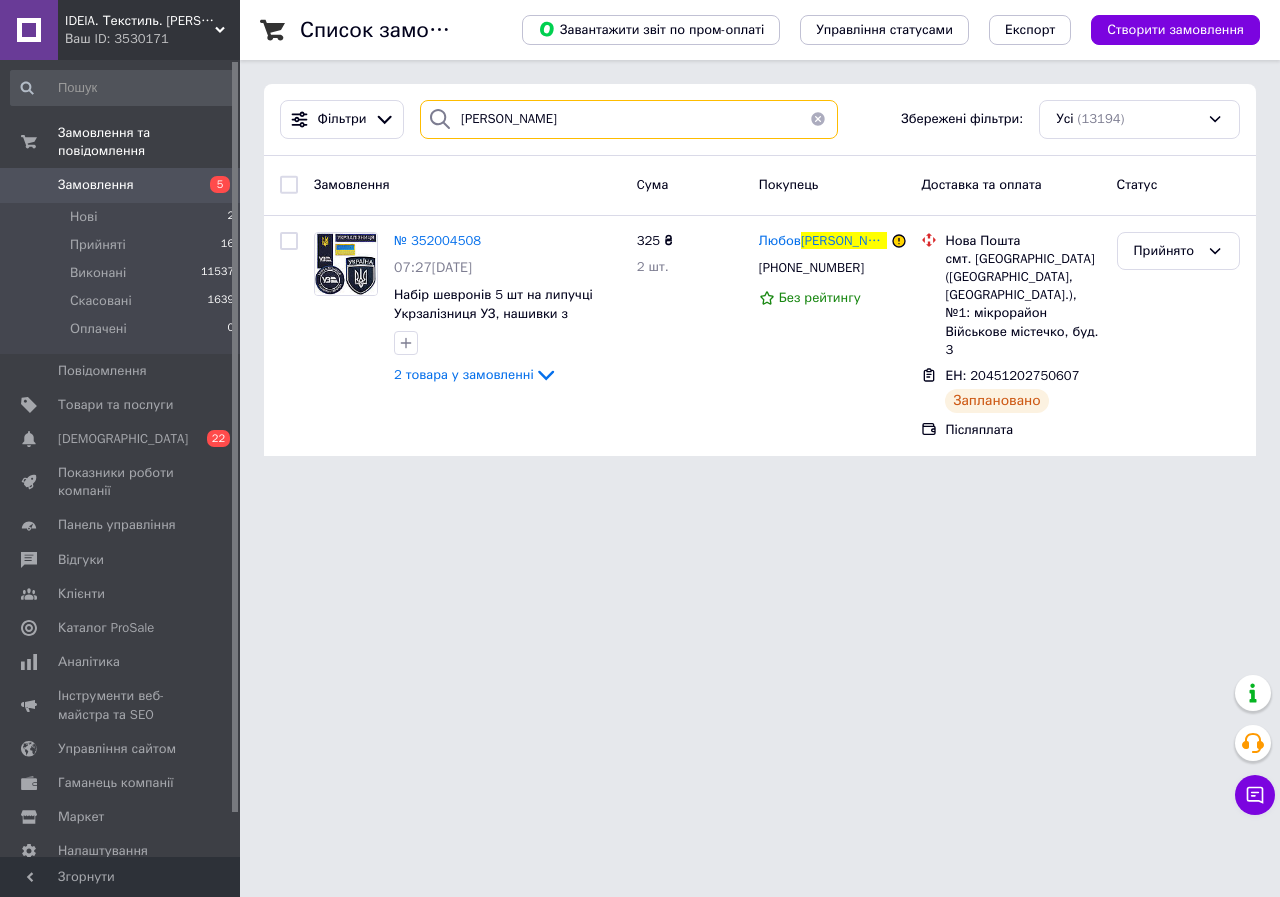 drag, startPoint x: 536, startPoint y: 120, endPoint x: 450, endPoint y: 117, distance: 86.05231 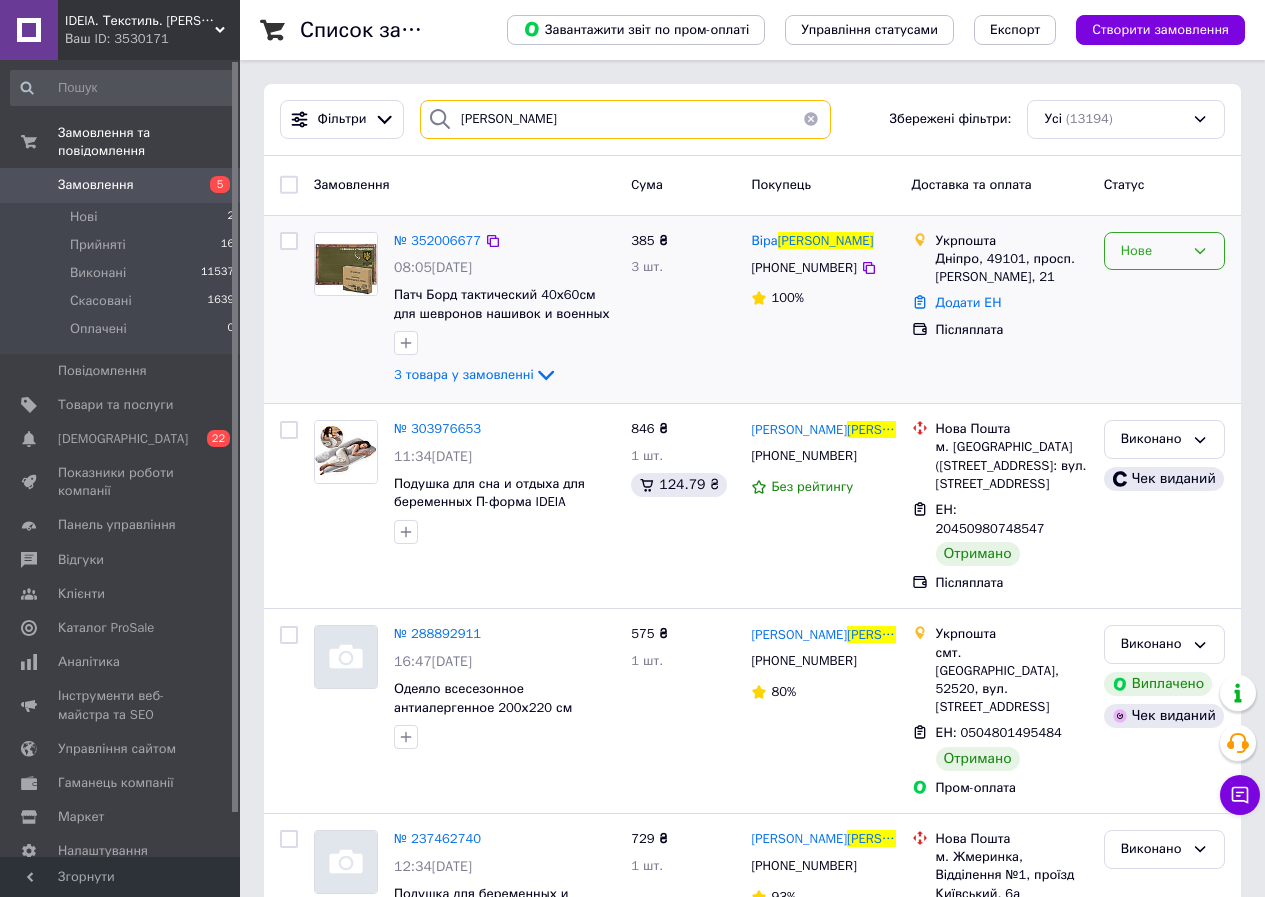 type on "Твердохліб" 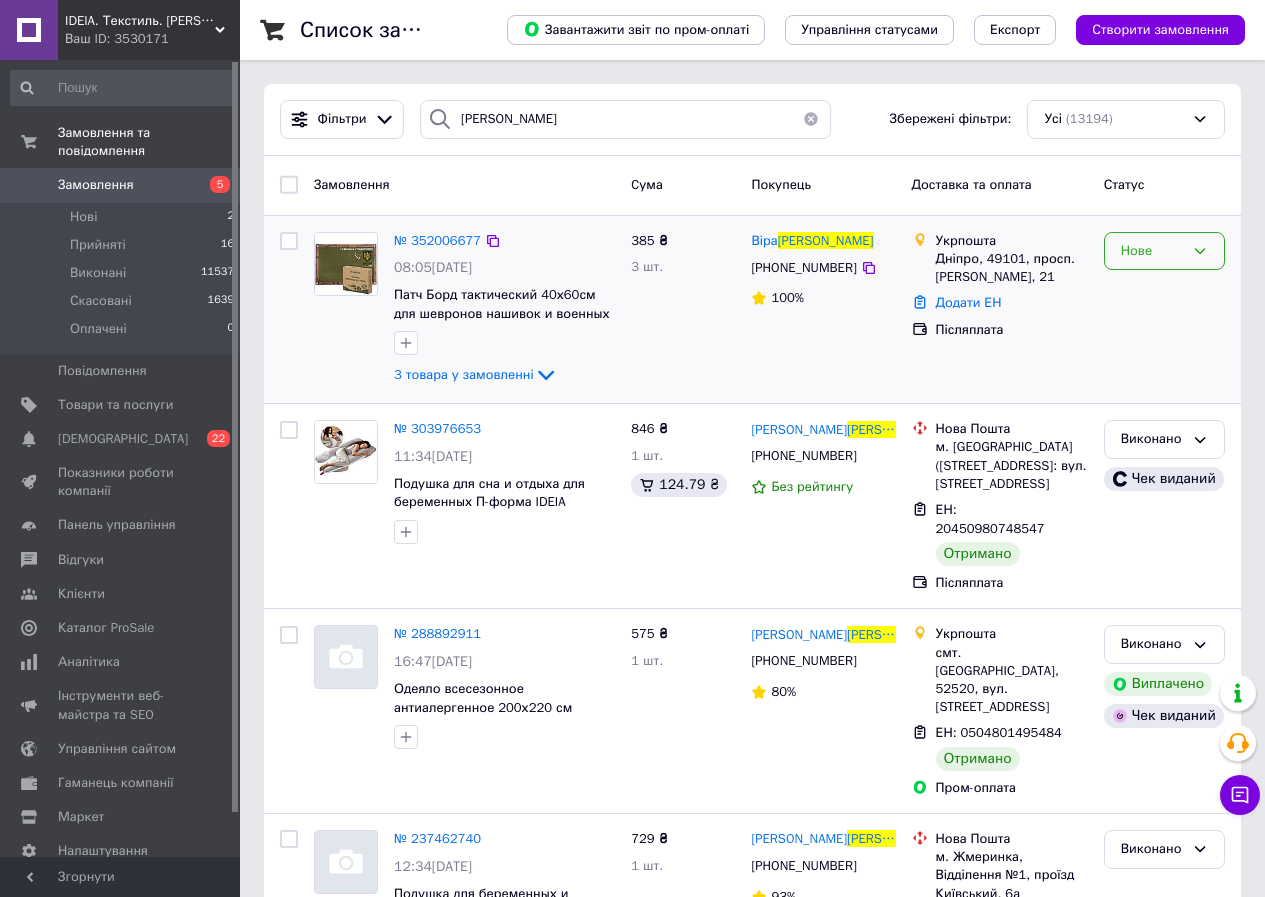 click on "Нове" at bounding box center (1164, 251) 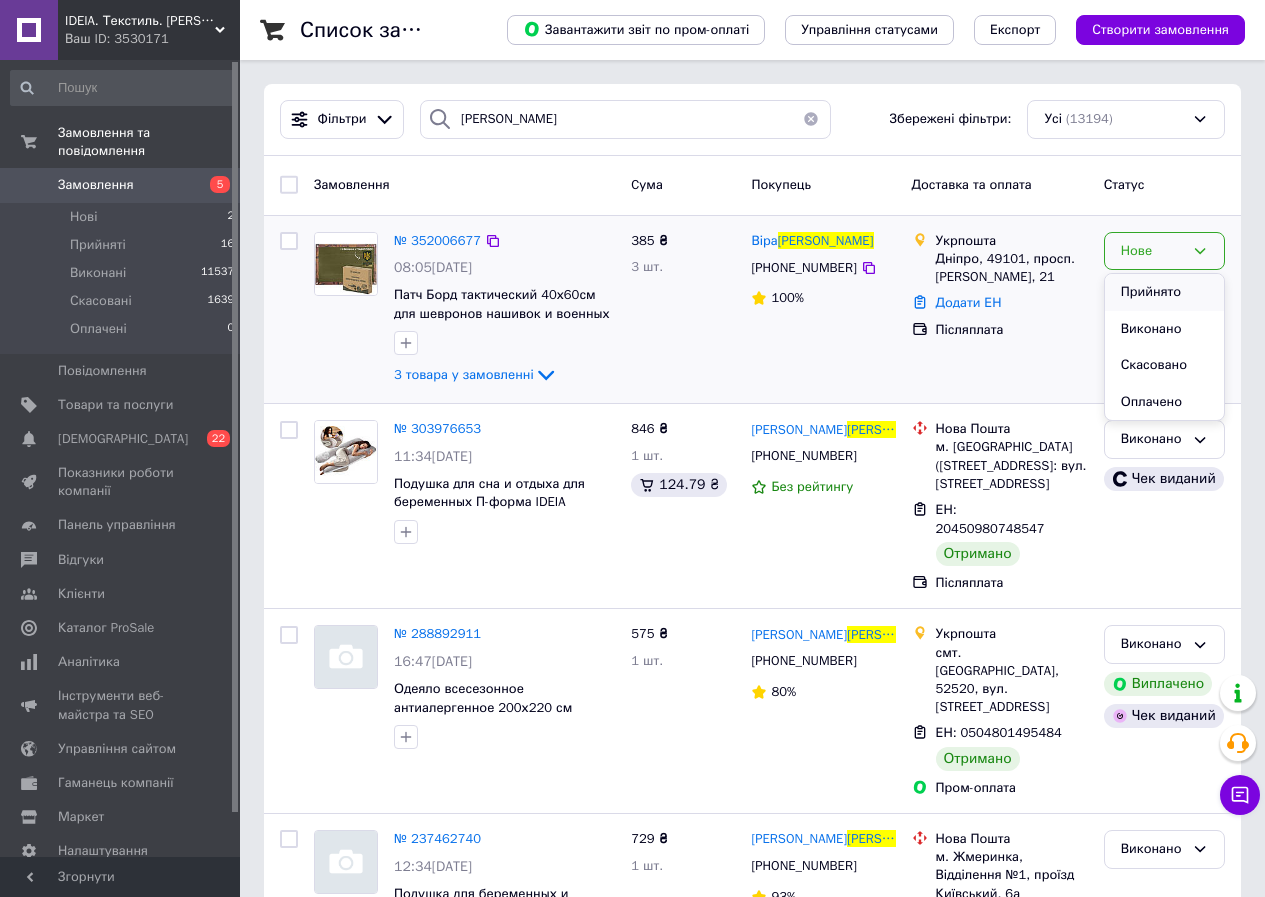 click on "Прийнято" at bounding box center (1164, 292) 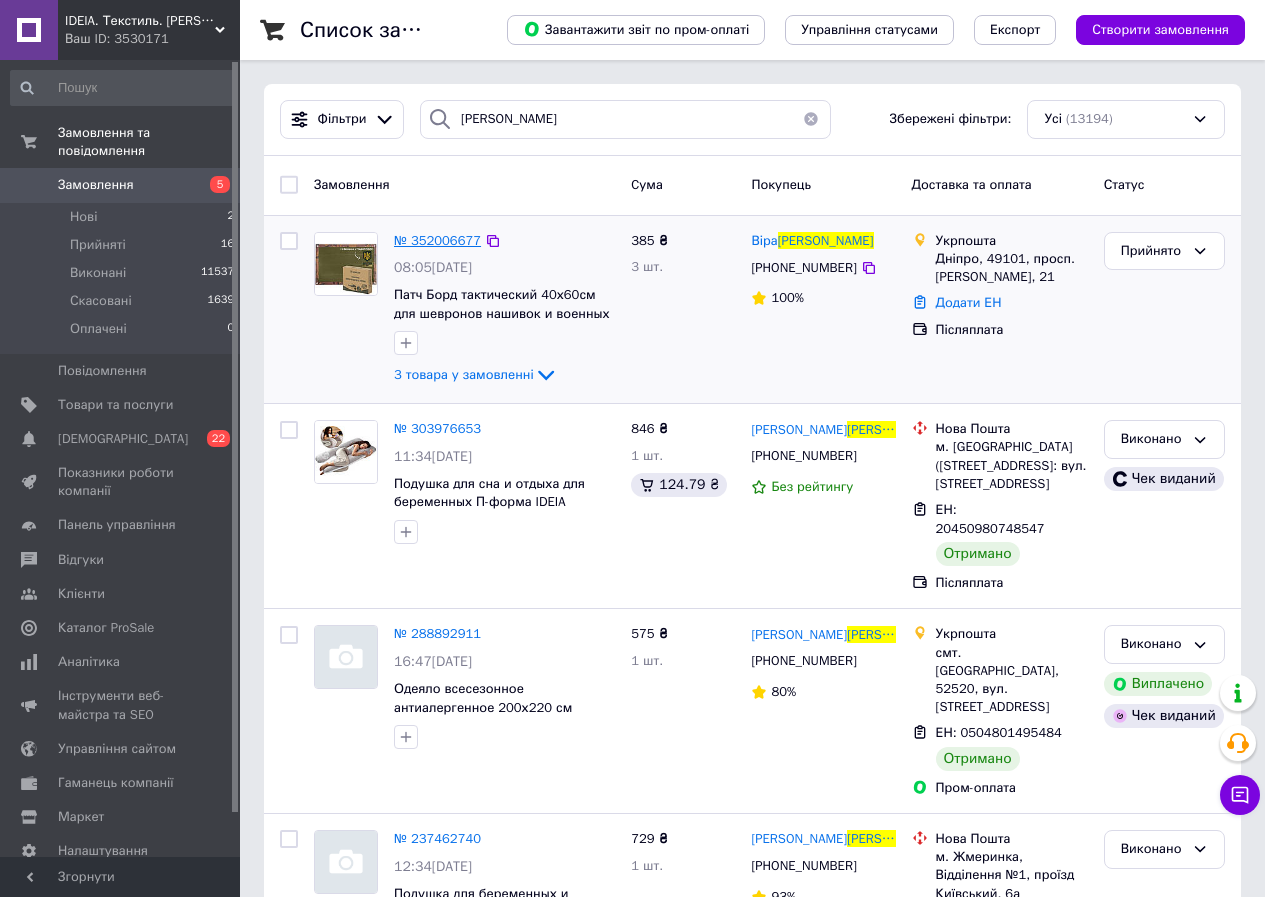 click on "№ 352006677" at bounding box center (437, 240) 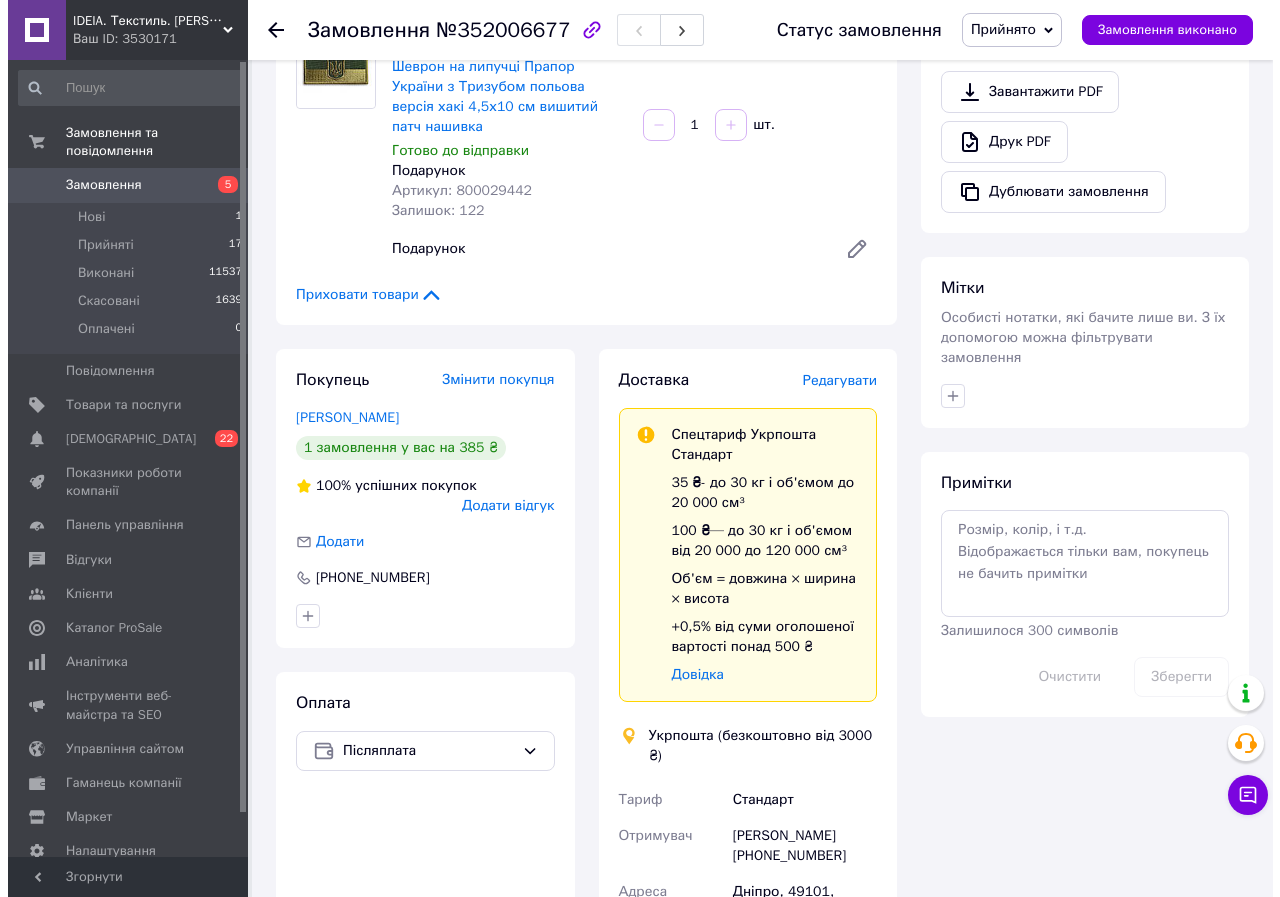 scroll, scrollTop: 700, scrollLeft: 0, axis: vertical 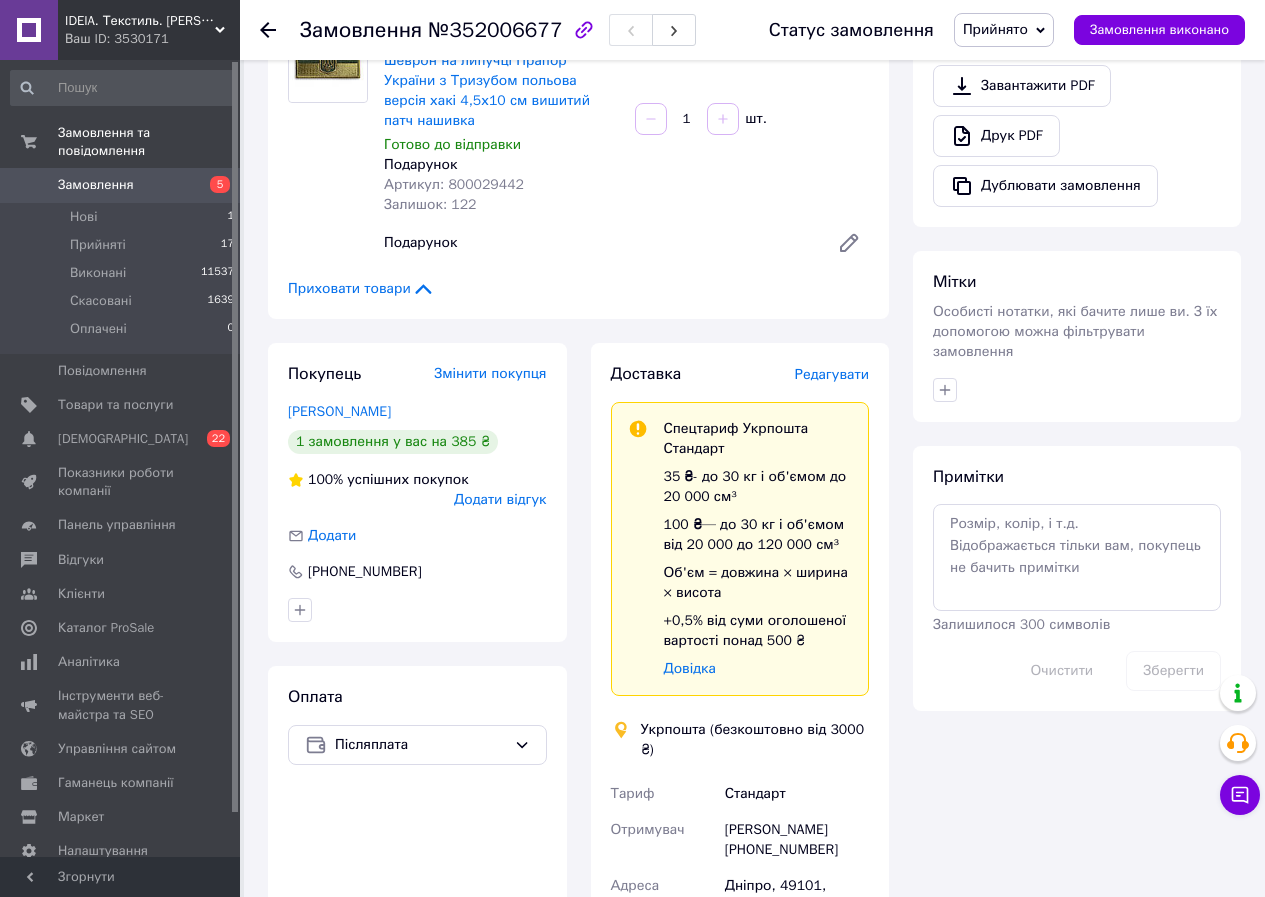 click on "Редагувати" at bounding box center [832, 374] 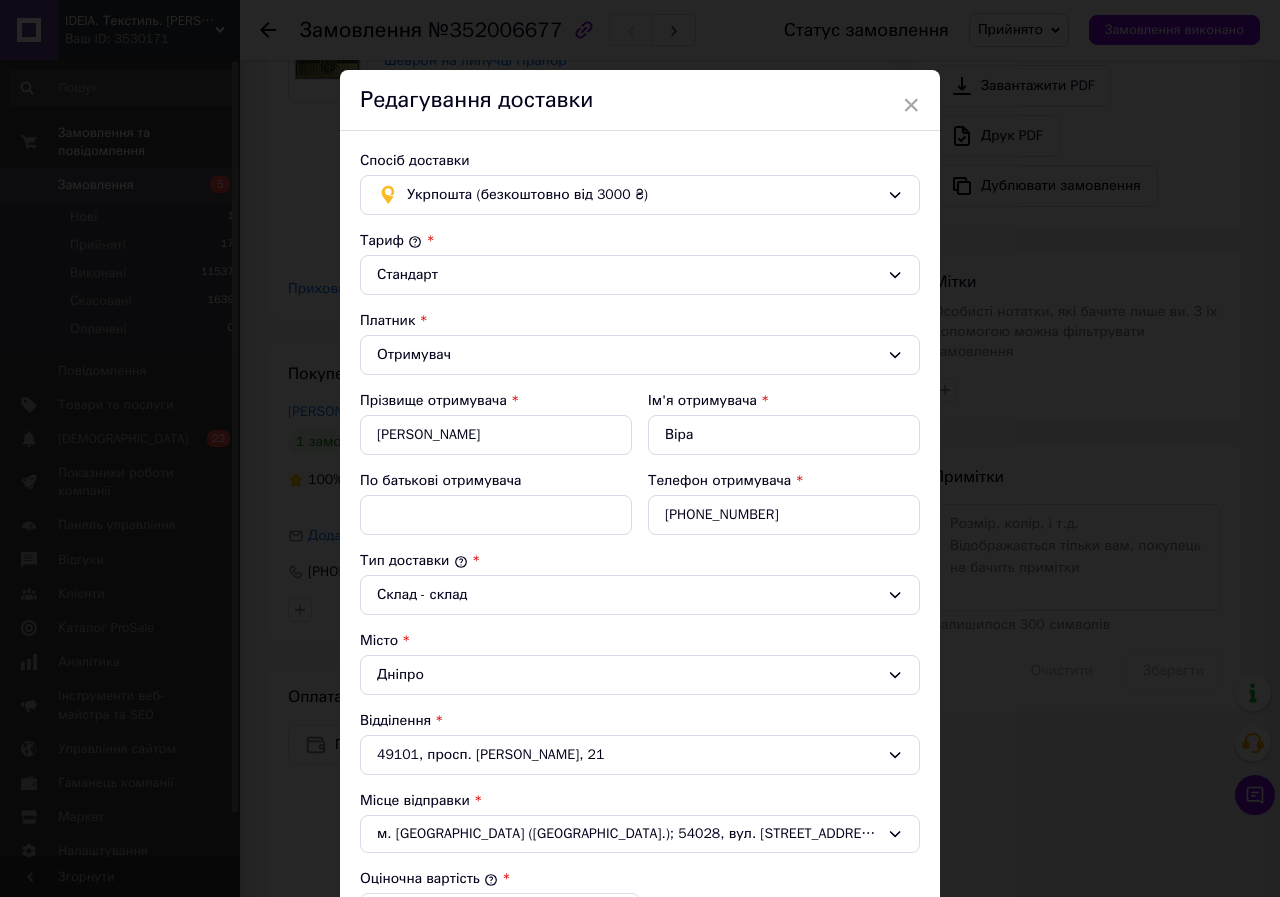 scroll, scrollTop: 540, scrollLeft: 0, axis: vertical 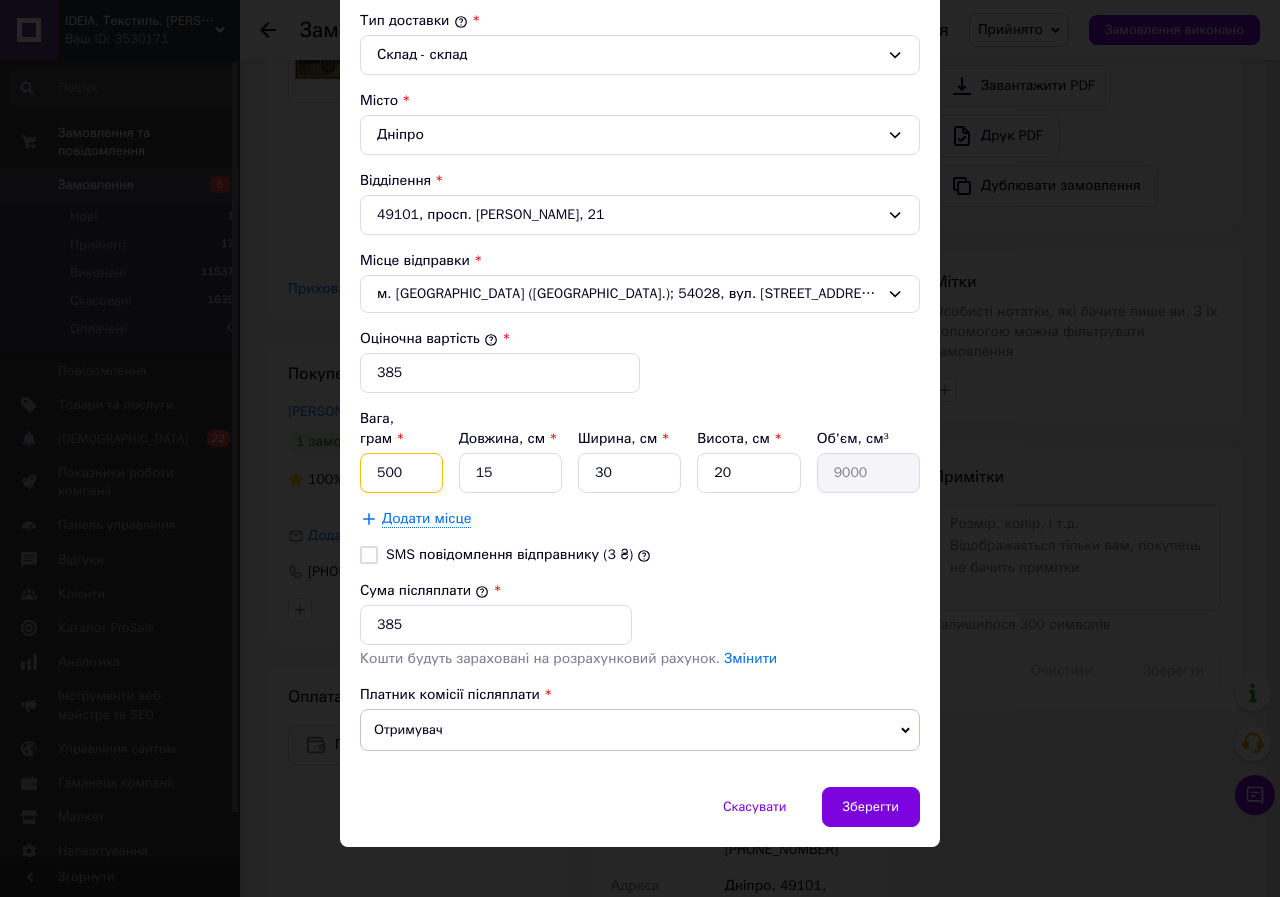 drag, startPoint x: 409, startPoint y: 456, endPoint x: 321, endPoint y: 443, distance: 88.95505 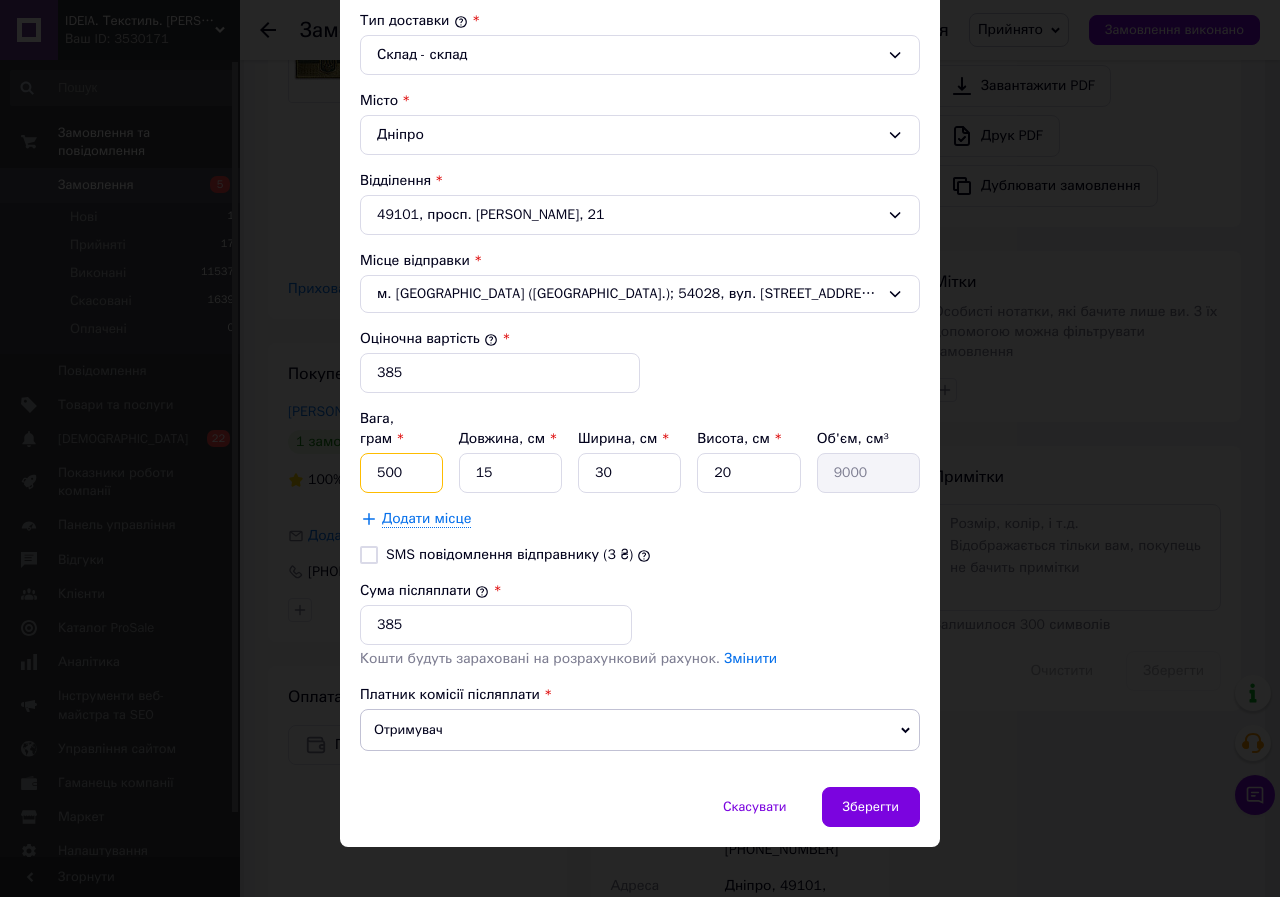 click on "× Редагування доставки Спосіб доставки Укрпошта (безкоштовно від 3000 ₴) Тариф     * Стандарт Платник   * Отримувач Прізвище отримувача   * Твердохліб Ім'я отримувача   * Віра По батькові отримувача Телефон отримувача   * +380937319040 Тип доставки     * Склад - склад Місто Дніпро Відділення 49101, просп. Лесі Українки, 21 Місце відправки   * м. Миколаїв (Миколаївська обл.); 54028, вул. Космонавтів, 71 Оціночна вартість     * 385 Вага, грам   * 500 Довжина, см   * 15 Ширина, см   * 30 Висота, см   * 20 Об'єм, см³ 9000 Додати місце SMS повідомлення відправнику (3 ₴)   Сума післяплати     * 385   Змінити" at bounding box center [640, 448] 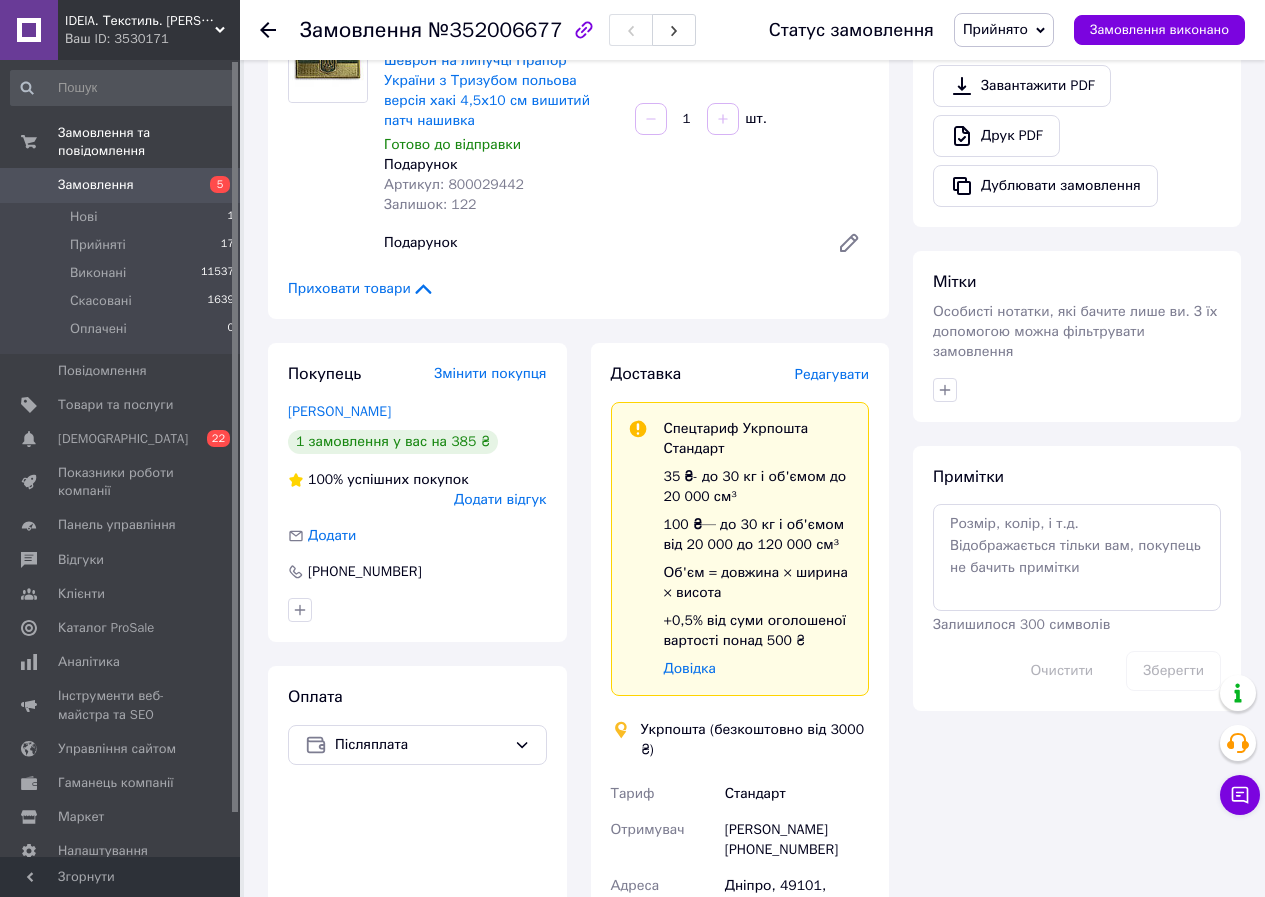 click on "Редагувати" at bounding box center [832, 374] 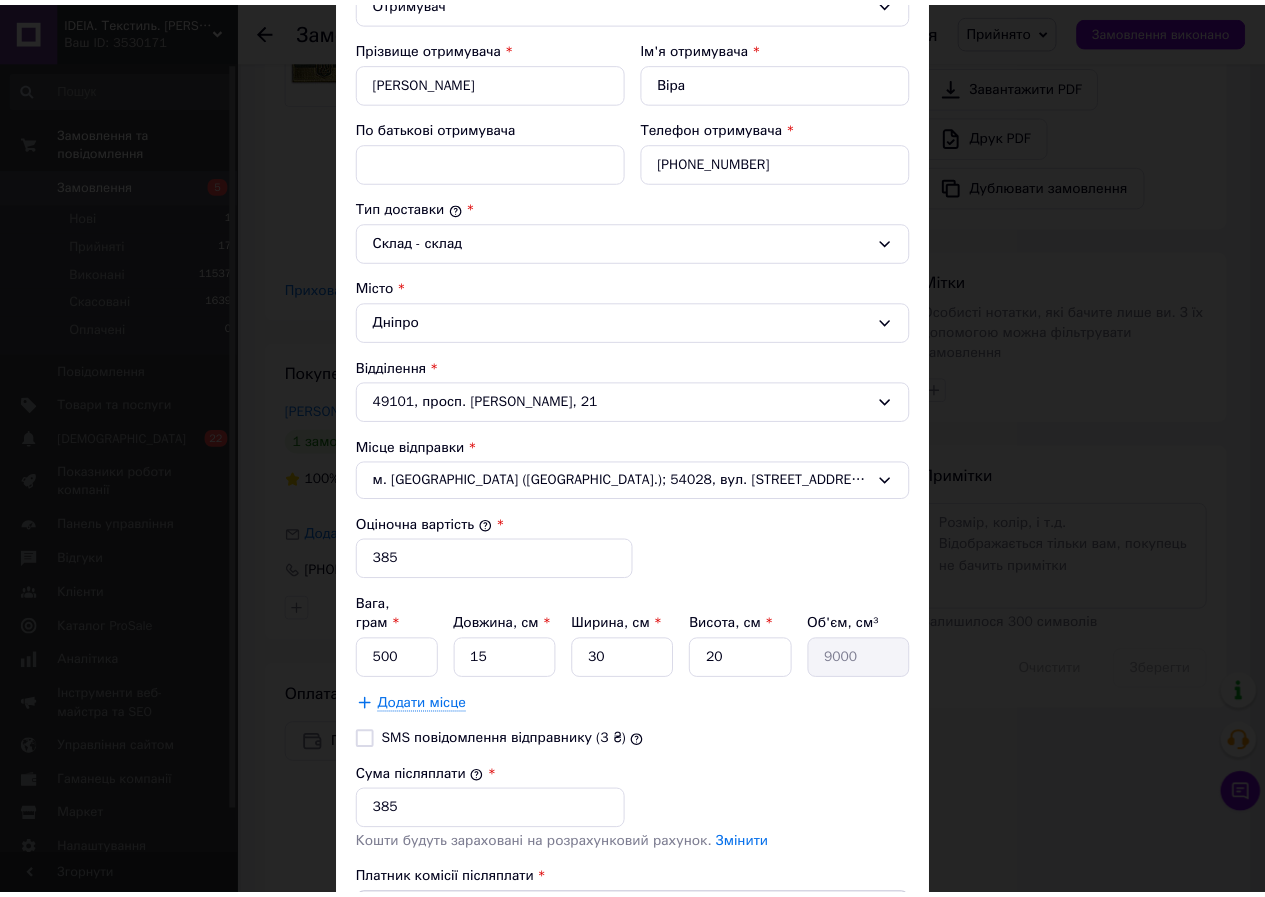 scroll, scrollTop: 540, scrollLeft: 0, axis: vertical 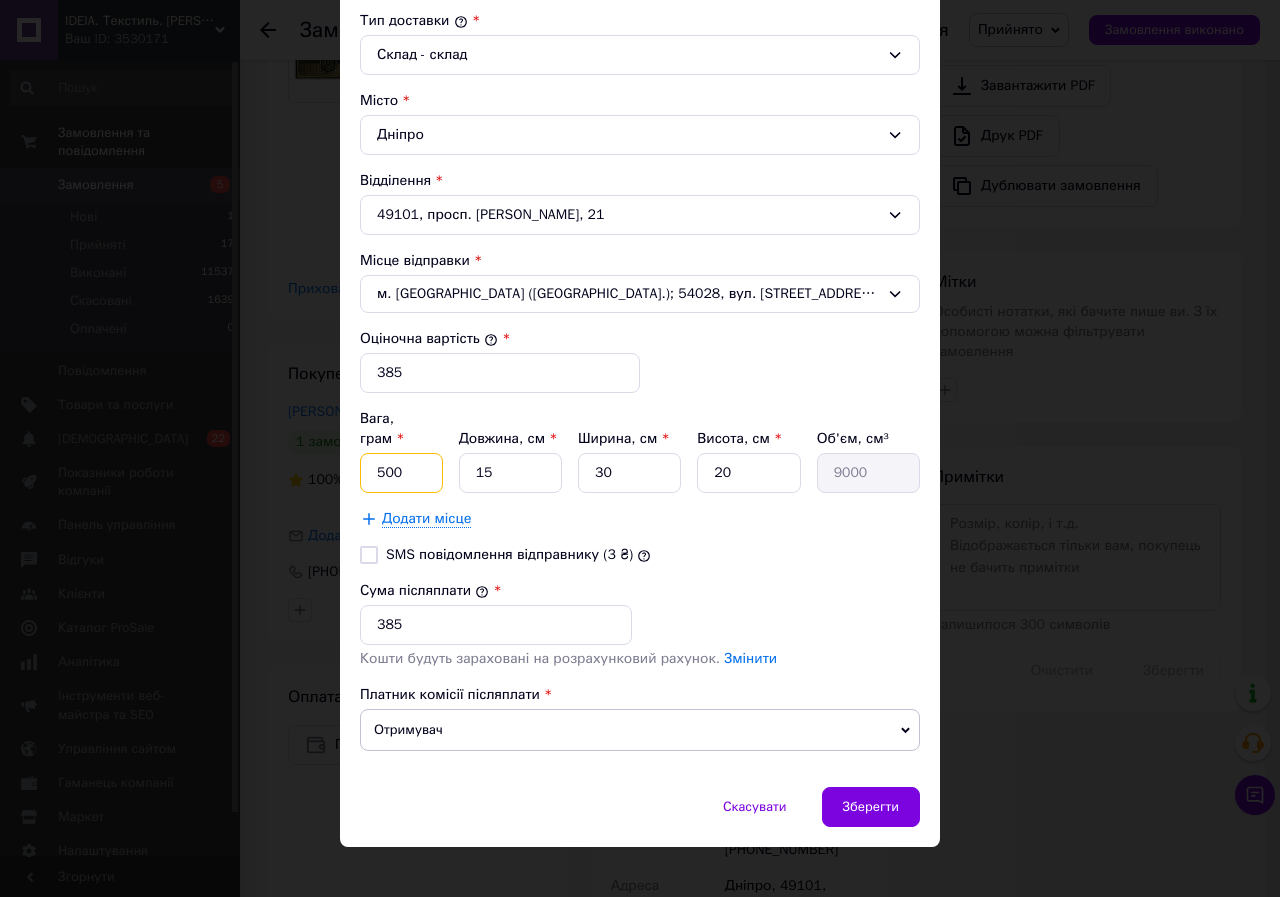 click on "500" at bounding box center (401, 473) 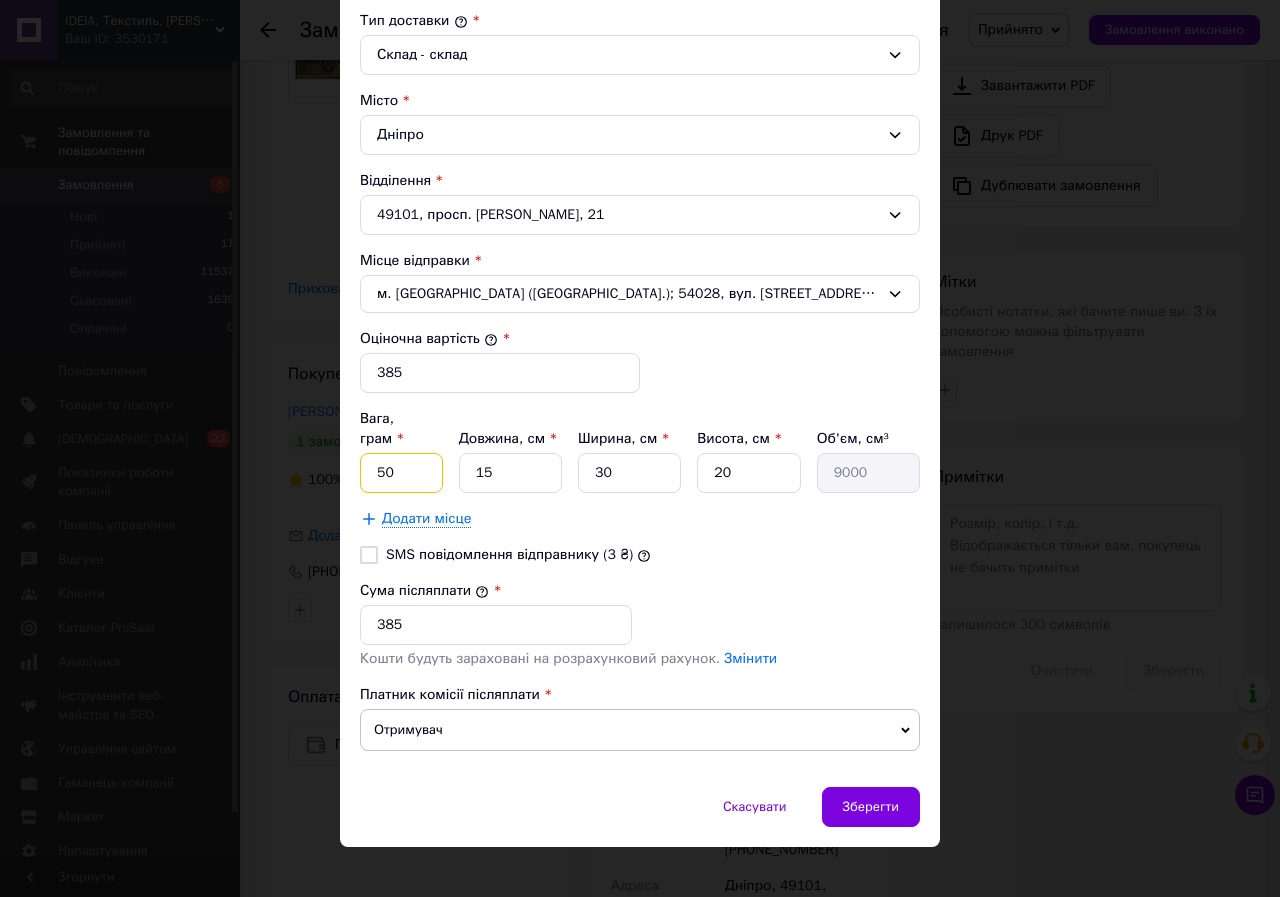 type on "50" 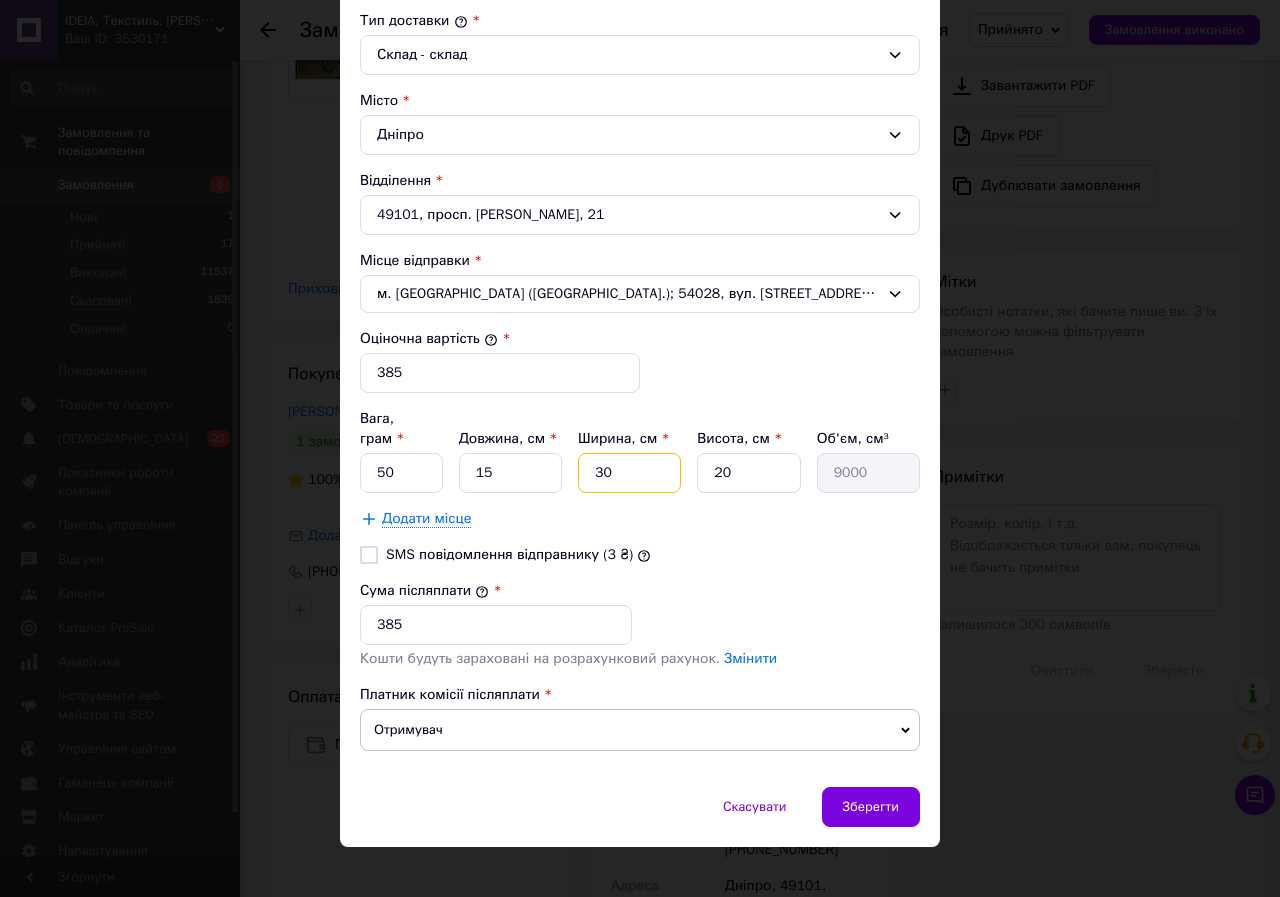 drag, startPoint x: 617, startPoint y: 454, endPoint x: 585, endPoint y: 456, distance: 32.06244 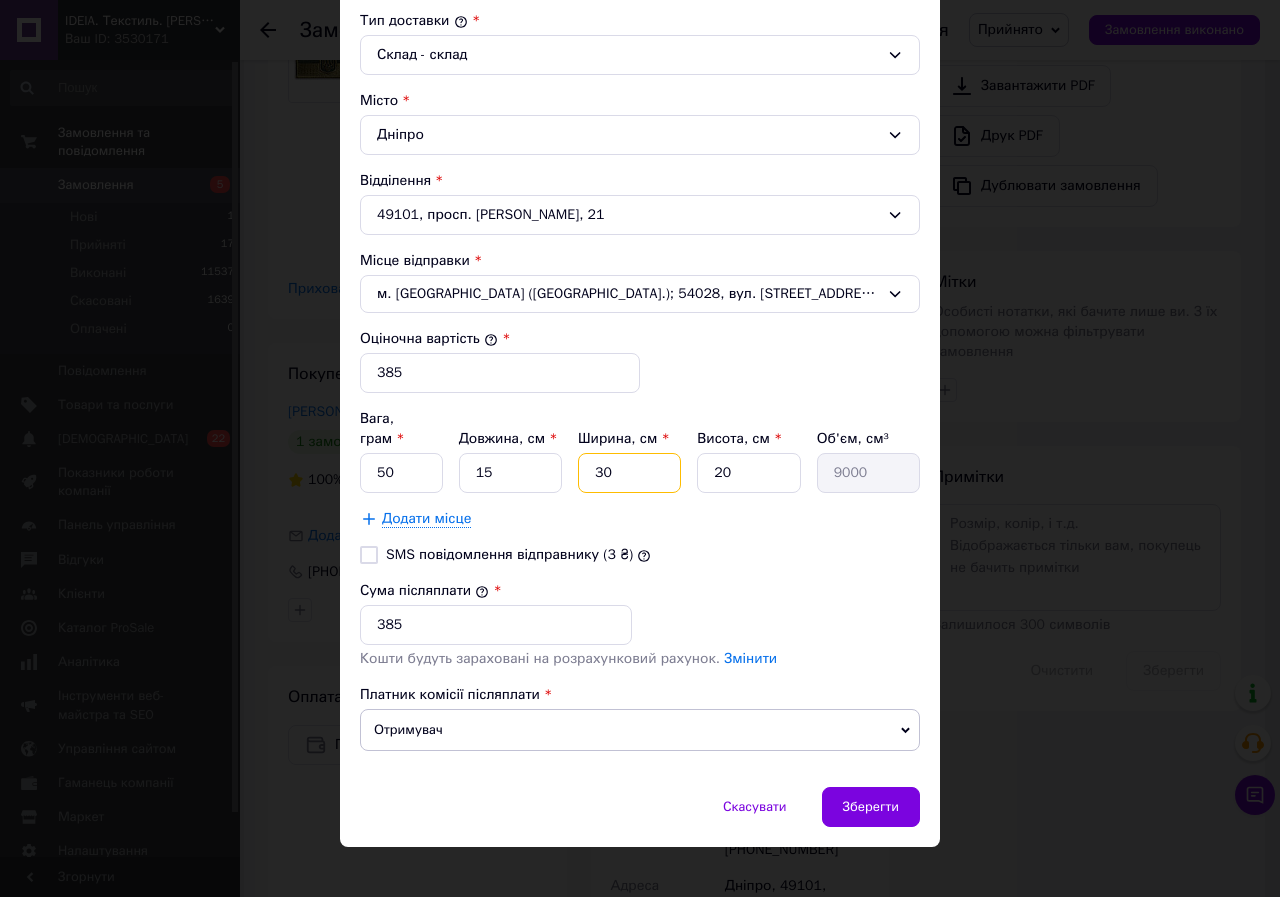 click on "30" at bounding box center (629, 473) 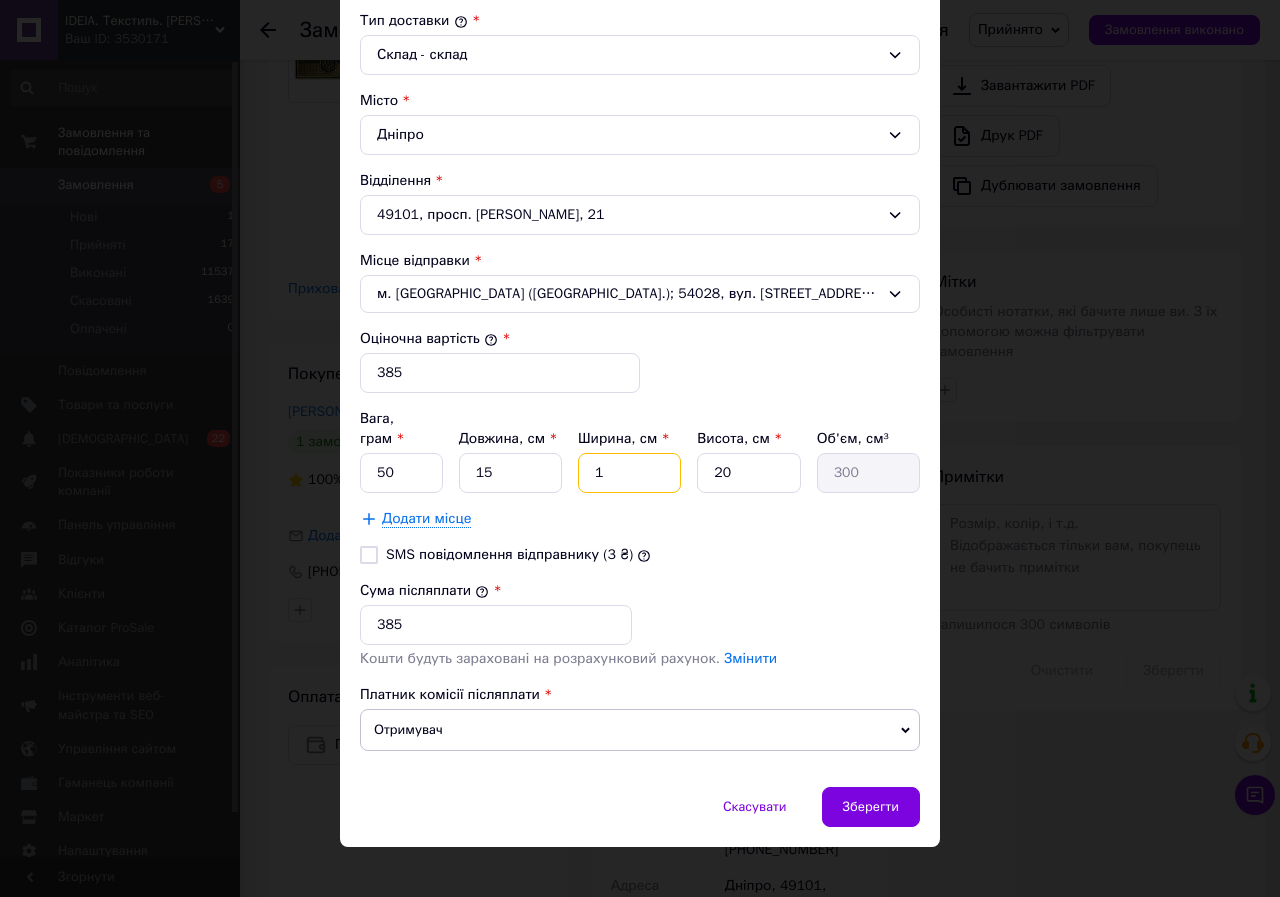 type on "10" 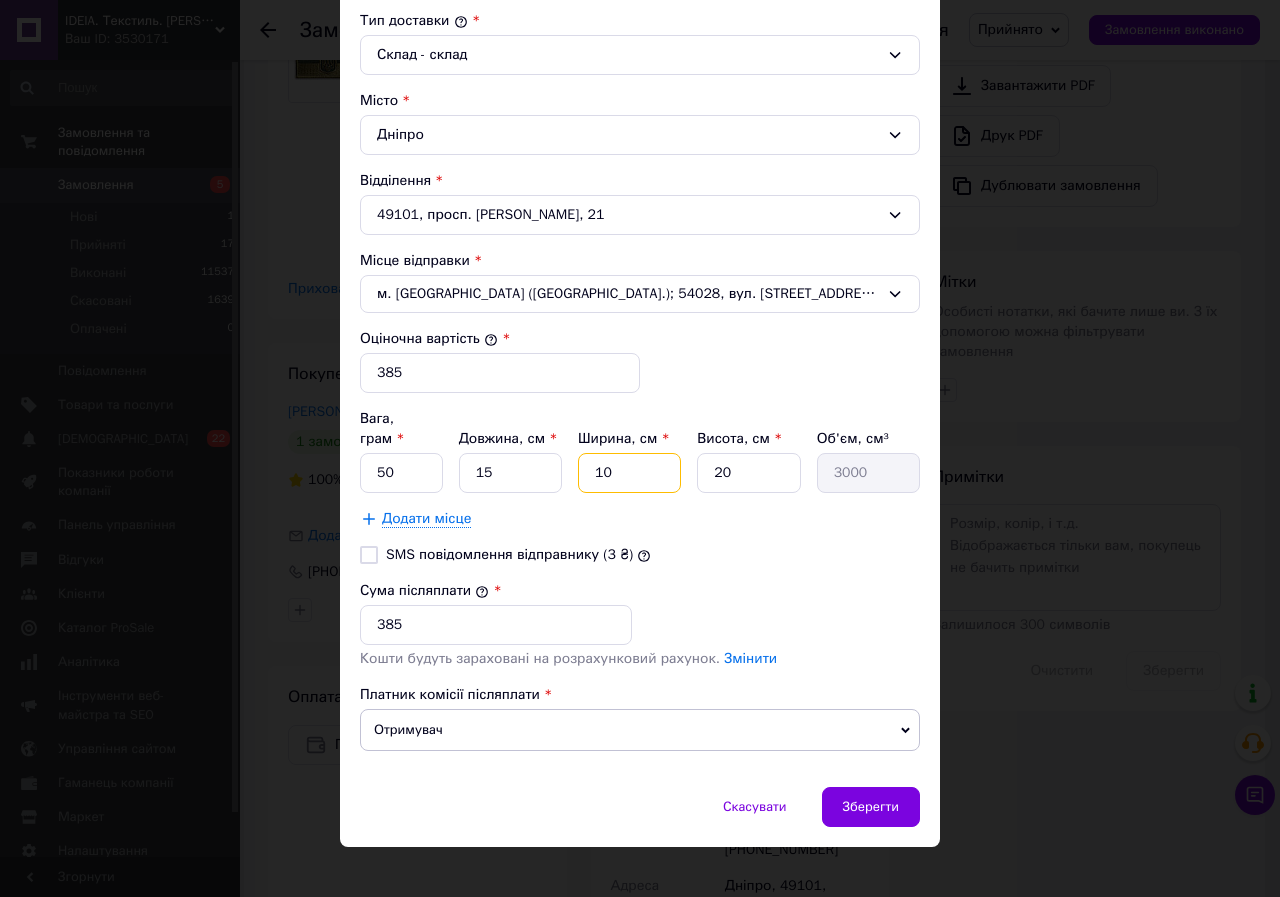 type on "10" 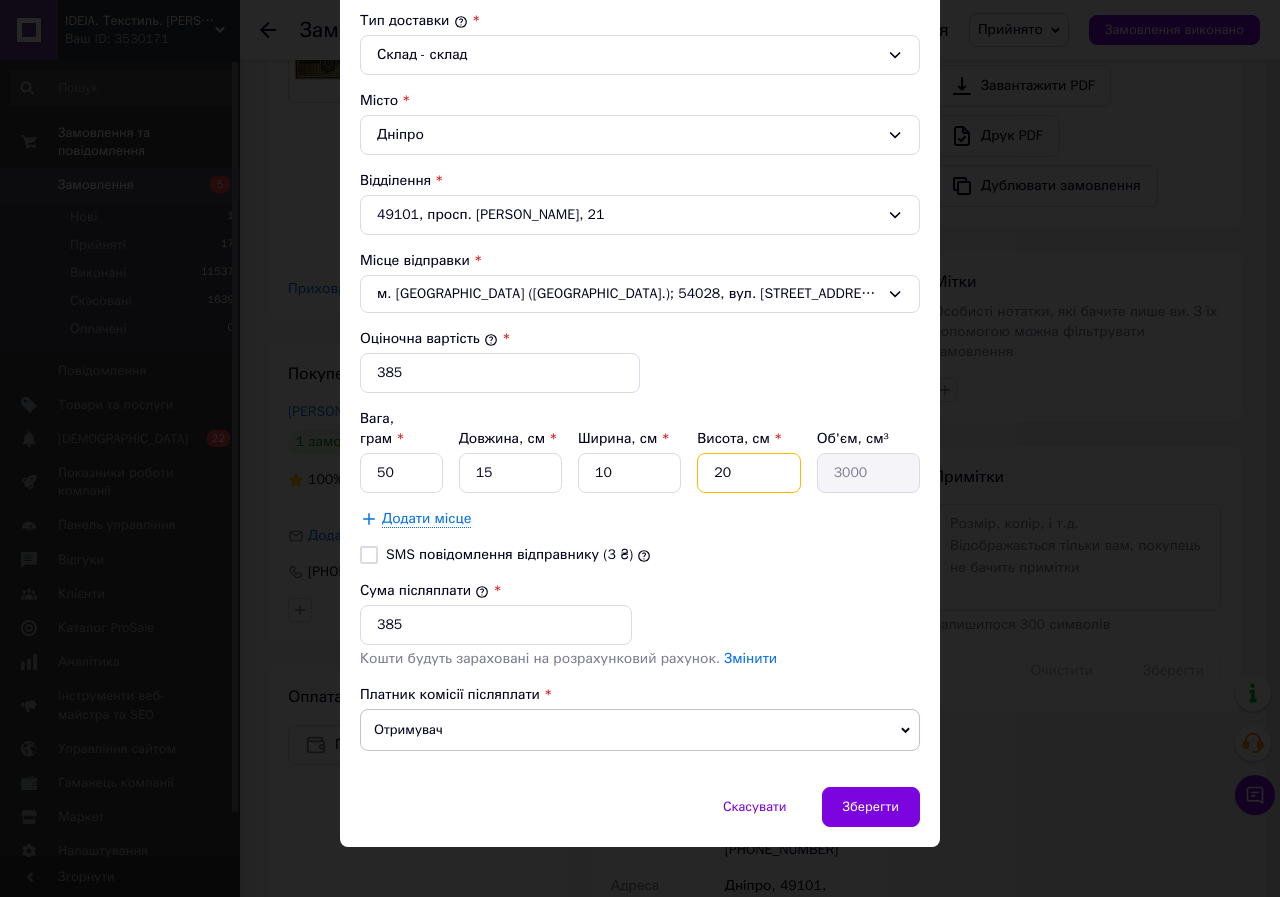 drag, startPoint x: 754, startPoint y: 450, endPoint x: 701, endPoint y: 452, distance: 53.037724 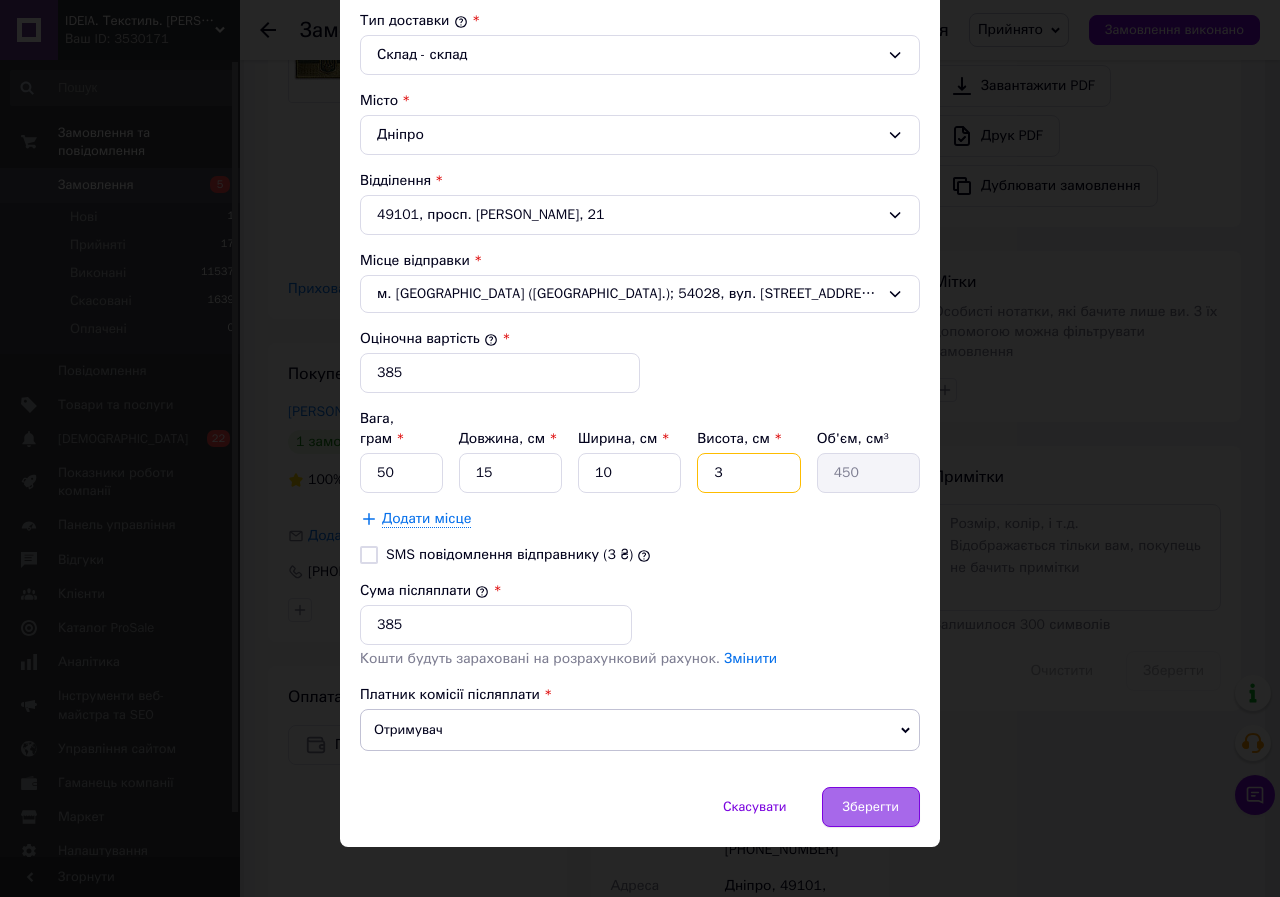 type on "3" 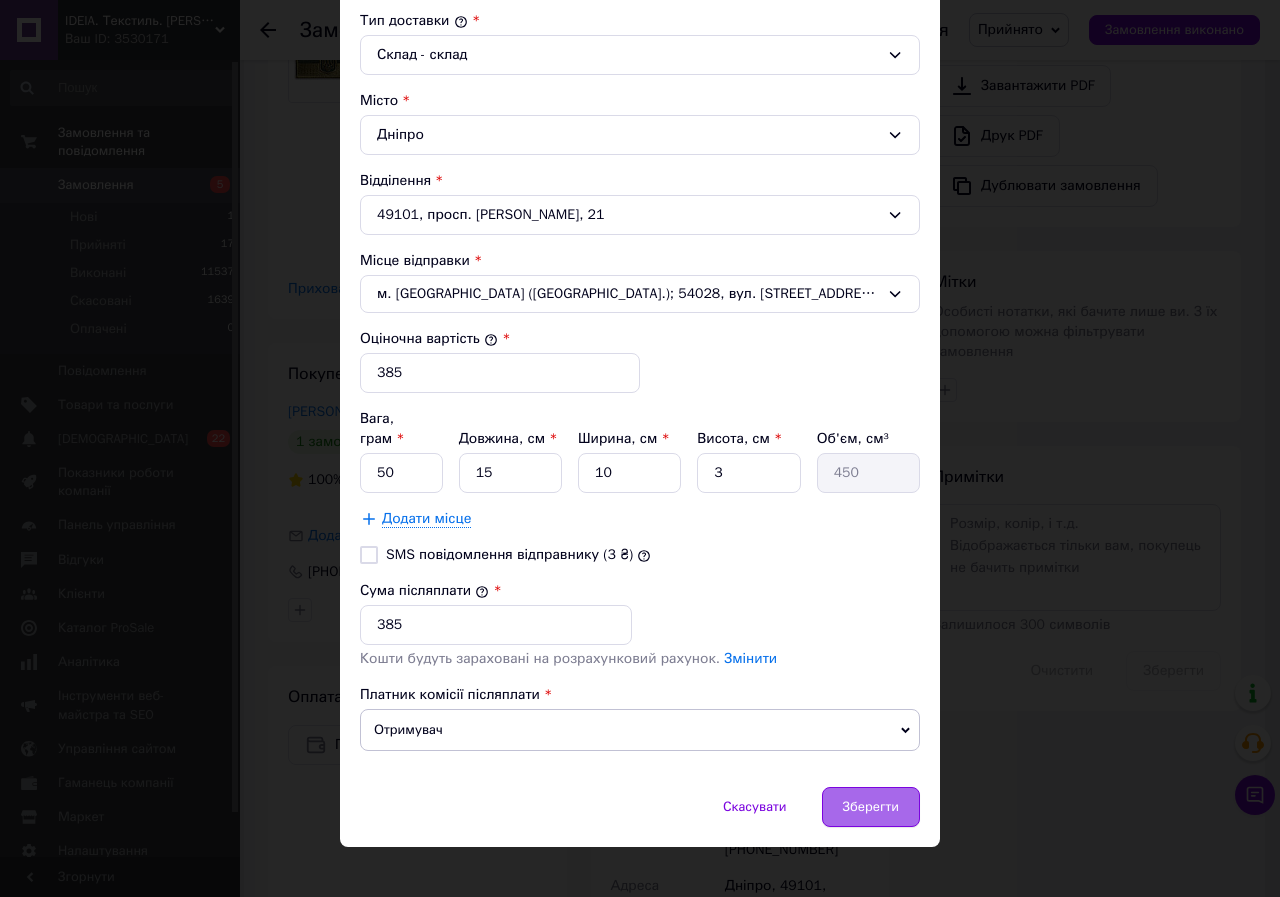click on "Зберегти" at bounding box center (871, 807) 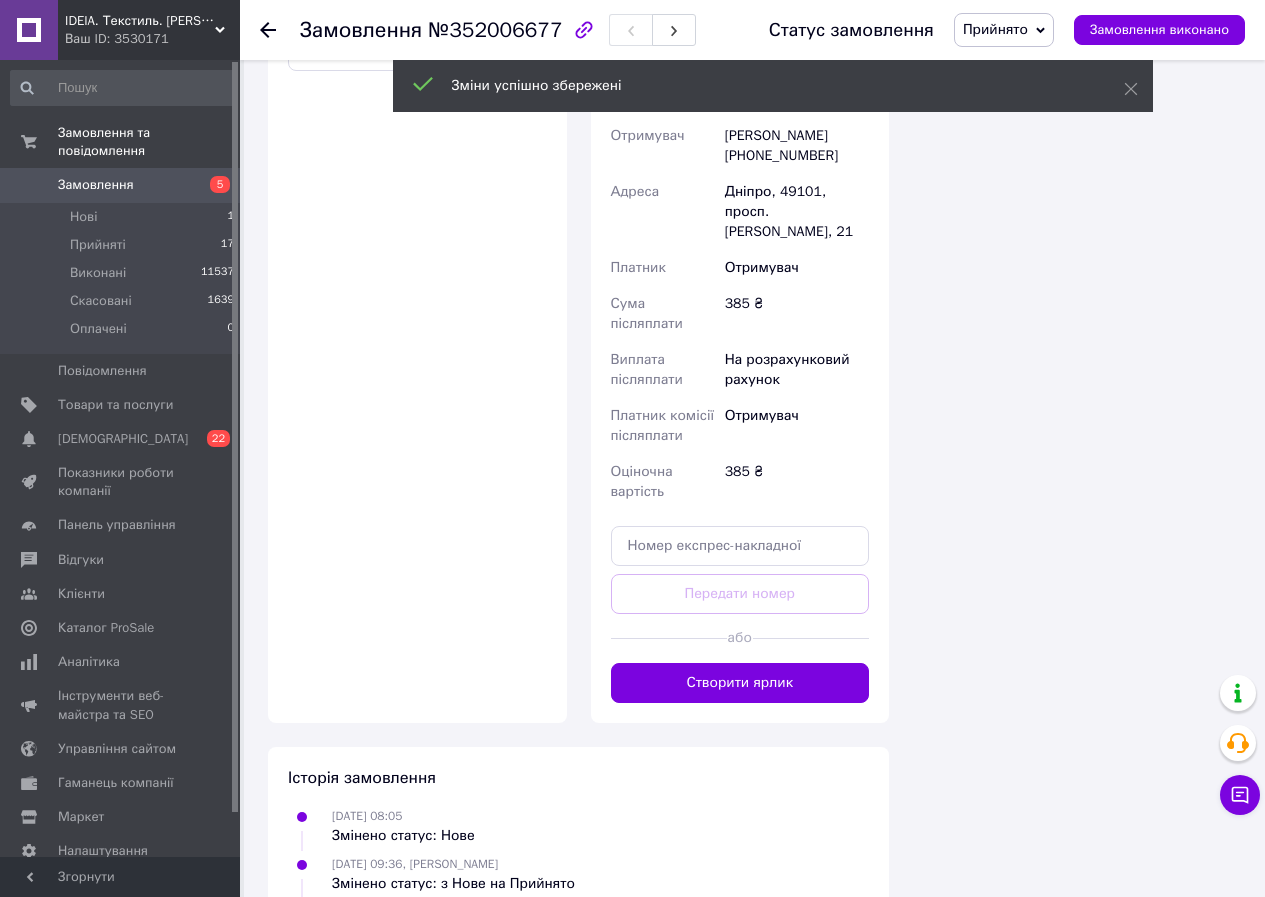 scroll, scrollTop: 1400, scrollLeft: 0, axis: vertical 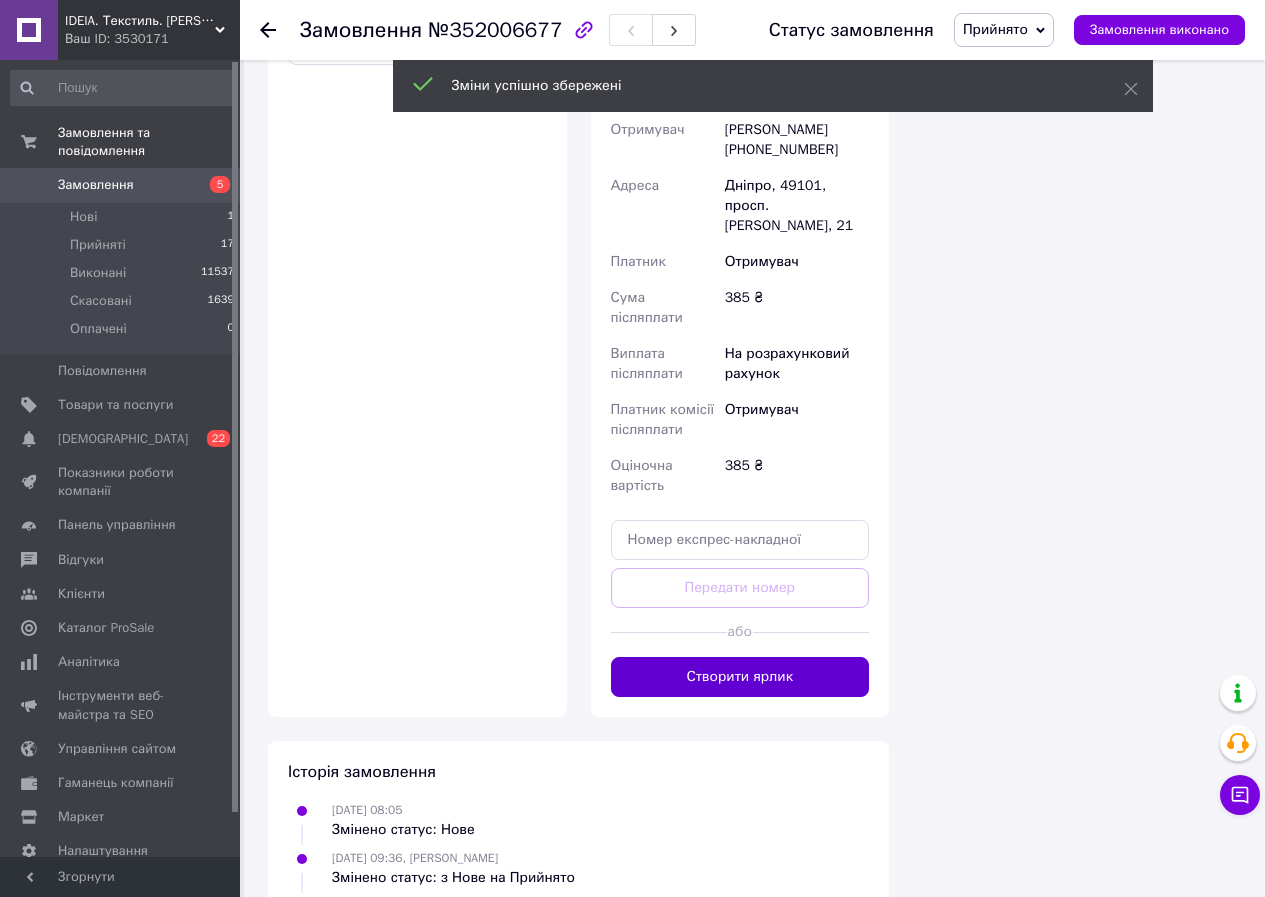 click on "Створити ярлик" at bounding box center [740, 677] 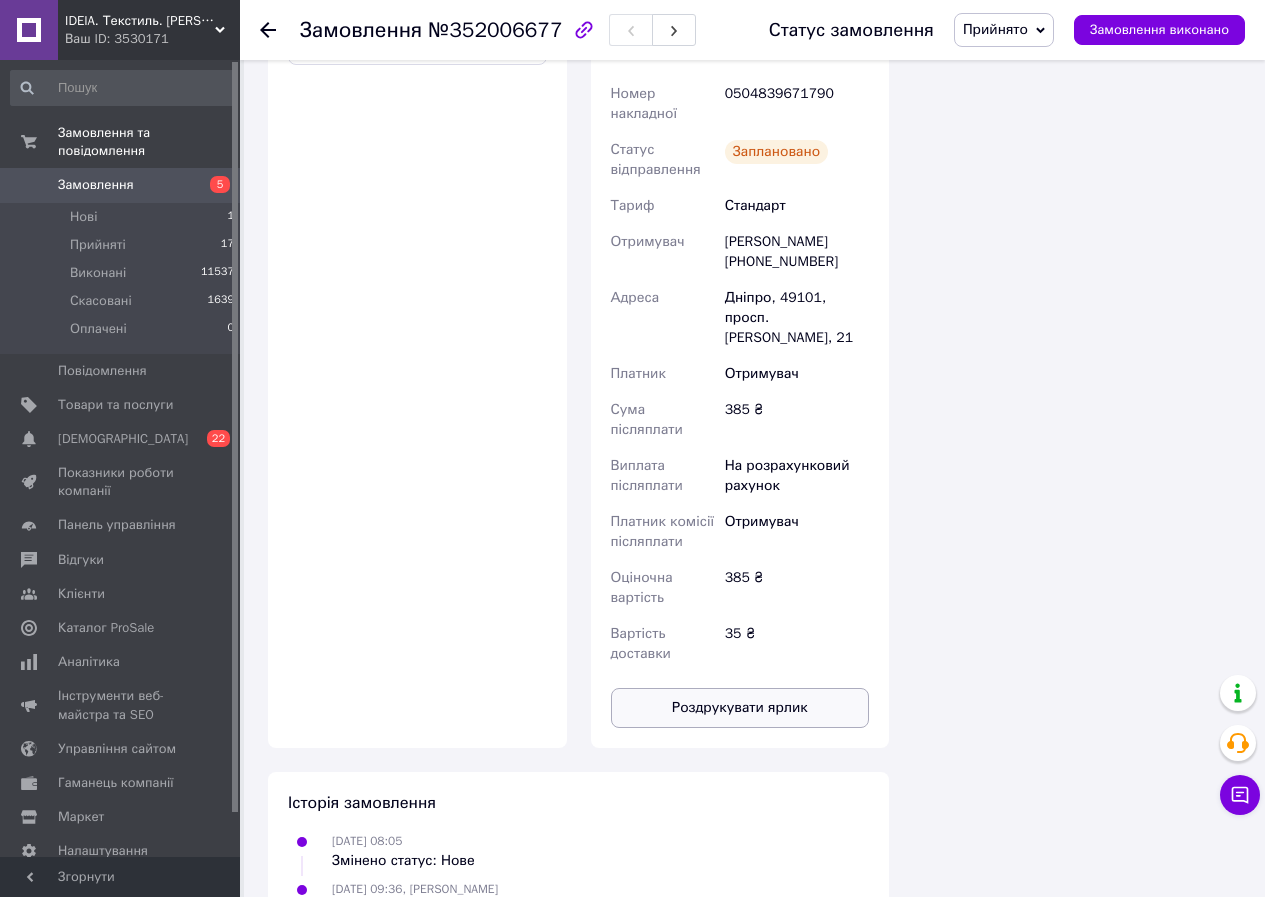 click on "Роздрукувати ярлик" at bounding box center [740, 708] 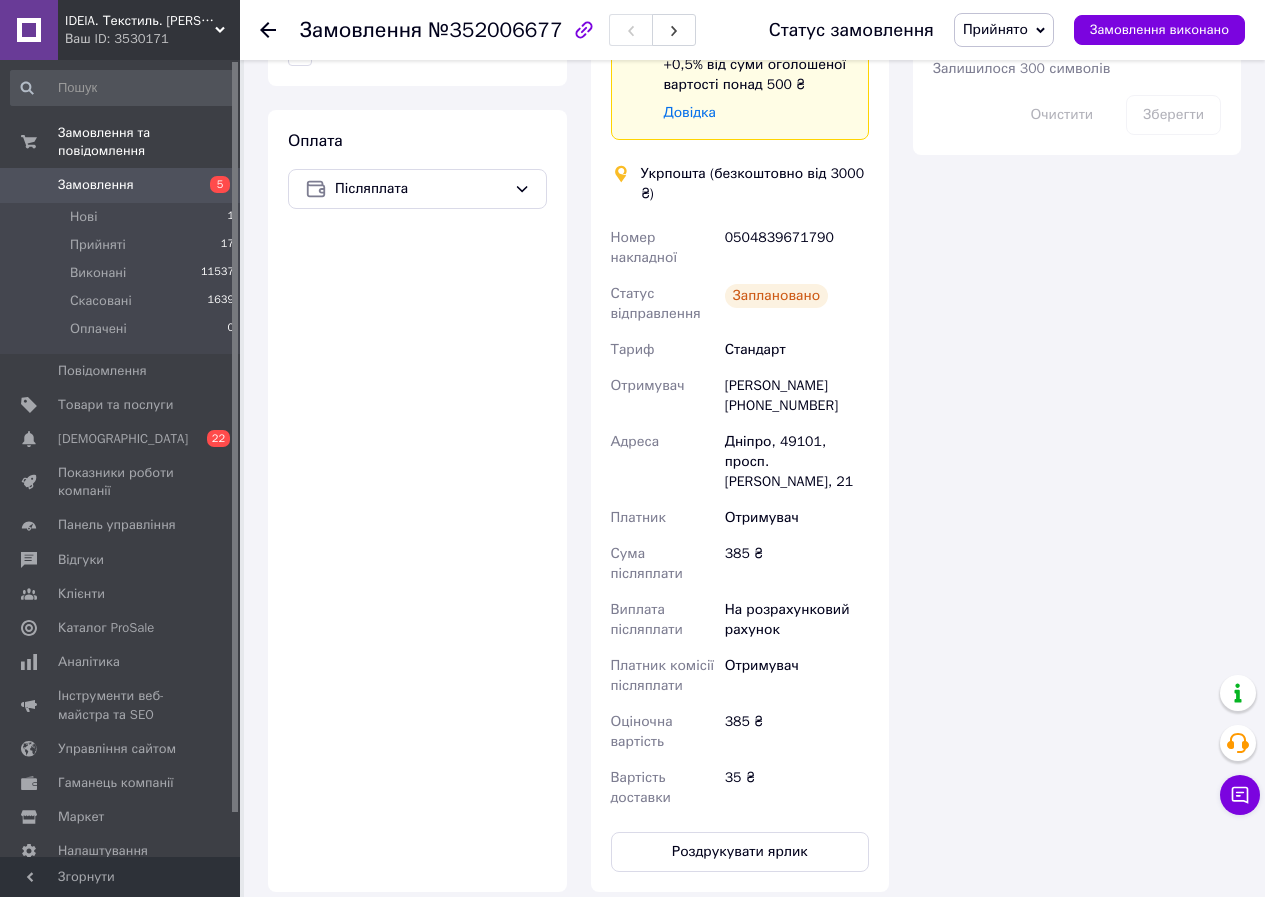 scroll, scrollTop: 1100, scrollLeft: 0, axis: vertical 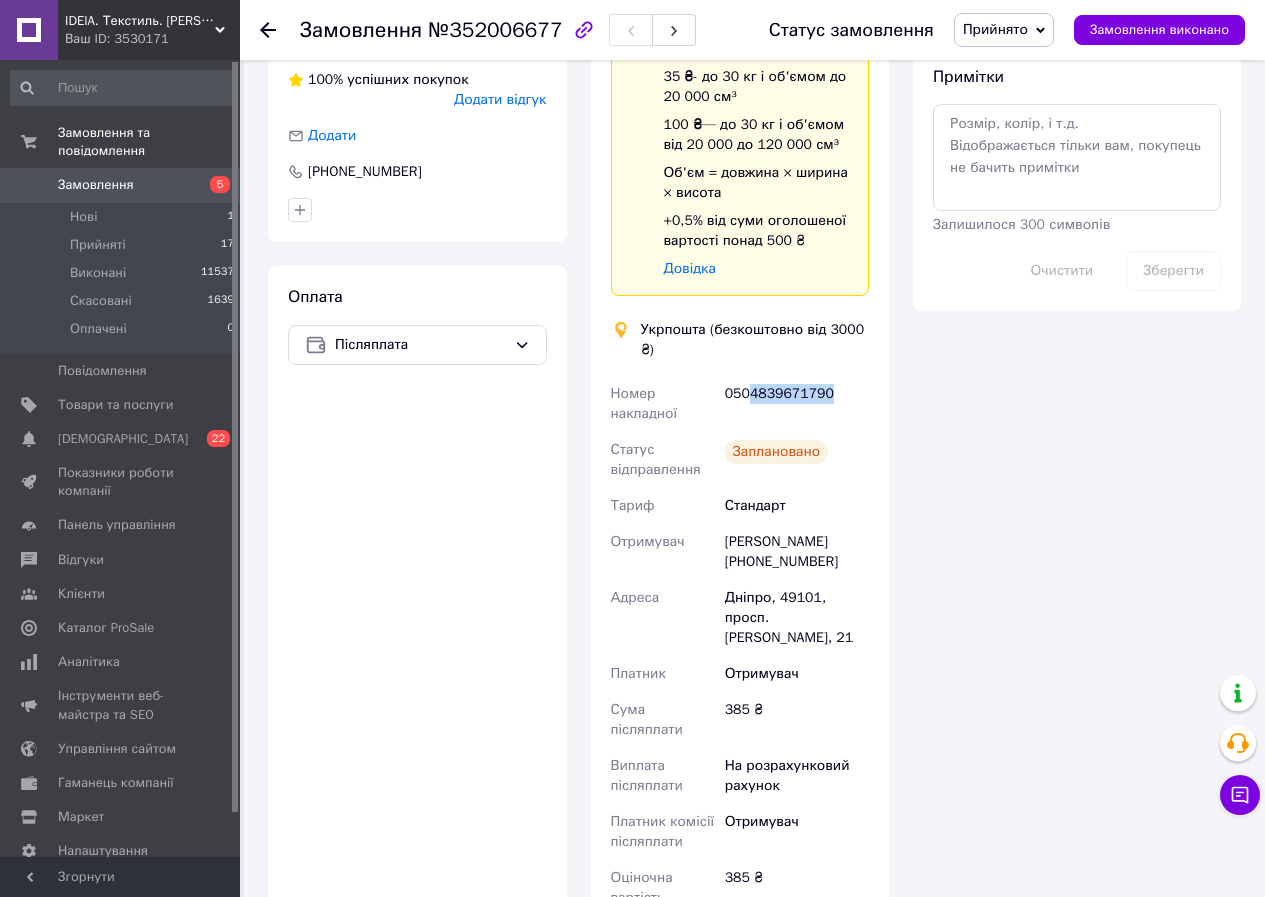 click on "0504839671790" at bounding box center (797, 404) 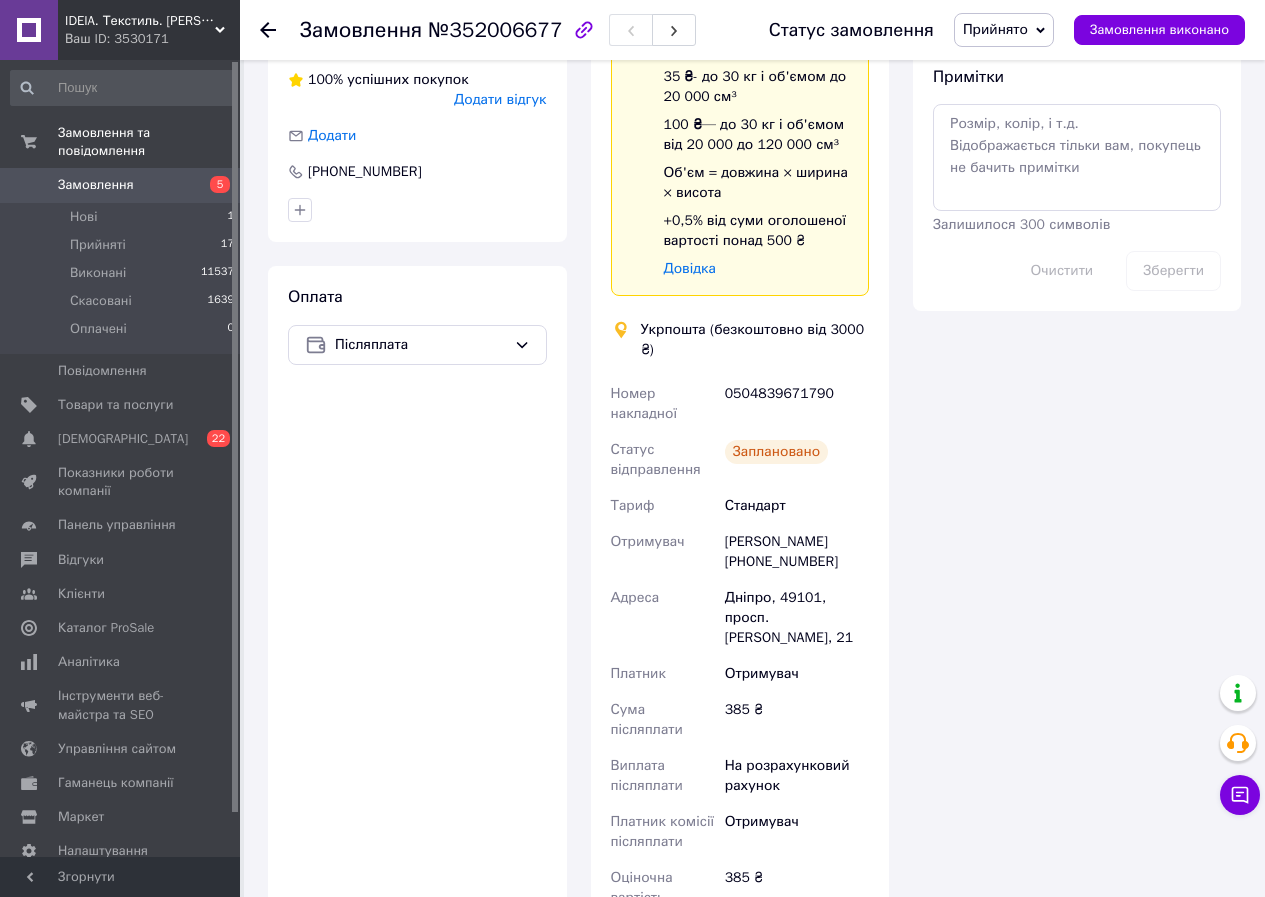drag, startPoint x: 744, startPoint y: 375, endPoint x: 810, endPoint y: 366, distance: 66.61081 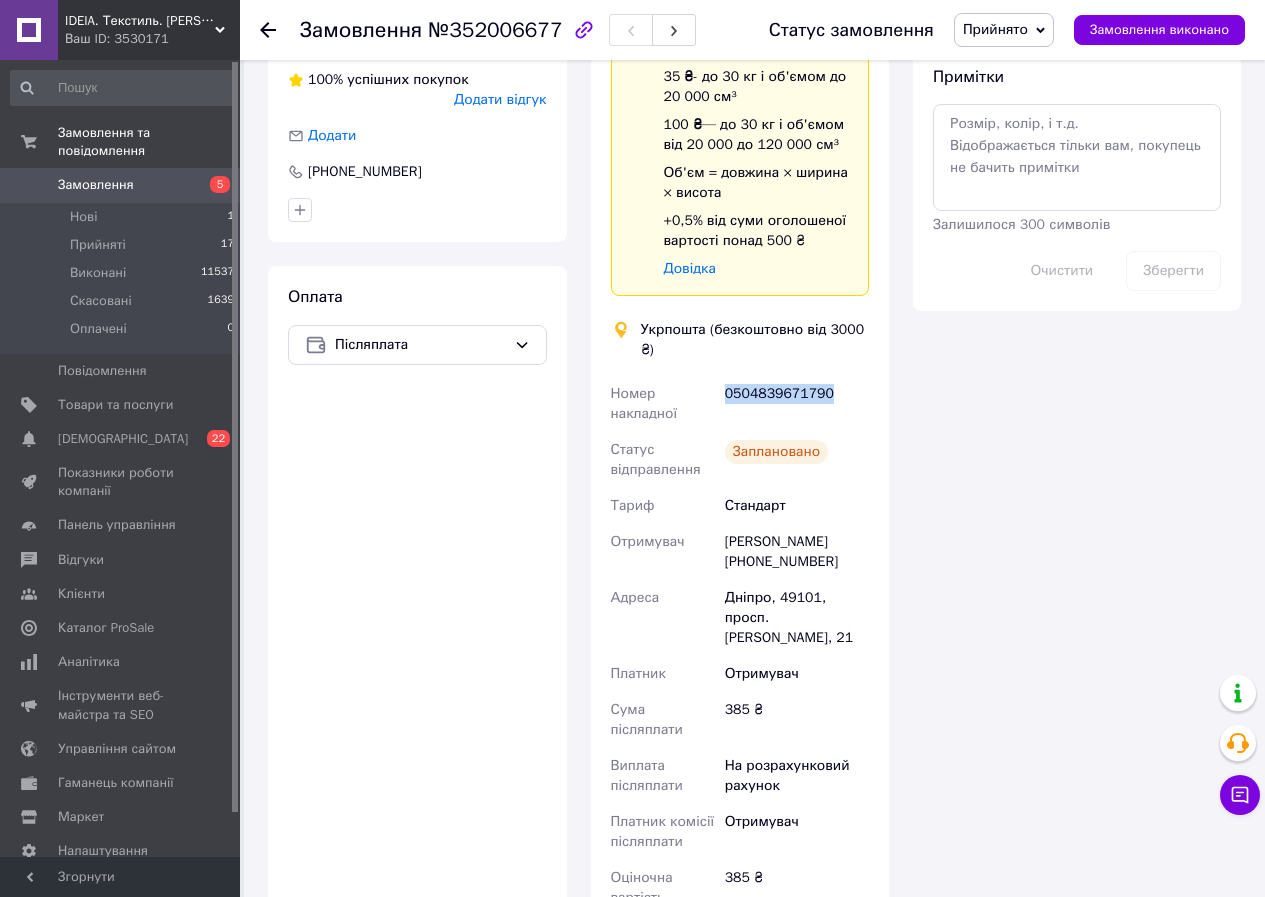 drag, startPoint x: 811, startPoint y: 373, endPoint x: 720, endPoint y: 380, distance: 91.26884 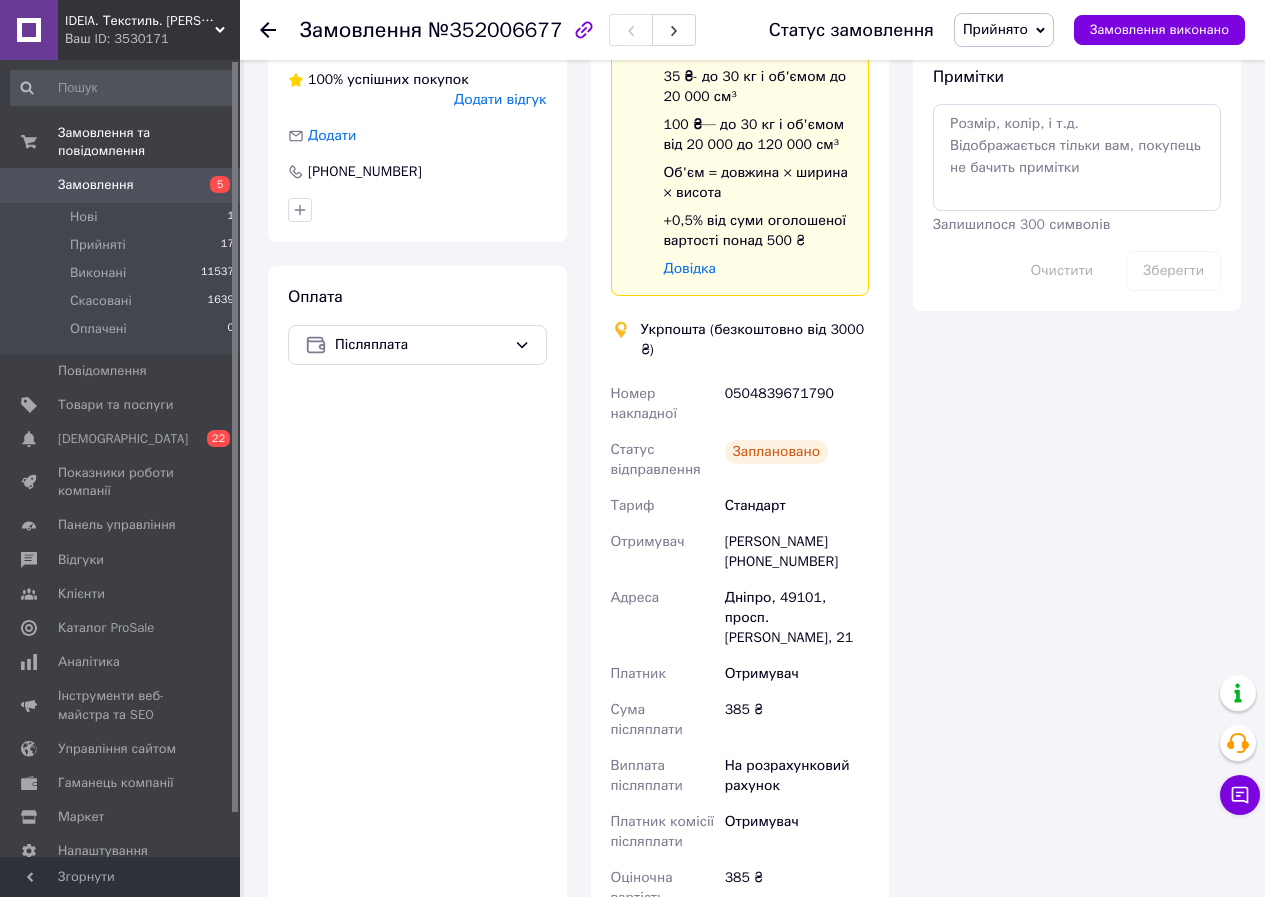 click 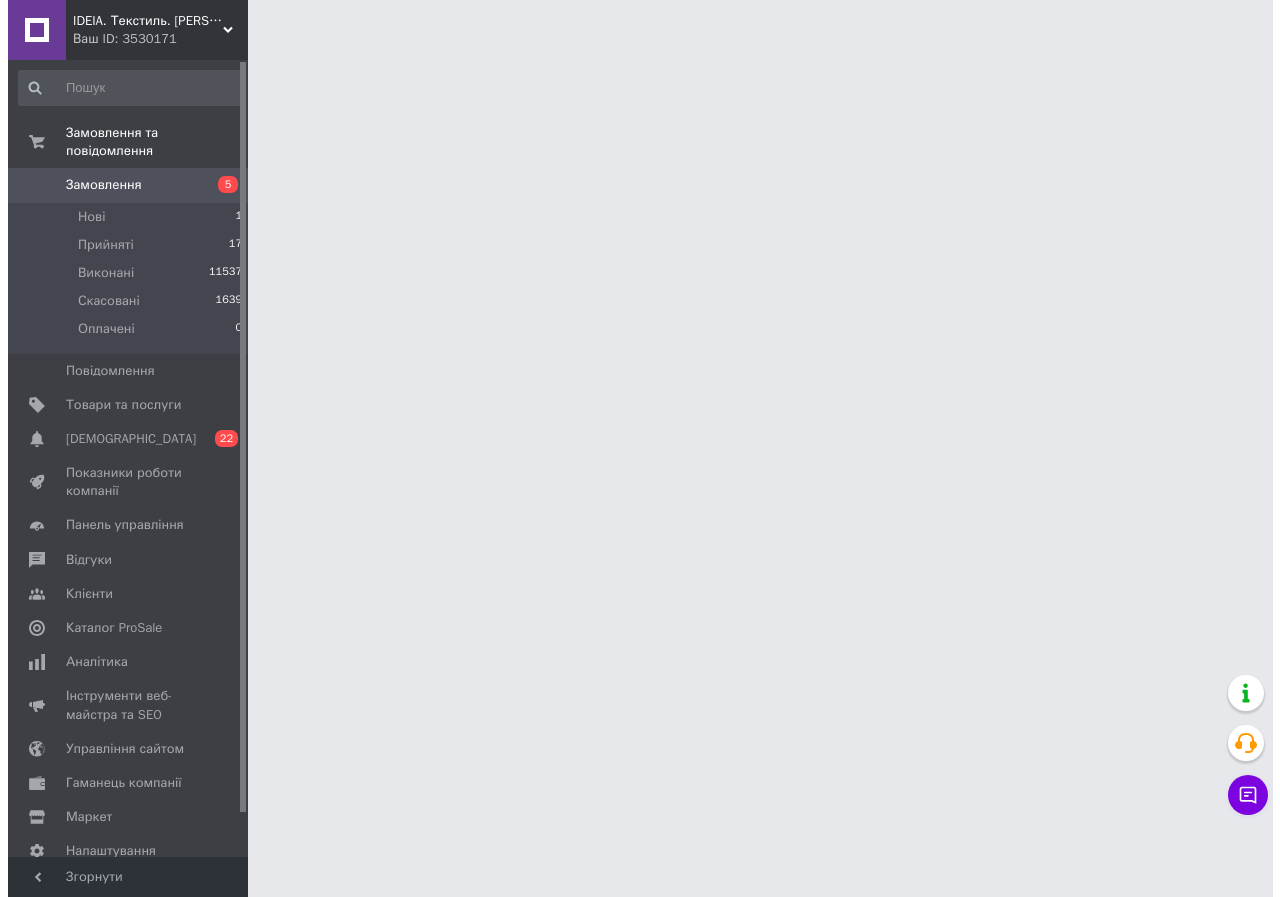 scroll, scrollTop: 0, scrollLeft: 0, axis: both 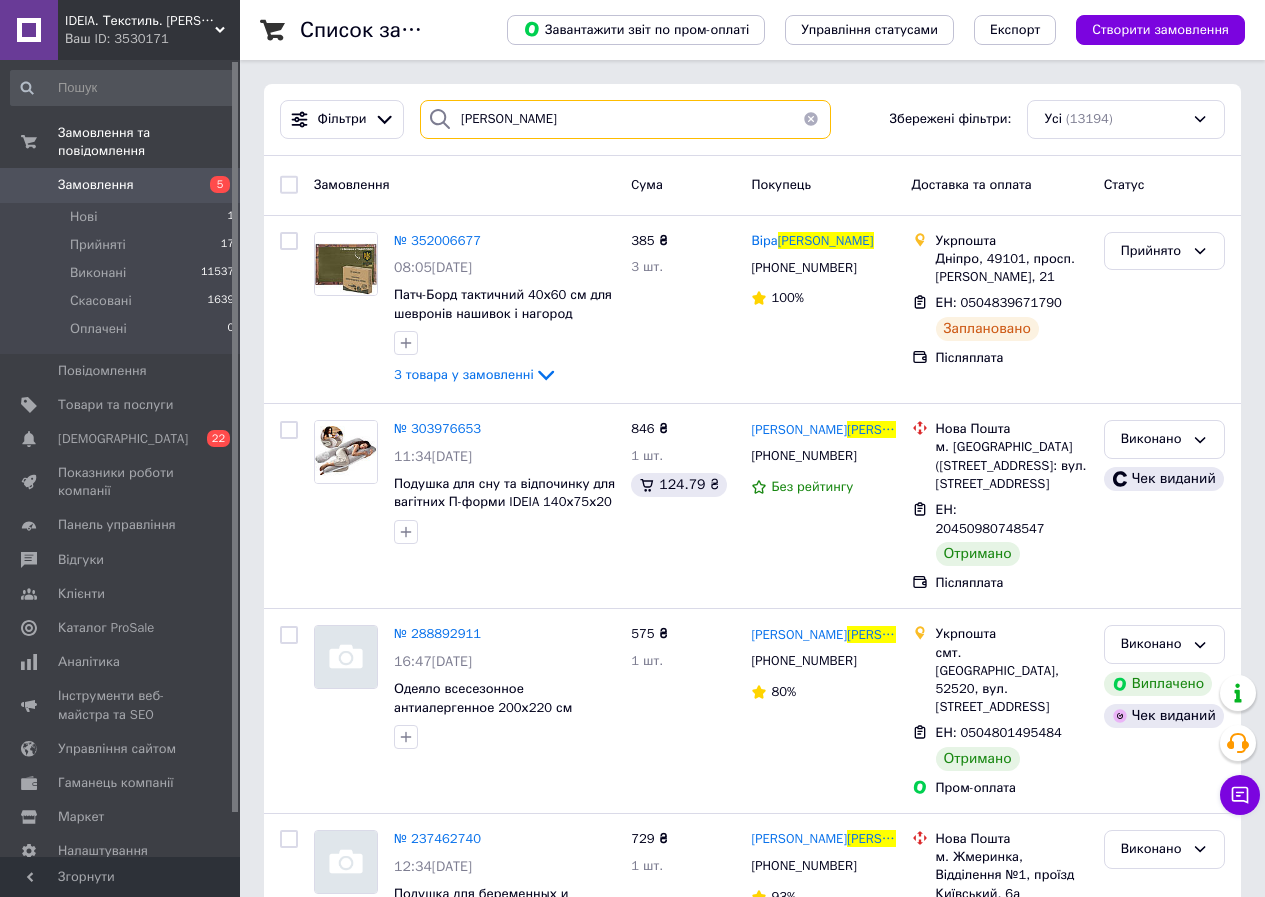 drag, startPoint x: 573, startPoint y: 127, endPoint x: 428, endPoint y: 109, distance: 146.11298 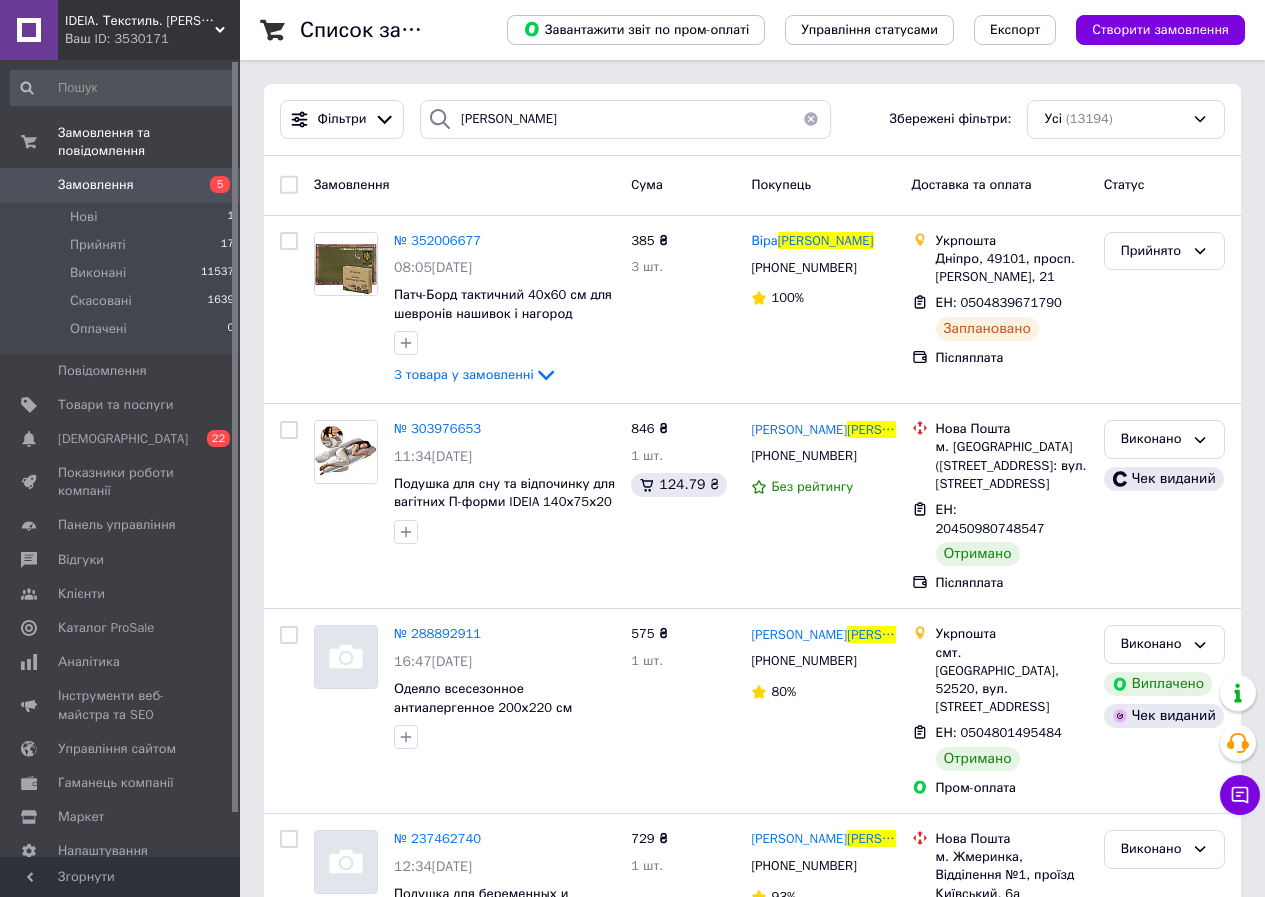 drag, startPoint x: 452, startPoint y: 109, endPoint x: 578, endPoint y: 114, distance: 126.09917 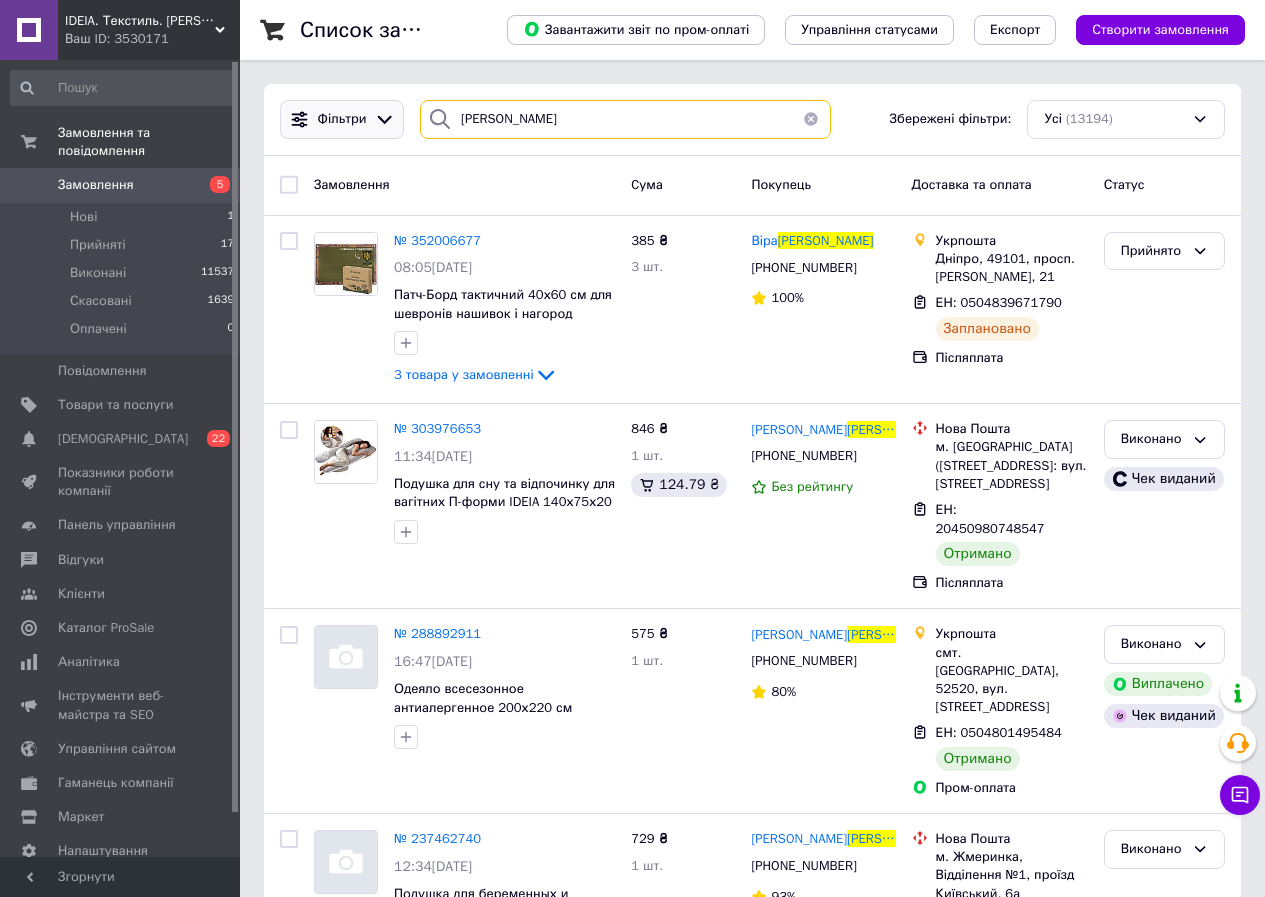 drag, startPoint x: 574, startPoint y: 120, endPoint x: 398, endPoint y: 109, distance: 176.34341 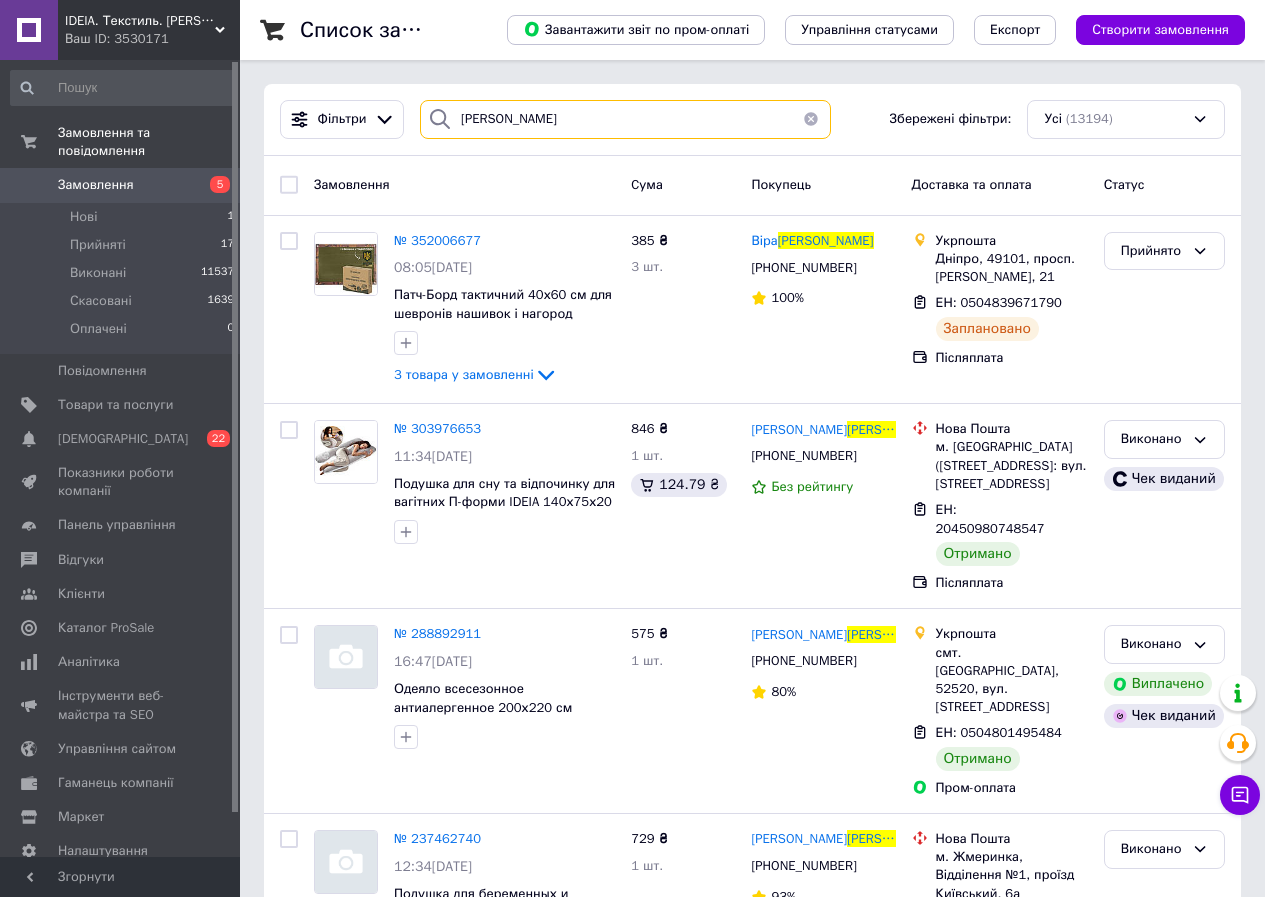 paste on "айновська" 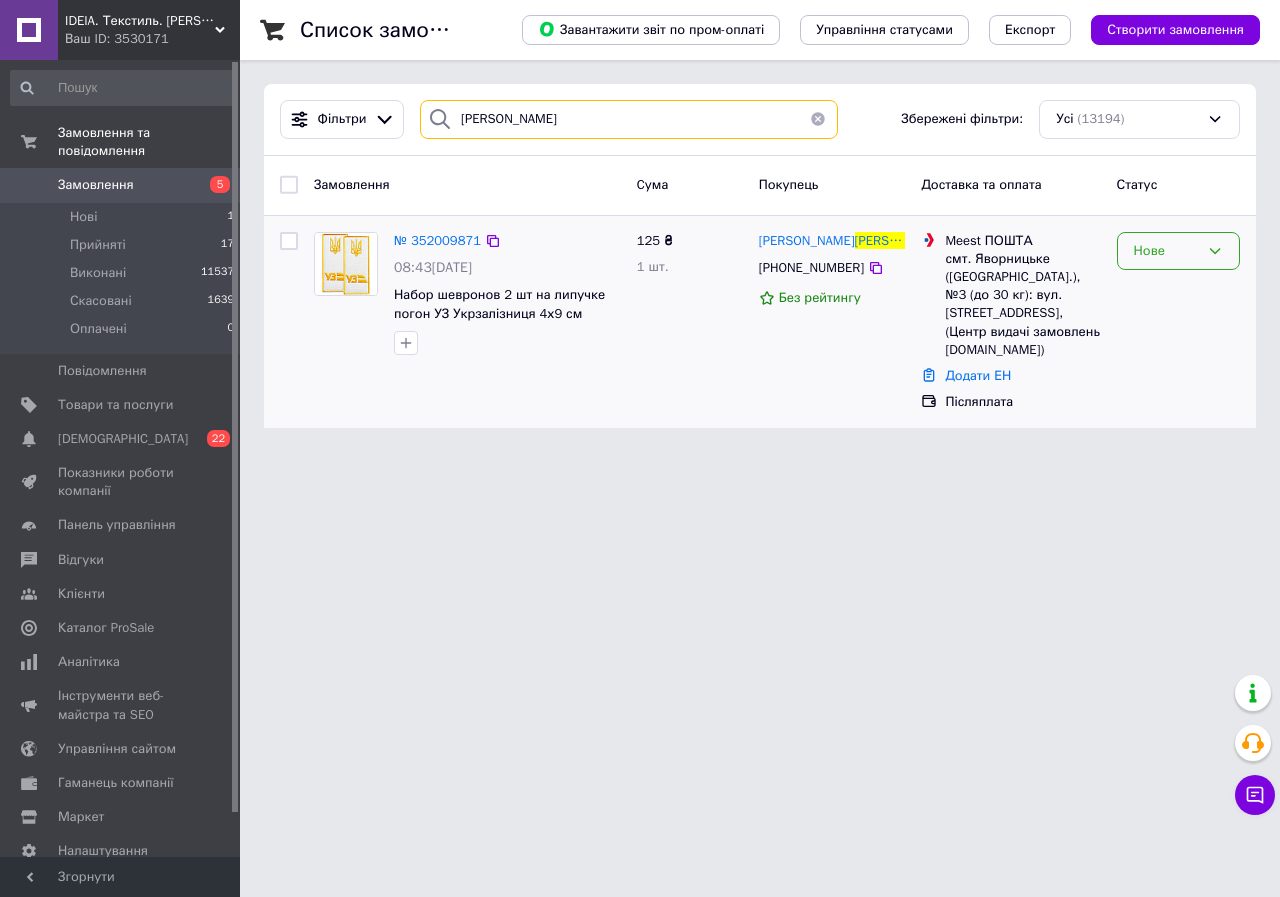 type on "Вайновська" 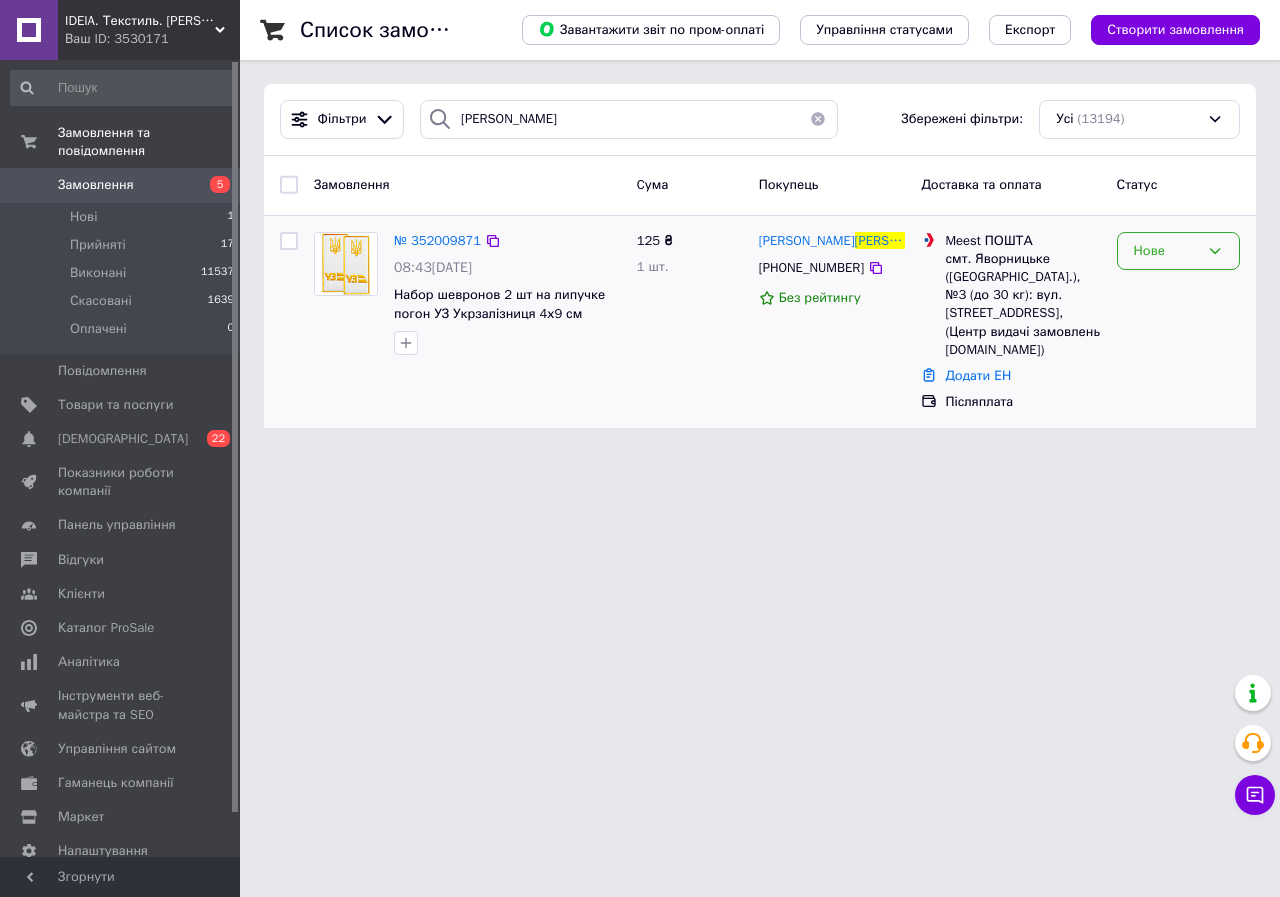 click on "Нове" at bounding box center [1166, 251] 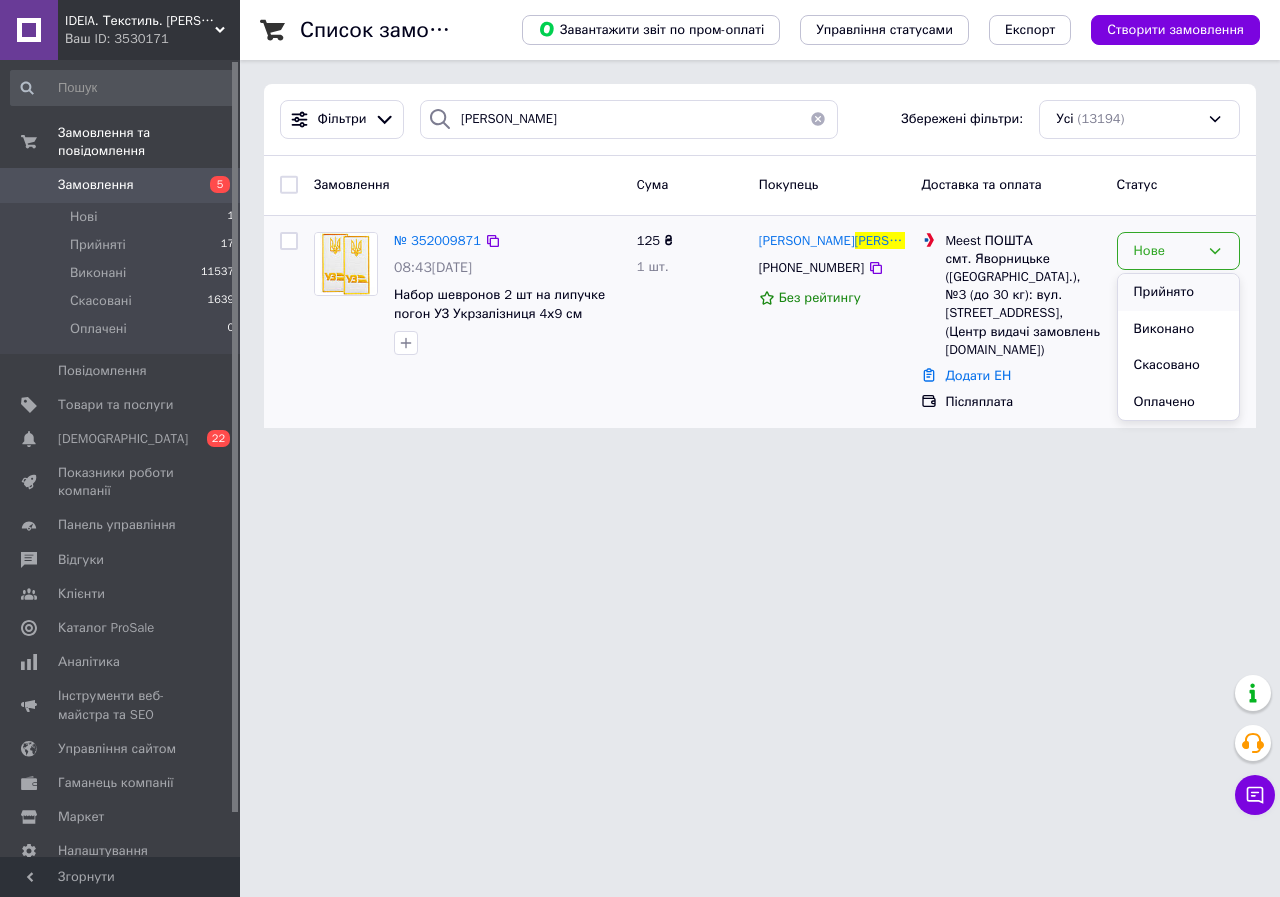 click on "Прийнято" at bounding box center (1178, 292) 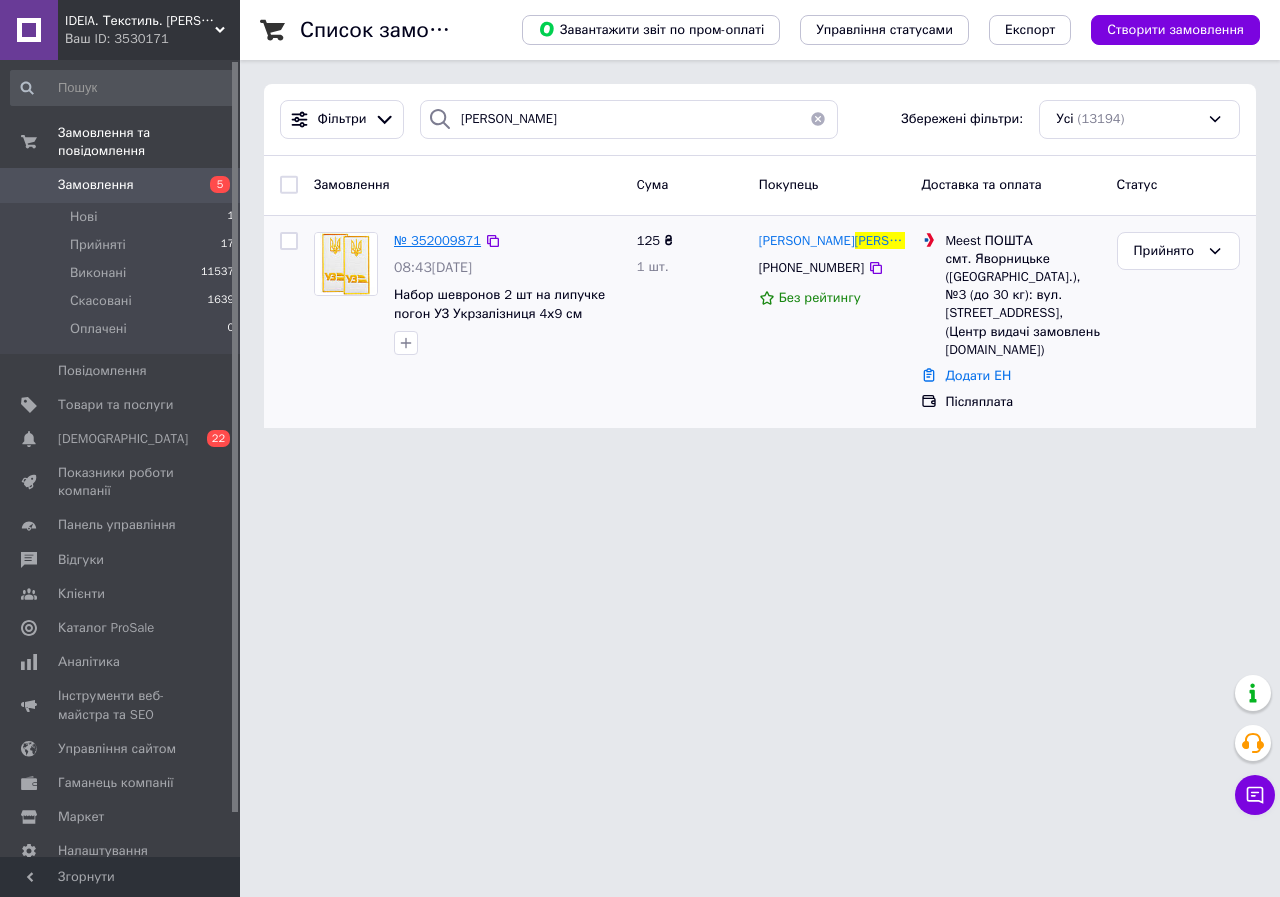 click on "№ 352009871" at bounding box center [437, 240] 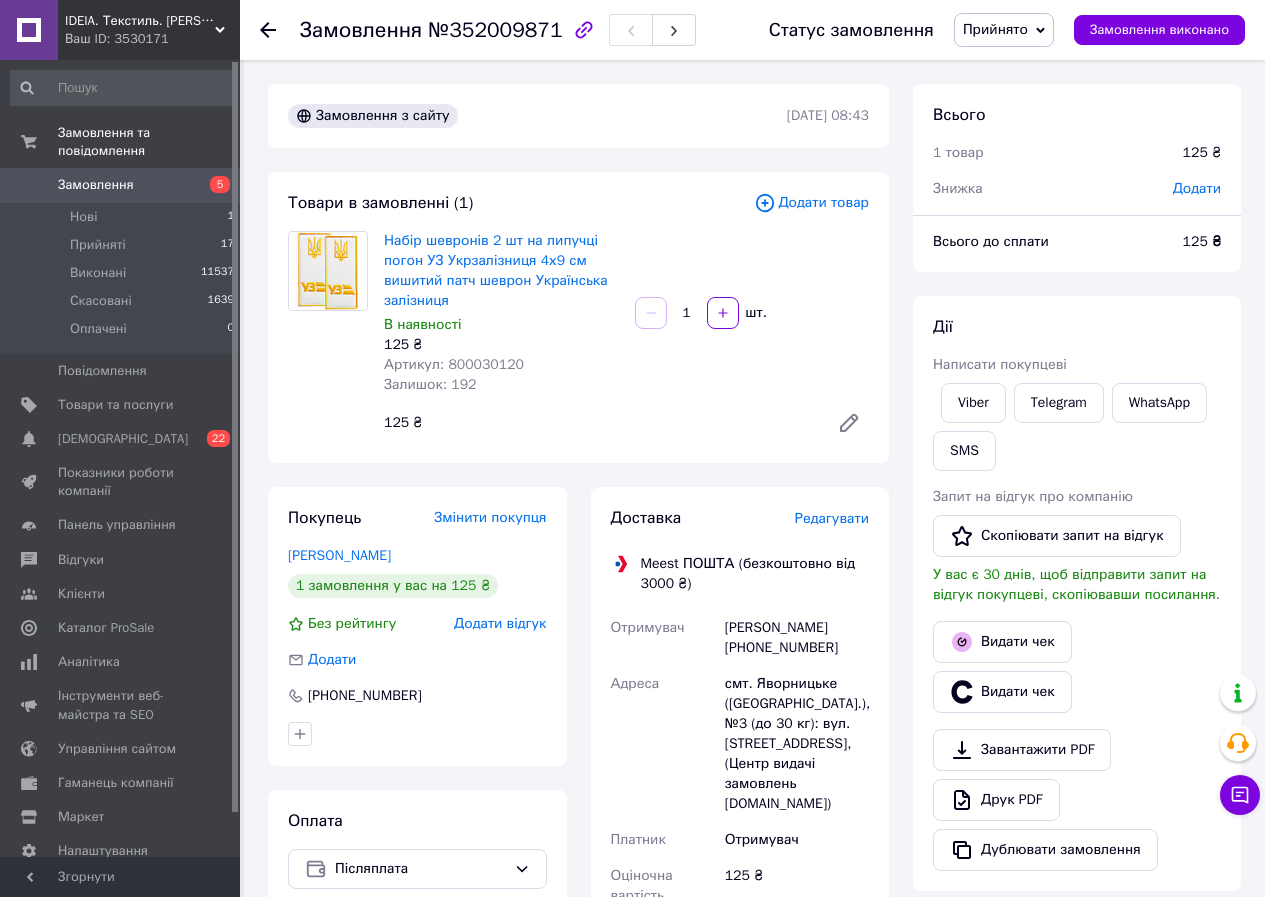 click on "Редагувати" at bounding box center [832, 518] 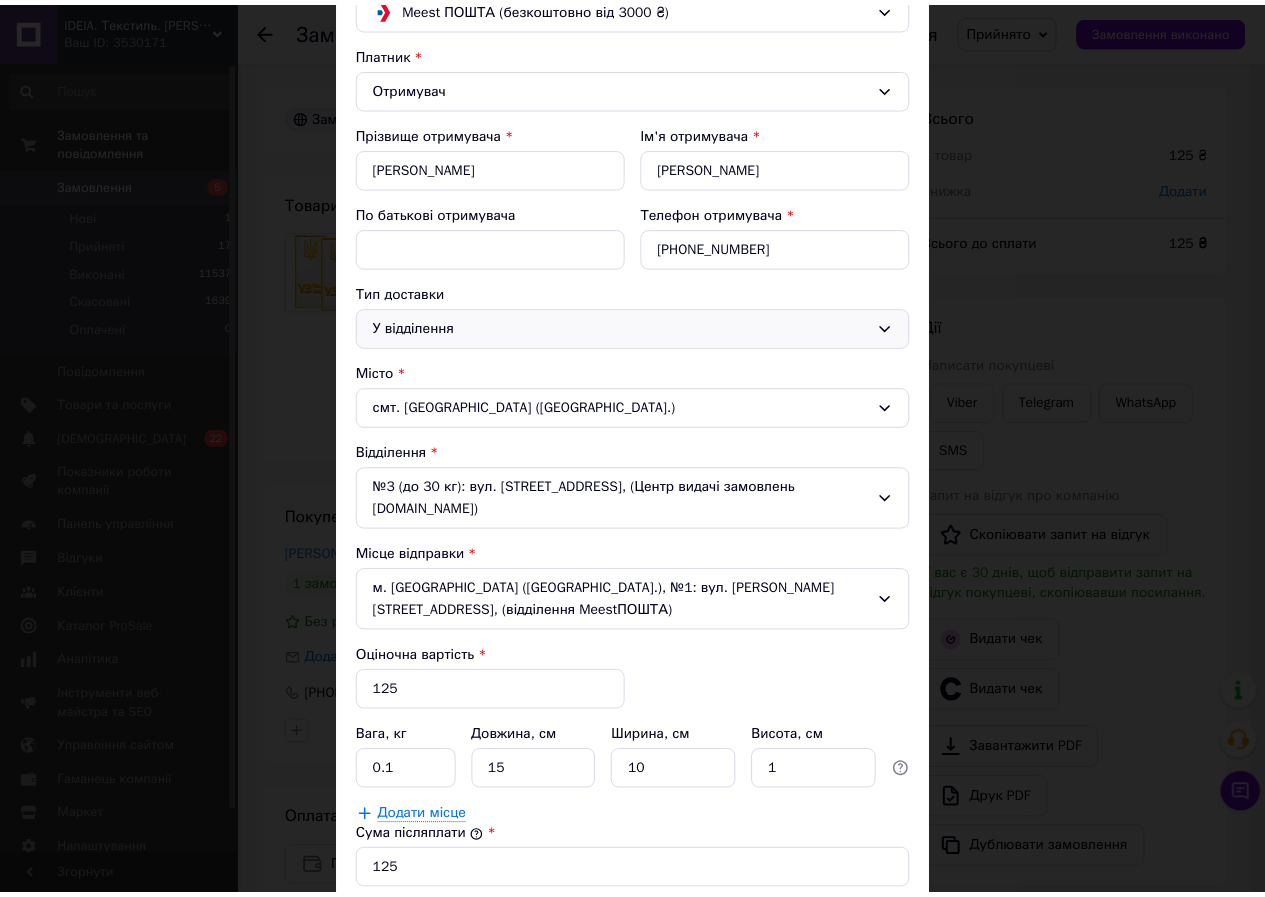 scroll, scrollTop: 450, scrollLeft: 0, axis: vertical 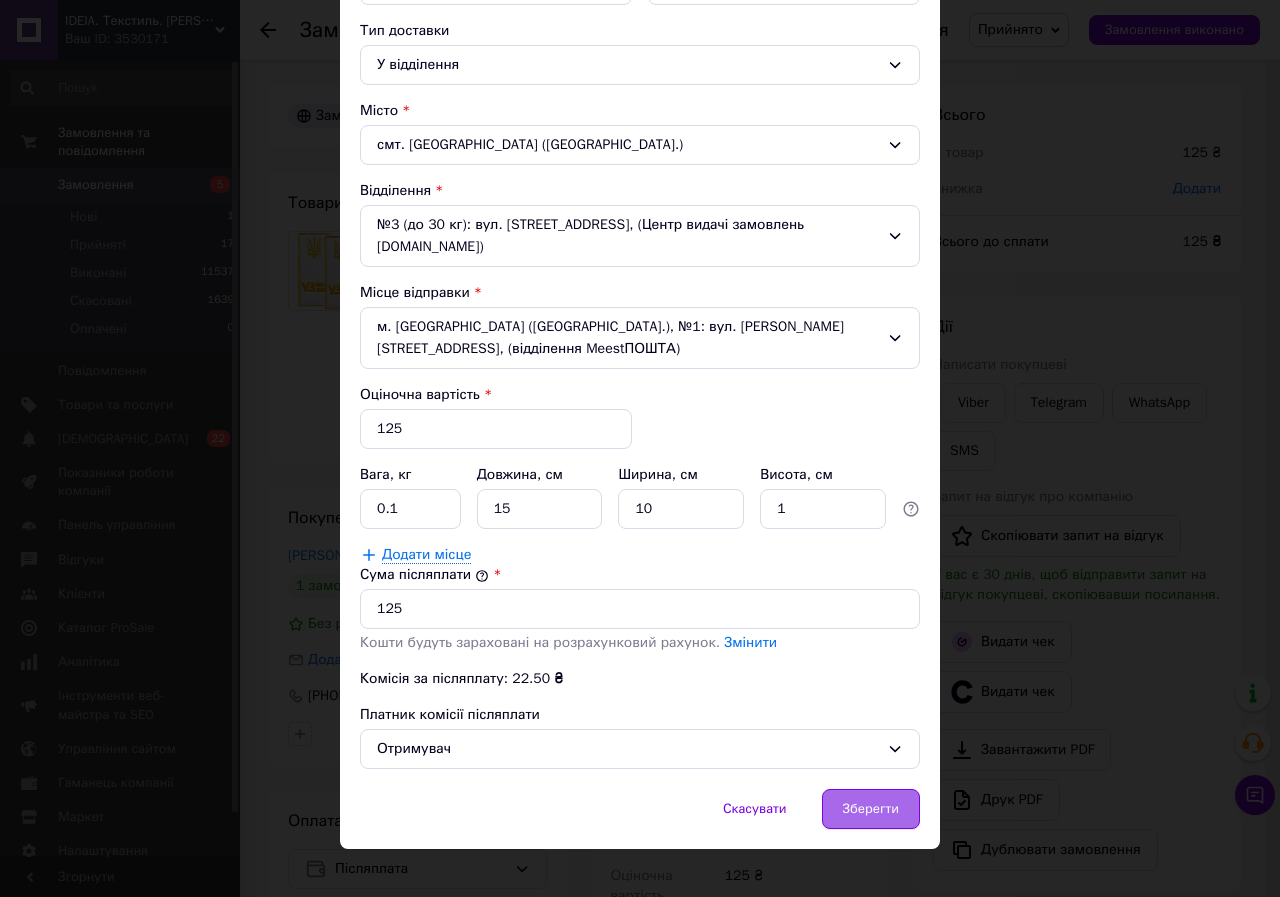 click on "Зберегти" at bounding box center (871, 809) 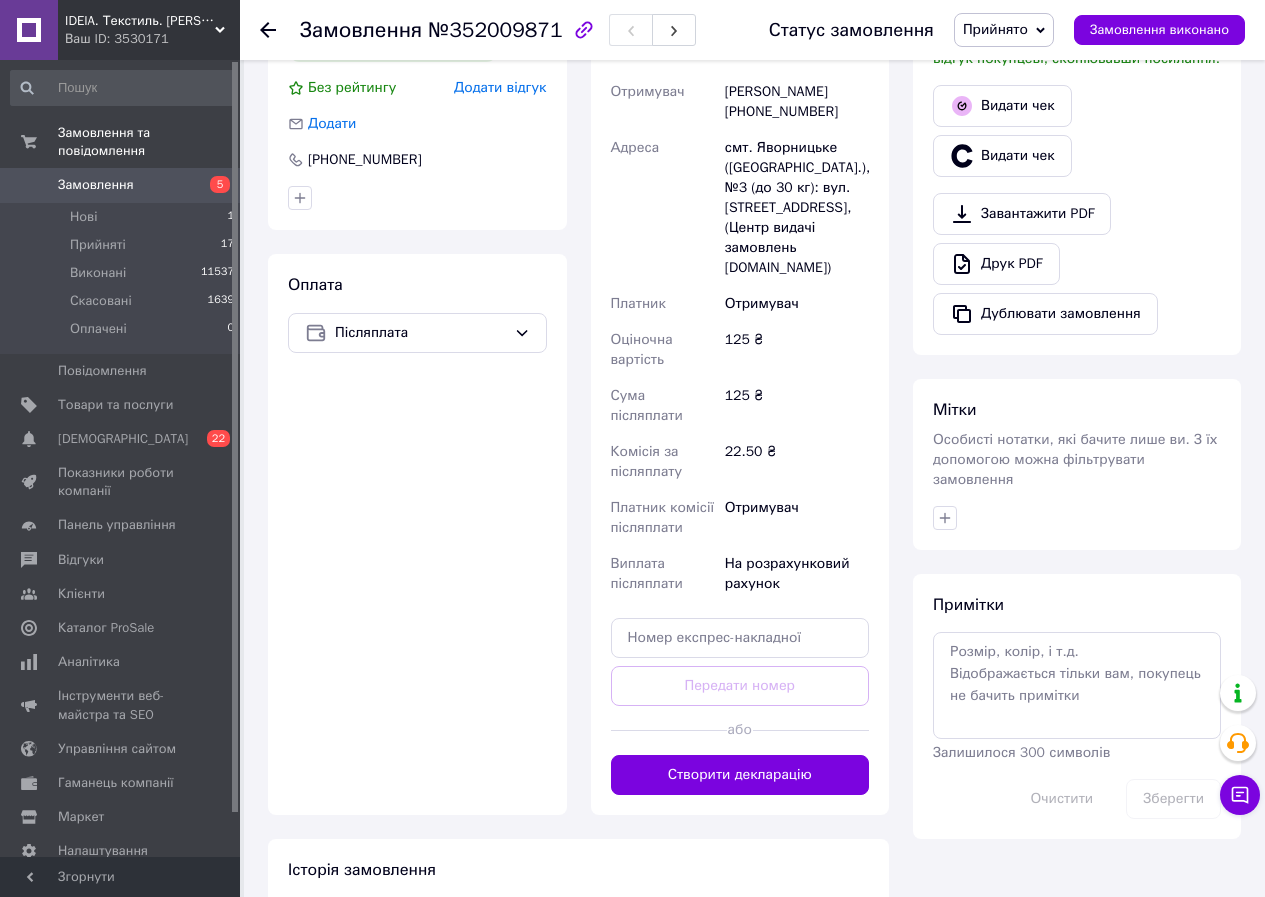 scroll, scrollTop: 600, scrollLeft: 0, axis: vertical 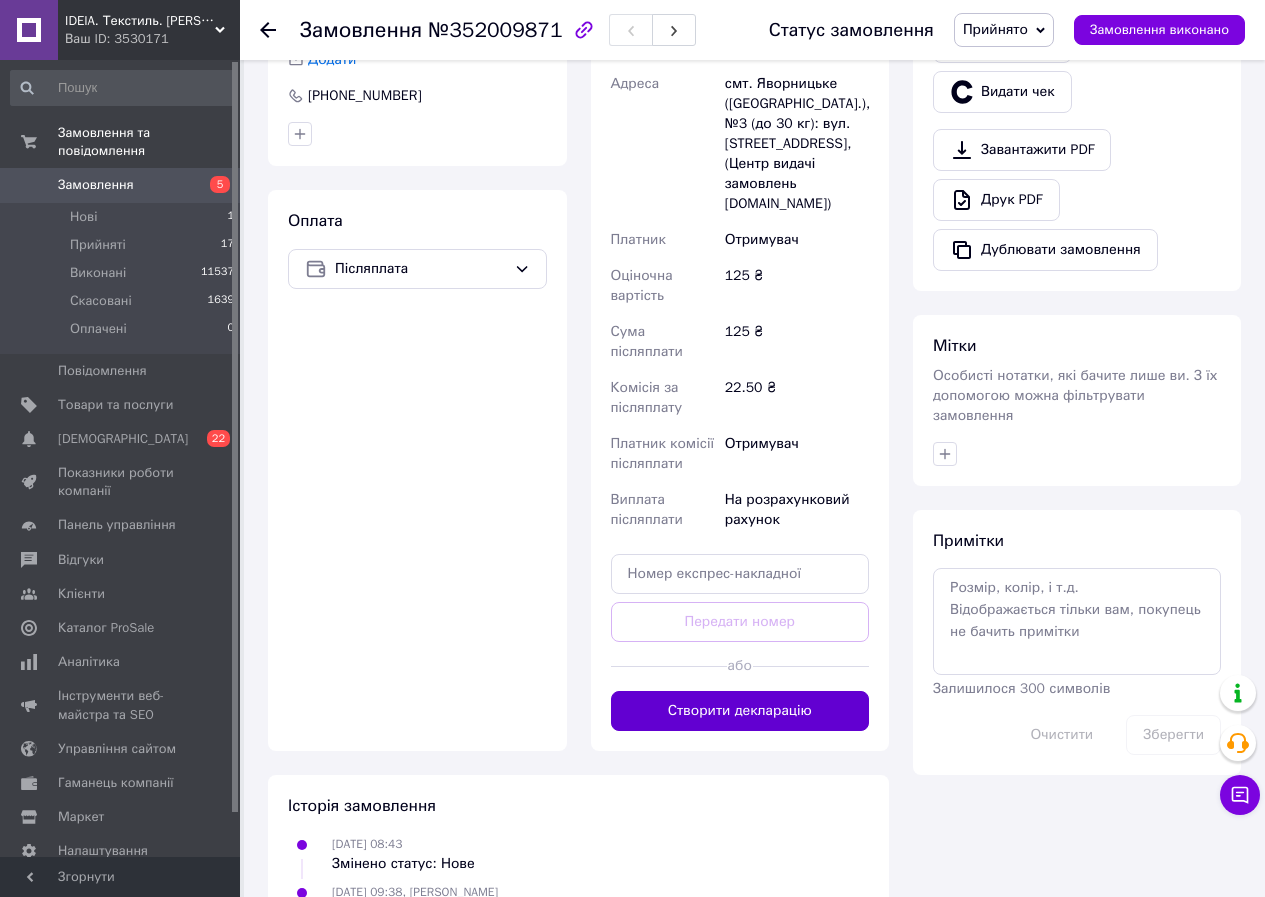 click on "Створити декларацію" at bounding box center (740, 711) 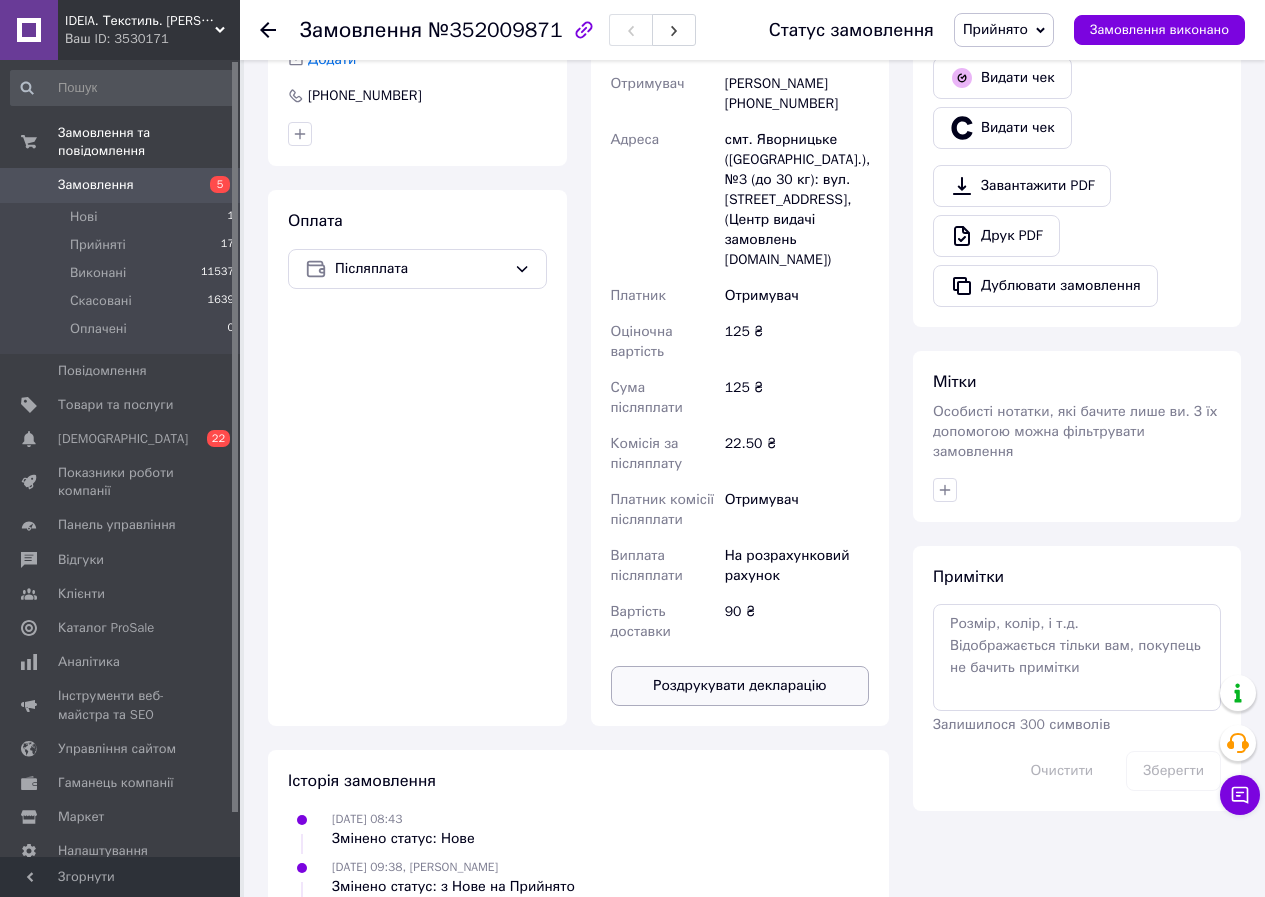 click on "Роздрукувати декларацію" at bounding box center [740, 686] 